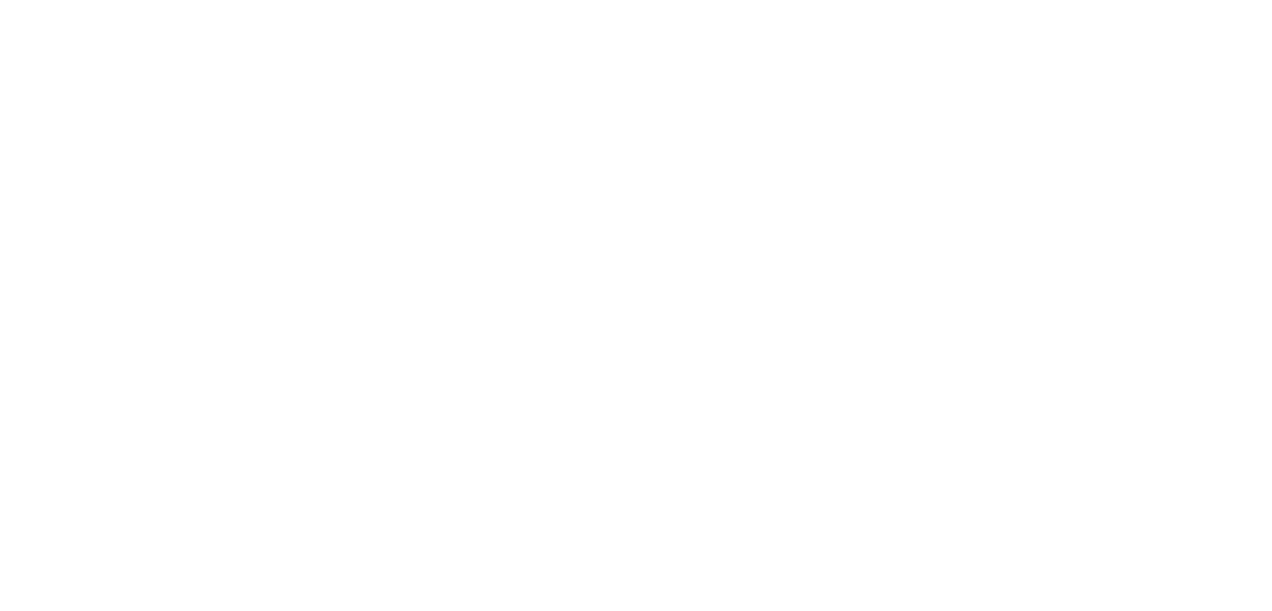 scroll, scrollTop: 0, scrollLeft: 0, axis: both 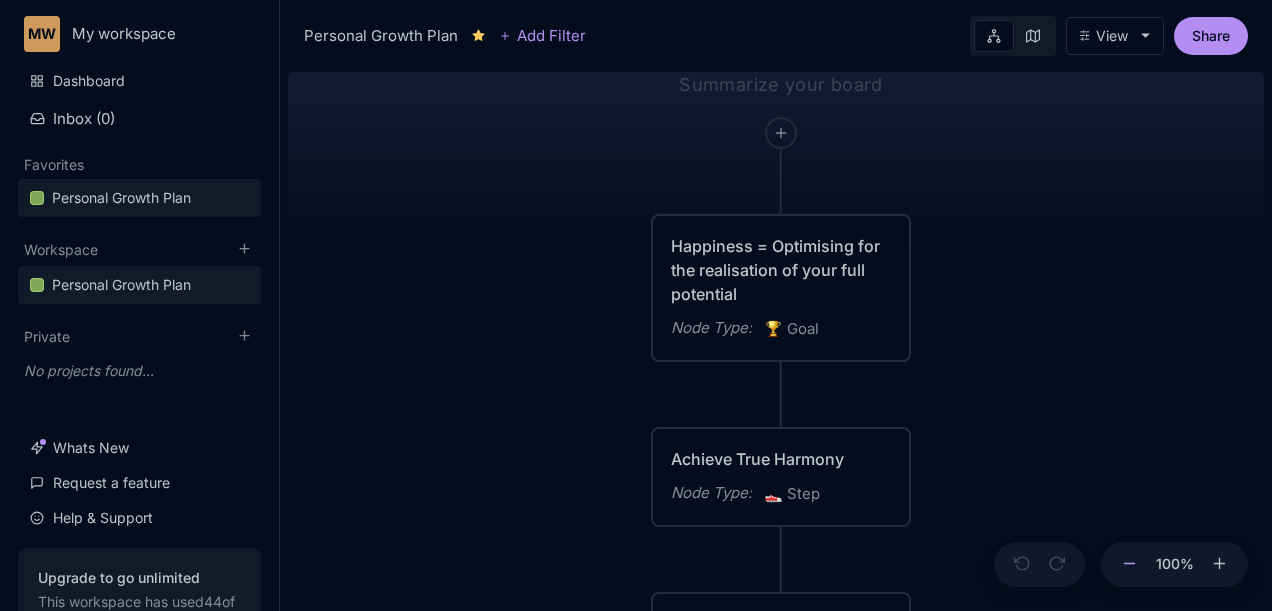 click 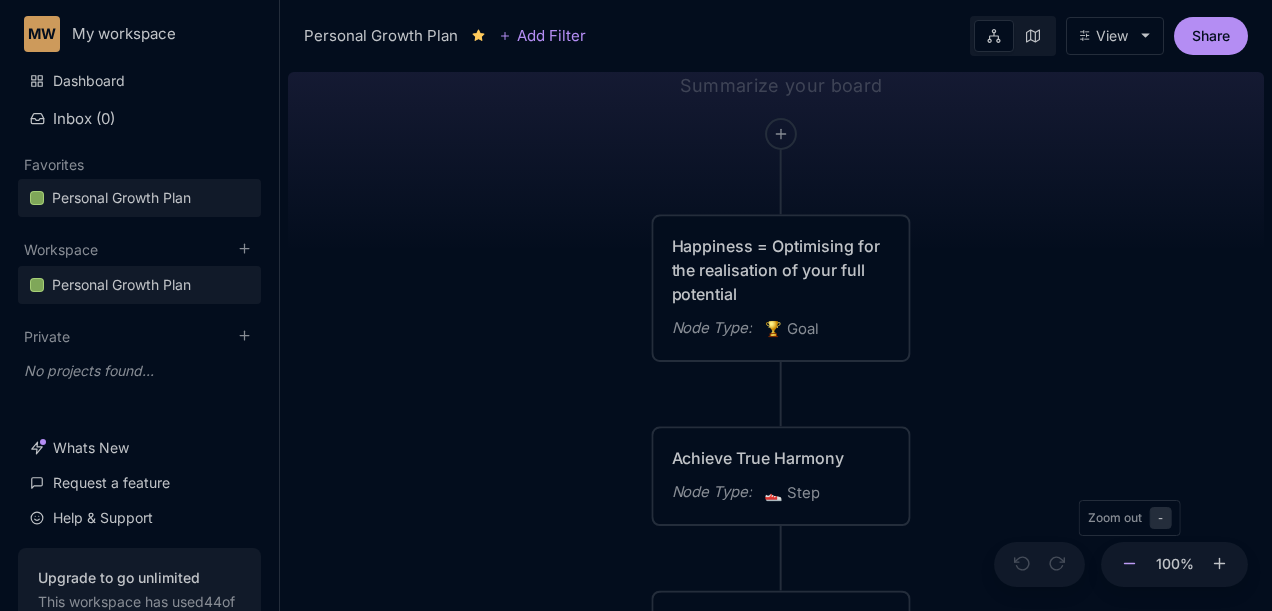 click 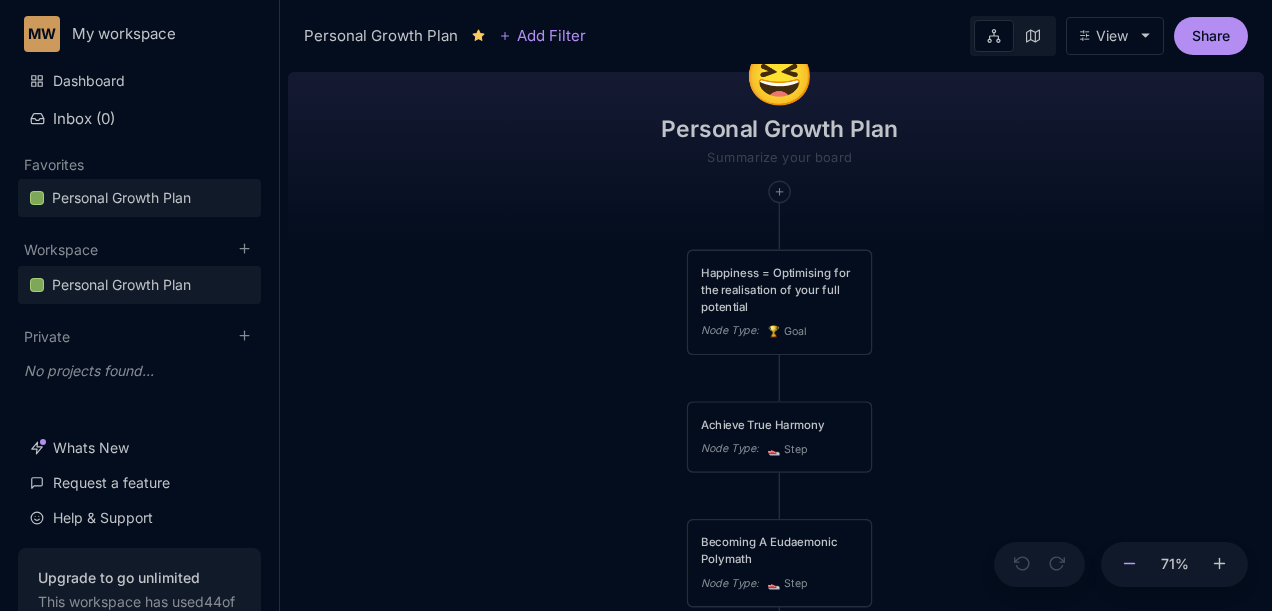 click 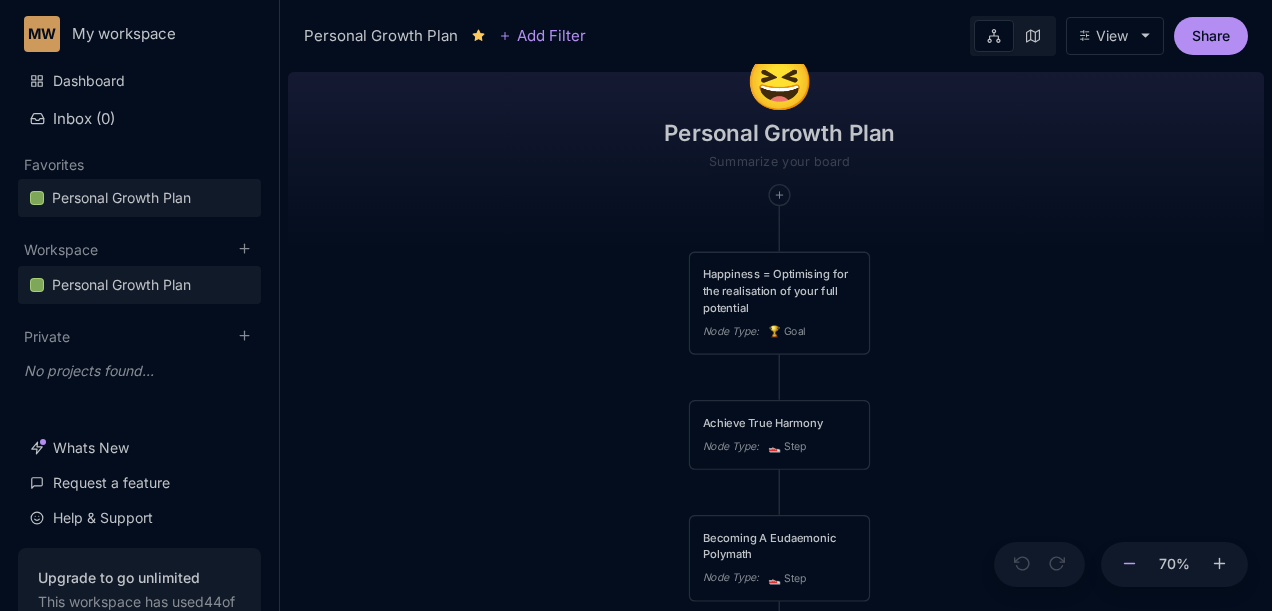 click 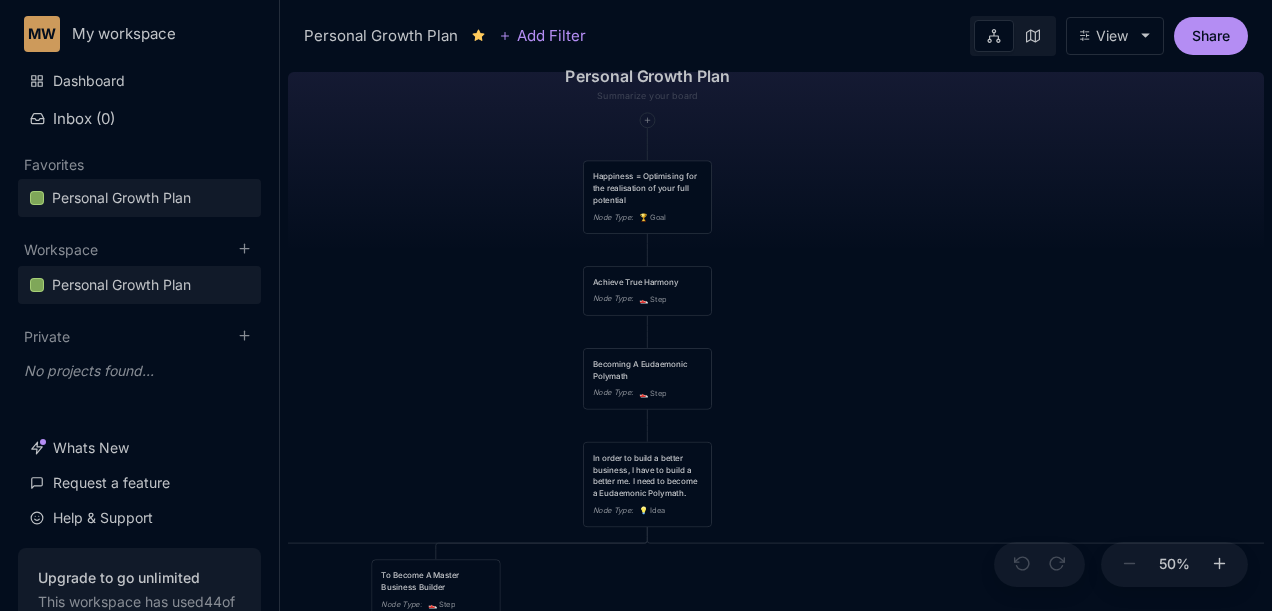 drag, startPoint x: 999, startPoint y: 318, endPoint x: 764, endPoint y: 94, distance: 324.6552 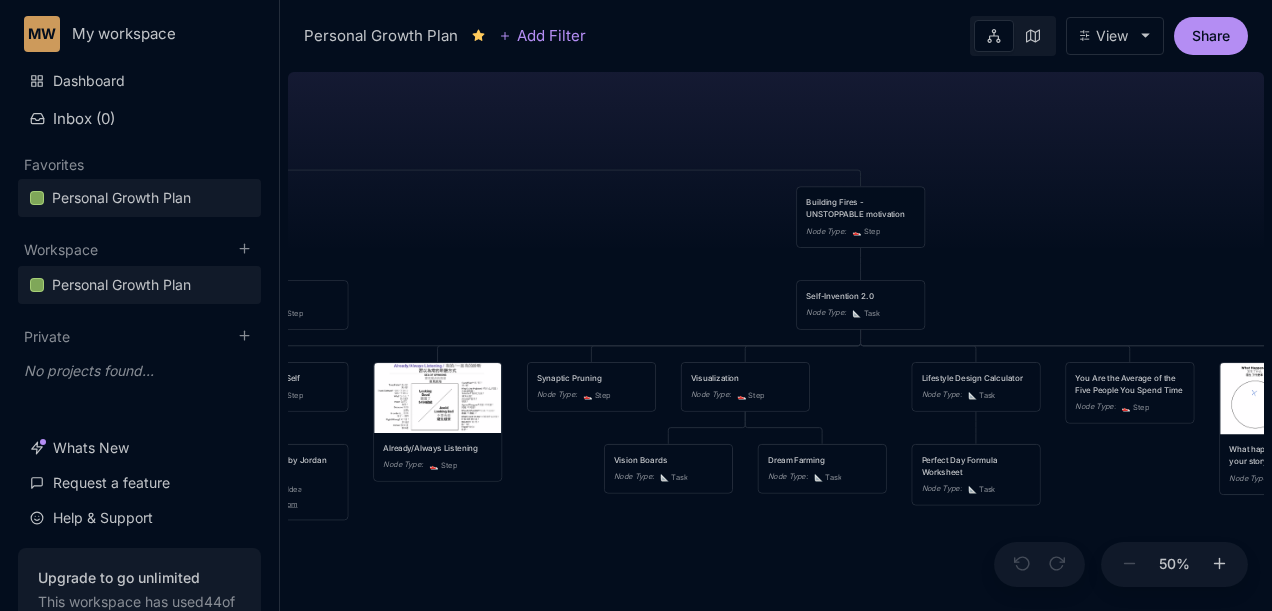drag, startPoint x: 822, startPoint y: 234, endPoint x: 530, endPoint y: 85, distance: 327.81854 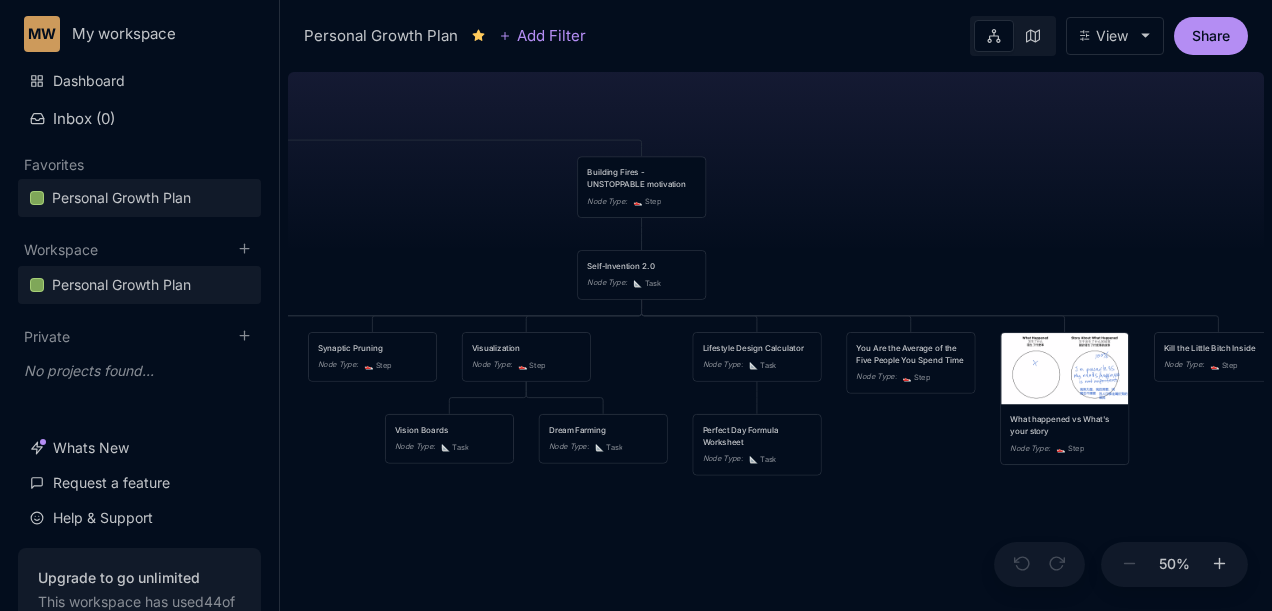 drag, startPoint x: 558, startPoint y: 546, endPoint x: 339, endPoint y: 516, distance: 221.04524 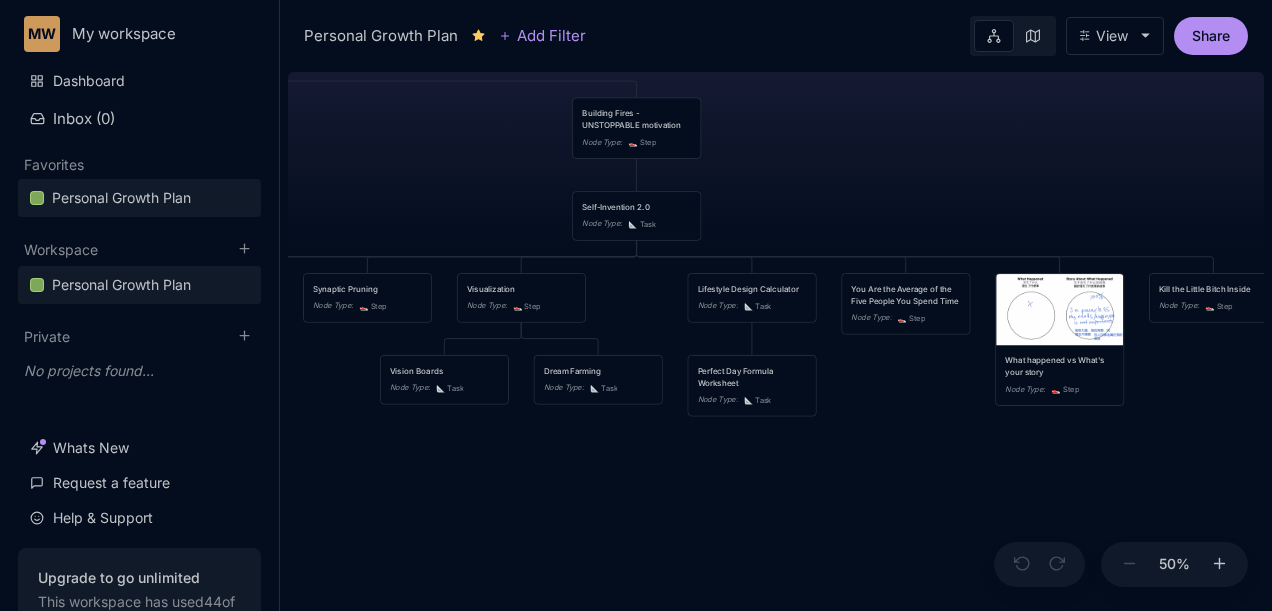 drag, startPoint x: 860, startPoint y: 526, endPoint x: 842, endPoint y: 468, distance: 60.728905 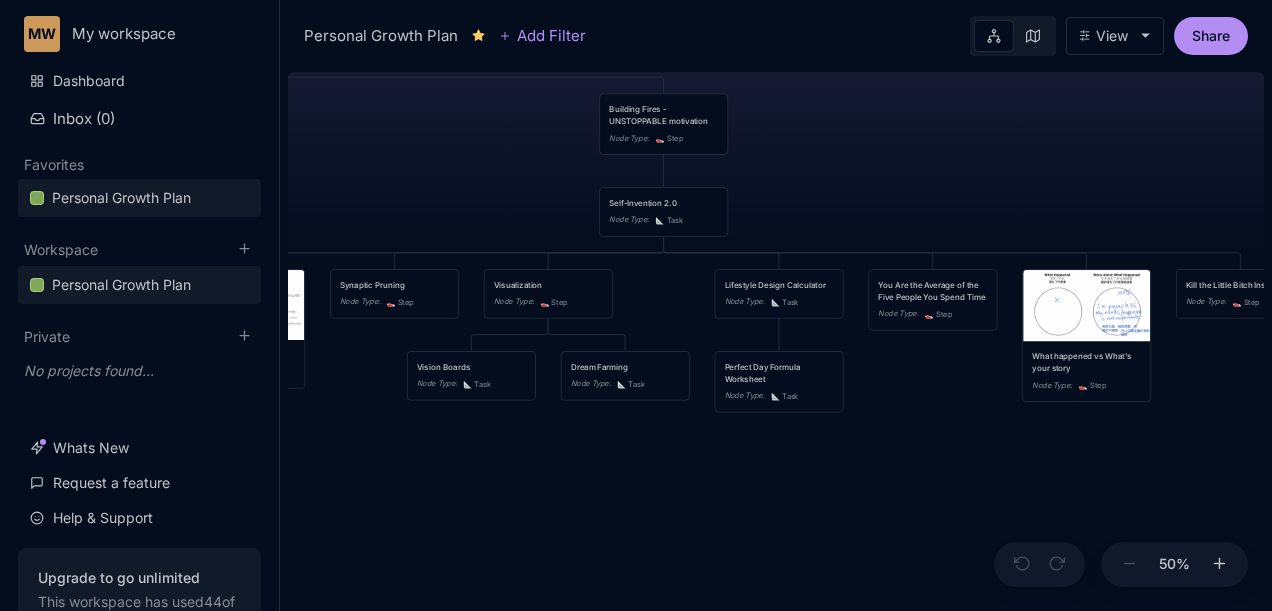 drag, startPoint x: 644, startPoint y: 519, endPoint x: 922, endPoint y: 496, distance: 278.94983 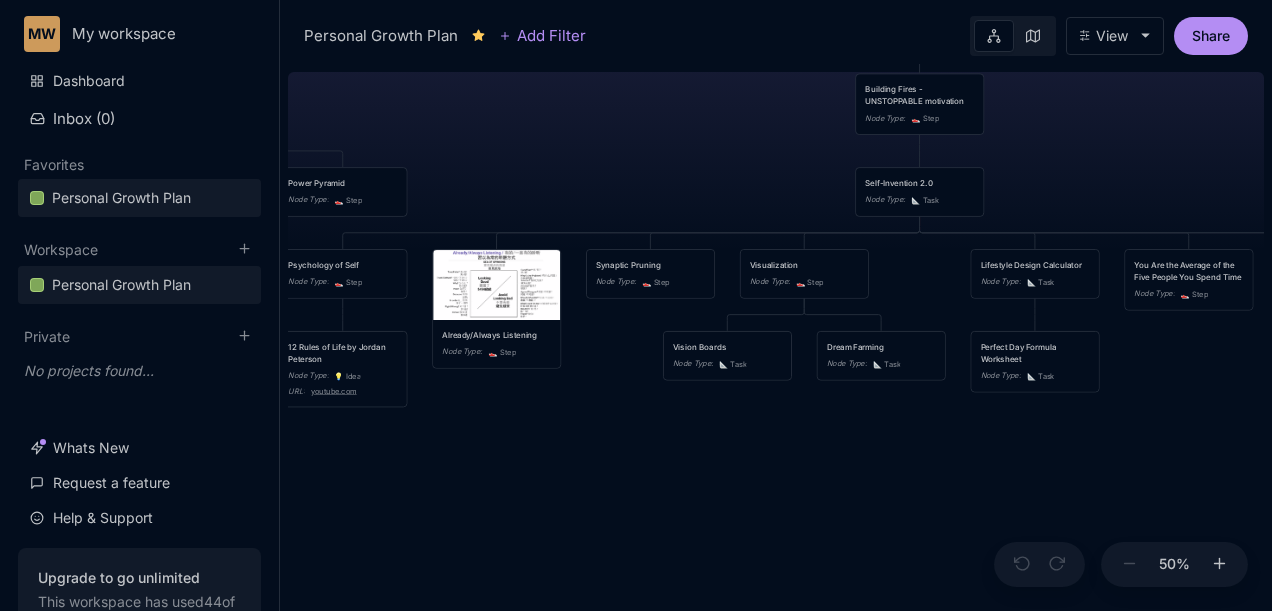 drag, startPoint x: 730, startPoint y: 463, endPoint x: 758, endPoint y: 458, distance: 28.442924 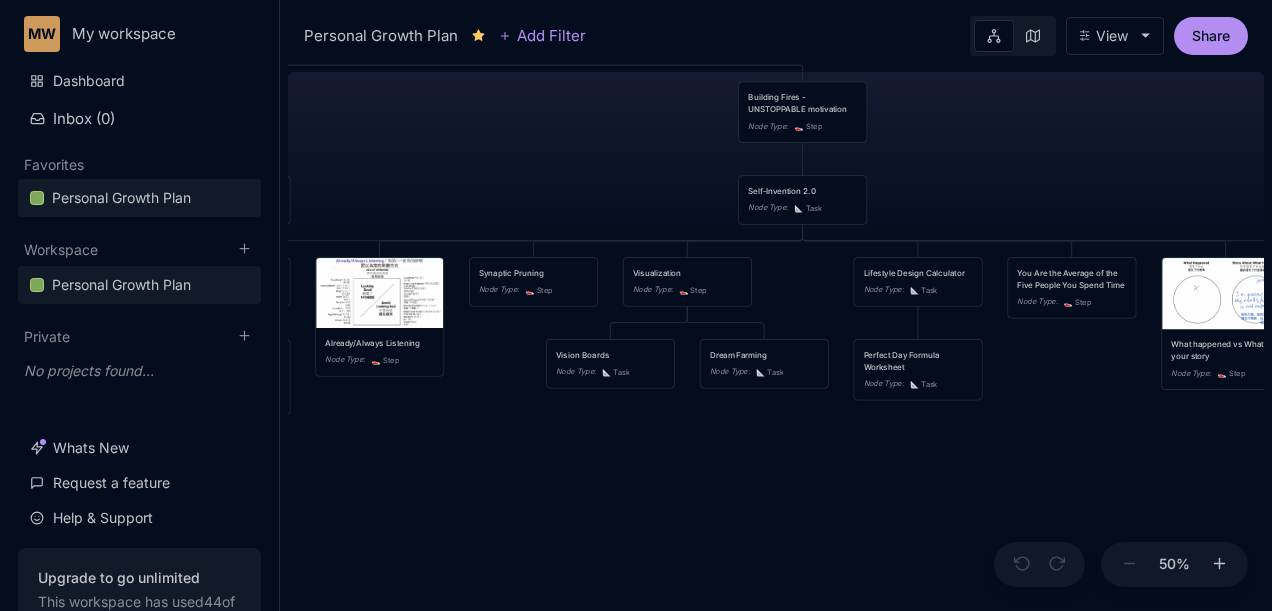 drag, startPoint x: 842, startPoint y: 428, endPoint x: 729, endPoint y: 482, distance: 125.23977 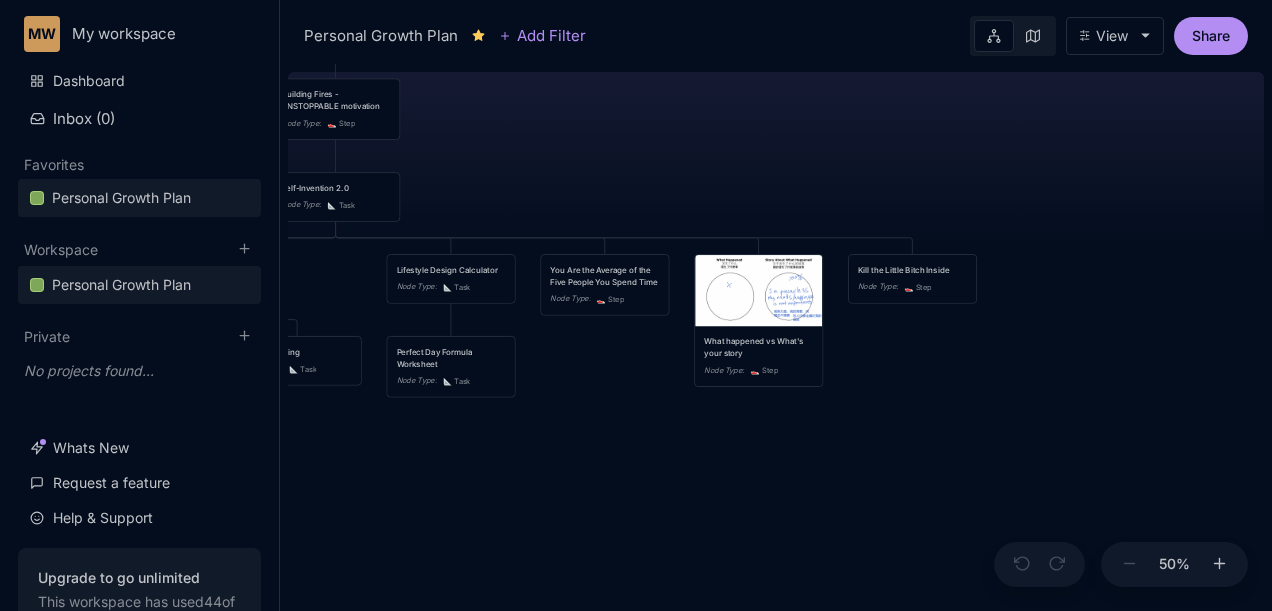 drag, startPoint x: 913, startPoint y: 488, endPoint x: 593, endPoint y: 488, distance: 320 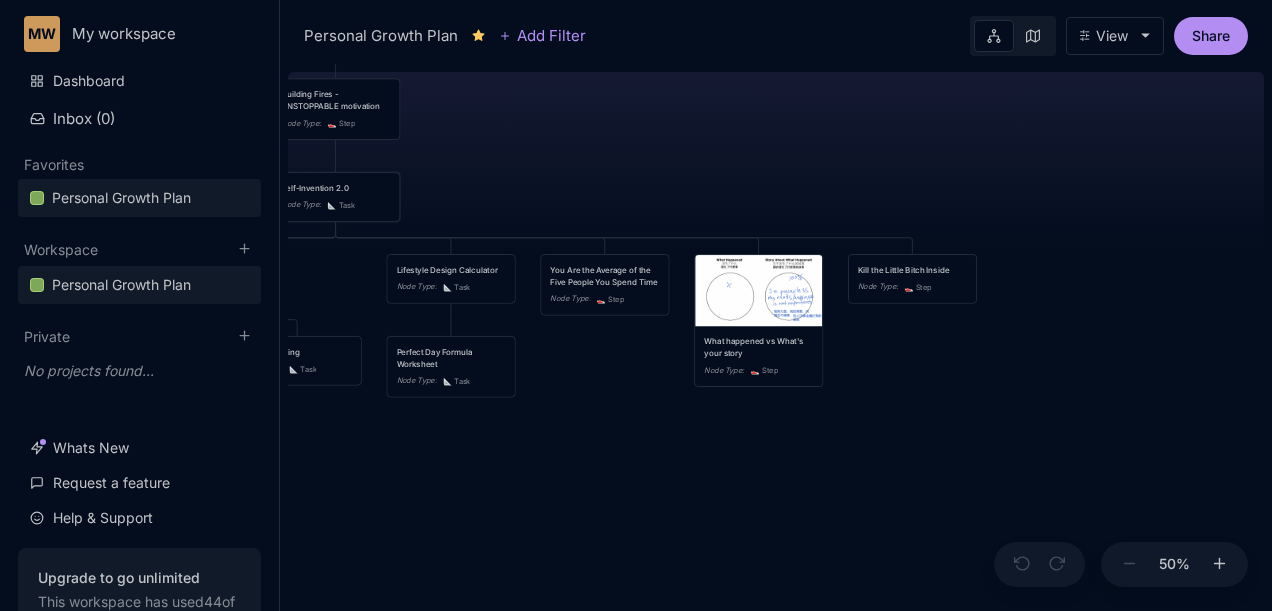 click on "📐   Task" at bounding box center [341, 205] 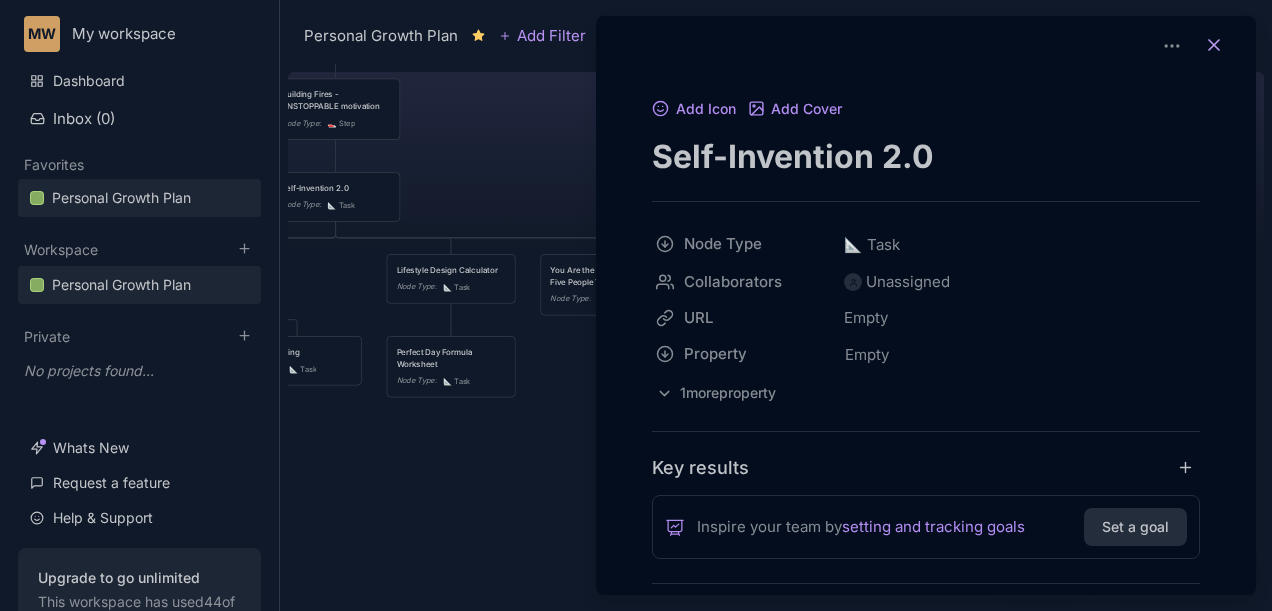click 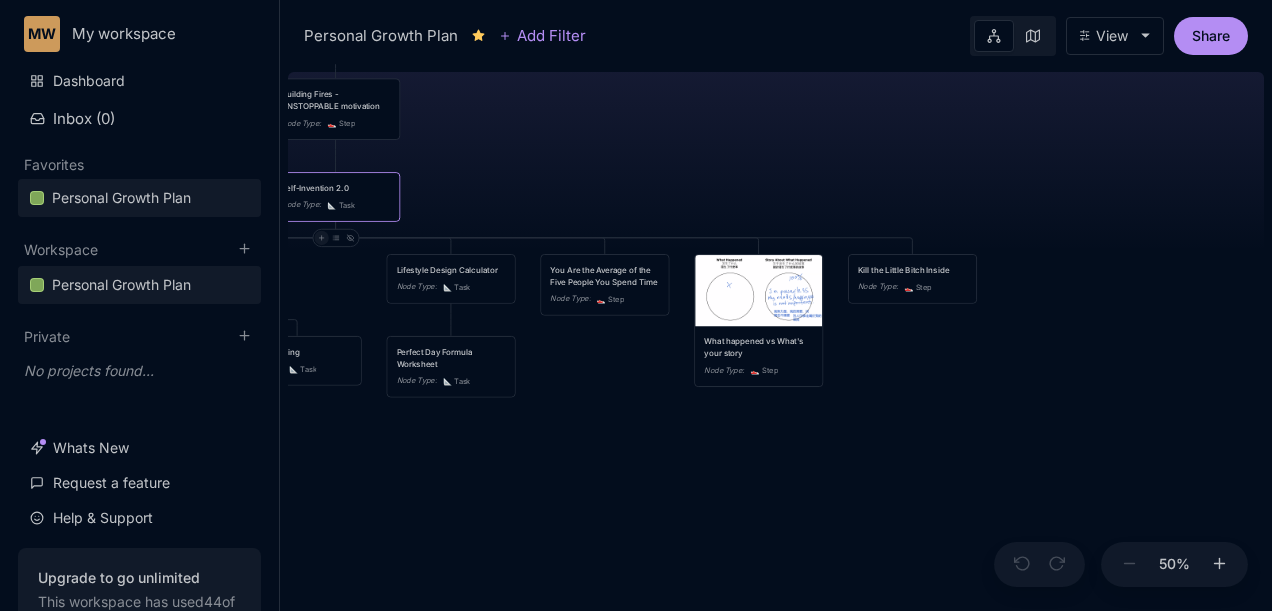 click 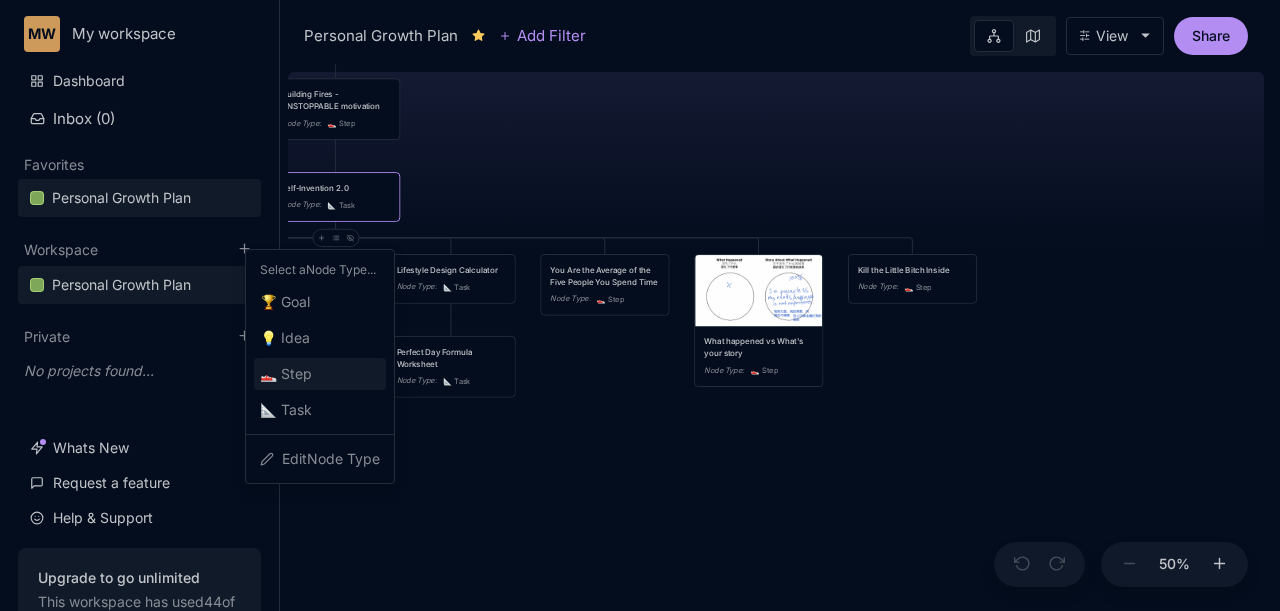 click on "👟   Step" at bounding box center [320, 374] 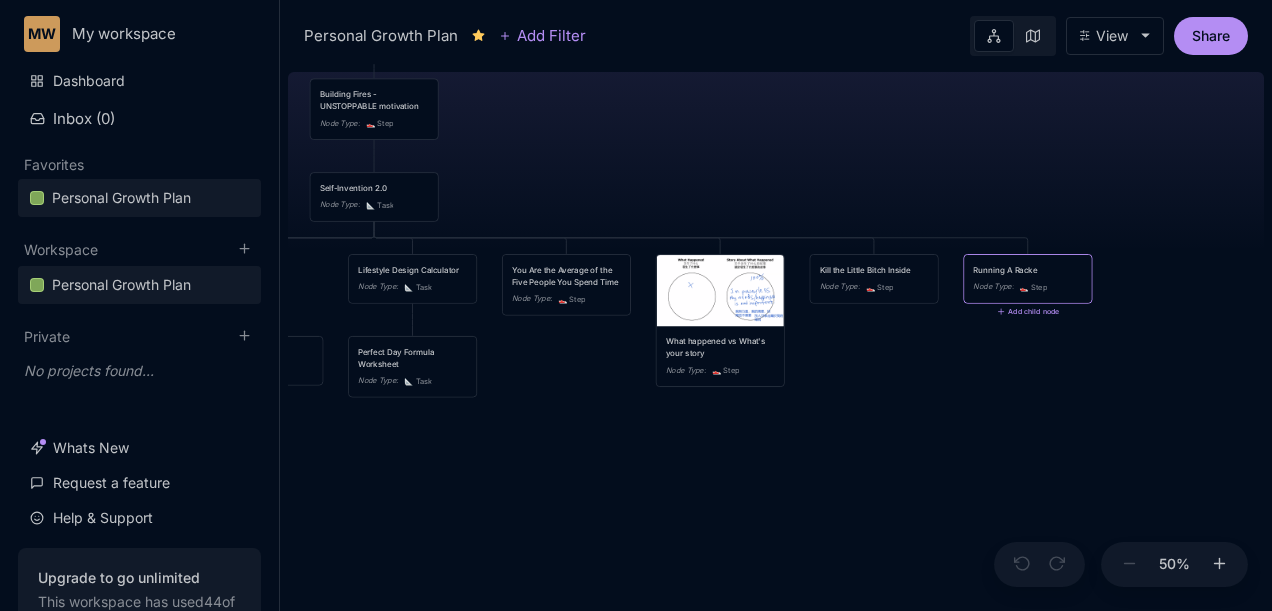 type on "Running A Racket" 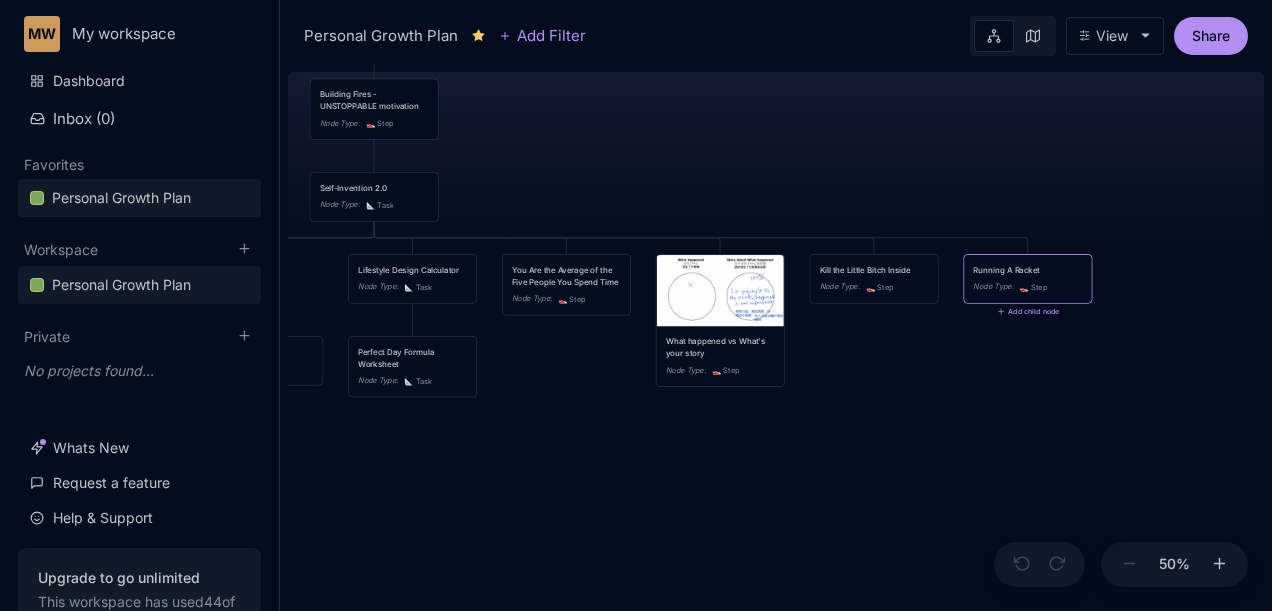 click on "😆 Personal Growth Plan Happiness = Optimising for the realisation of your full potential Node Type : 🏆   Goal Achieve True Harmony Node Type : 👟   Step Becoming A Eudaemonic Polymath Node Type : 👟   Step In order to build a better business, I have to build a better me. I need to become a Eudaemonic Polymath.  Node Type : 💡   Idea Romance
Friends/Fun
Family
Health/Fitness
Money/Finances
Spirituality Node Type : 👟   Step To Become A Master Business Builder Node Type : 👟   Step Building Fires - UNSTOPPABLE motivation Node Type : 👟   Step Improve my brain's OS - Make better decisions and have it compound Node Type : 👟   Step Become a Master Marketer Node Type : 👟   Step Power Pyramid Node Type : 👟   Step Self-Invention 2.0 Node Type : 📐   Task Mental Model 1: 2nd order thinking (and then what?) Node Type : 💡   Idea Mental Model 2: Critical Thinking Node Type : 💡   Idea URL : canva.com Mental Model 3: Cui Bono "Who benefits" "How do they benefit" Find hidden incentives : :" at bounding box center (776, 337) 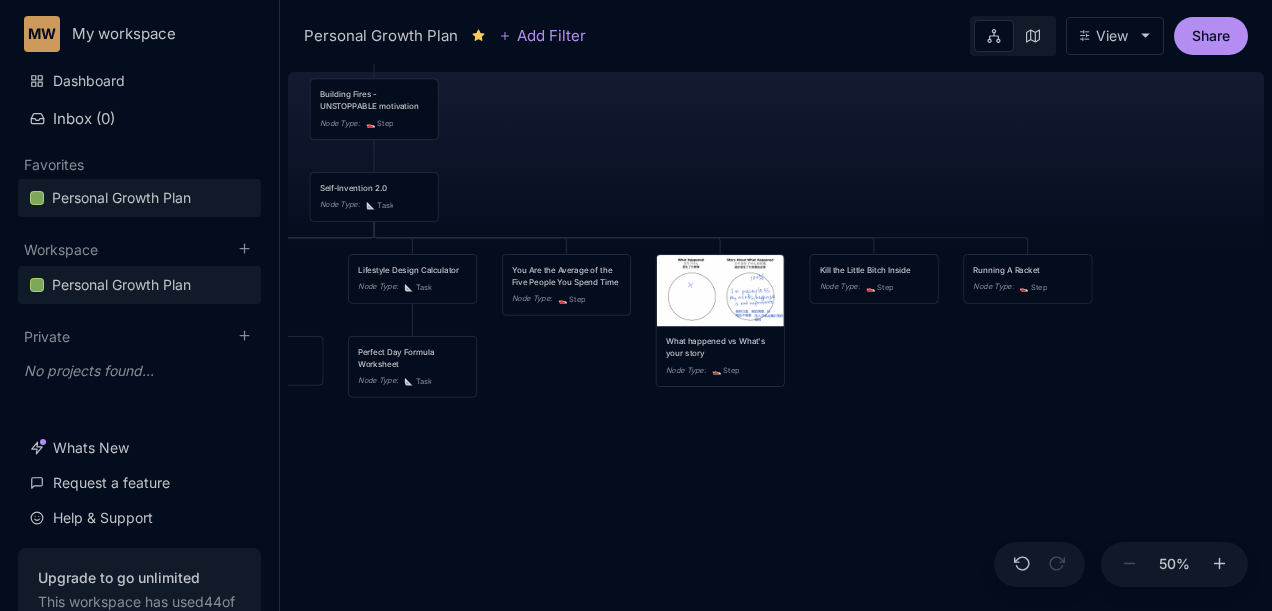 click on "👟" at bounding box center (1024, 286) 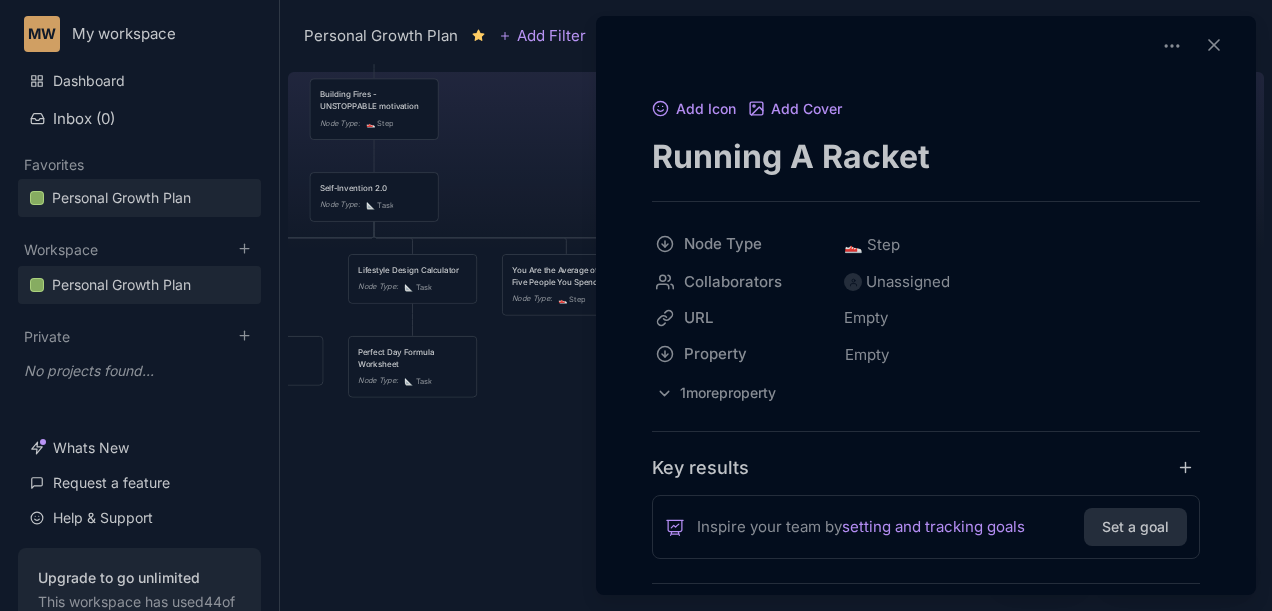 click on "Add Icon Add Cover Running A Racket   Node Type 👟   Step   Collaborators Unassigned   URL Empty   Property Empty
To pick up a draggable item, press the space bar.
While dragging, use the arrow keys to move the item.
Press space again to drop the item in its new position, or press escape to cancel.
1  more  property Key results Inspire your team by  setting and tracking goals Set a goal Description  Markdown Discussion Unsubscribe PD PD Comment" at bounding box center (926, 505) 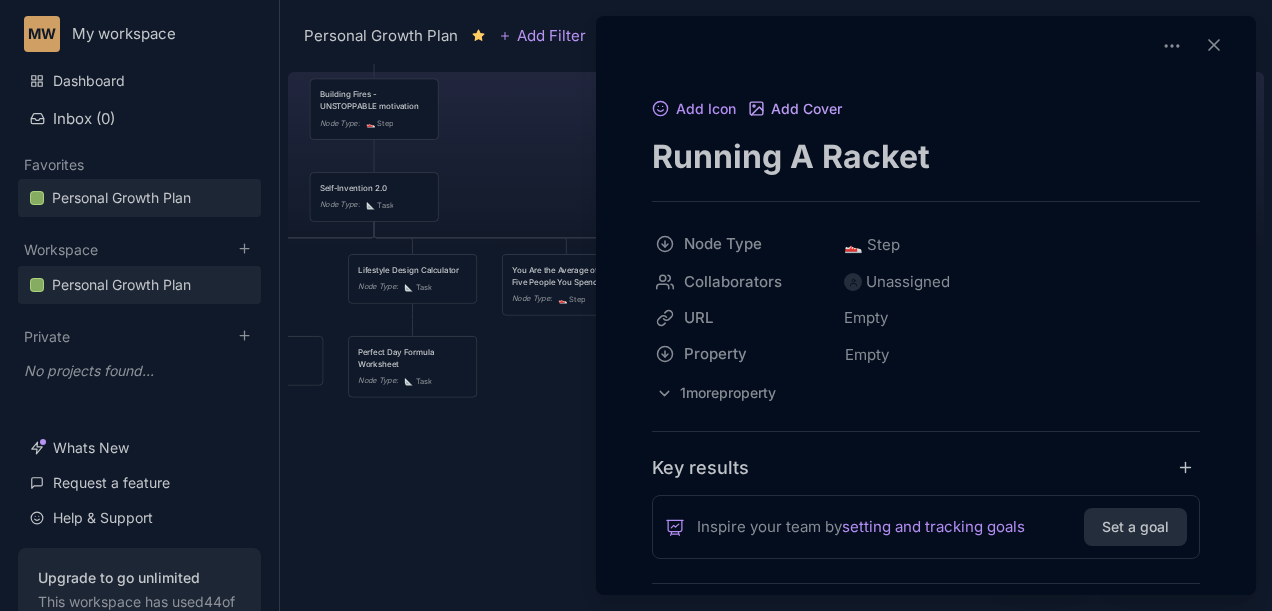 click 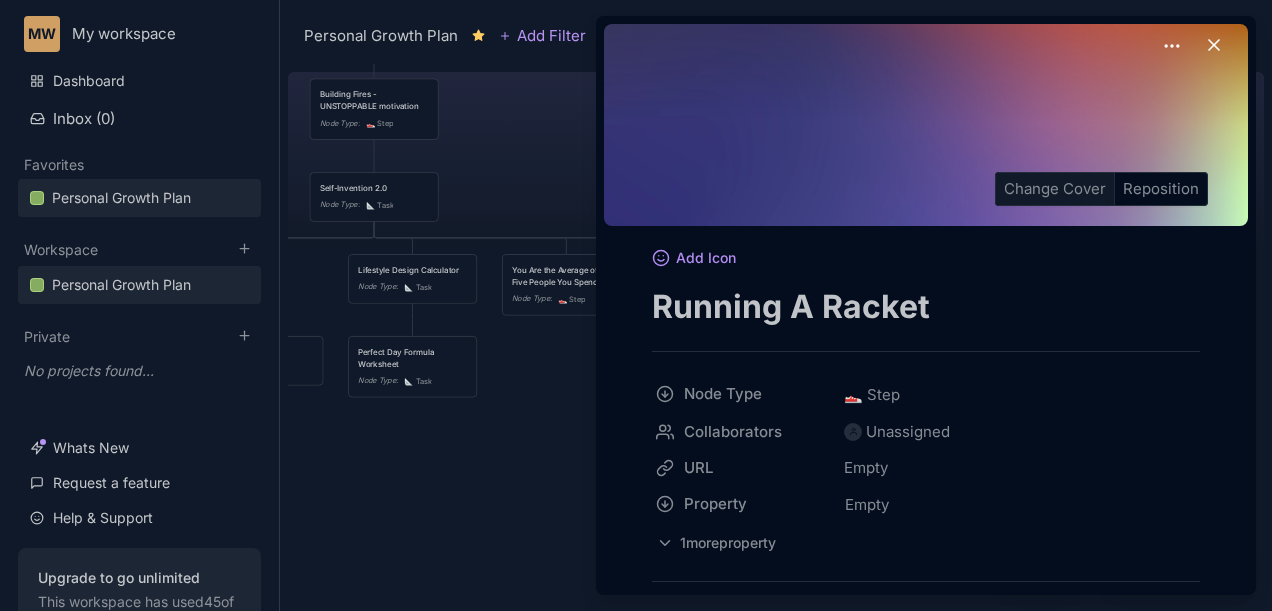click on "Change Cover" at bounding box center (1055, 189) 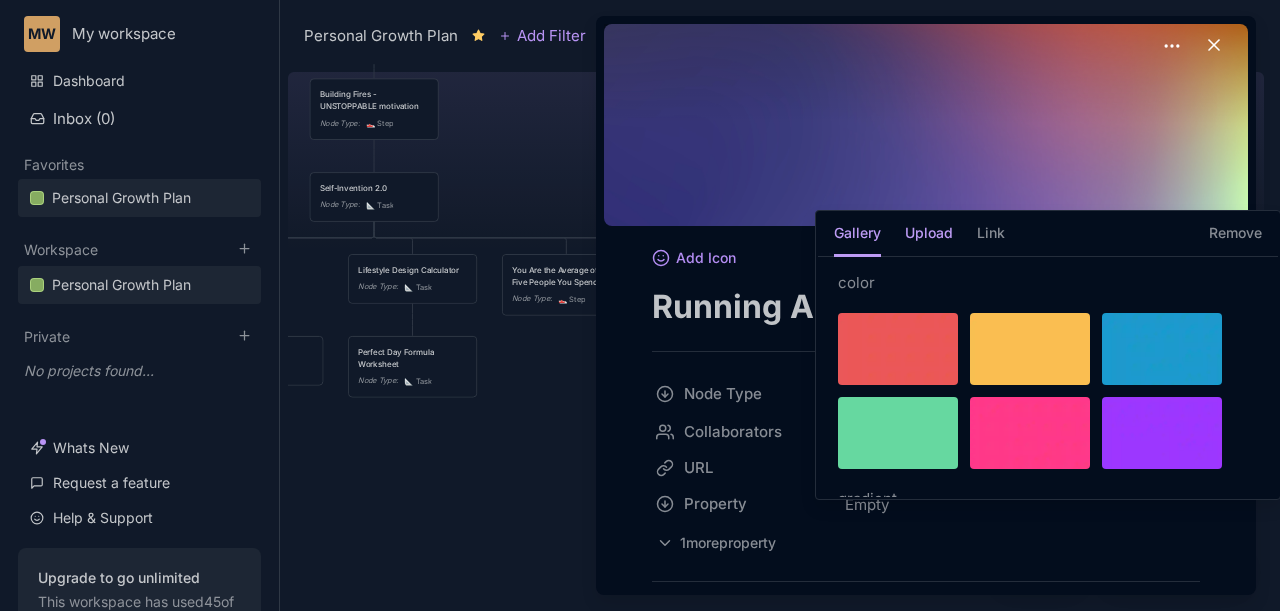 click on "Upload" at bounding box center [929, 239] 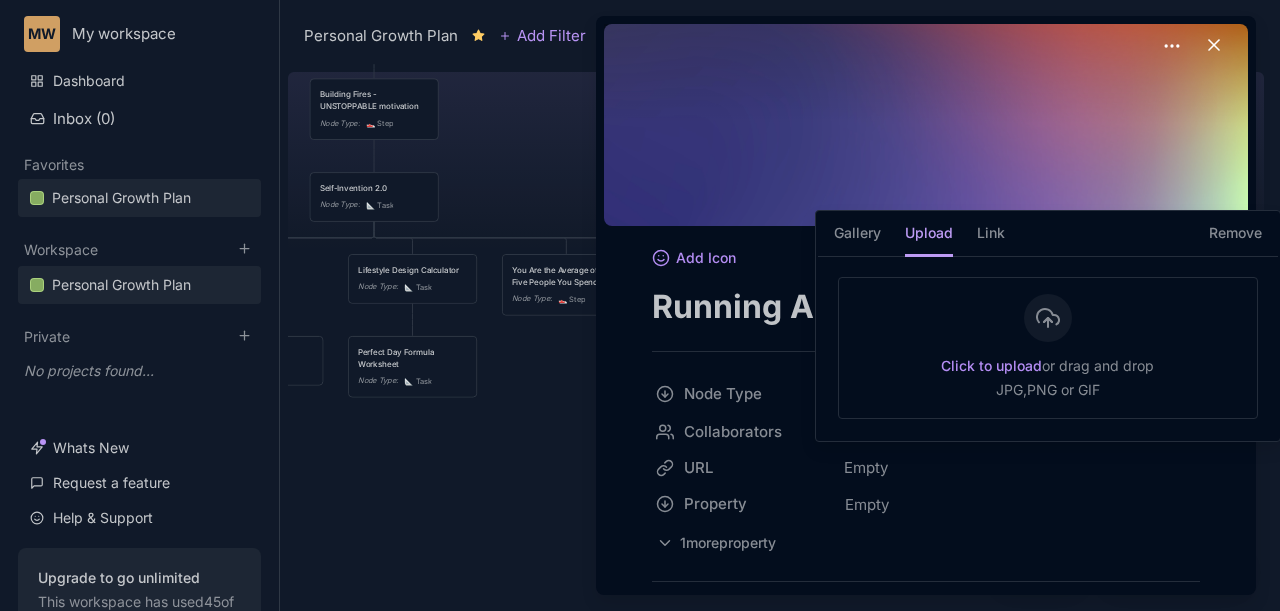 click 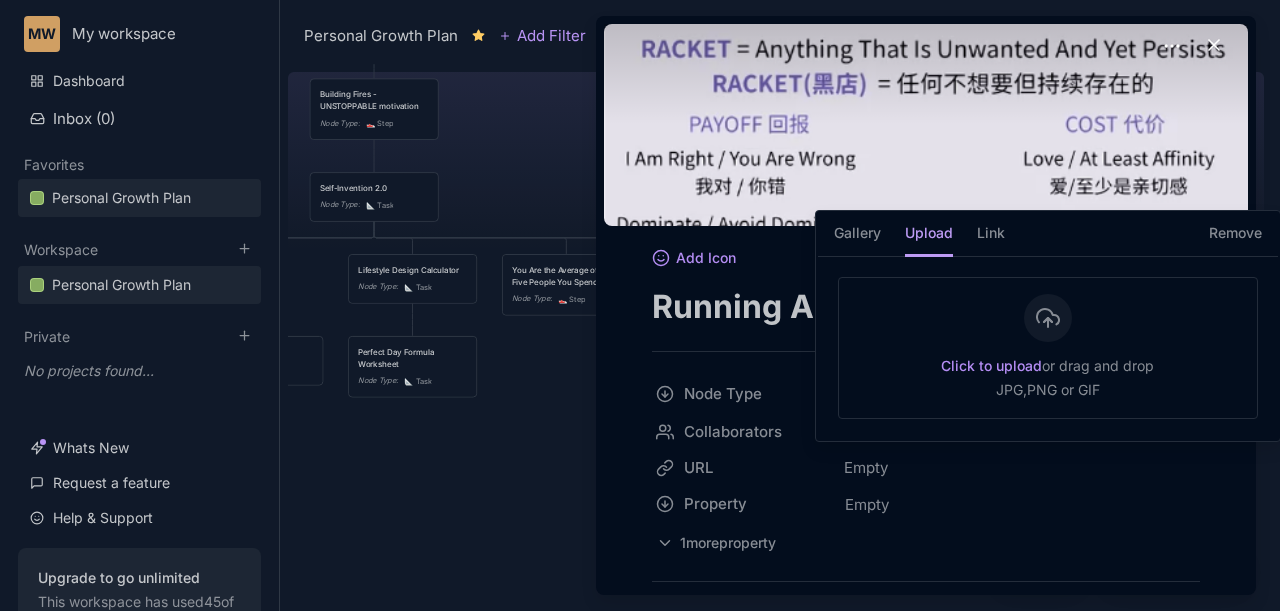 click on "Remove" at bounding box center (1235, 239) 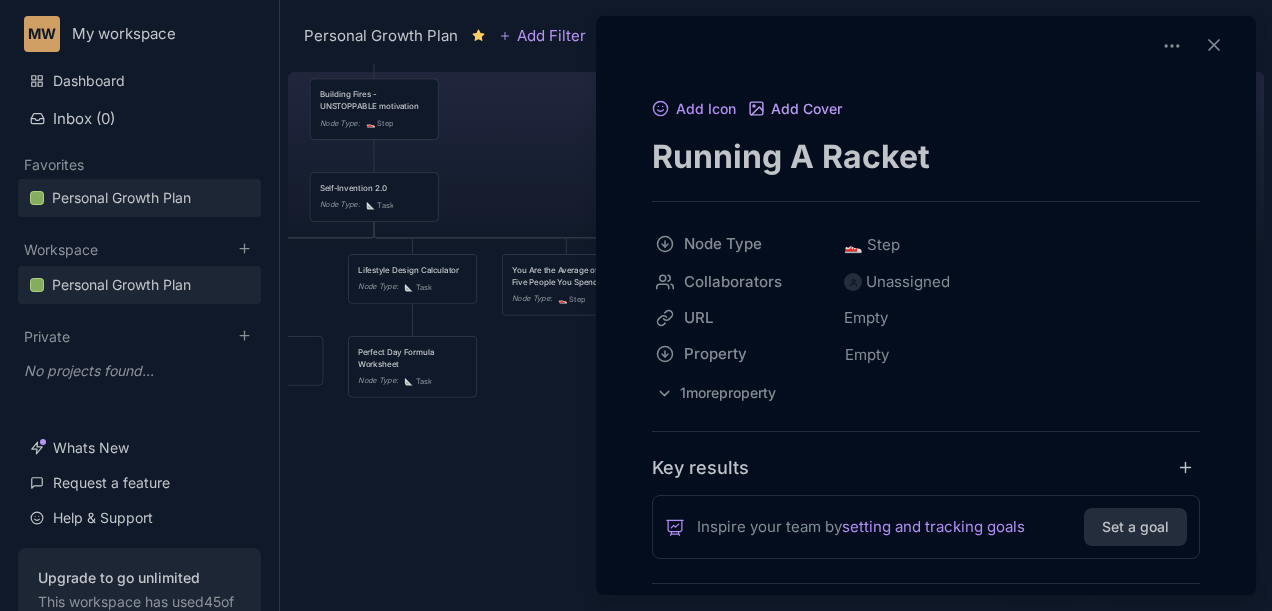 click on "Add Cover" at bounding box center (795, 110) 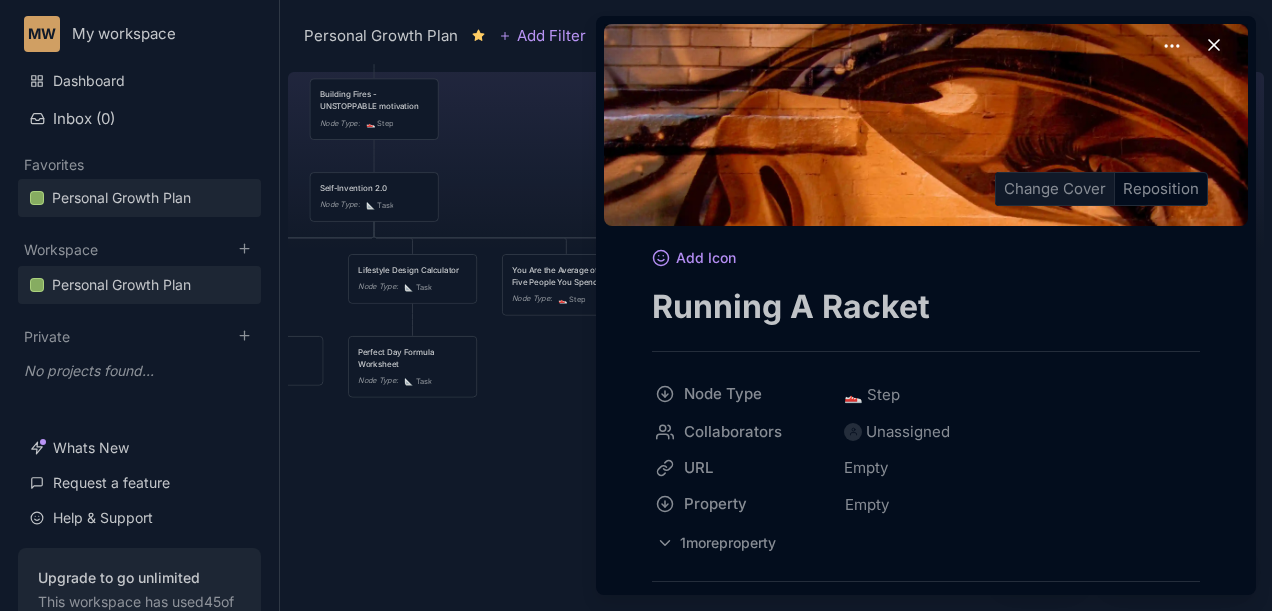 click on "Change Cover" at bounding box center [1055, 189] 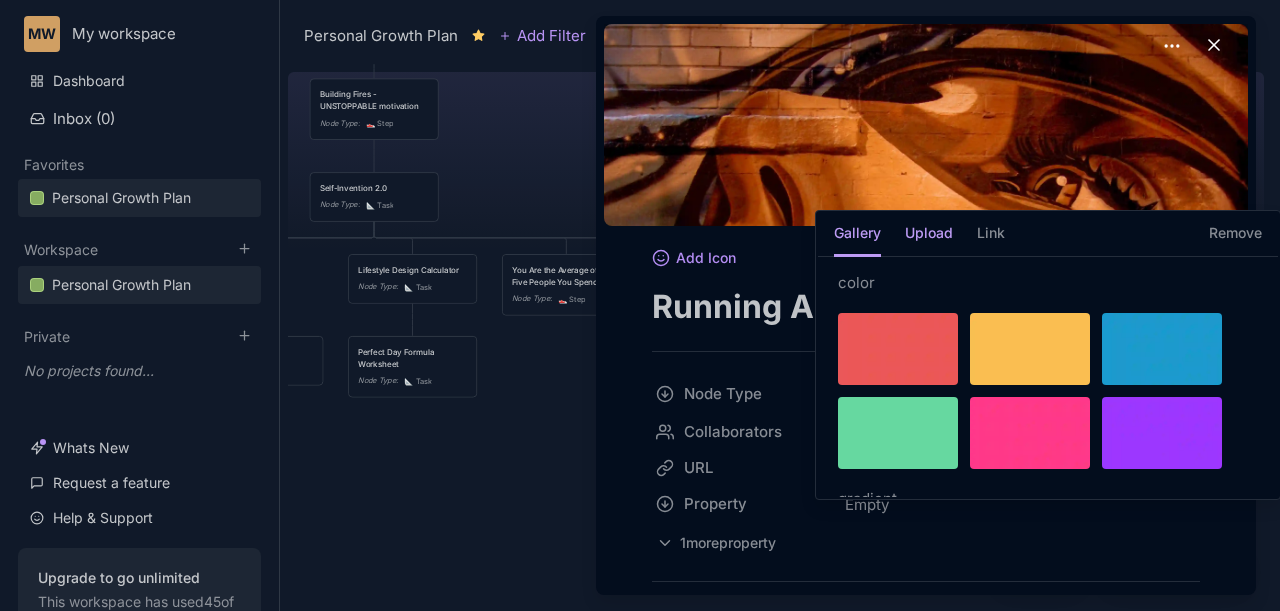 click on "Upload" at bounding box center (929, 239) 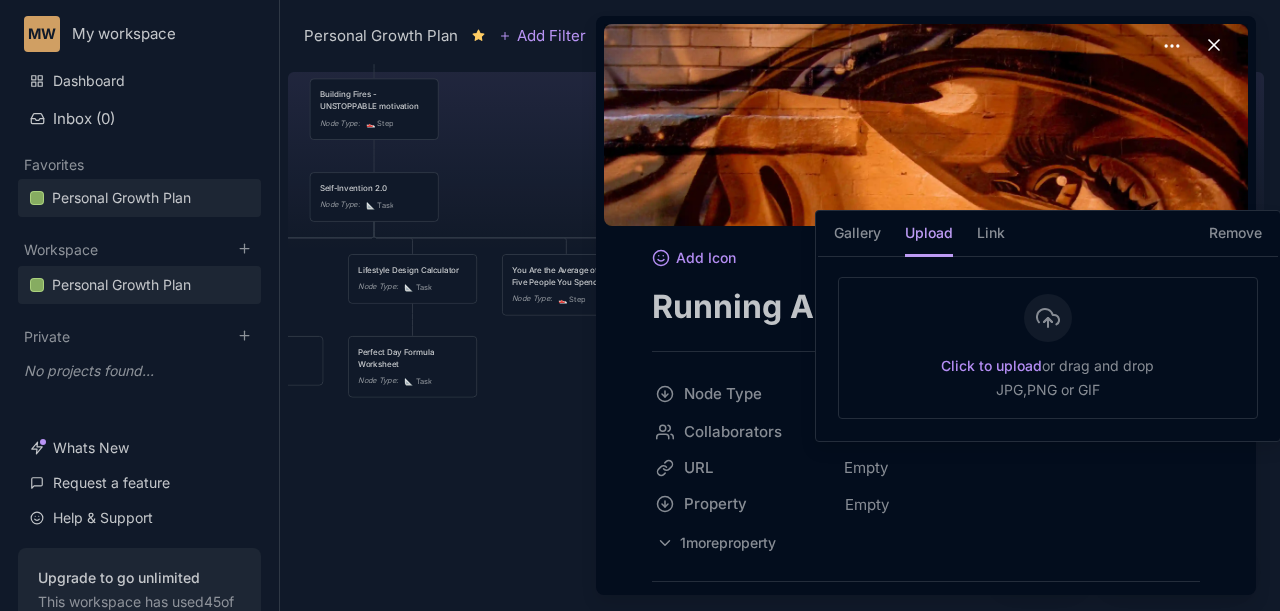 click on "Click to upload  or drag and drop  JPG,PNG or GIF" at bounding box center [1048, 348] 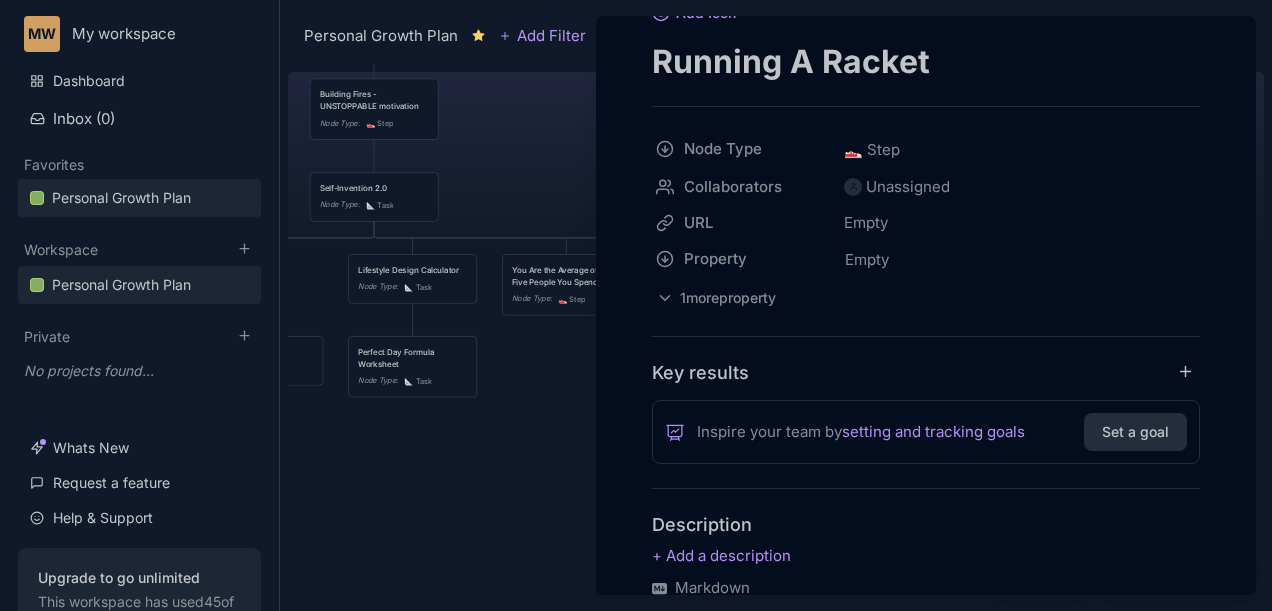 scroll, scrollTop: 266, scrollLeft: 0, axis: vertical 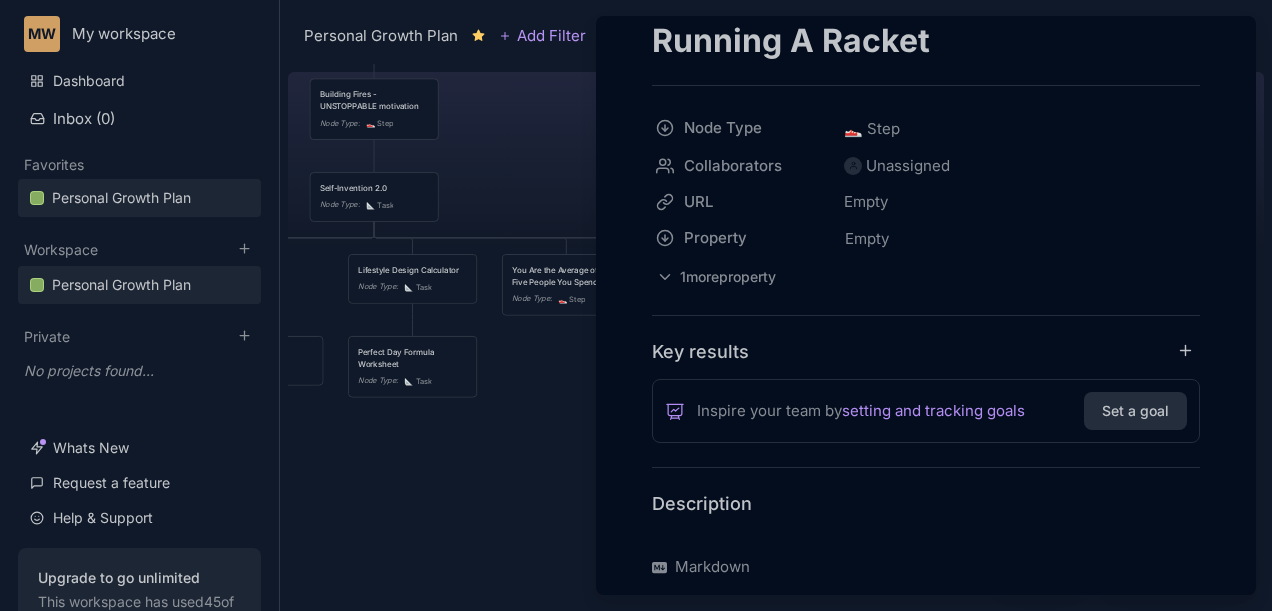 click at bounding box center (926, 535) 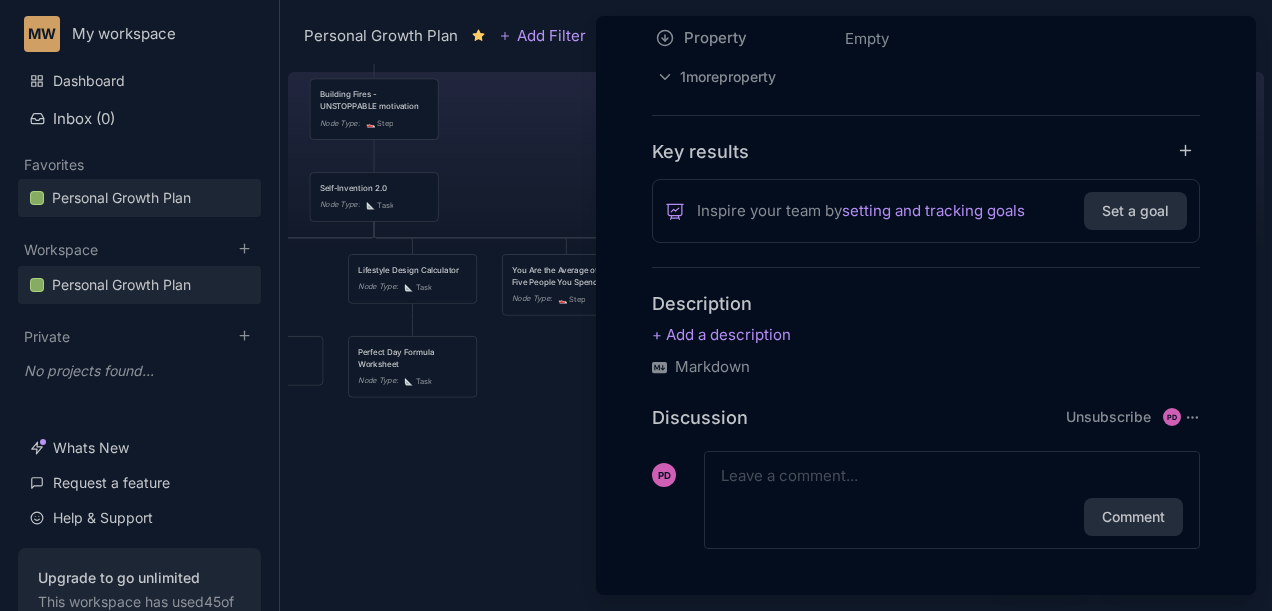 scroll, scrollTop: 466, scrollLeft: 0, axis: vertical 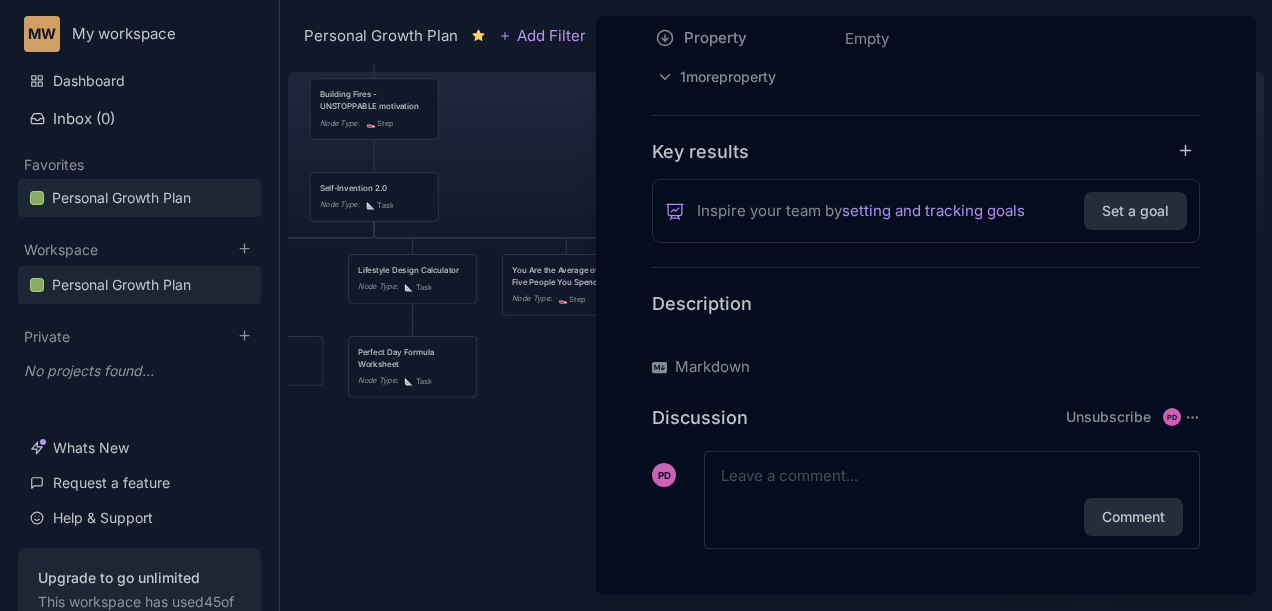 click at bounding box center (926, 335) 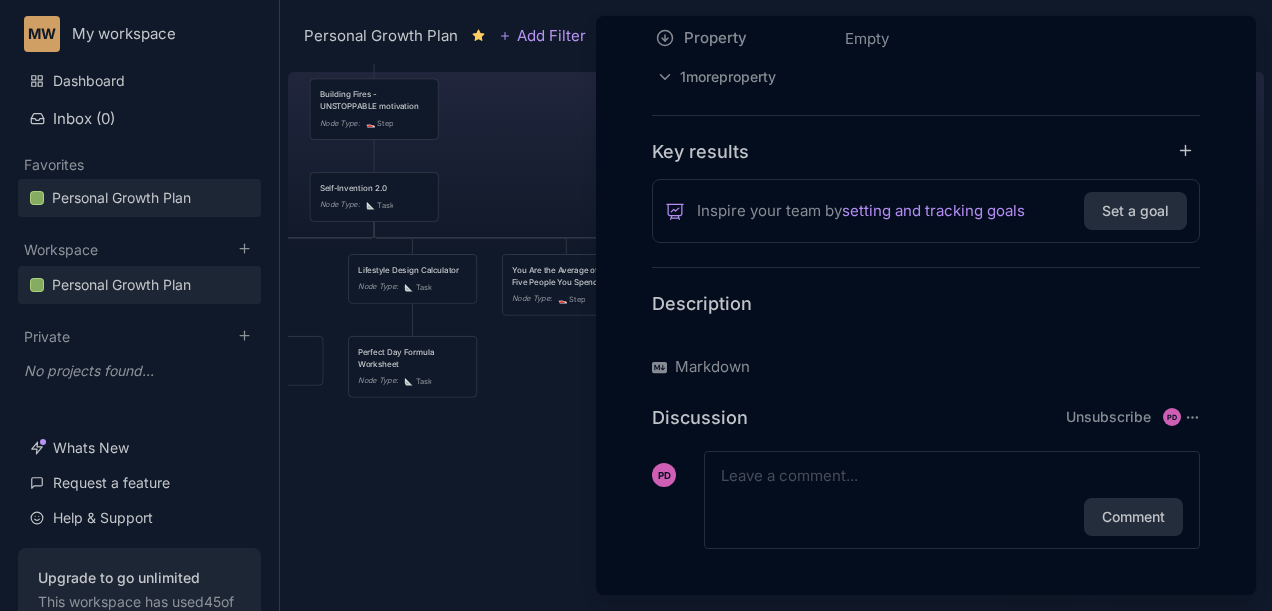 type 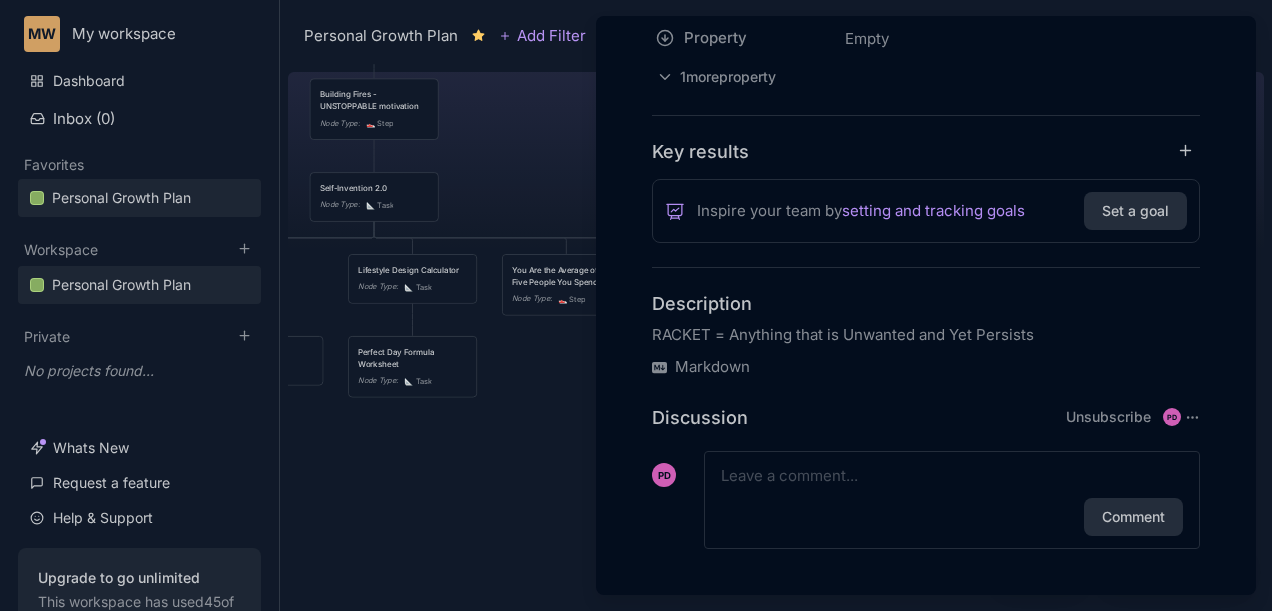 click at bounding box center (636, 305) 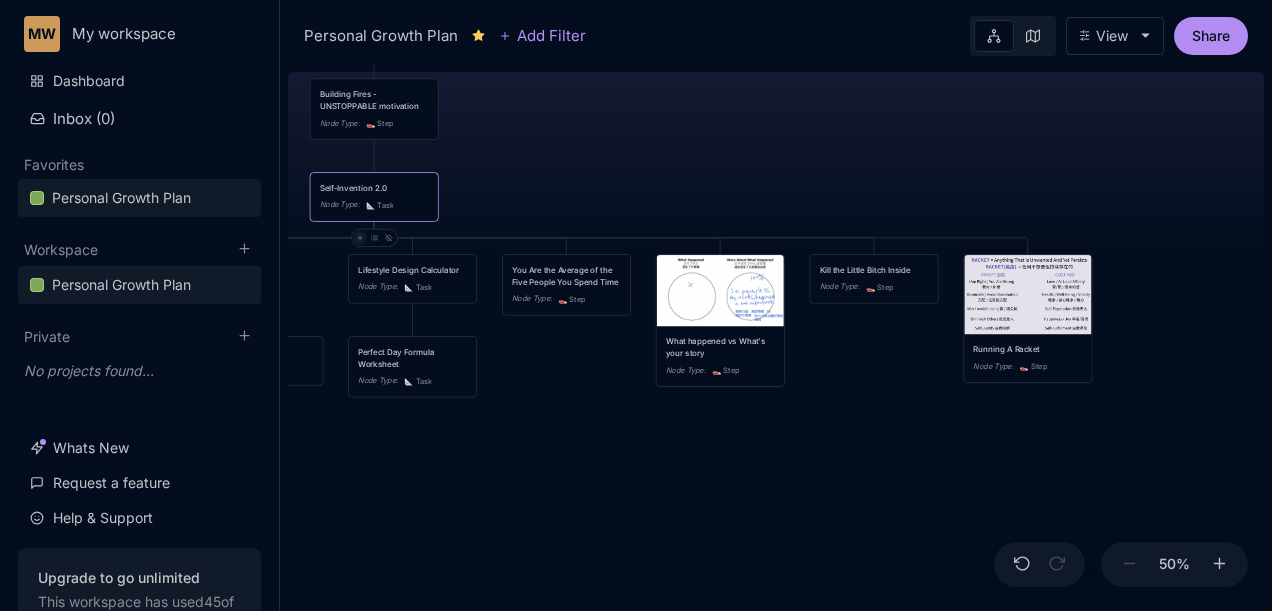 click 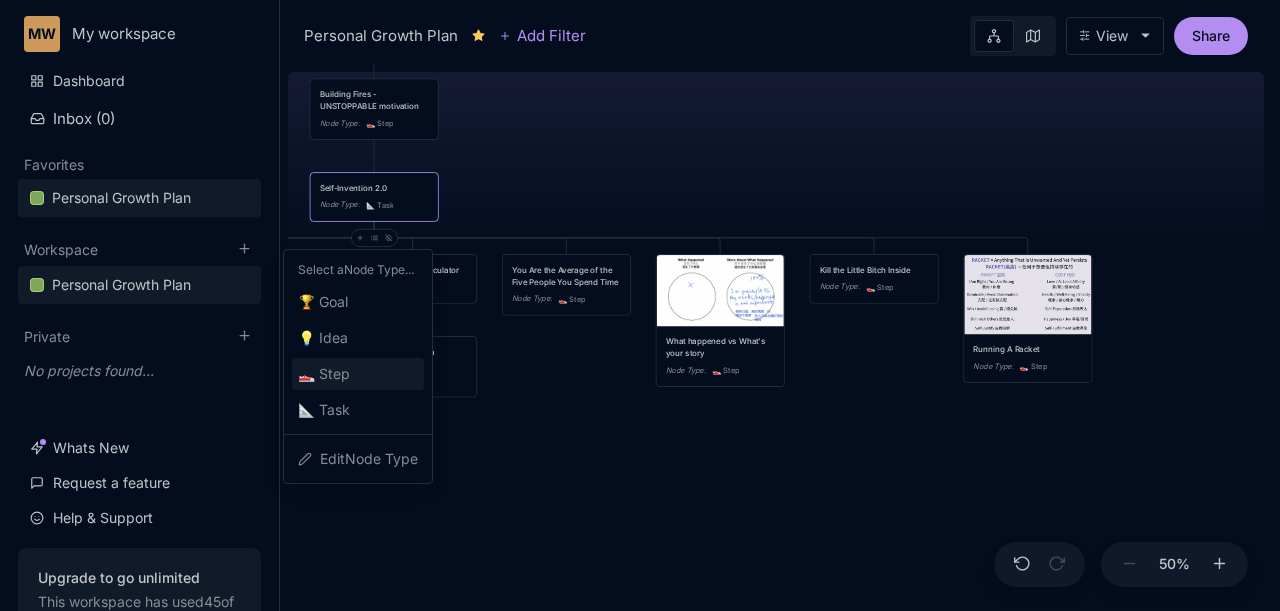 click on "👟   Step" at bounding box center (358, 374) 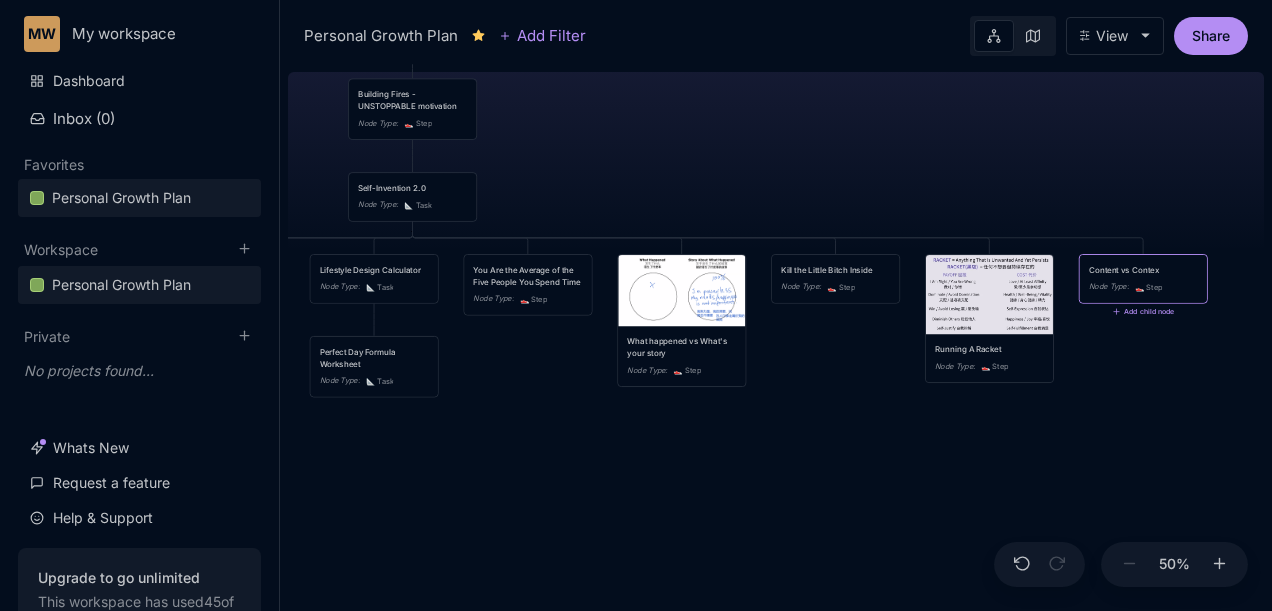 type on "Content vs Context" 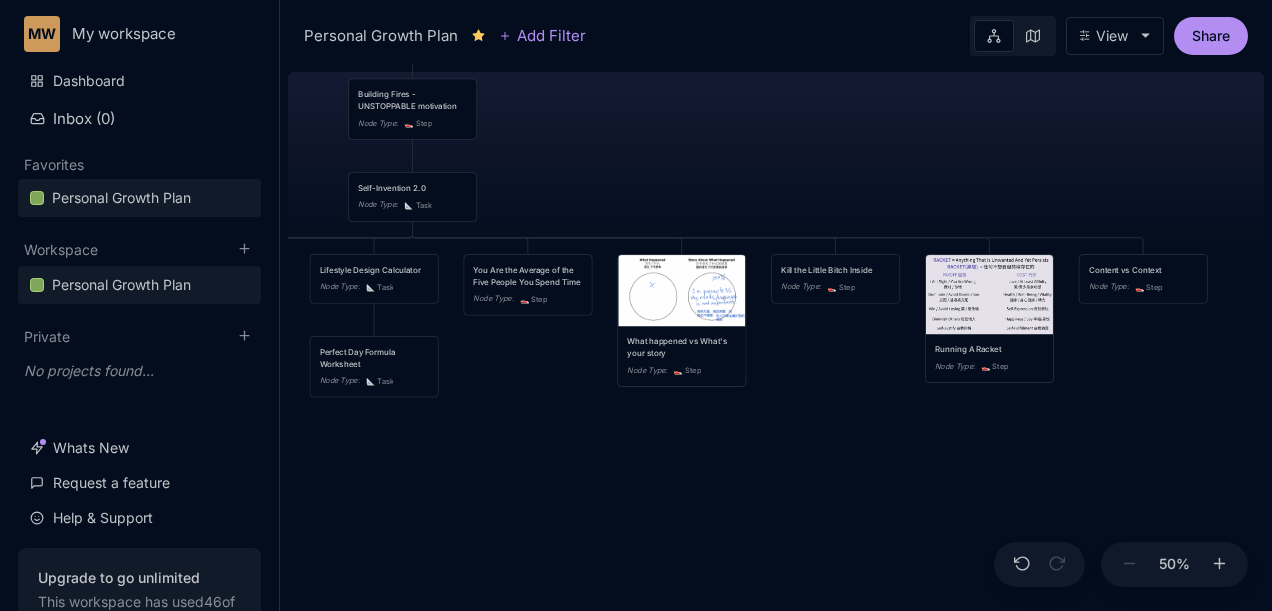 click on "Content vs Context Node Type : 👟   Step" at bounding box center (1143, 279) 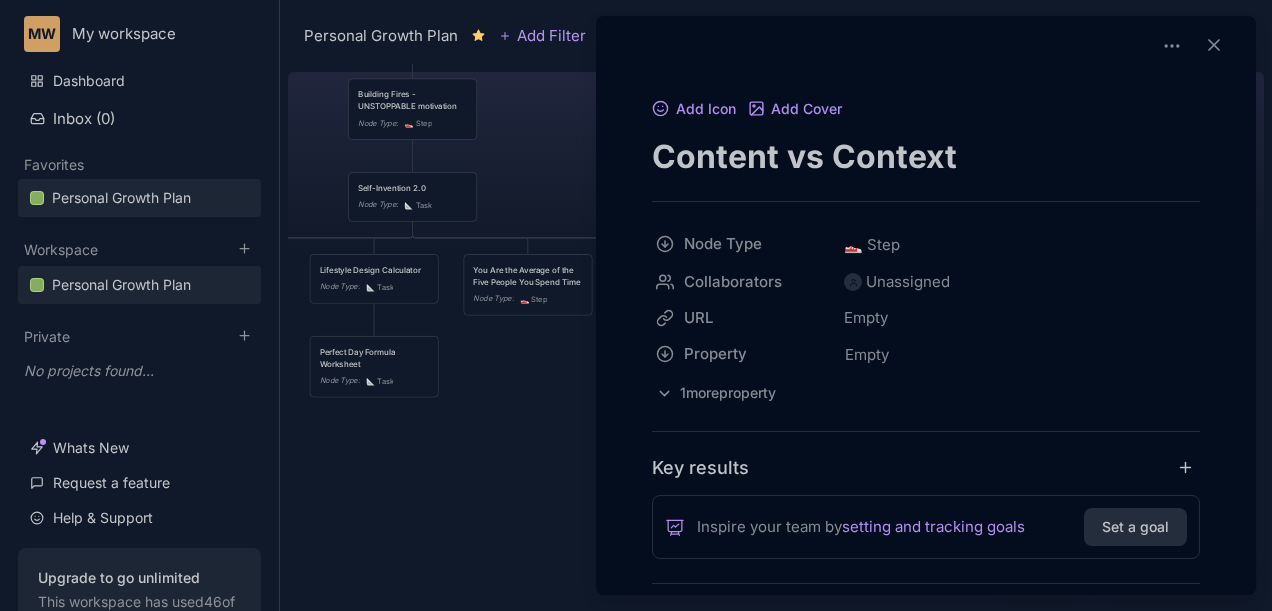 click on "Key results" at bounding box center (926, 467) 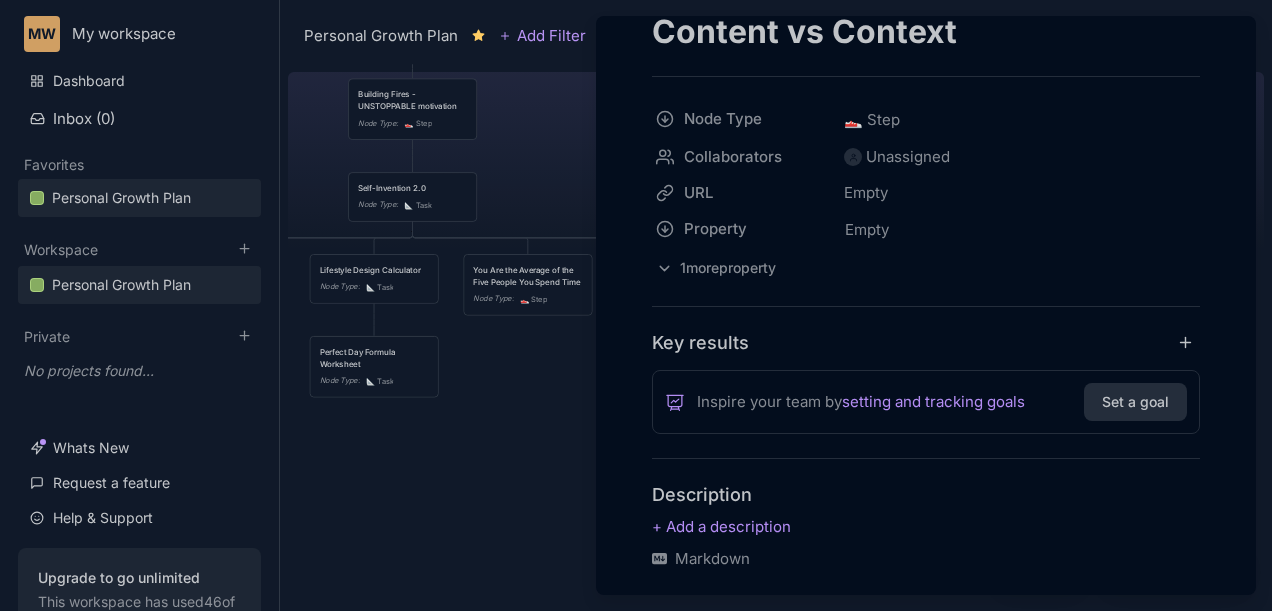 scroll, scrollTop: 266, scrollLeft: 0, axis: vertical 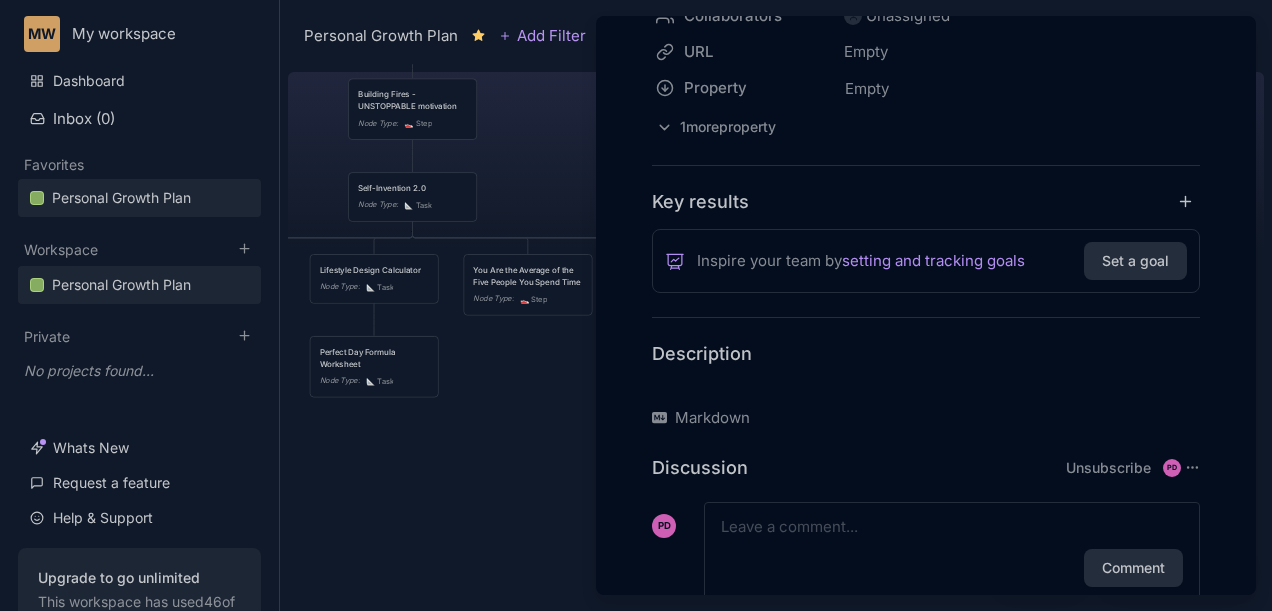 click at bounding box center (926, 386) 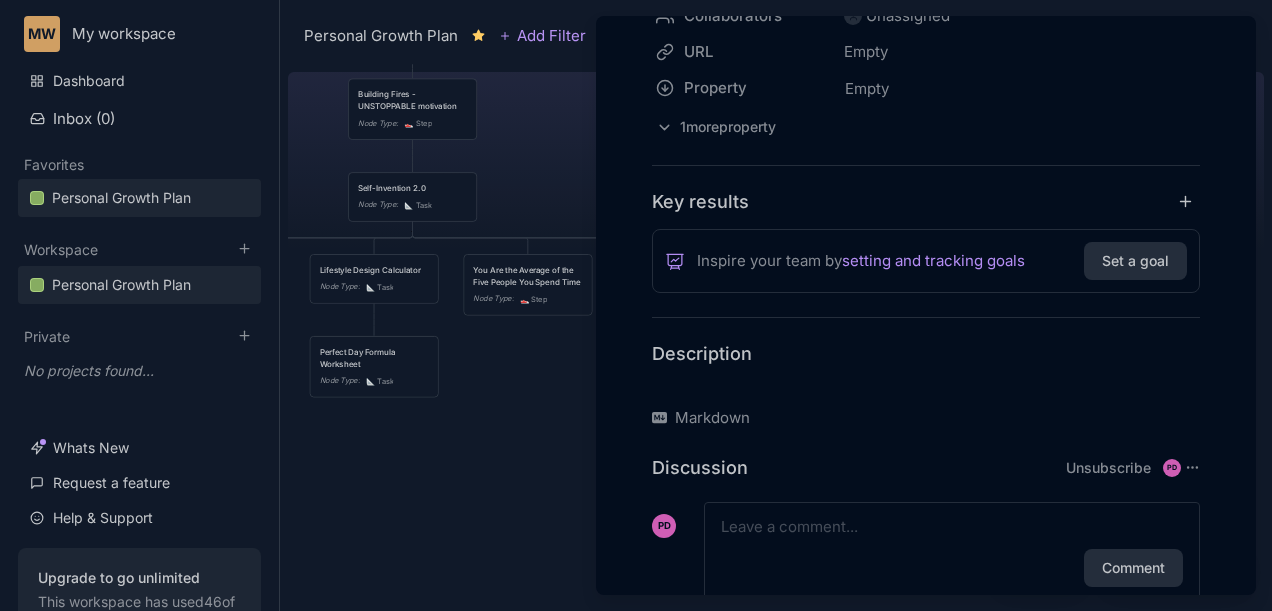 scroll, scrollTop: 345, scrollLeft: 0, axis: vertical 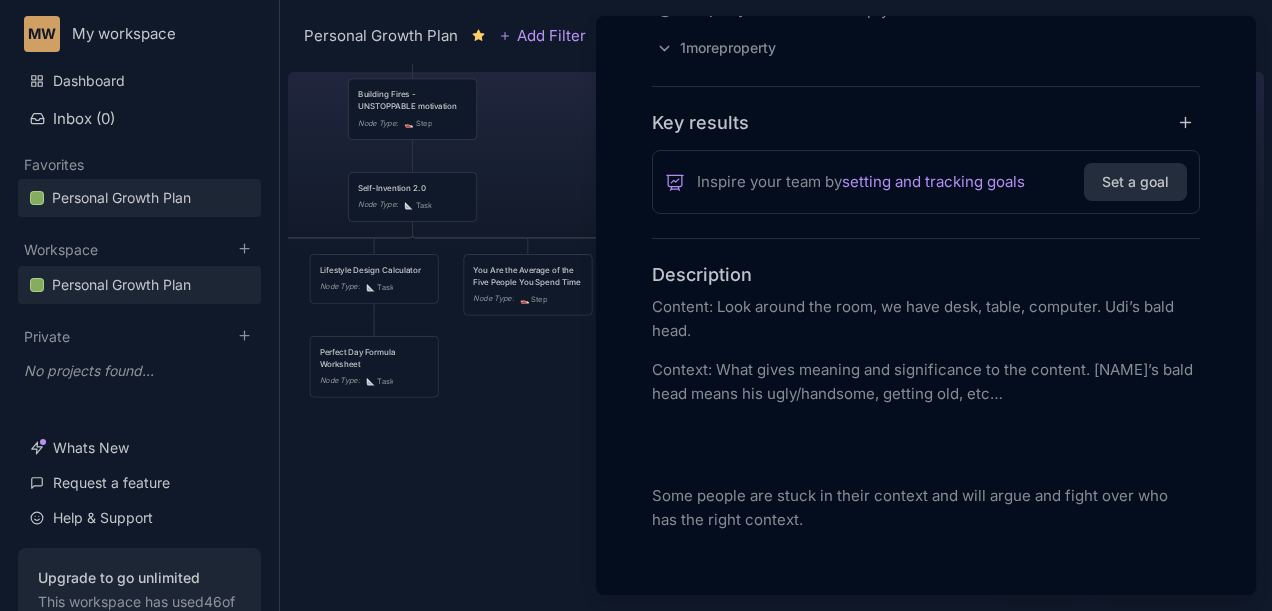 click on "Content: Look around the room, we have desk, table, computer. Udi’s bald head. Context: What gives meaning and significance to the content. Udi’s bald head means his ugly/handsome, getting old, etc… Some people are stuck in their context and will argue and fight over who has the right context." at bounding box center (926, 445) 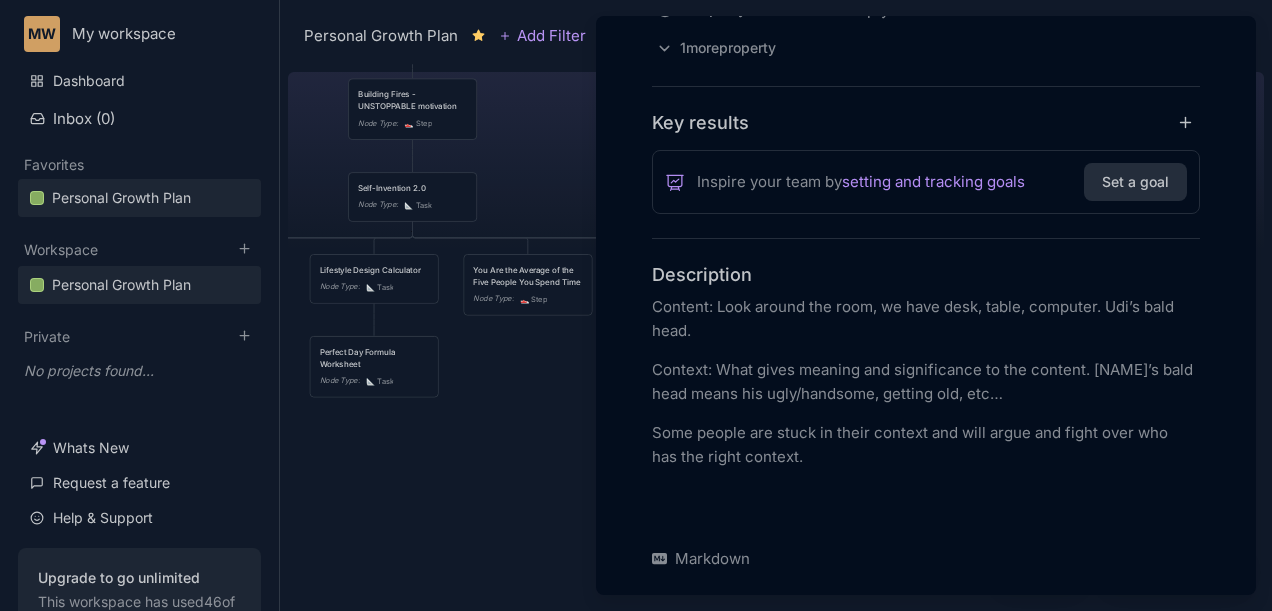 click on "Content: Look around the room, we have desk, table, computer. Udi’s bald head. Context: What gives meaning and significance to the content. Udi’s bald head means his ugly/handsome, getting old, etc… Some people are stuck in their context and will argue and fight over who has the right context." at bounding box center [926, 413] 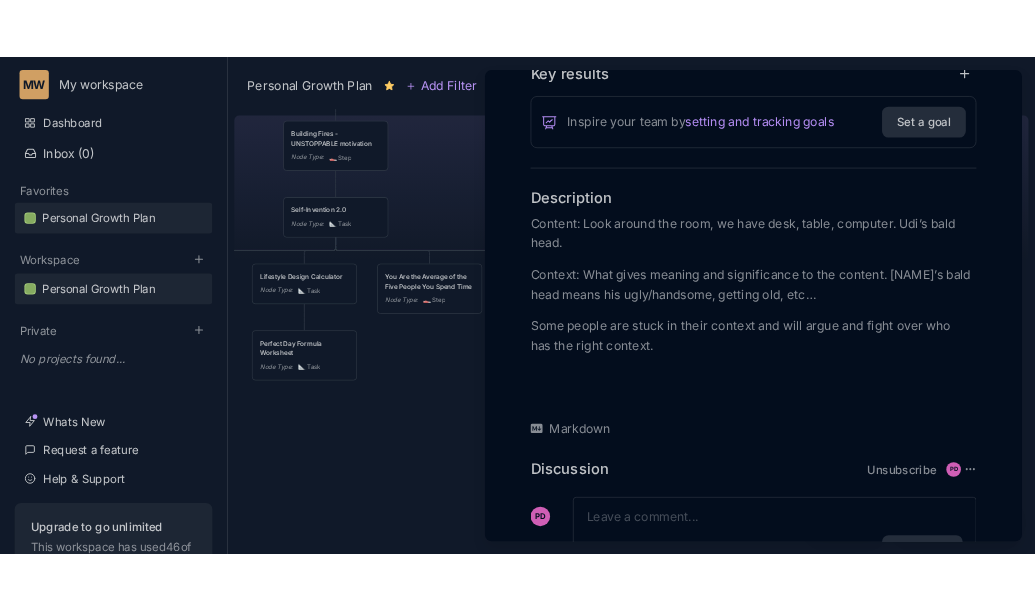 scroll, scrollTop: 478, scrollLeft: 0, axis: vertical 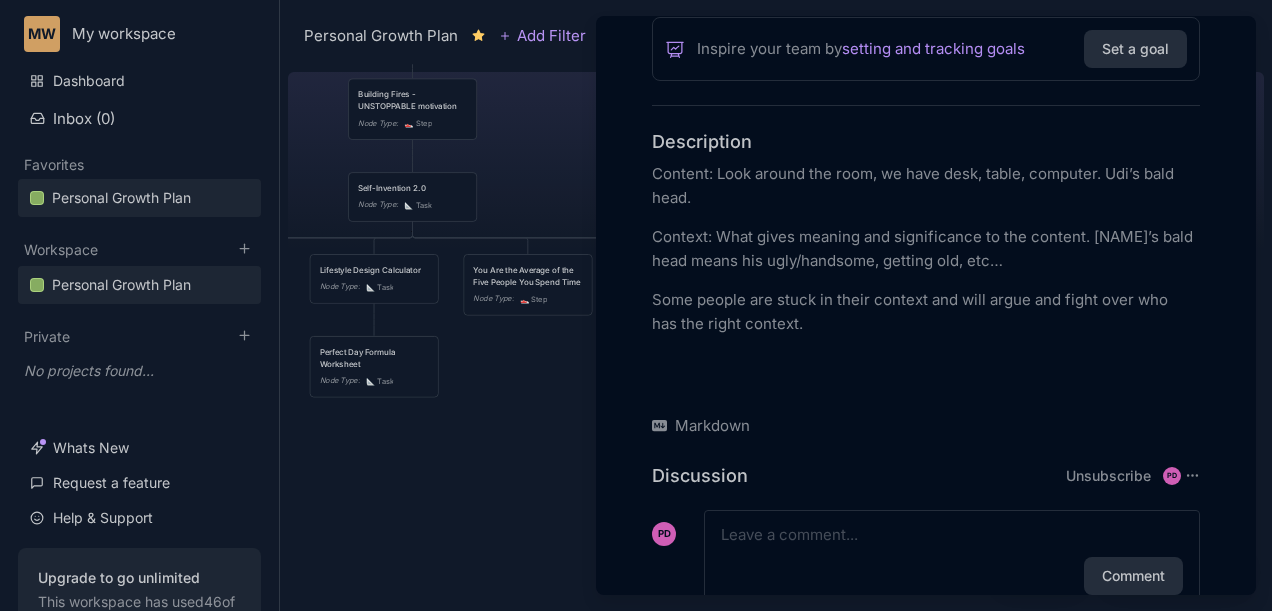 click at bounding box center (926, 375) 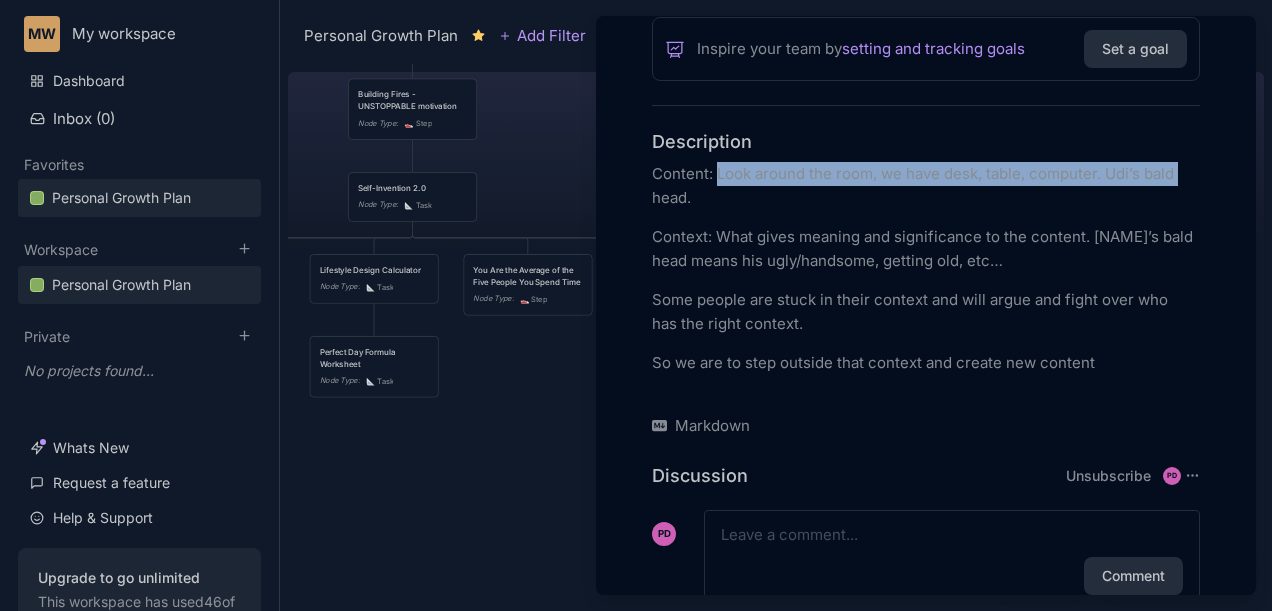 drag, startPoint x: 716, startPoint y: 171, endPoint x: 607, endPoint y: 186, distance: 110.02727 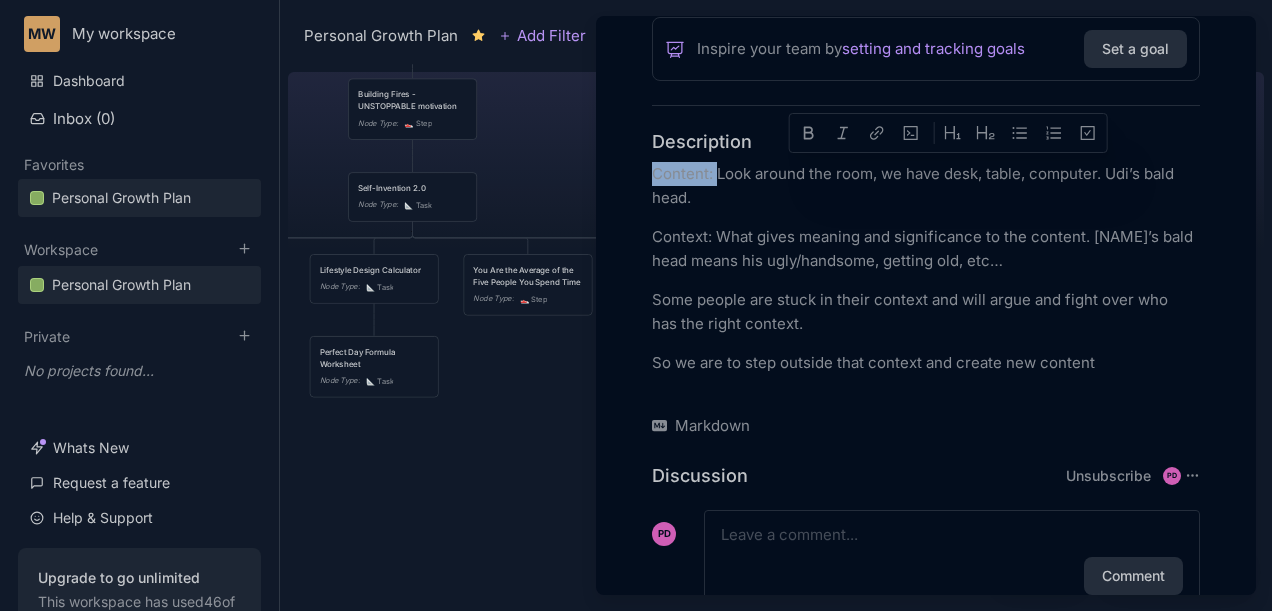 click on "Content: Look around the room, we have desk, table, computer. Udi’s bald head." at bounding box center (926, 186) 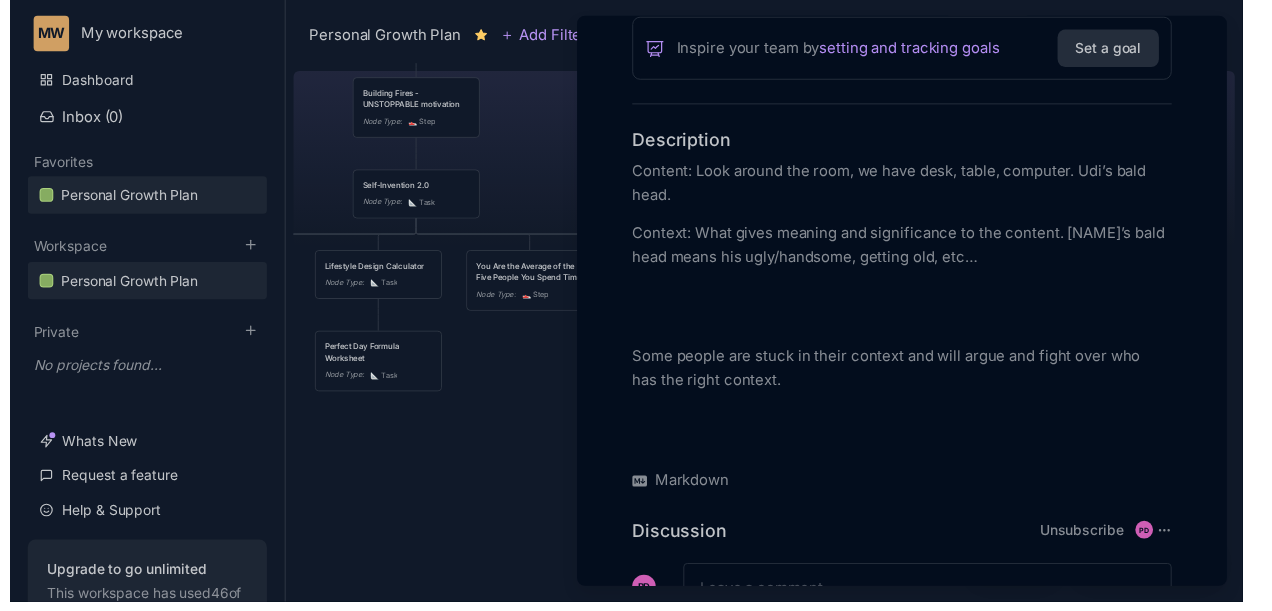 scroll, scrollTop: 478, scrollLeft: 0, axis: vertical 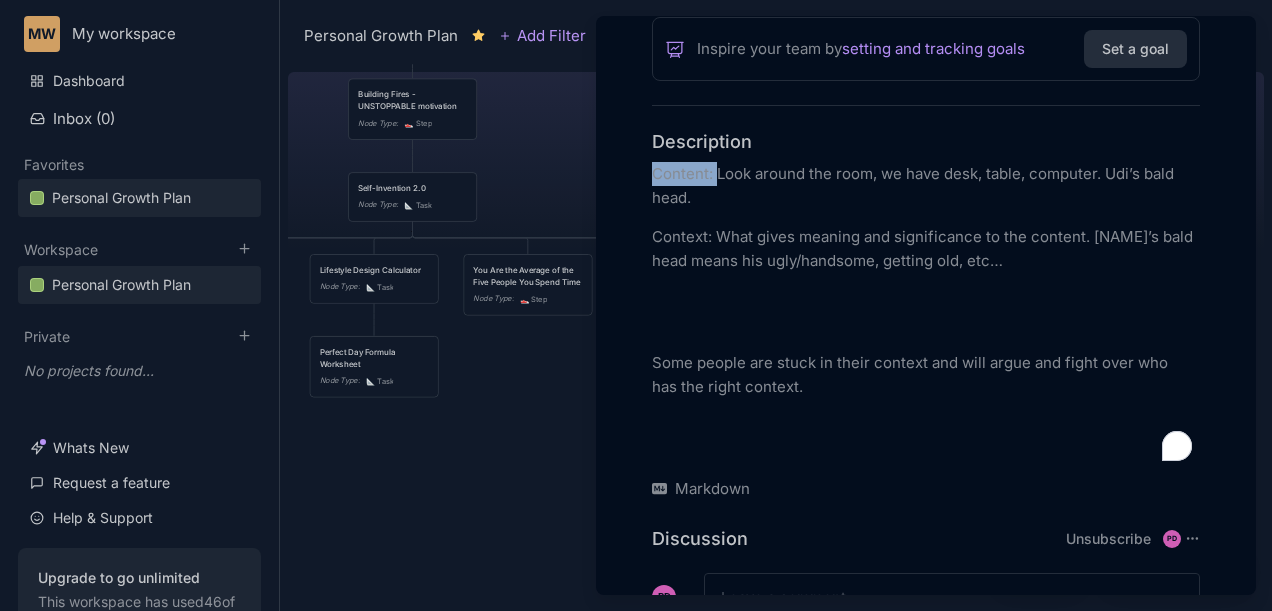 drag, startPoint x: 706, startPoint y: 174, endPoint x: 652, endPoint y: 169, distance: 54.230988 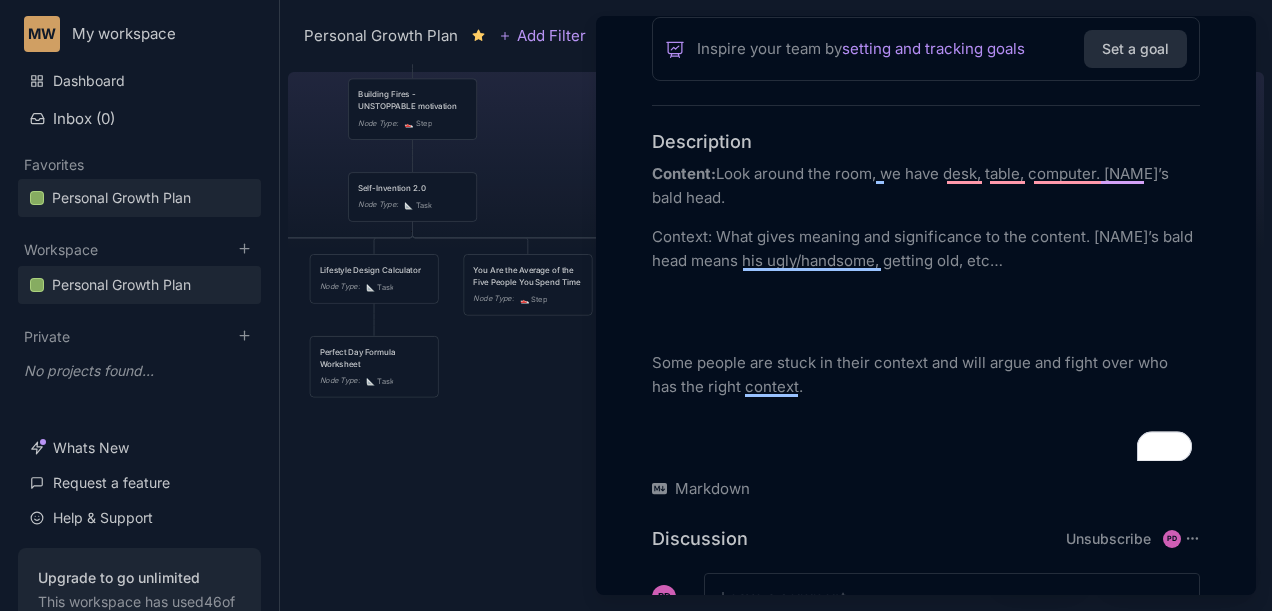 scroll, scrollTop: 478, scrollLeft: 0, axis: vertical 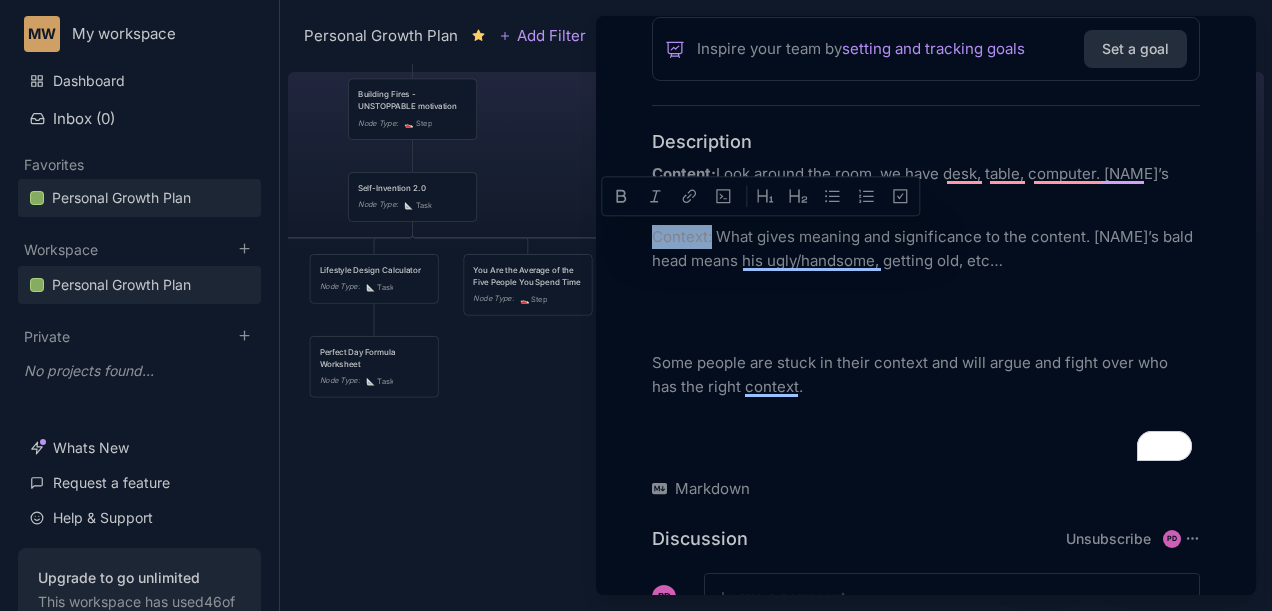 drag, startPoint x: 712, startPoint y: 229, endPoint x: 652, endPoint y: 236, distance: 60.40695 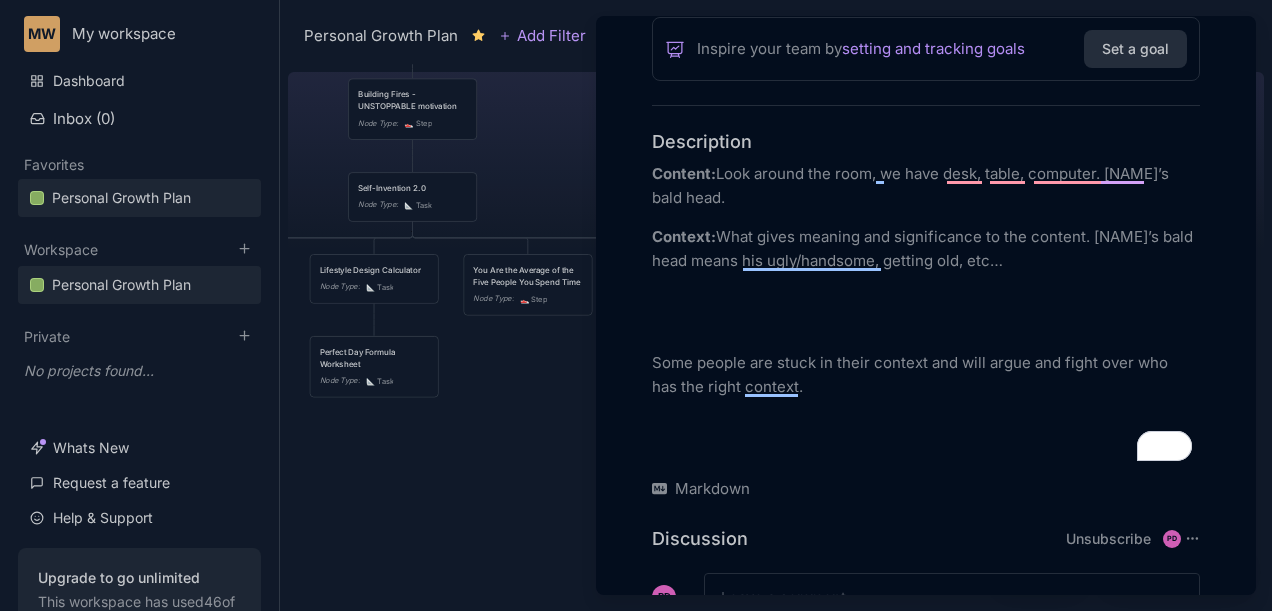 click on "Context:  What gives meaning and significance to the content. Udi’s bald head means his ugly/handsome, getting old, etc…" at bounding box center [926, 249] 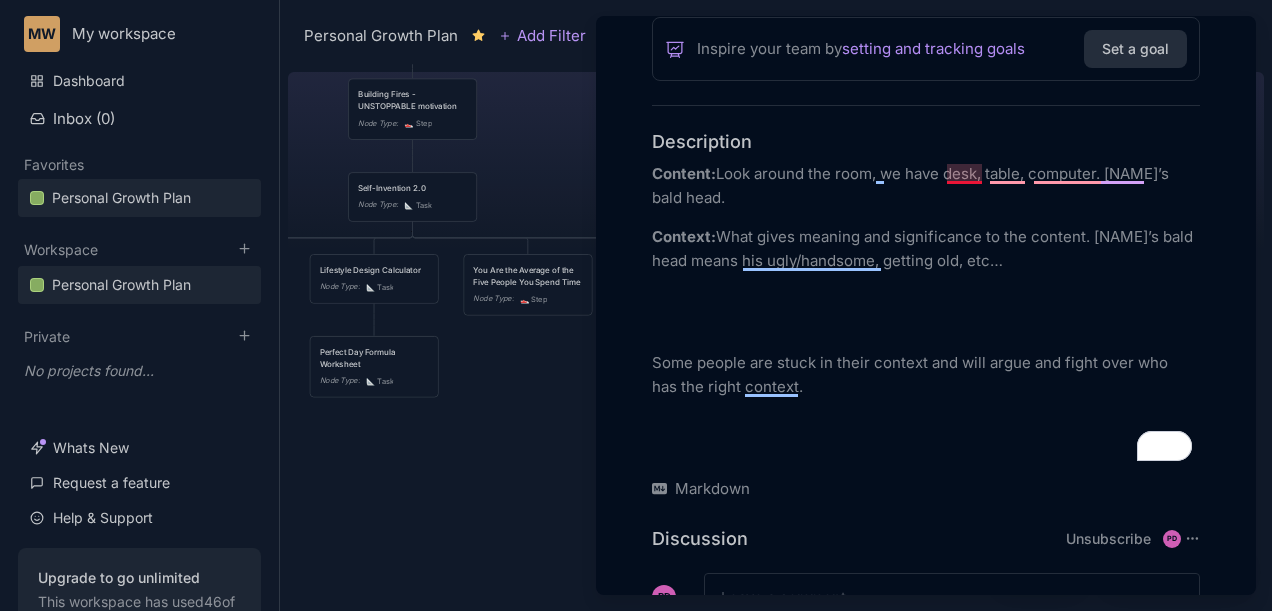click on "Content:  Look around the room, we have desk, table, computer. Udi’s bald head." at bounding box center [926, 186] 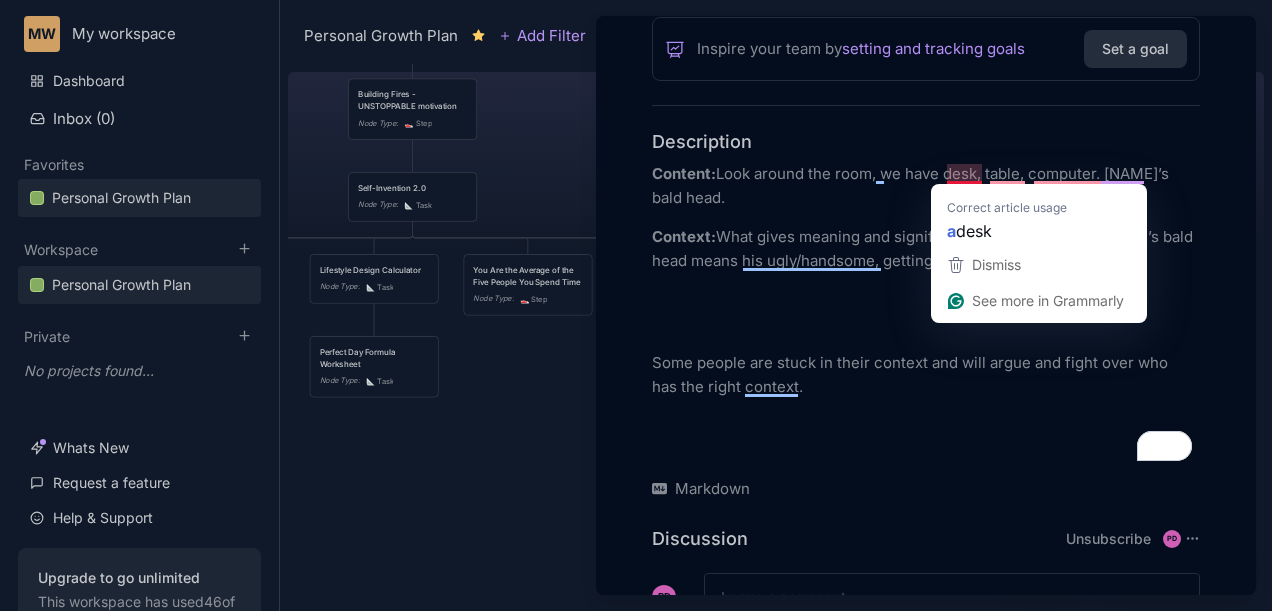click on "Context:  What gives meaning and significance to the content. Udi’s bald head means his ugly/handsome, getting old, etc…" at bounding box center (926, 249) 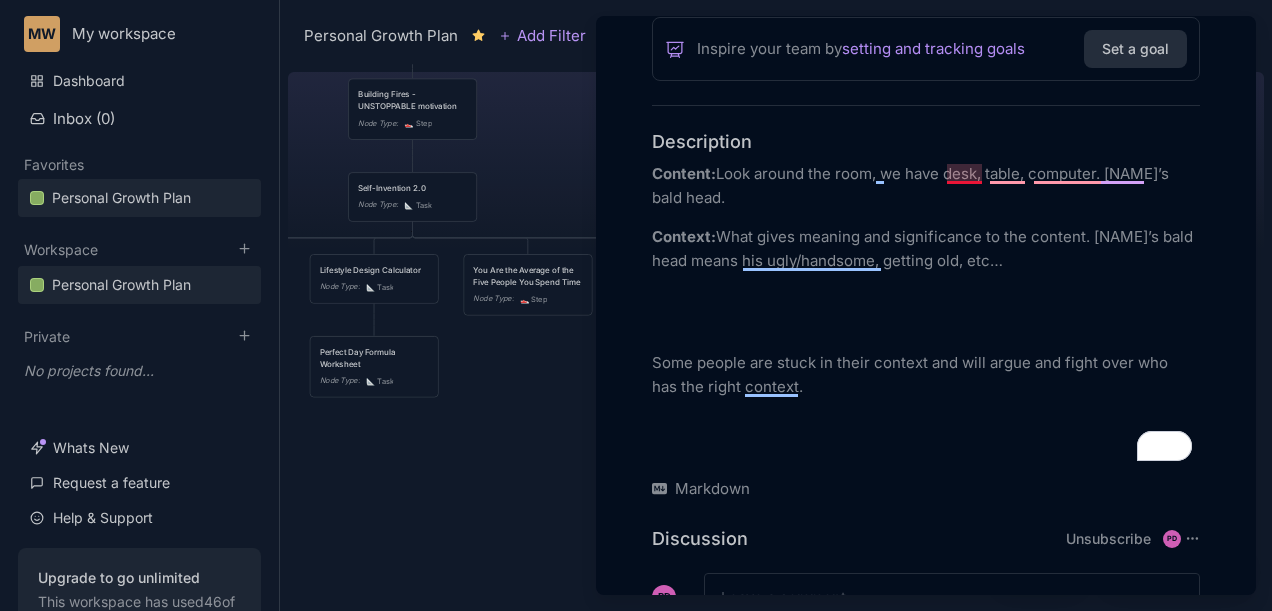 click on "Content:  Look around the room, we have desk, table, computer. Udi’s bald head." at bounding box center [926, 186] 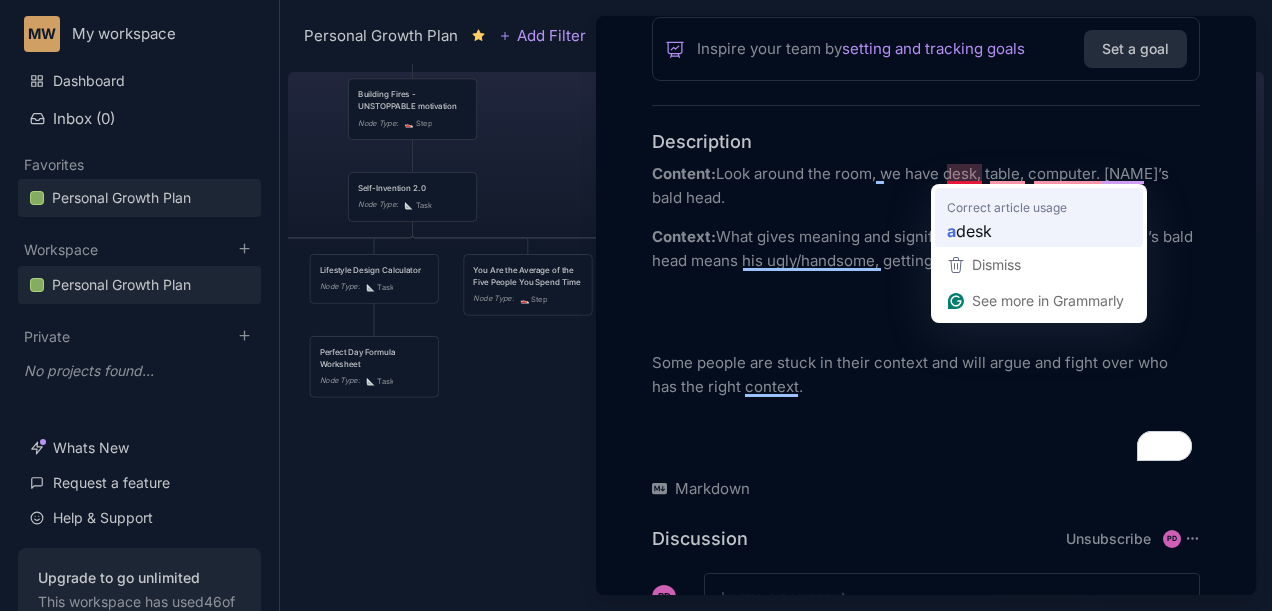 type 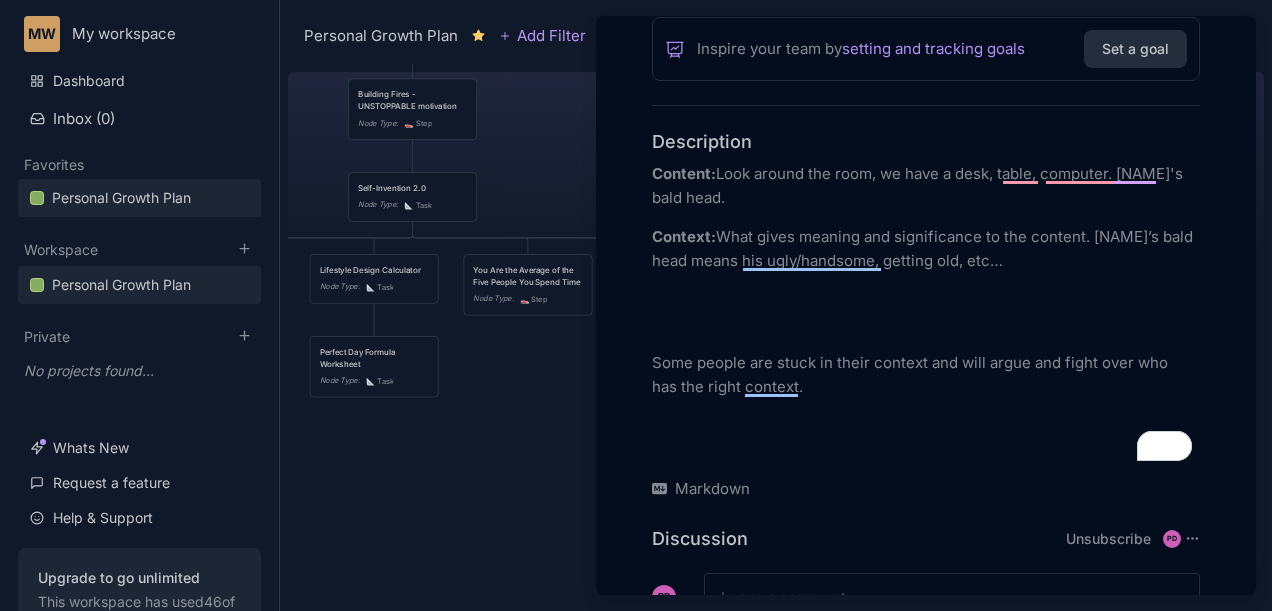 click on "Content:  Look around the room, we have a desk, table, computer. Udi’s bald head." at bounding box center (926, 186) 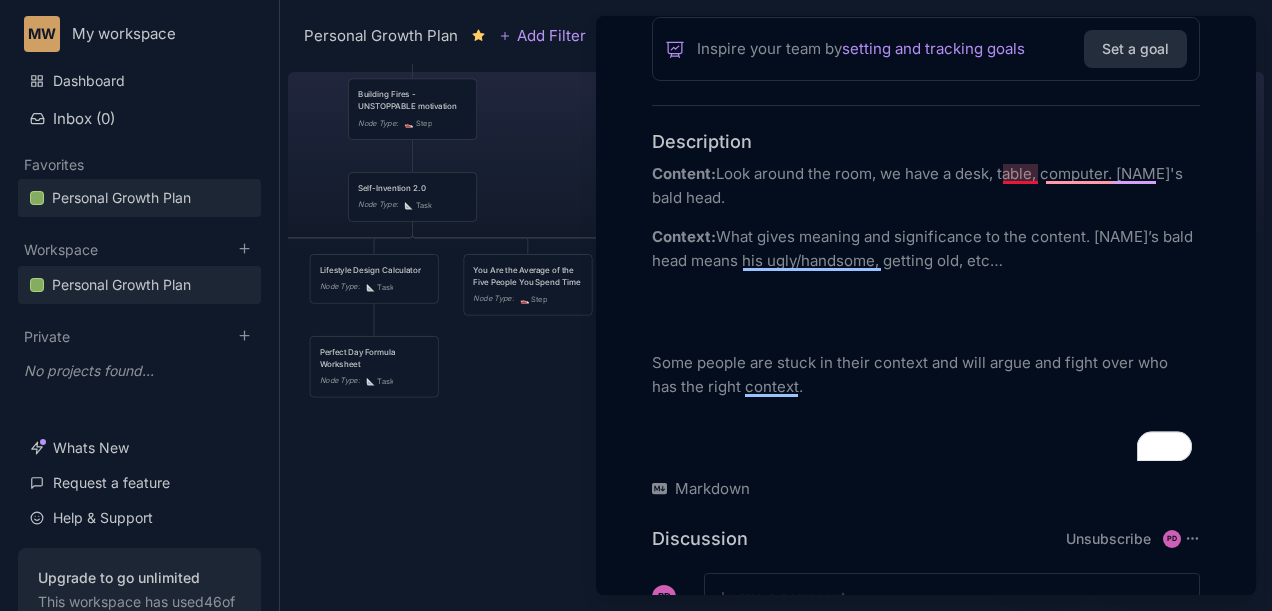 click on "Content:  Look around the room, we have a desk, table, computer. Udi’s bald head." at bounding box center (926, 186) 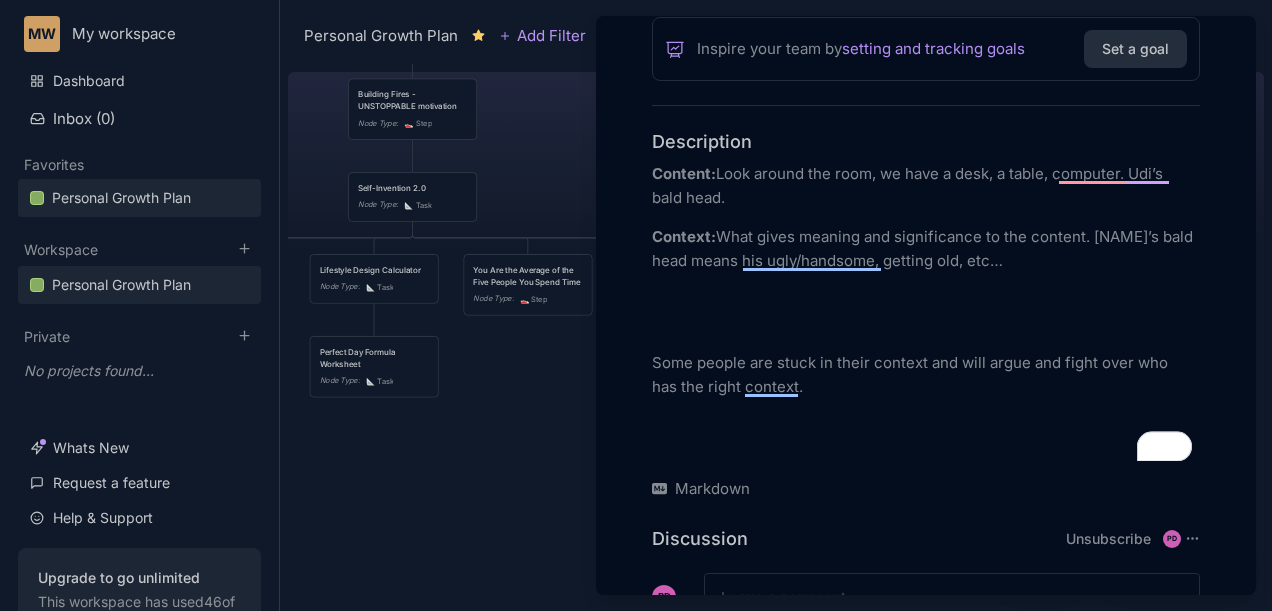 click on "Content:  Look around the room, we have a desk, a table, computer. Udi’s bald head." at bounding box center (926, 186) 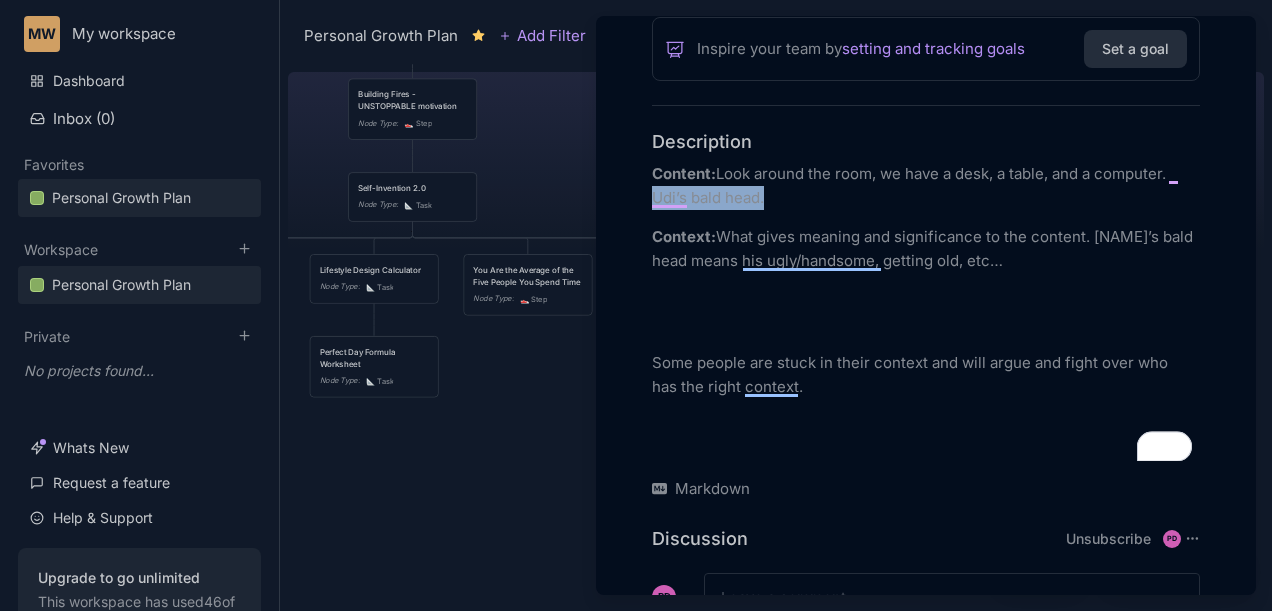drag, startPoint x: 771, startPoint y: 194, endPoint x: 634, endPoint y: 189, distance: 137.09122 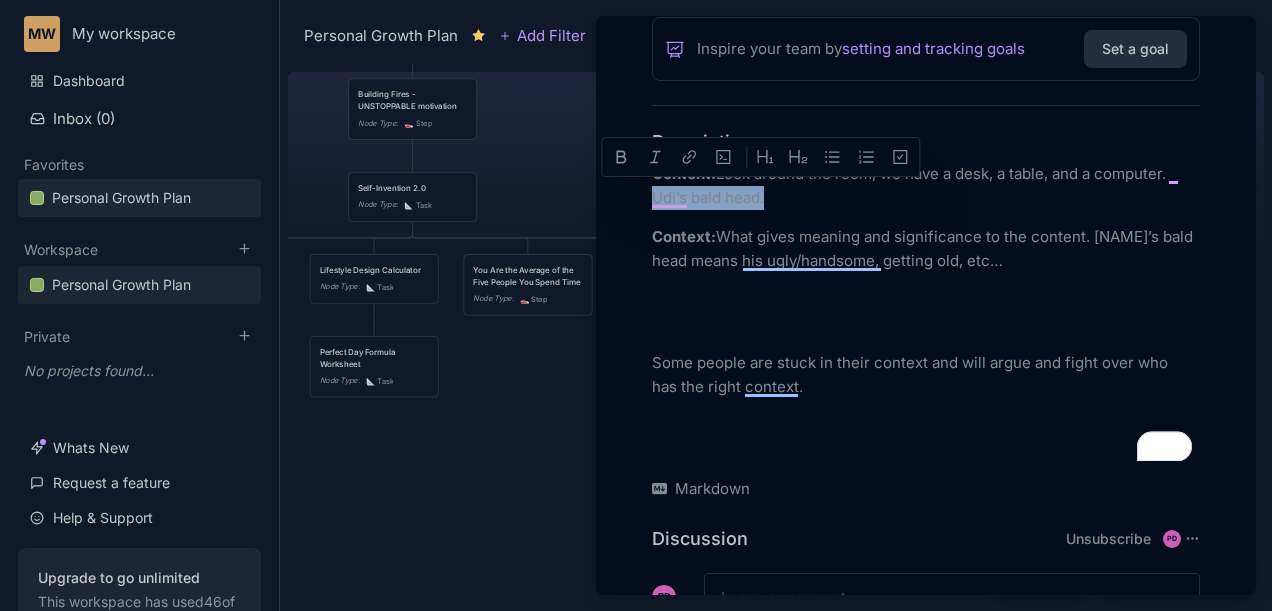 click on "Context:  What gives meaning and significance to the content. Udi’s bald head means his ugly/handsome, getting old, etc…" at bounding box center (926, 249) 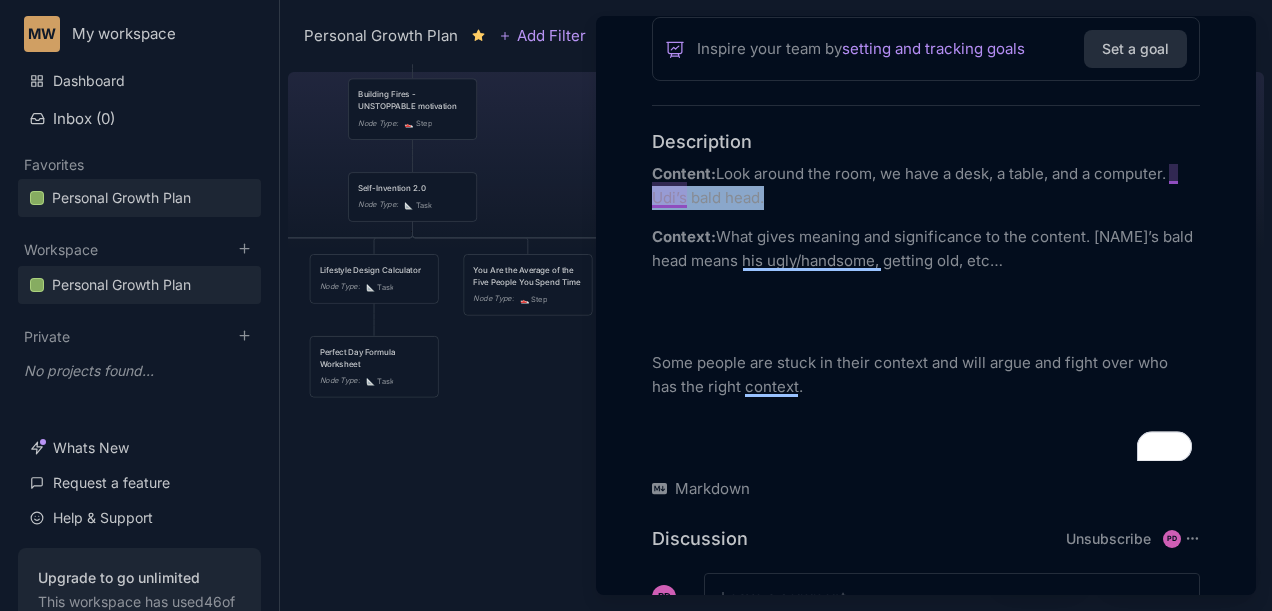 drag, startPoint x: 767, startPoint y: 196, endPoint x: 652, endPoint y: 192, distance: 115.06954 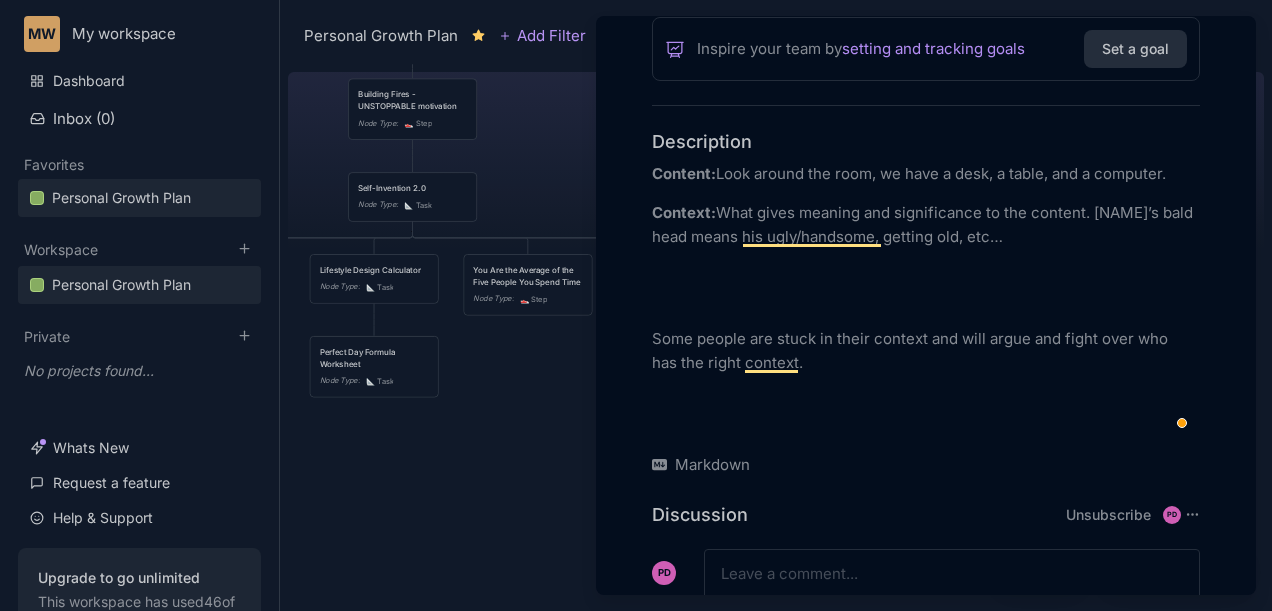 click on "Context:  What gives meaning and significance to the content. Udi’s bald head means his ugly/handsome, getting old, etc…" at bounding box center [926, 225] 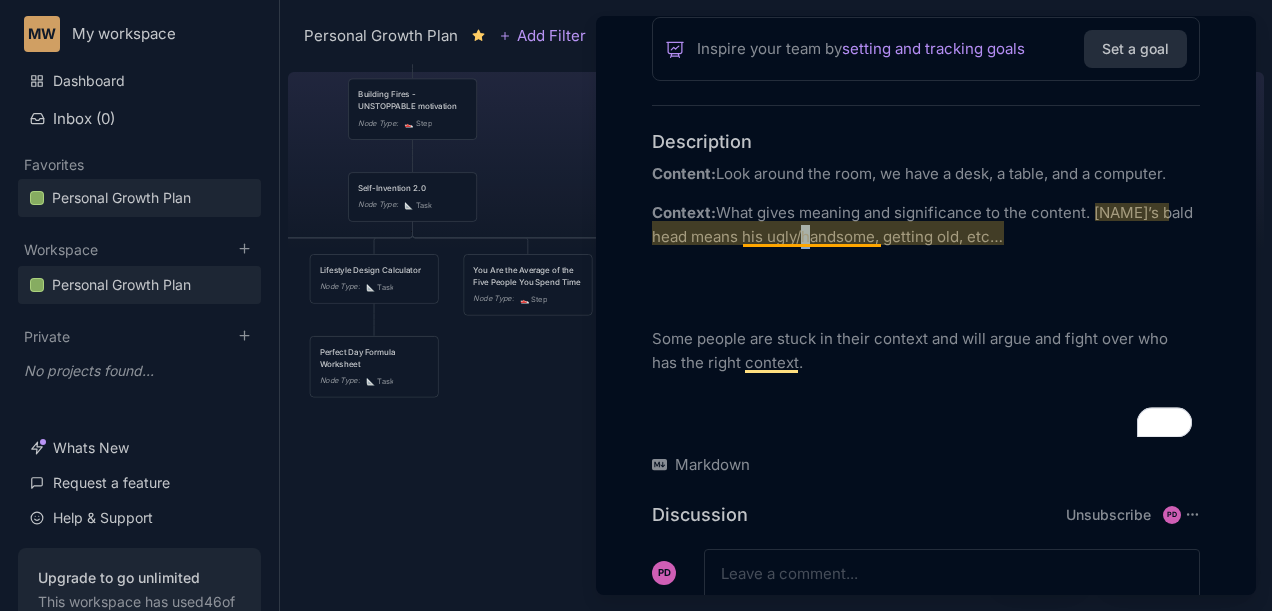 click on "Context:  What gives meaning and significance to the content. Udi’s bald head means his ugly/handsome, getting old, etc…" at bounding box center [926, 225] 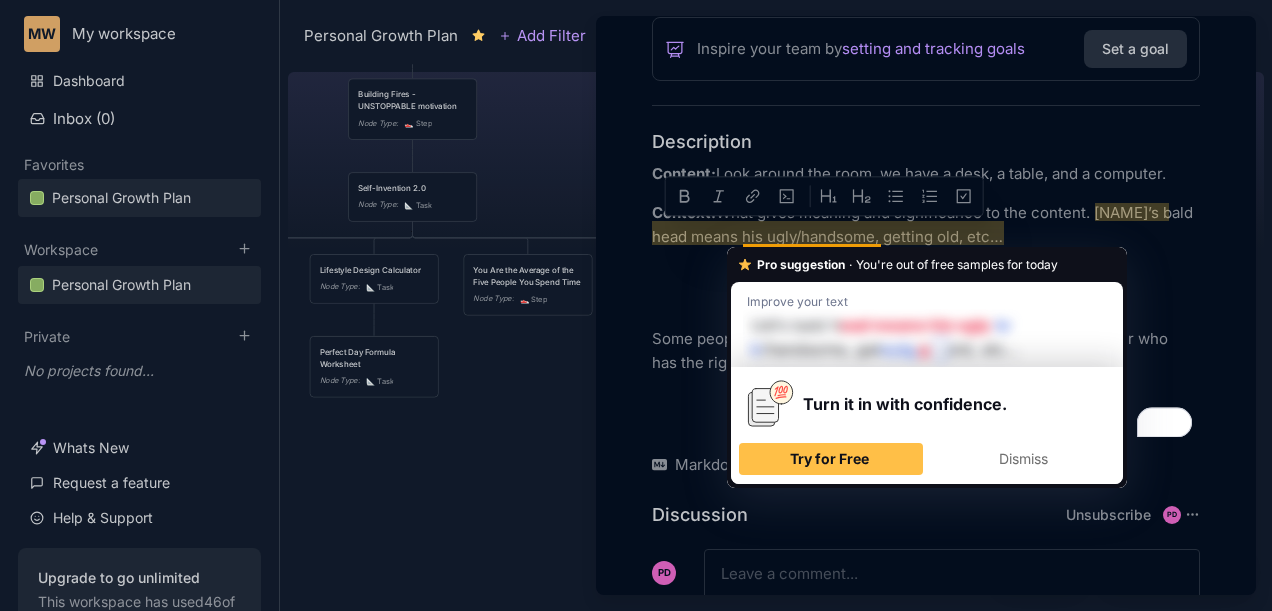 click on "Context:  What gives meaning and significance to the content. Udi’s bald head means his ugly/handsome, getting old, etc…" at bounding box center [926, 225] 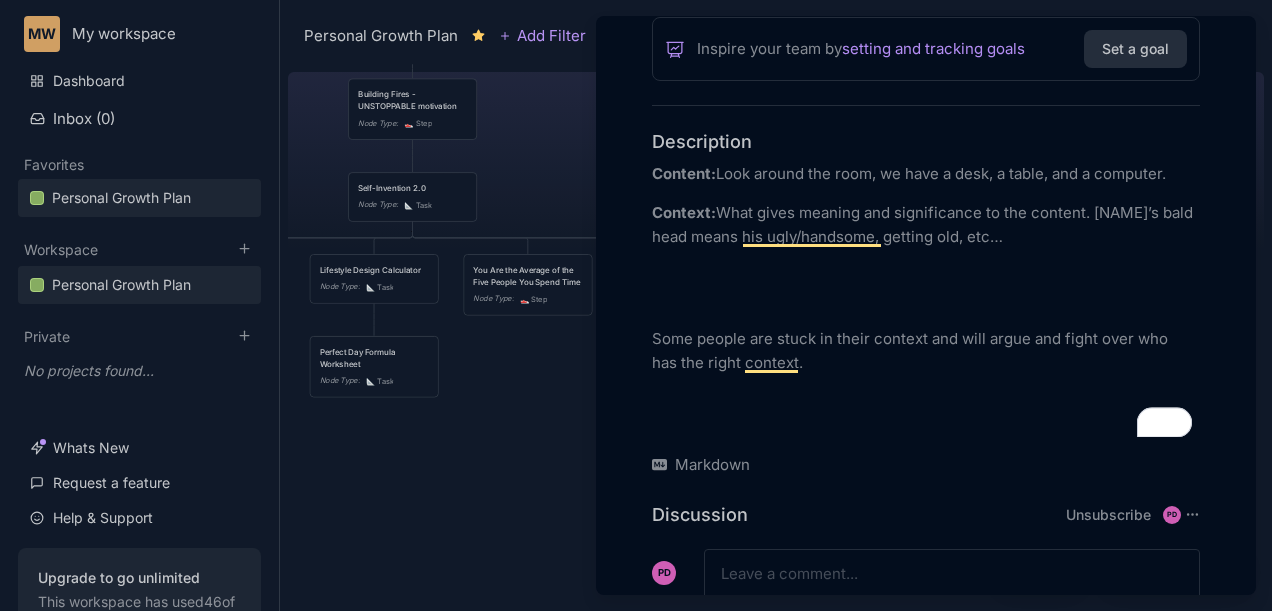 click at bounding box center [926, 288] 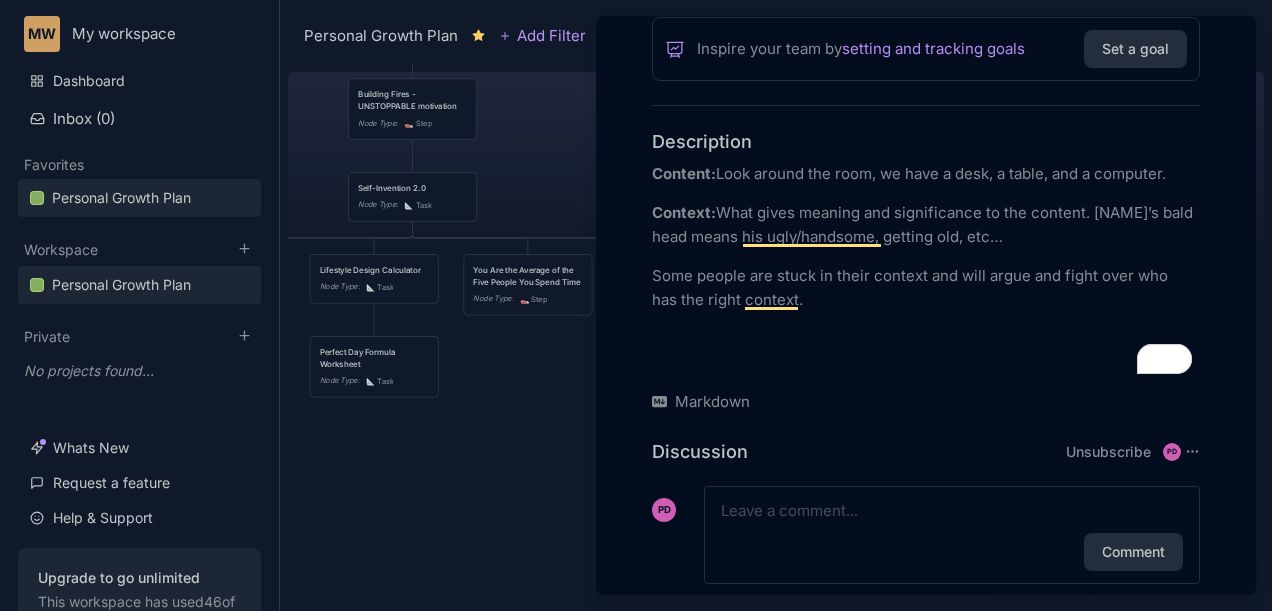 click on "Content:  Look around the room, we have a desk, a table, and a computer. Context:  What gives meaning and significance to the content. Udi’s bald head means his ugly/handsome, getting old, etc… Some people are stuck in their context and will argue and fight over who has the right context." at bounding box center [926, 268] 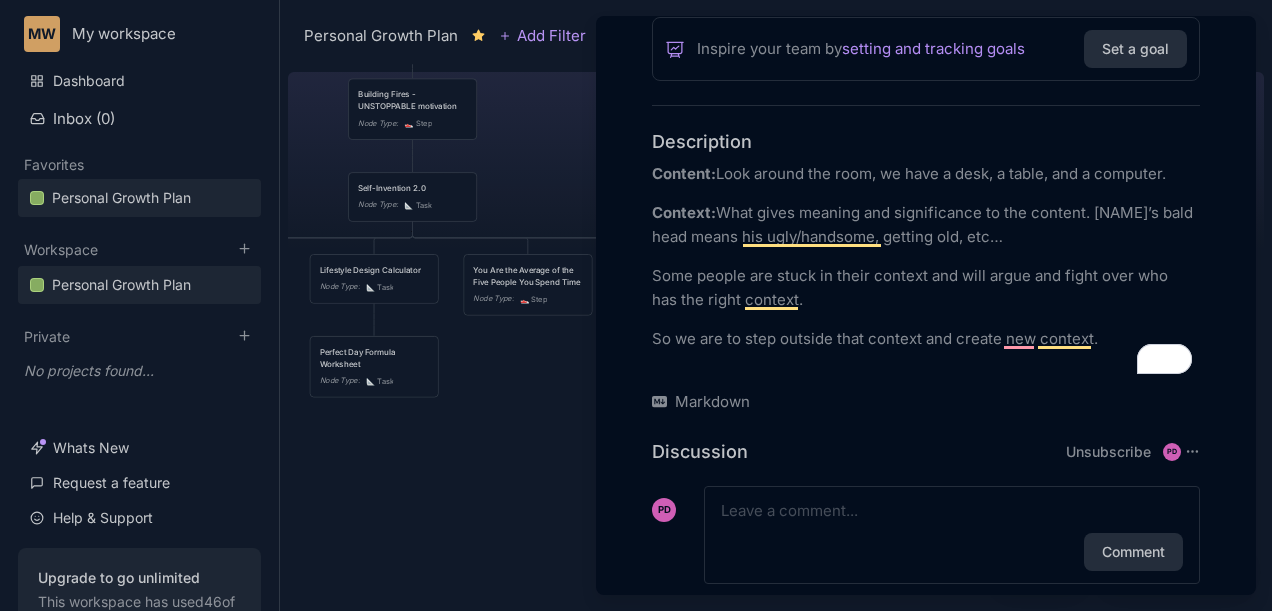 click at bounding box center [636, 305] 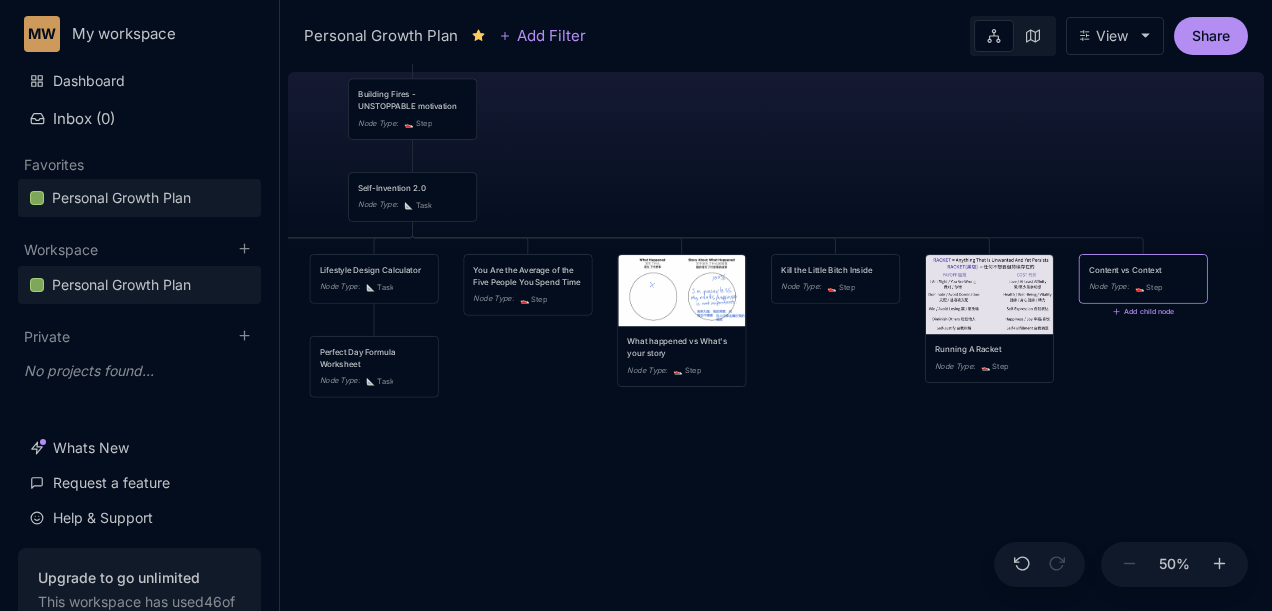 click on "😆 Personal Growth Plan Happiness = Optimising for the realisation of your full potential Node Type : 🏆   Goal Achieve True Harmony Node Type : 👟   Step Becoming A Eudaemonic Polymath Node Type : 👟   Step In order to build a better business, I have to build a better me. I need to become a Eudaemonic Polymath.  Node Type : 💡   Idea Romance
Friends/Fun
Family
Health/Fitness
Money/Finances
Spirituality Node Type : 👟   Step To Become A Master Business Builder Node Type : 👟   Step Building Fires - UNSTOPPABLE motivation Node Type : 👟   Step Improve my brain's OS - Make better decisions and have it compound Node Type : 👟   Step Become a Master Marketer Node Type : 👟   Step Power Pyramid Node Type : 👟   Step Self-Invention 2.0 Node Type : 📐   Task Mental Model 1: 2nd order thinking (and then what?) Node Type : 💡   Idea Mental Model 2: Critical Thinking Node Type : 💡   Idea URL : canva.com Mental Model 3: Cui Bono "Who benefits" "How do they benefit" Find hidden incentives : :" at bounding box center (776, 337) 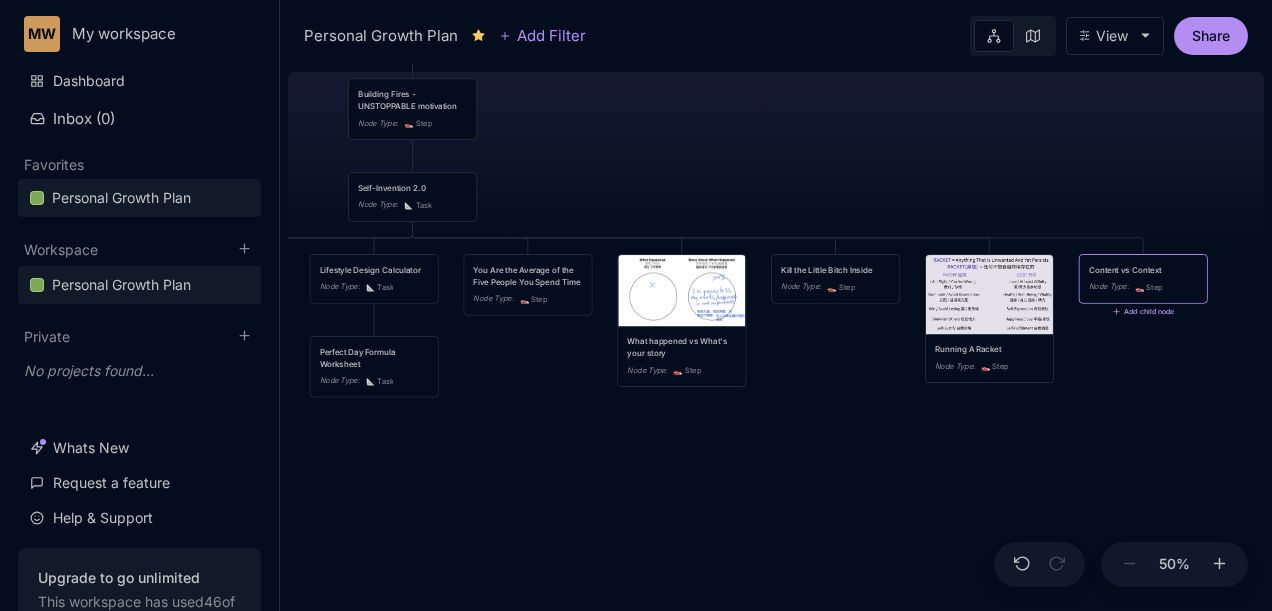 click on "Add child node" at bounding box center [1143, 312] 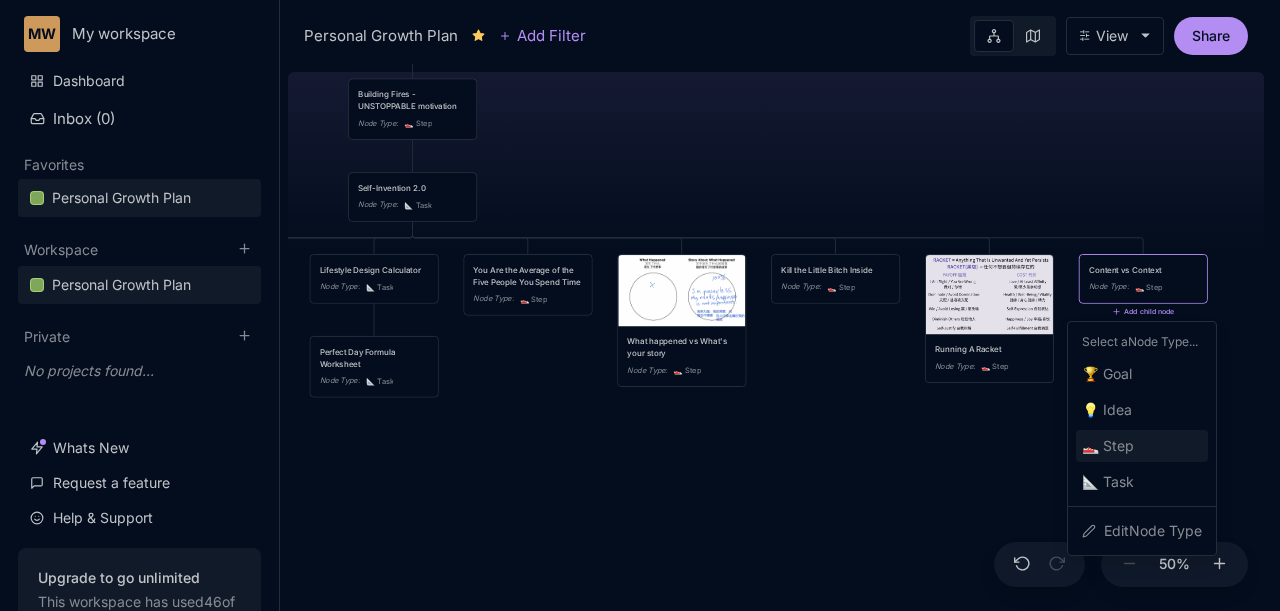 click on "👟   Step" at bounding box center (1108, 446) 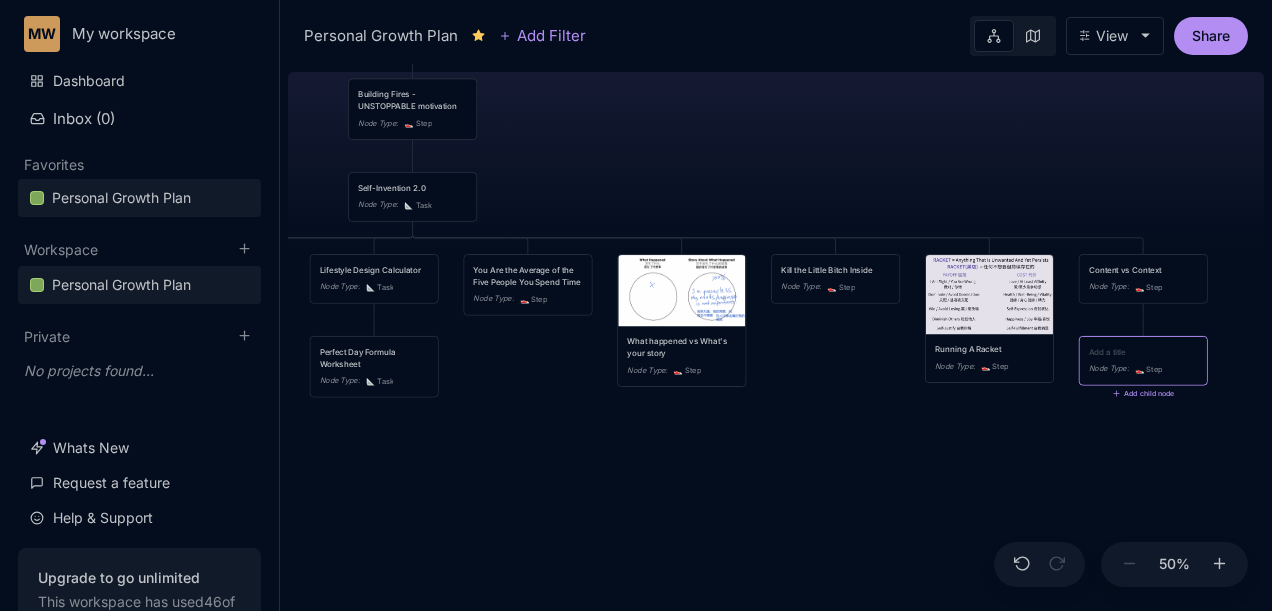 click on "Node Type : 👟   Step" at bounding box center [1143, 361] 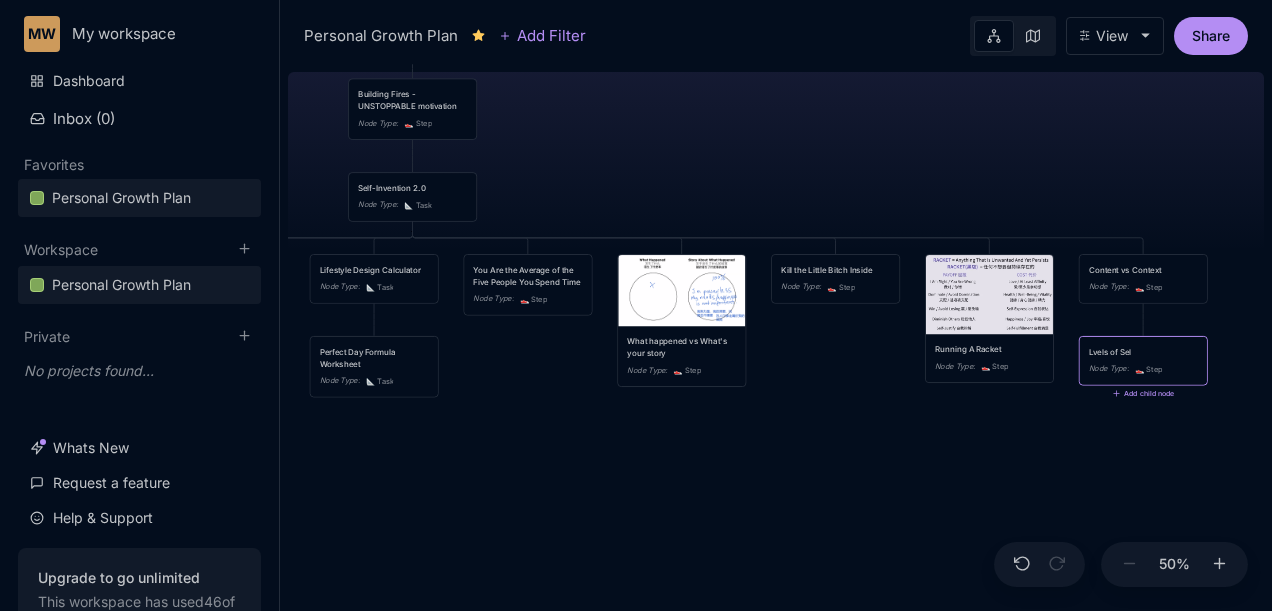 type on "Lvels of Self" 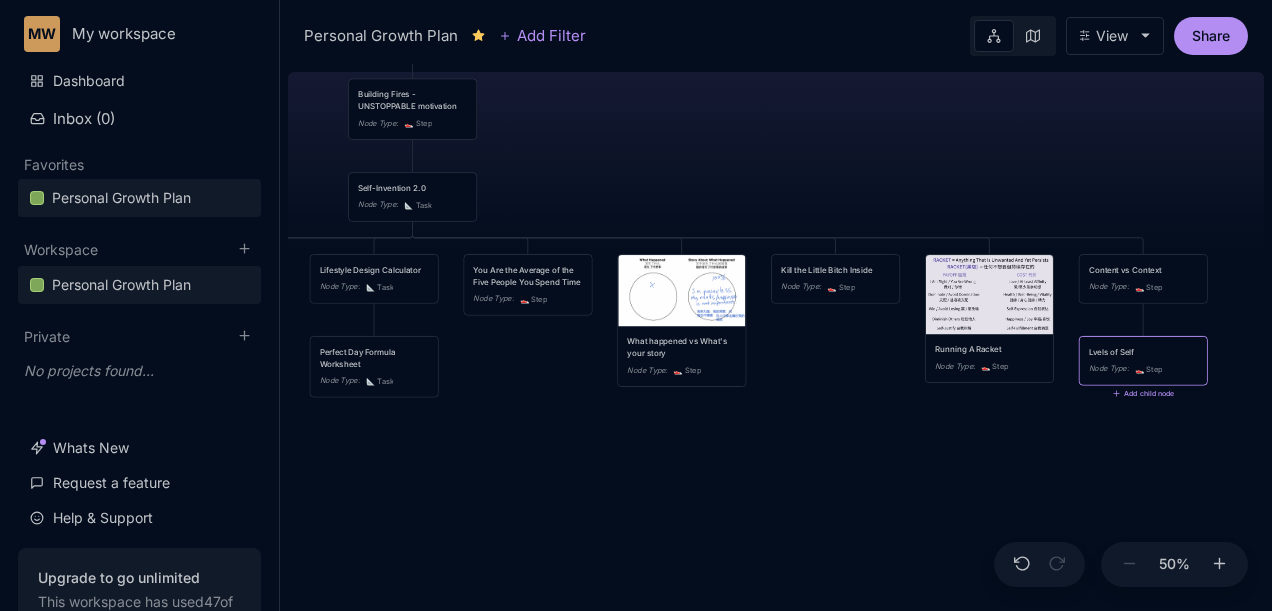 click on "Lvels of Self" at bounding box center [1143, 352] 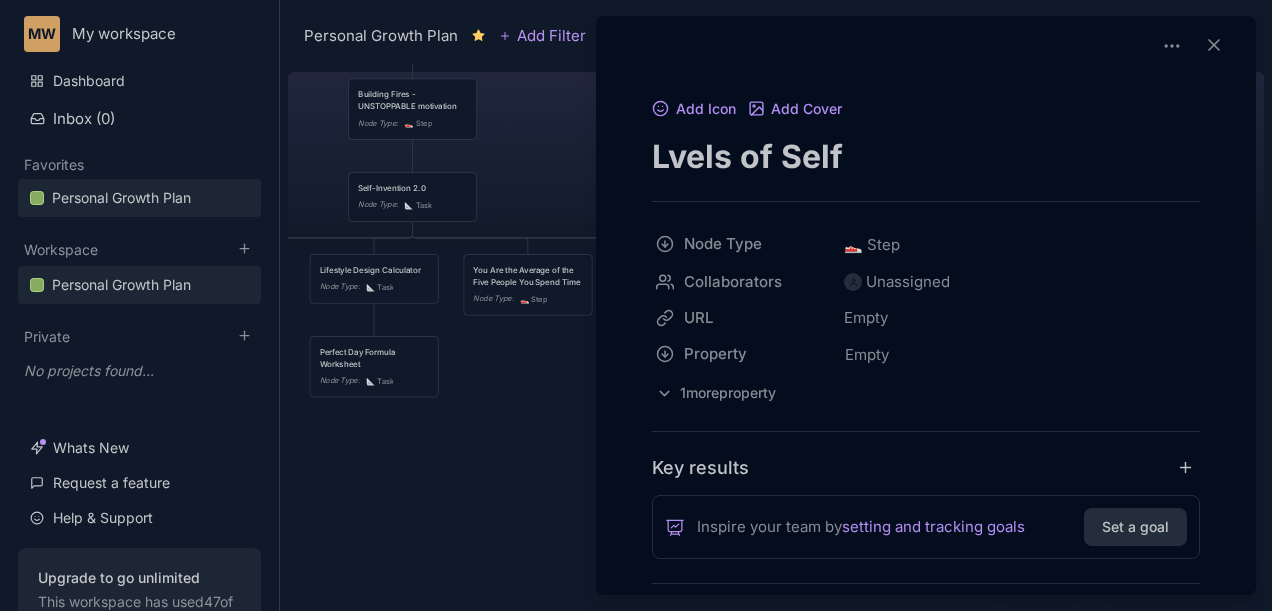 click on "Lvels of Self" at bounding box center (926, 156) 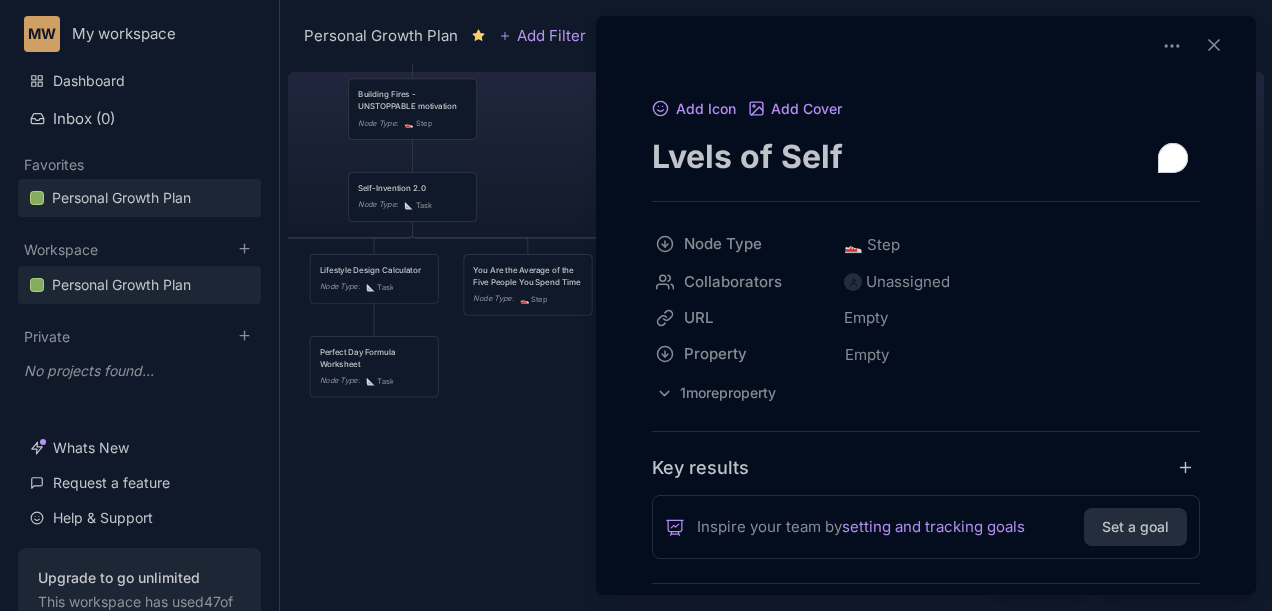 click on "Lvels of Self" at bounding box center [926, 156] 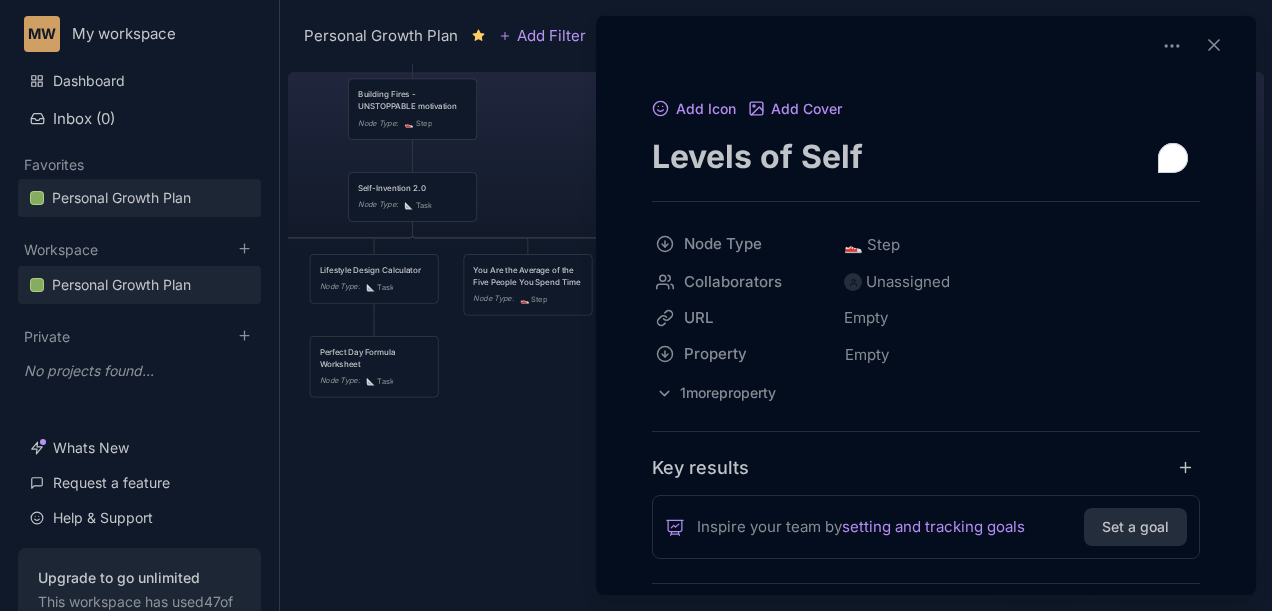 scroll, scrollTop: 108, scrollLeft: 0, axis: vertical 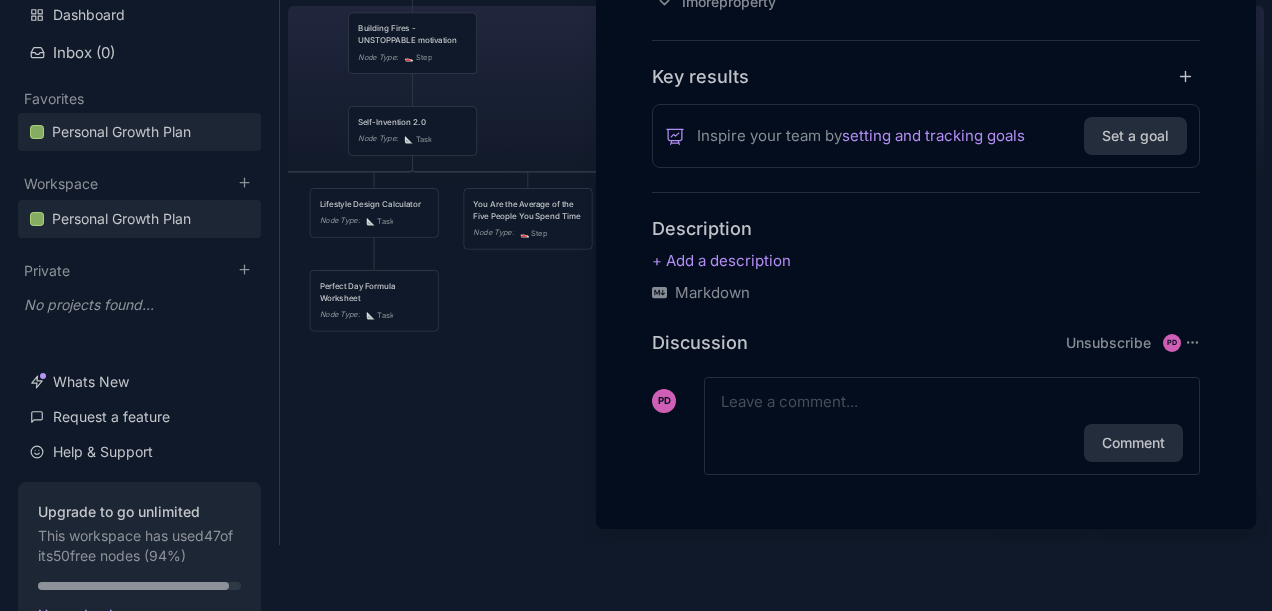 type on "Levels of Self" 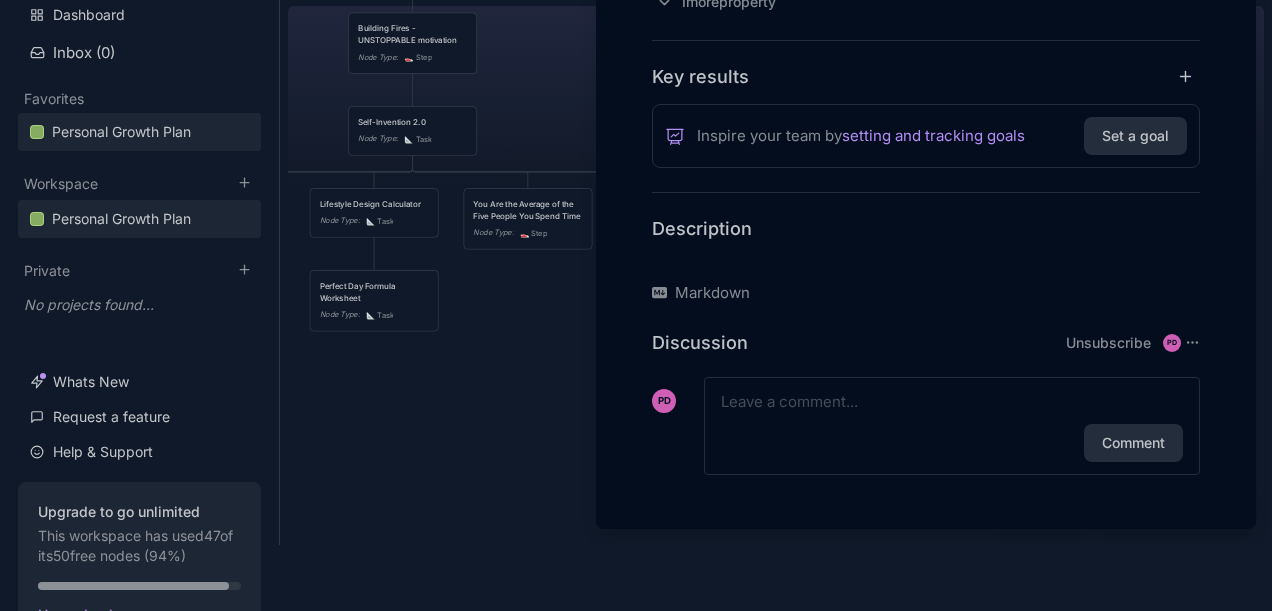click at bounding box center (926, 261) 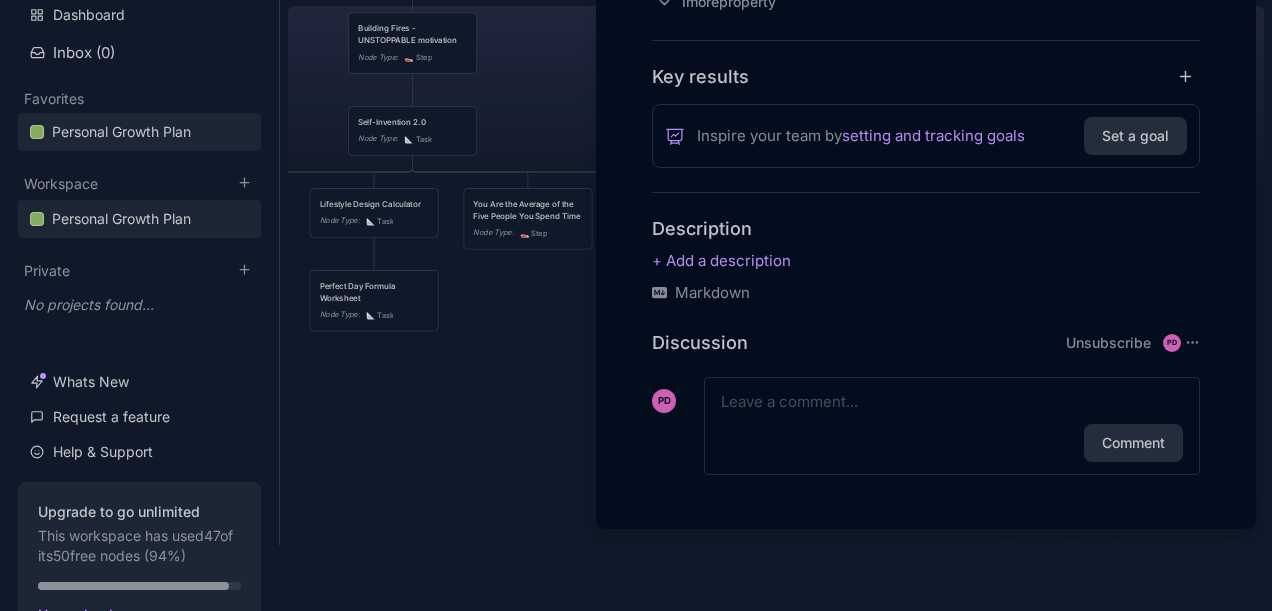 scroll, scrollTop: 325, scrollLeft: 0, axis: vertical 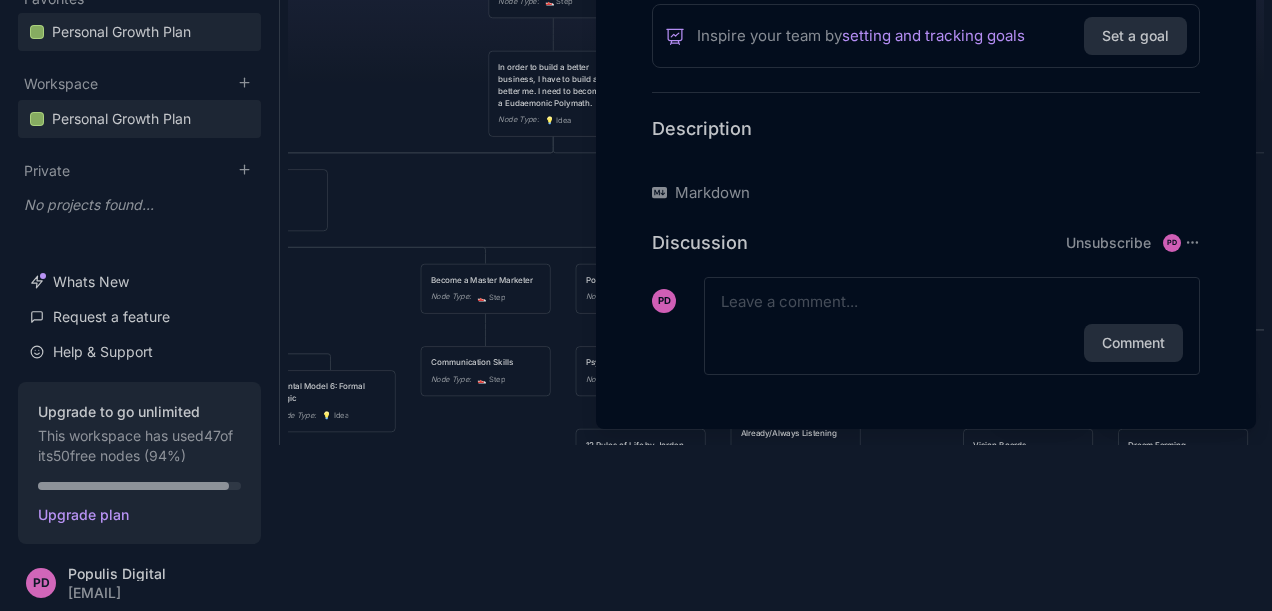 click at bounding box center (926, 161) 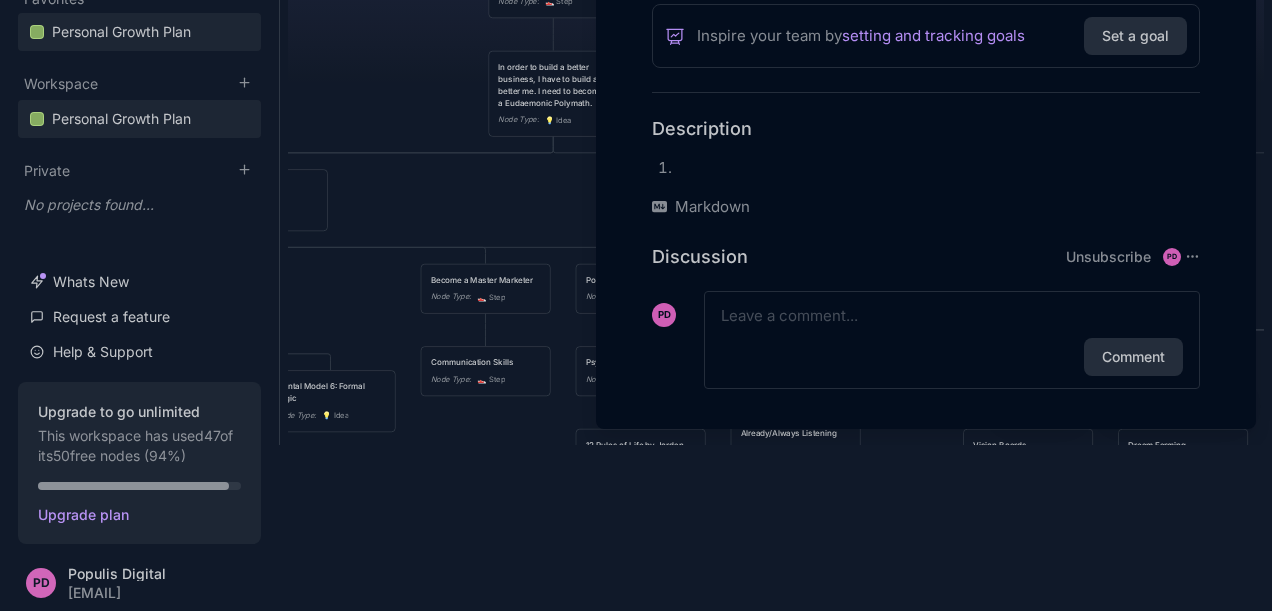 scroll, scrollTop: 332, scrollLeft: 0, axis: vertical 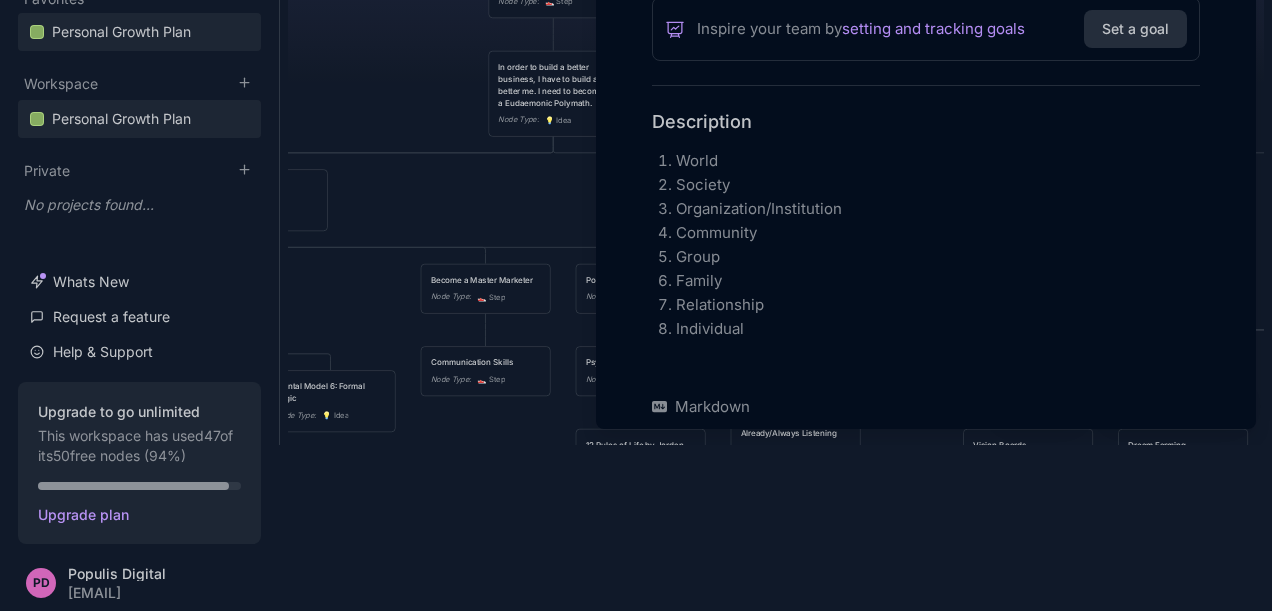 click on "World Society Organization/Institution Community Group Family Relationship Individual" at bounding box center (926, 264) 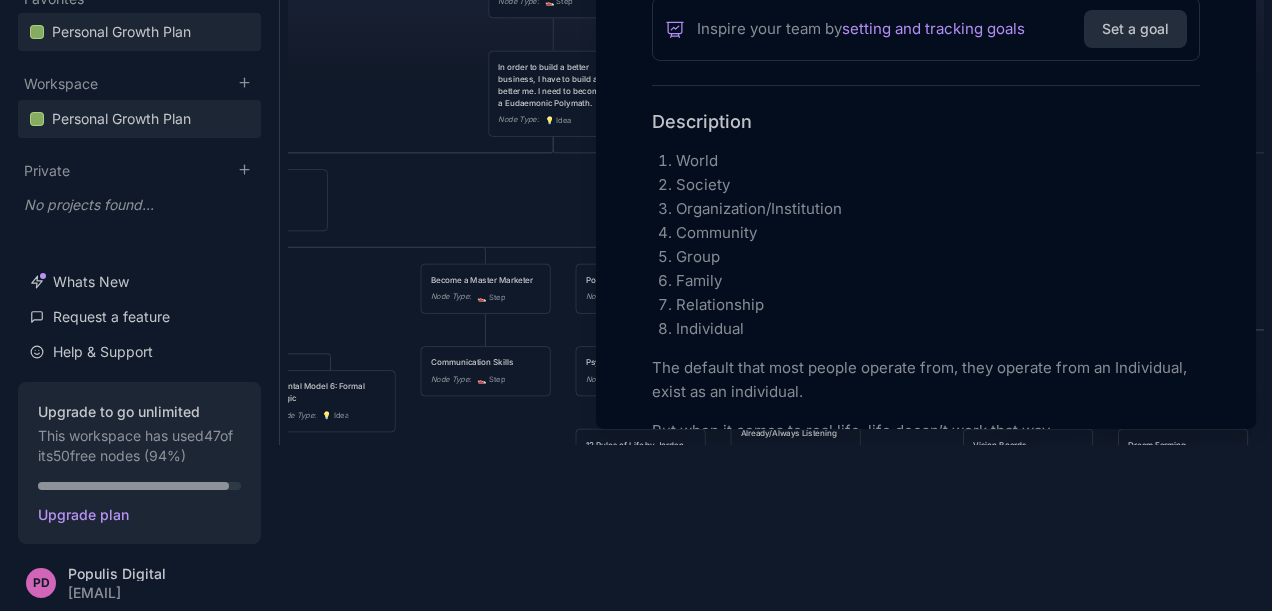 scroll, scrollTop: 448, scrollLeft: 0, axis: vertical 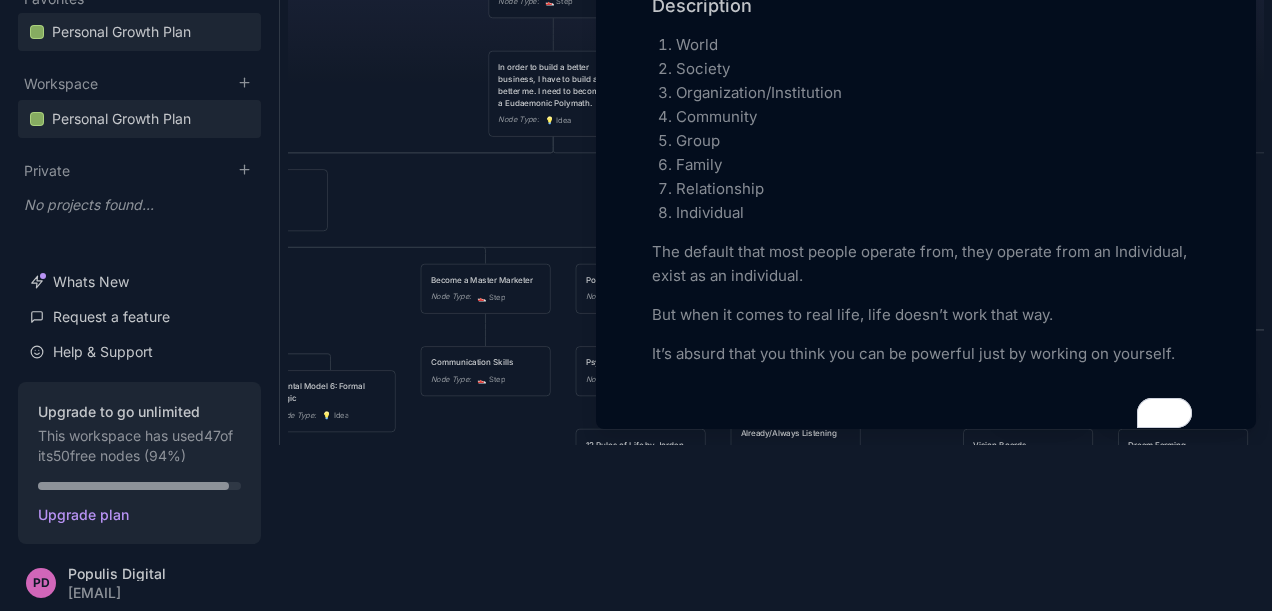 click on "But when it comes to real life, life doesn’t work that way." at bounding box center (926, 315) 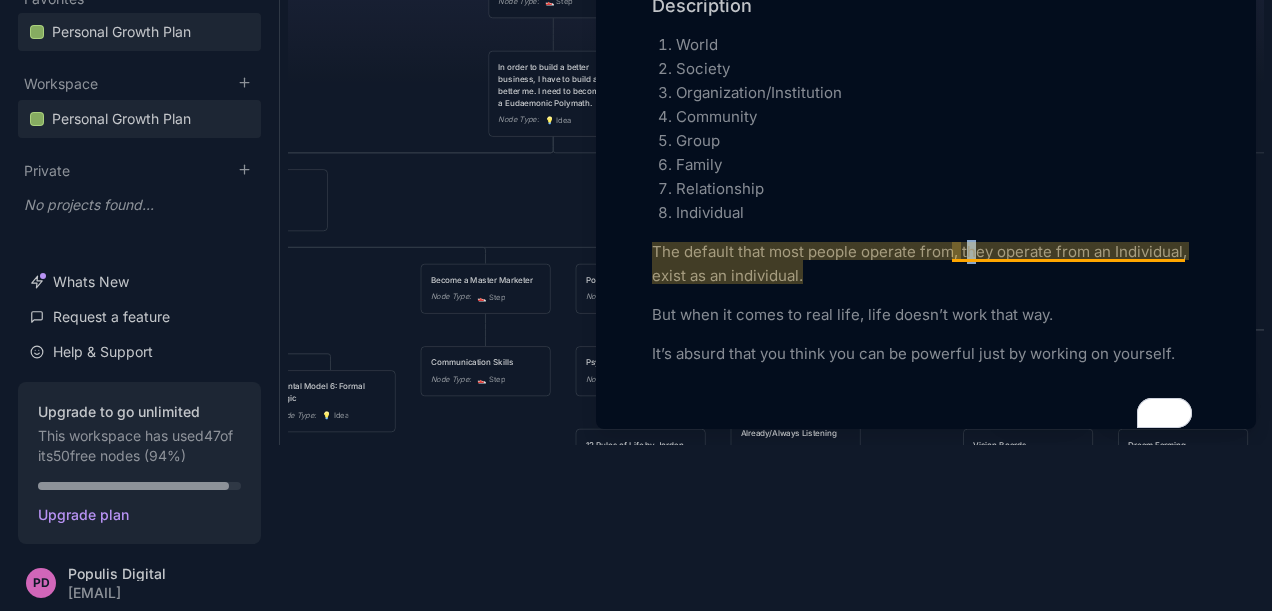 click on "The default that most people operate from, they operate from an Individual, exist as an individual." at bounding box center [926, 264] 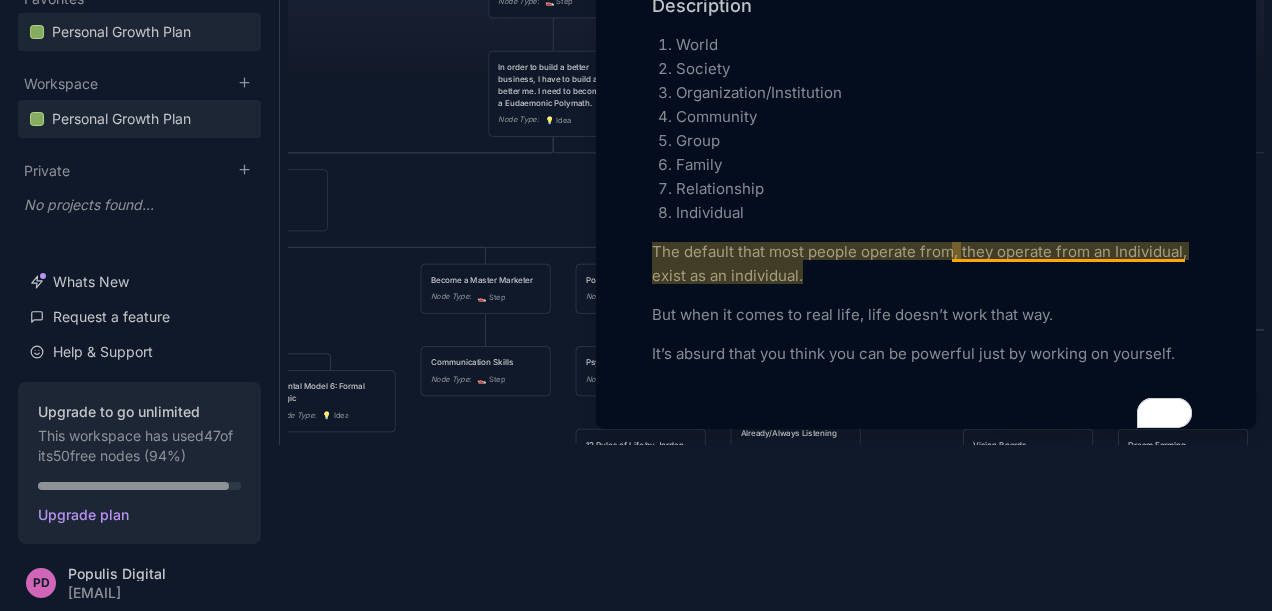 click on "The default that most people operate from, they operate from an Individual, exist as an individual." at bounding box center [926, 264] 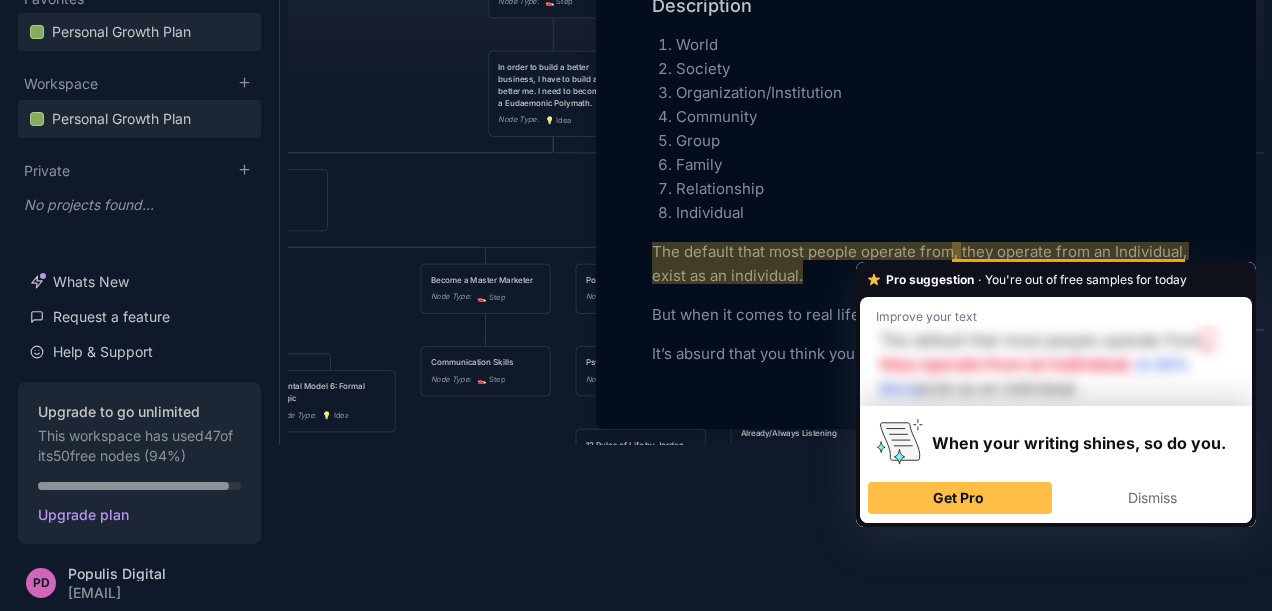 click on "The default that most people operate from, they operate from an Individual, exist as an individual." at bounding box center [926, 264] 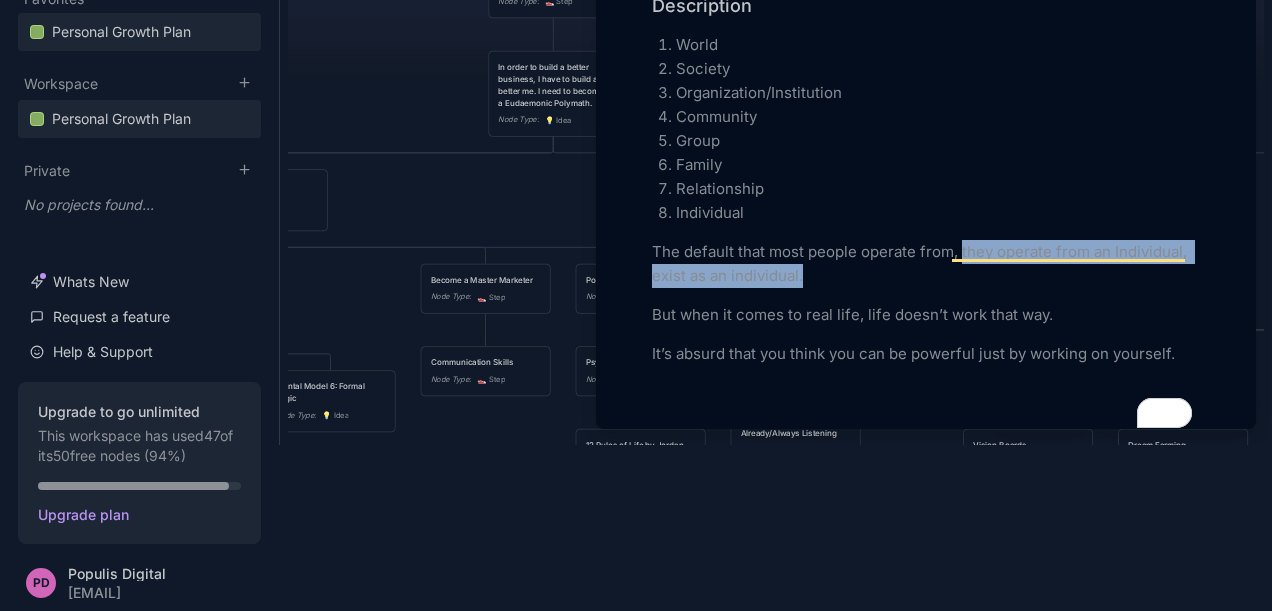 drag, startPoint x: 962, startPoint y: 250, endPoint x: 961, endPoint y: 265, distance: 15.033297 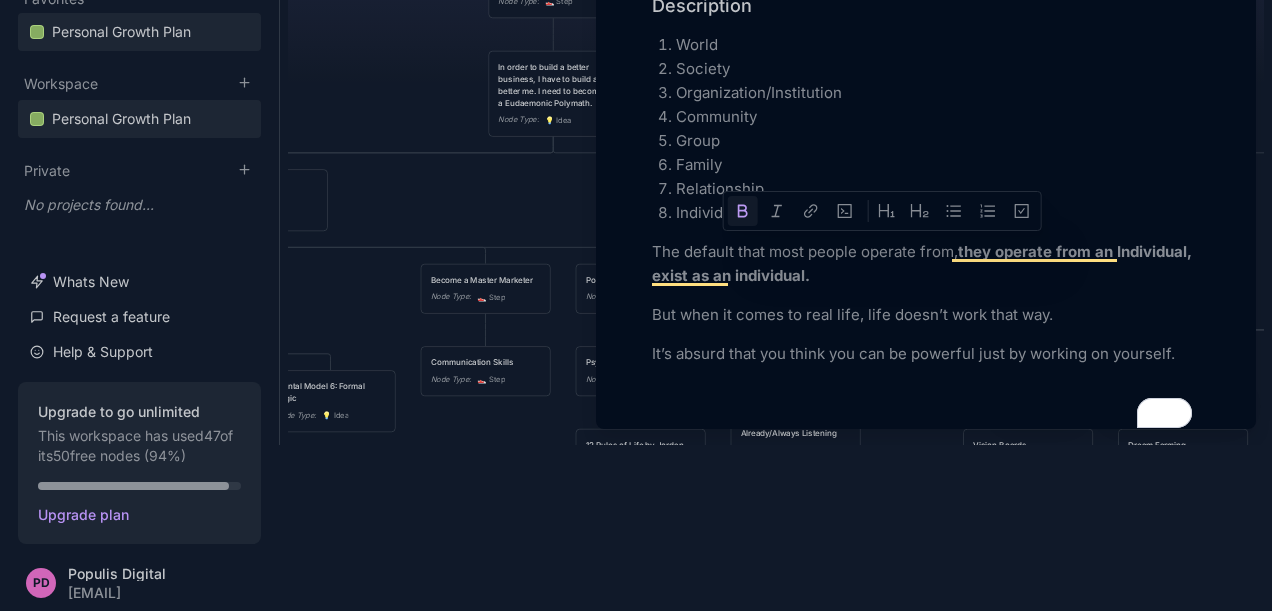 click on "World Society Organization/Institution Community Group Family Relationship Individual The default that most people operate from,  they operate from an Individual, exist as an individual. But when it comes to real life, life doesn’t work that way.  It’s absurd that you think you can be powerful just by working on yourself." at bounding box center (926, 231) 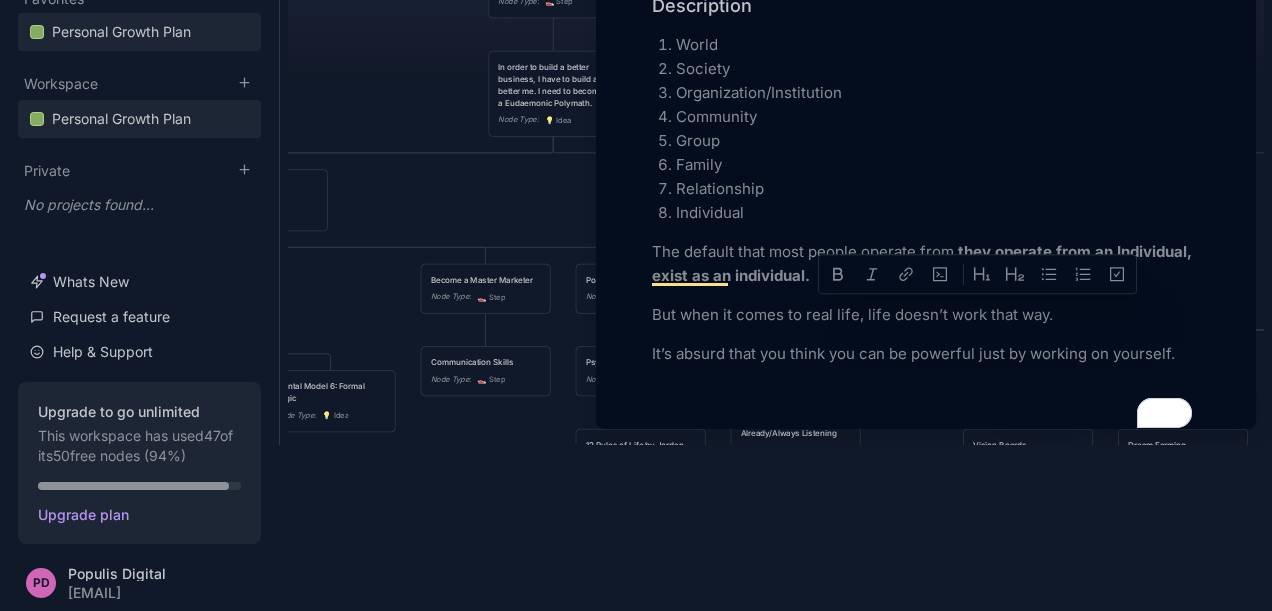 drag, startPoint x: 1066, startPoint y: 315, endPoint x: 832, endPoint y: 318, distance: 234.01923 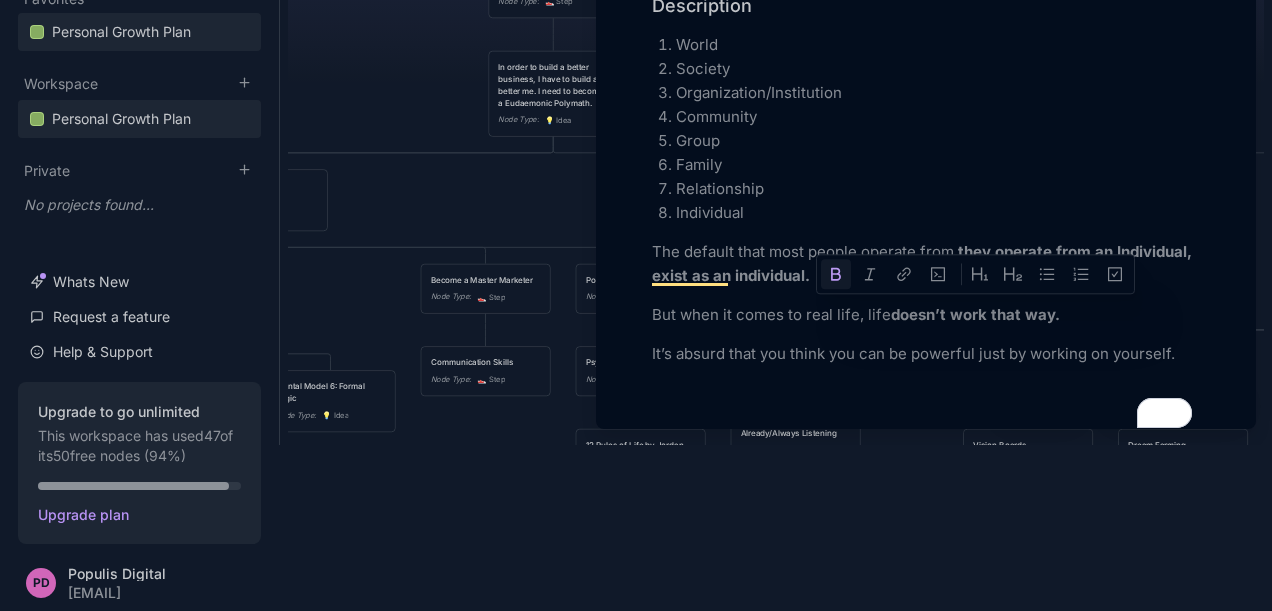 click on "World Society Organization/Institution Community Group Family Relationship Individual The default that most people operate from,  they operate from an Individual, exist as an individual. But when it comes to real life, life  doesn’t work that way.  It’s absurd that you think you can be powerful just by working on yourself." at bounding box center [926, 231] 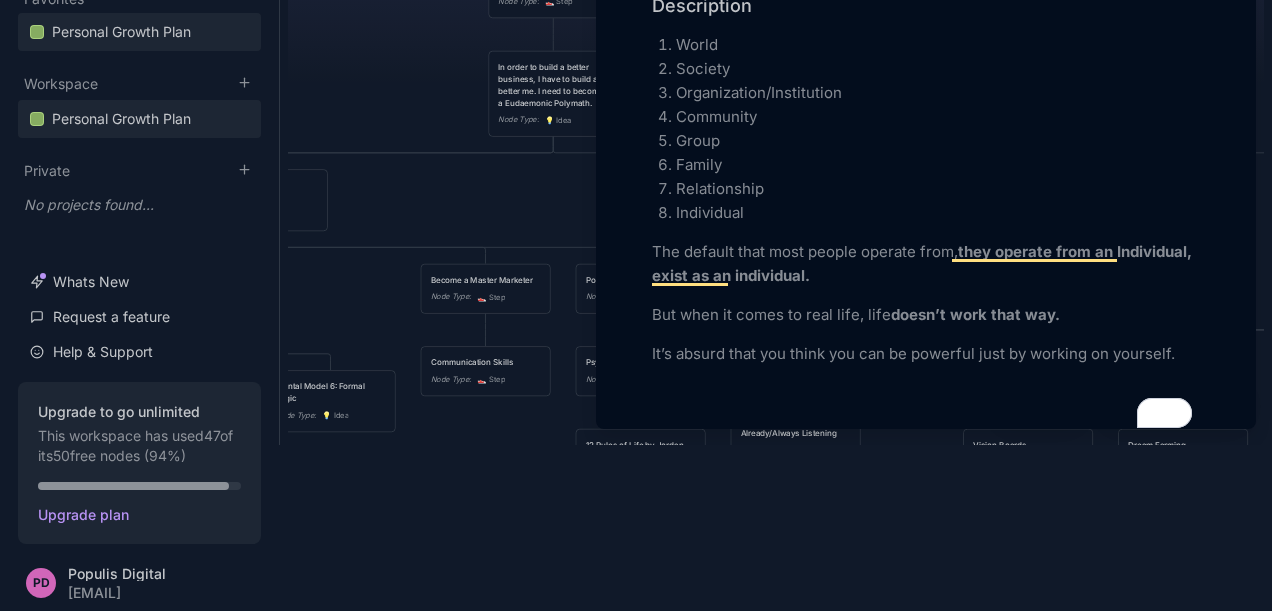 click on "It’s absurd that you think you can be powerful just by working on yourself." at bounding box center [926, 354] 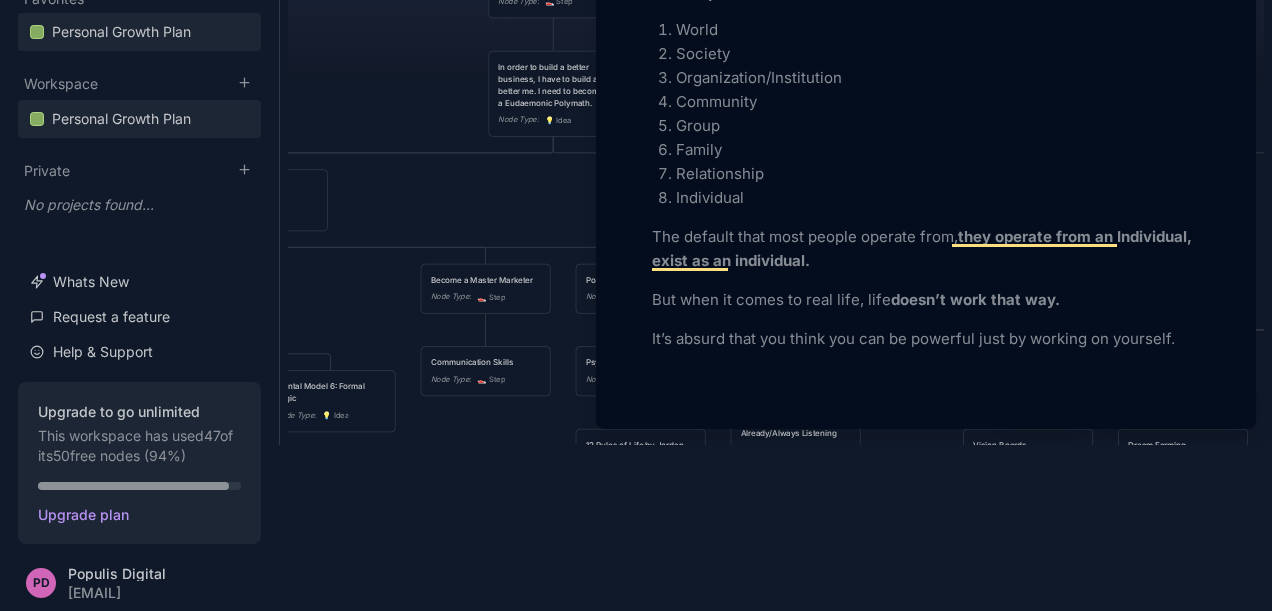 type 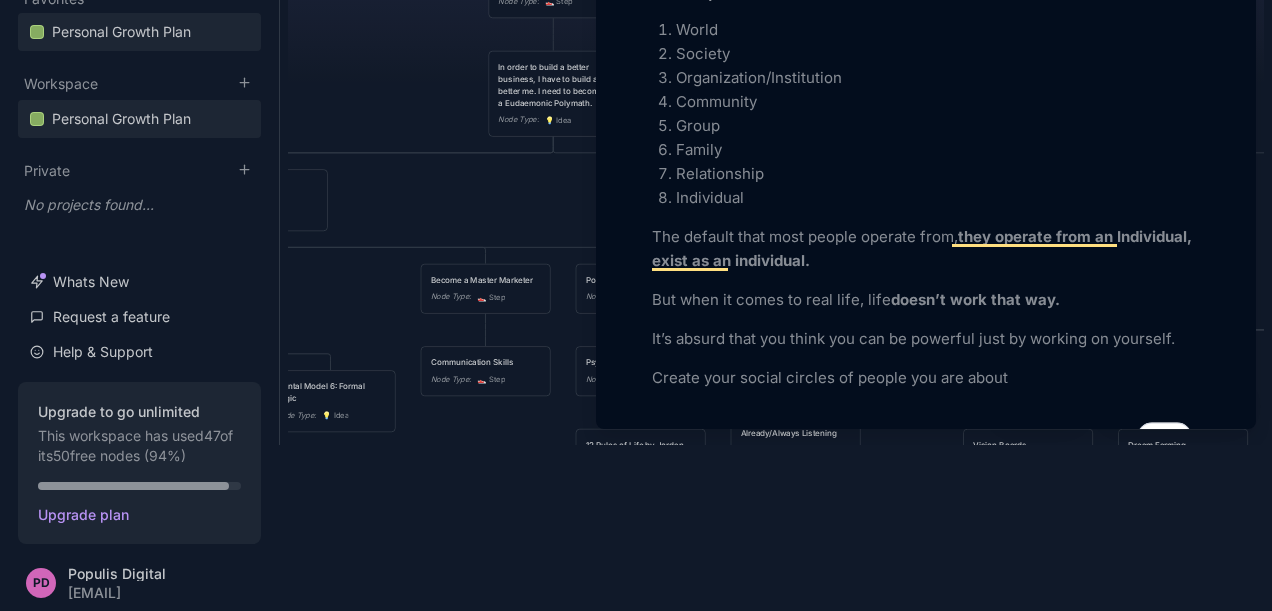 click on "But when it comes to real life, life  doesn’t work that way." at bounding box center (926, 300) 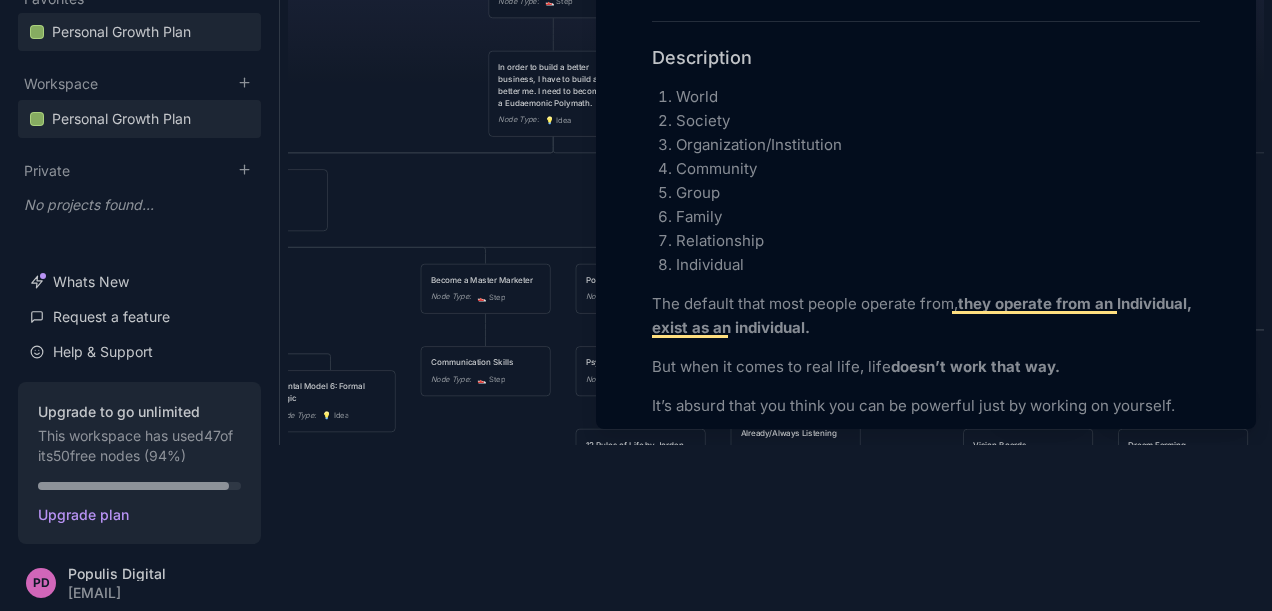 scroll, scrollTop: 507, scrollLeft: 0, axis: vertical 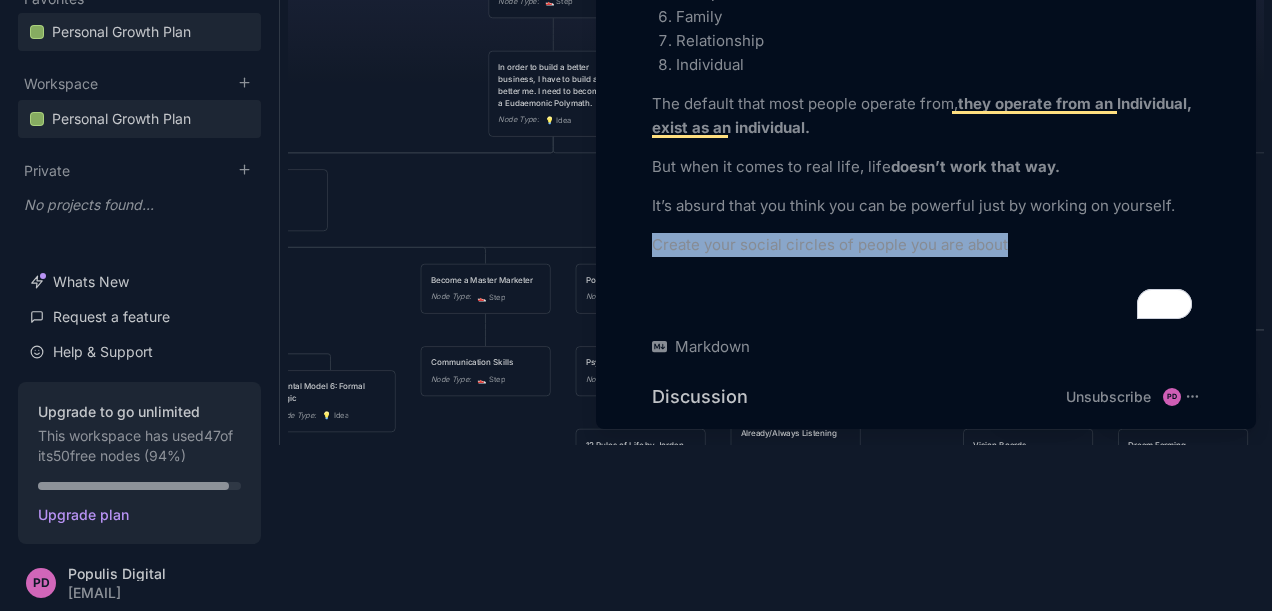 click on "Create your social circles of people you are about" at bounding box center (926, 245) 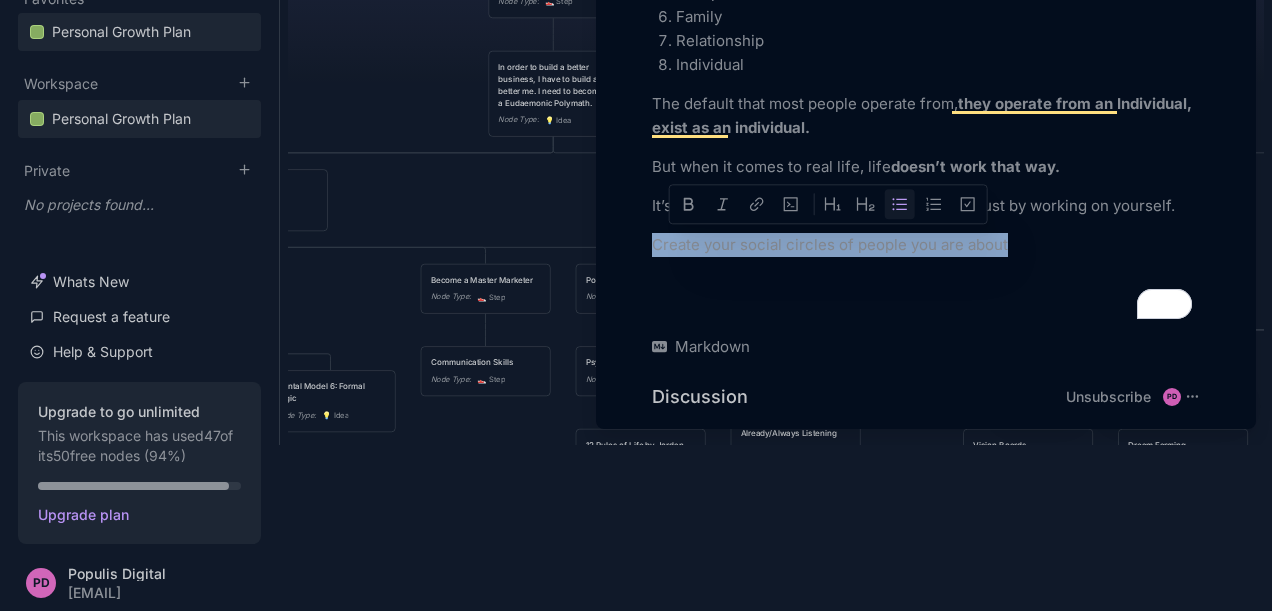 click at bounding box center (900, 204) 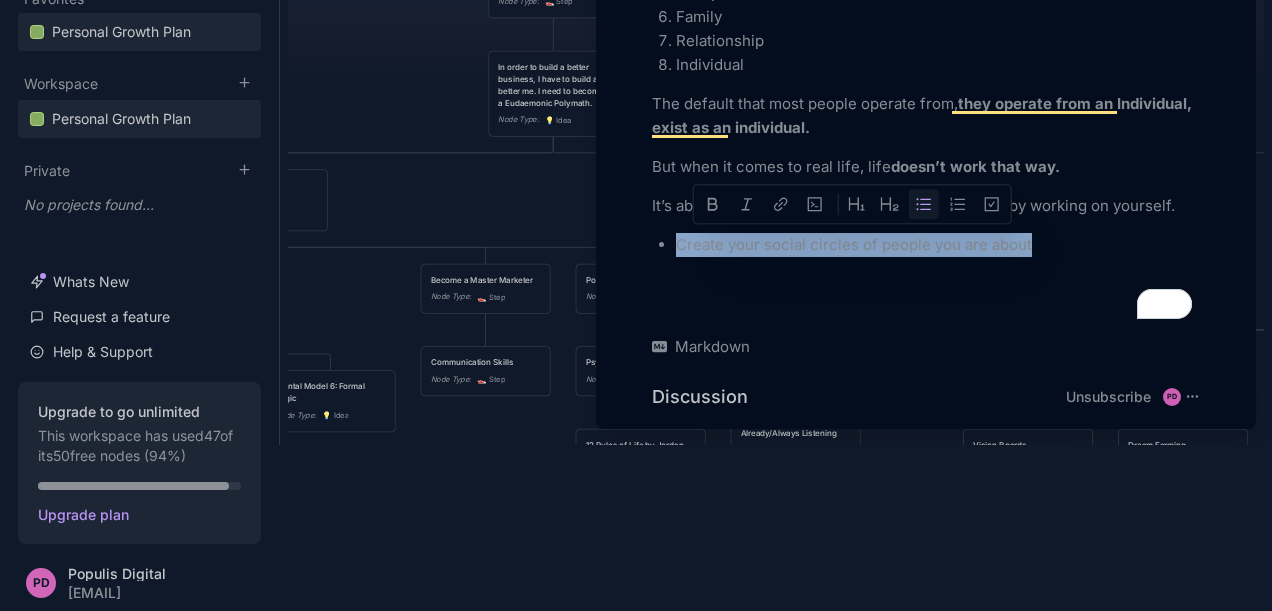 click on "Create your social circles of people you are about" at bounding box center (938, 245) 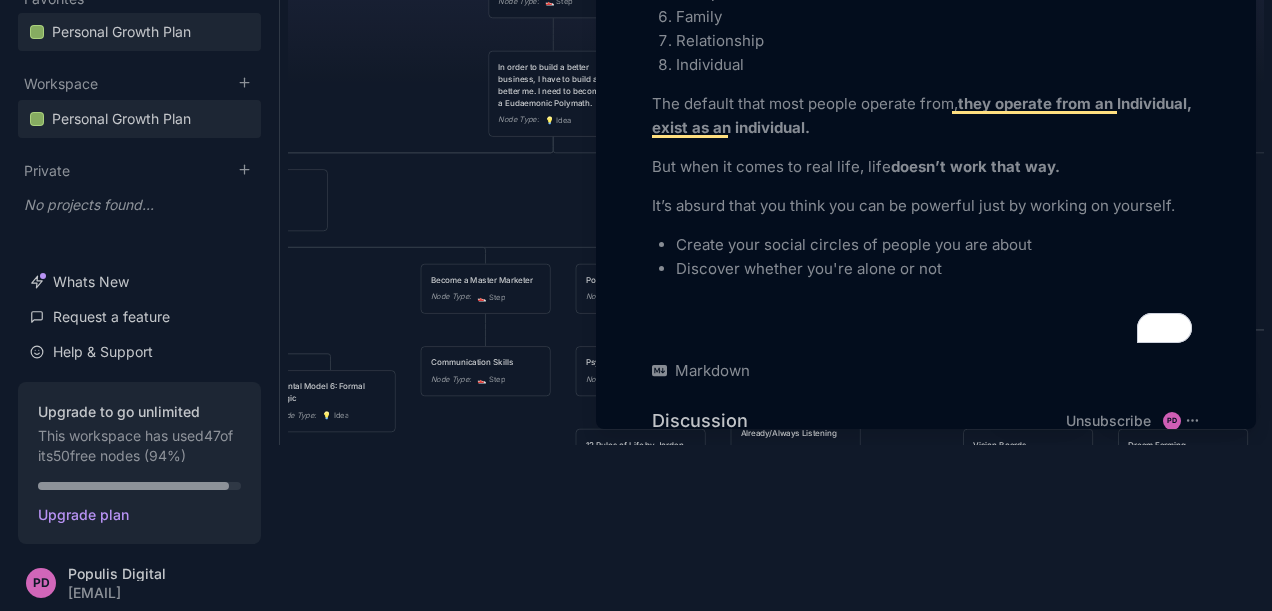 click at bounding box center (636, 305) 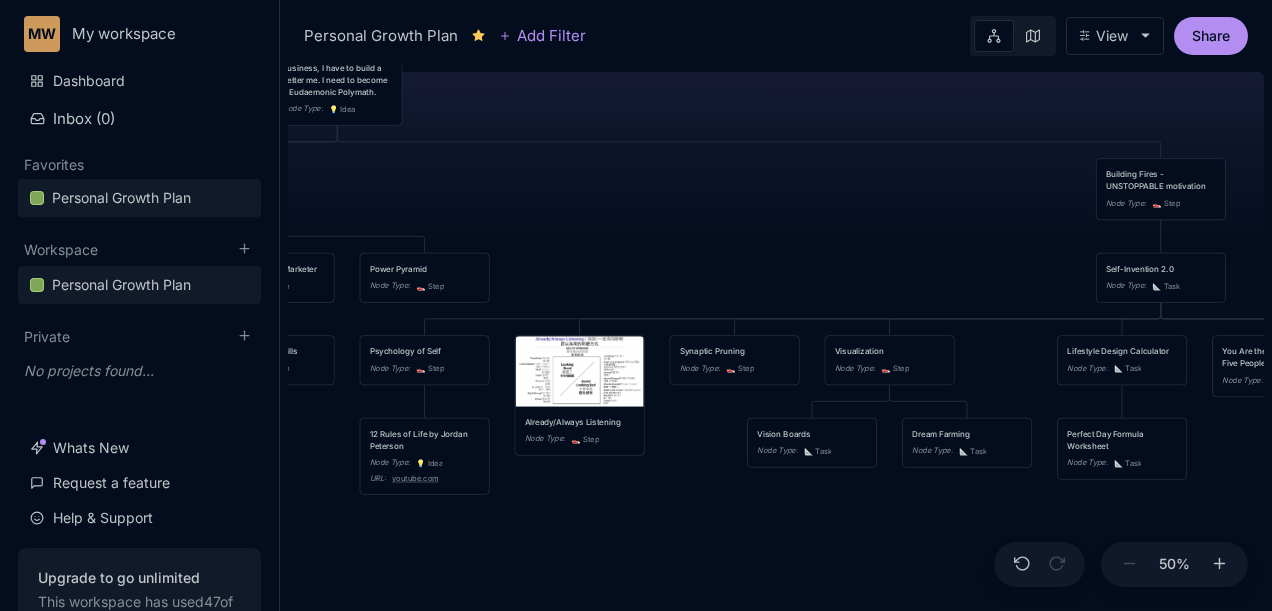 drag, startPoint x: 1006, startPoint y: 373, endPoint x: 789, endPoint y: 196, distance: 280.03214 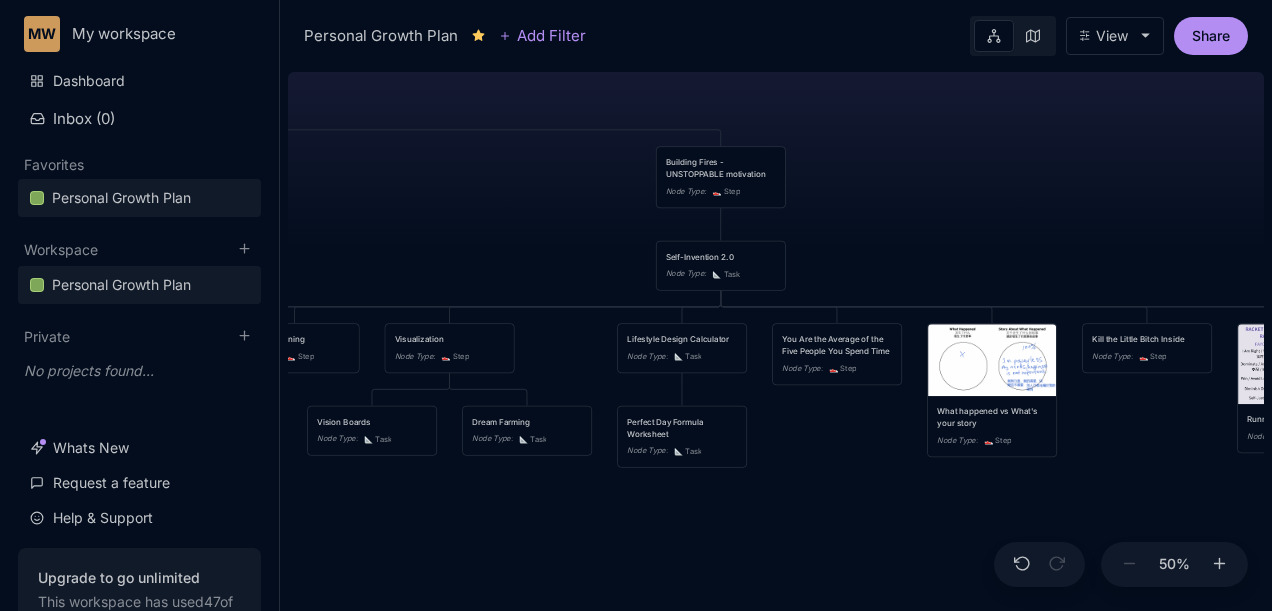 drag, startPoint x: 726, startPoint y: 202, endPoint x: 380, endPoint y: 188, distance: 346.2831 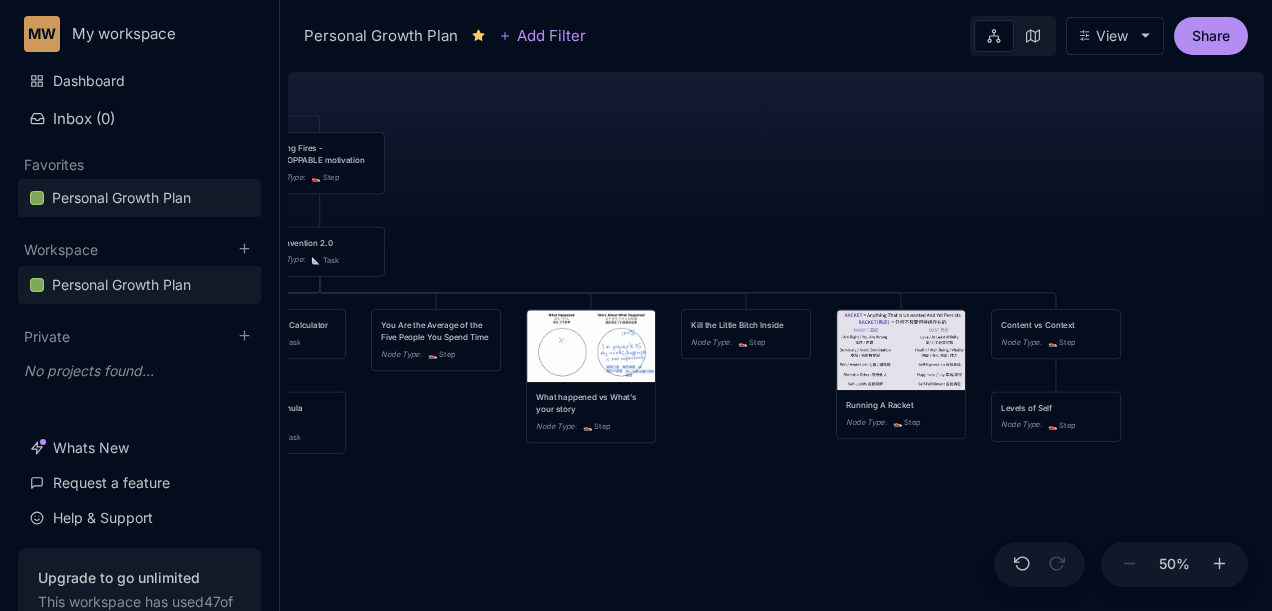 drag, startPoint x: 1060, startPoint y: 261, endPoint x: 683, endPoint y: 248, distance: 377.22406 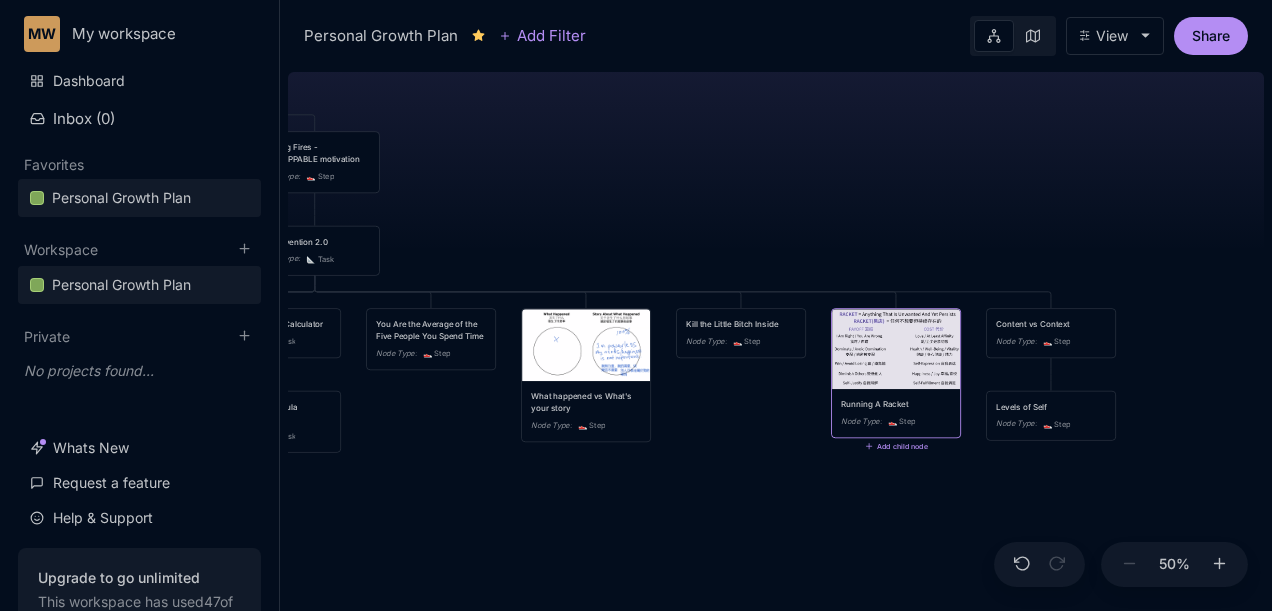 click on "Content vs Context" at bounding box center [1051, 324] 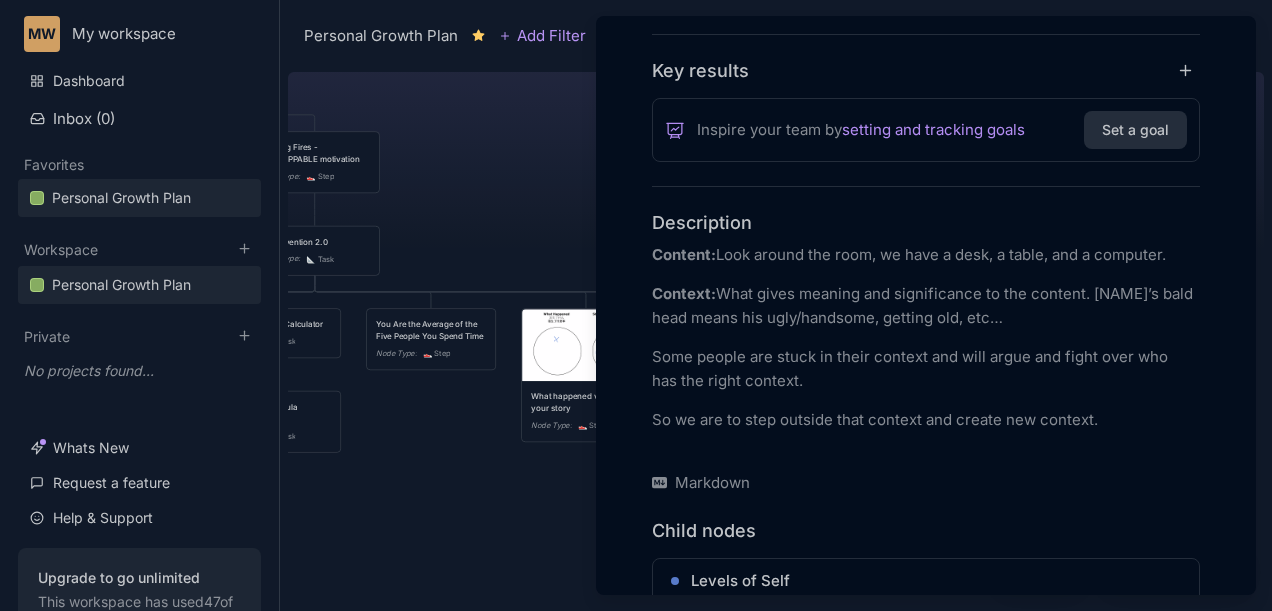 scroll, scrollTop: 400, scrollLeft: 0, axis: vertical 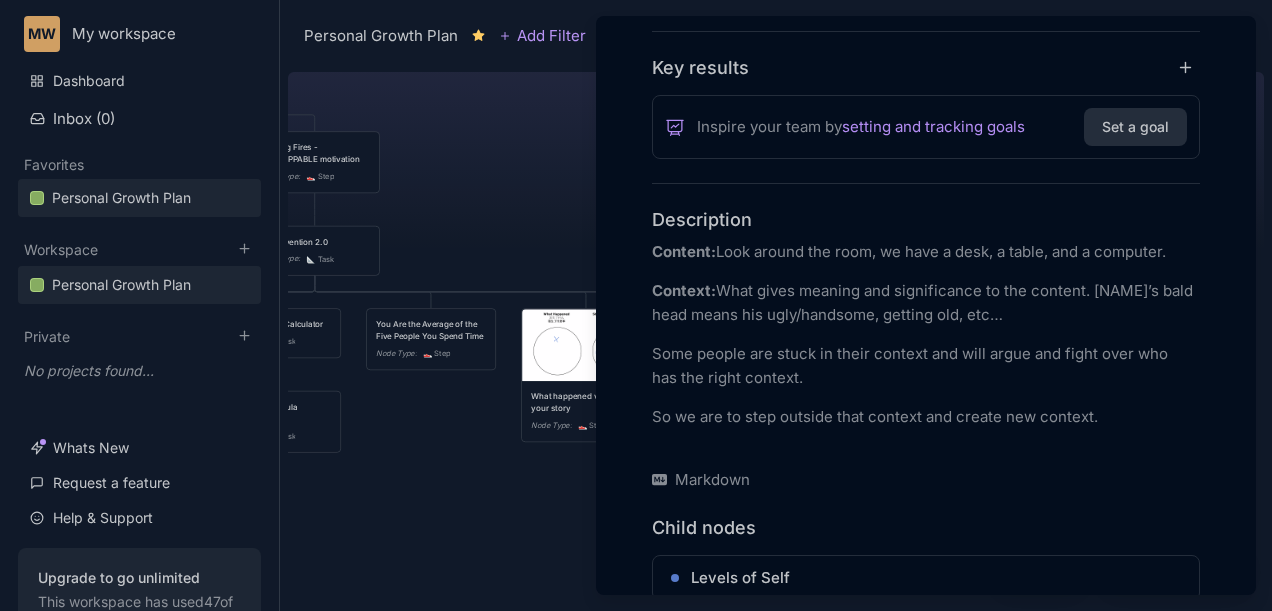 click on "So we are to step outside that context and create new context." at bounding box center (926, 429) 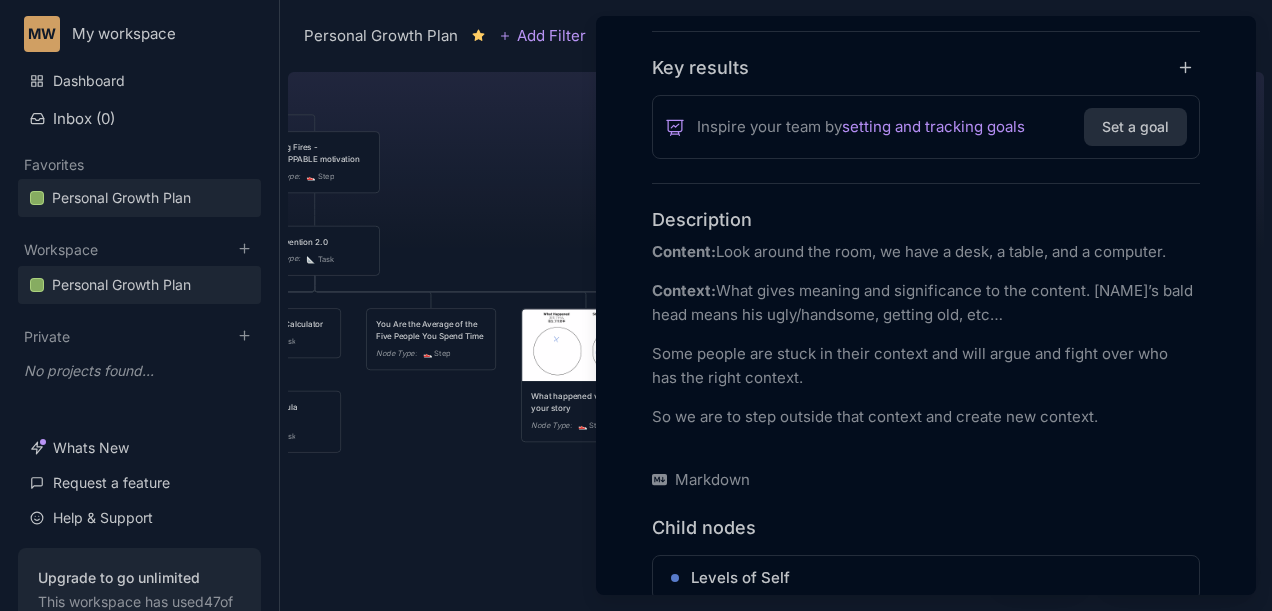 scroll, scrollTop: 400, scrollLeft: 0, axis: vertical 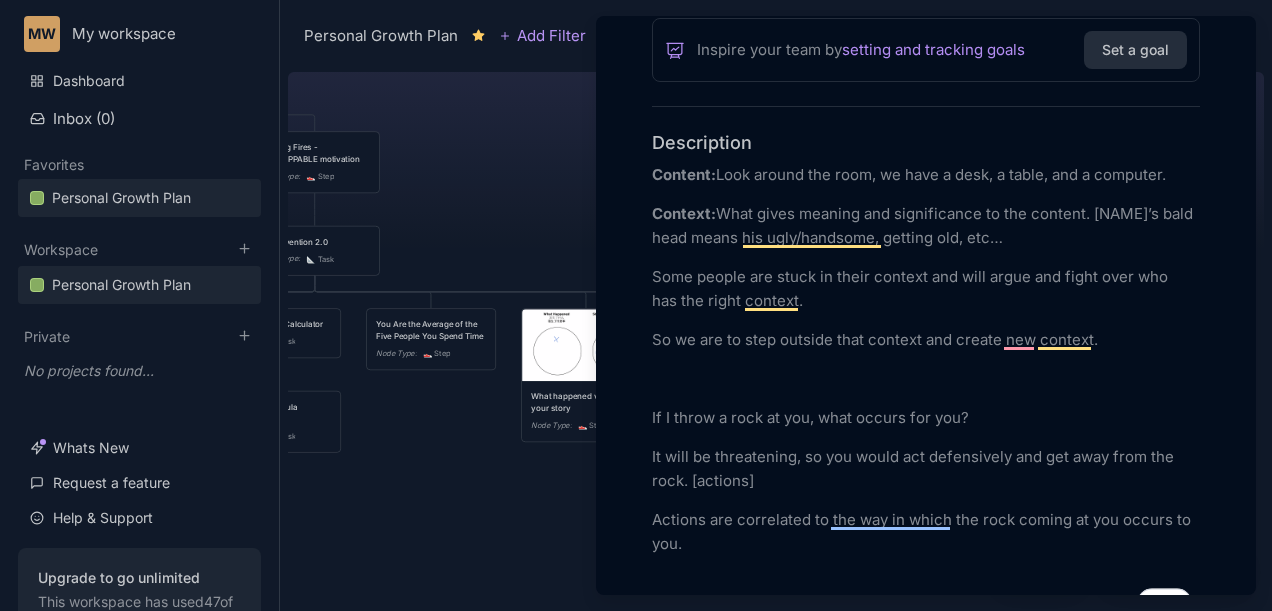 click on "Content:  Look around the room, we have a desk, a table, and a computer. Context:  What gives meaning and significance to the content. Udi’s bald head means his ugly/handsome, getting old, etc… Some people are stuck in their context and will argue and fight over who has the right context. So we are to step outside that context and create new context. If I throw a rock at you, what occurs for you?  It will be threatening, so you would act defensively and get away from the rock. [actions] Actions are correlated to the way in which the rock coming at you occurs to you." at bounding box center (926, 391) 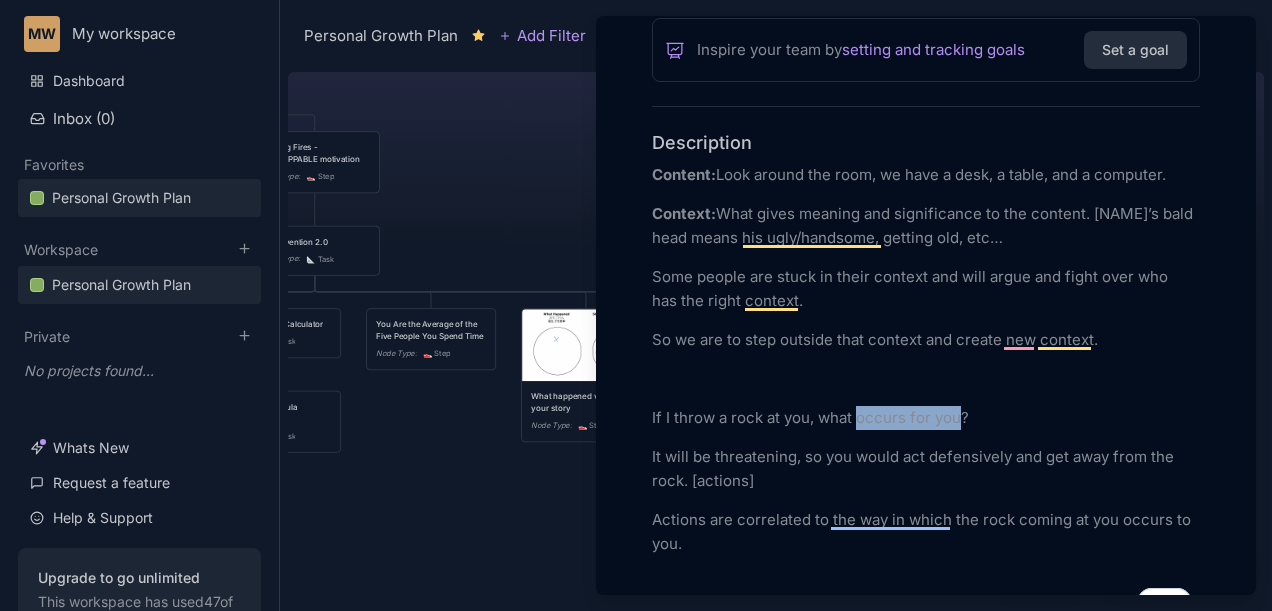 click on "If I throw a rock at you, what occurs for you?" at bounding box center [926, 418] 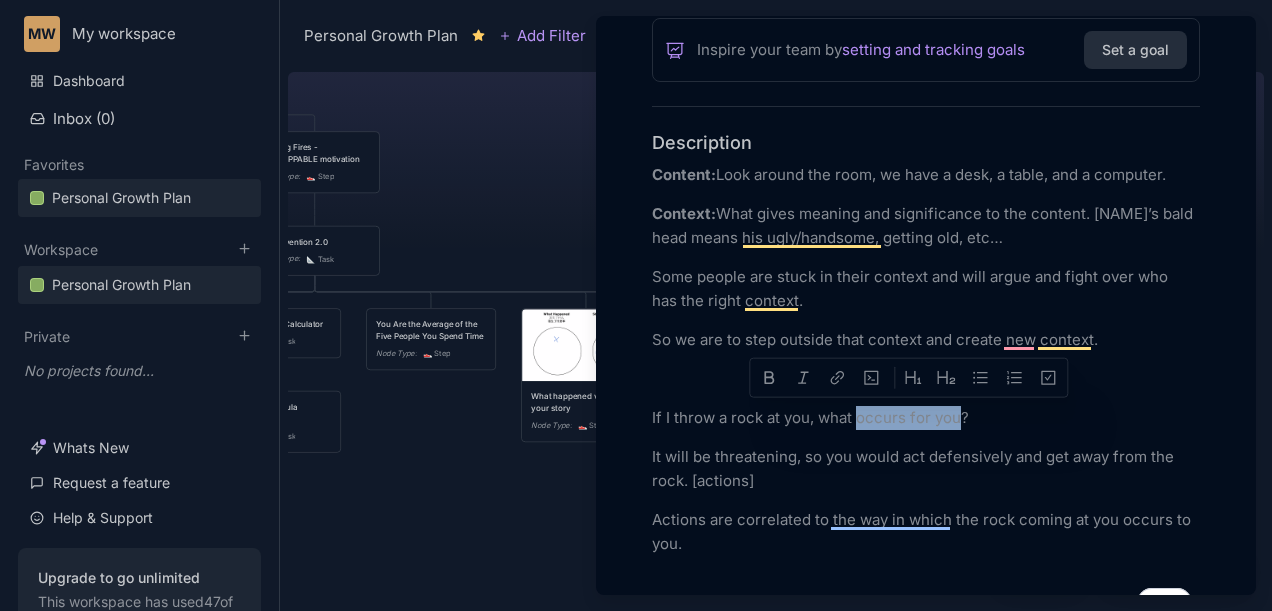 type 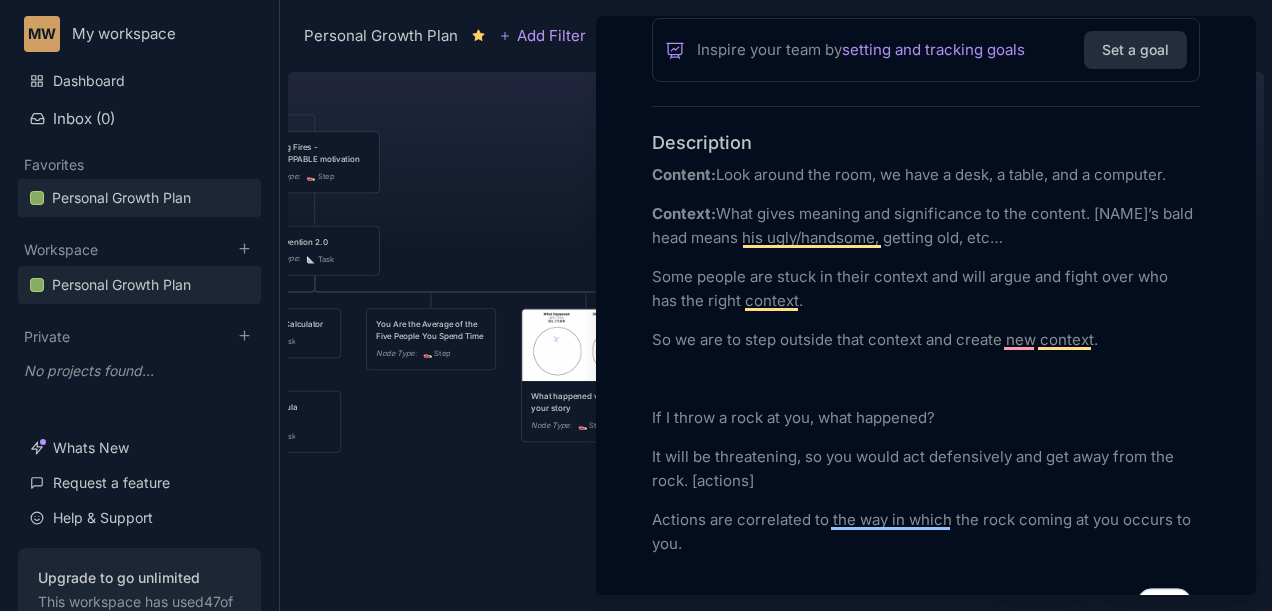 scroll, scrollTop: 470, scrollLeft: 0, axis: vertical 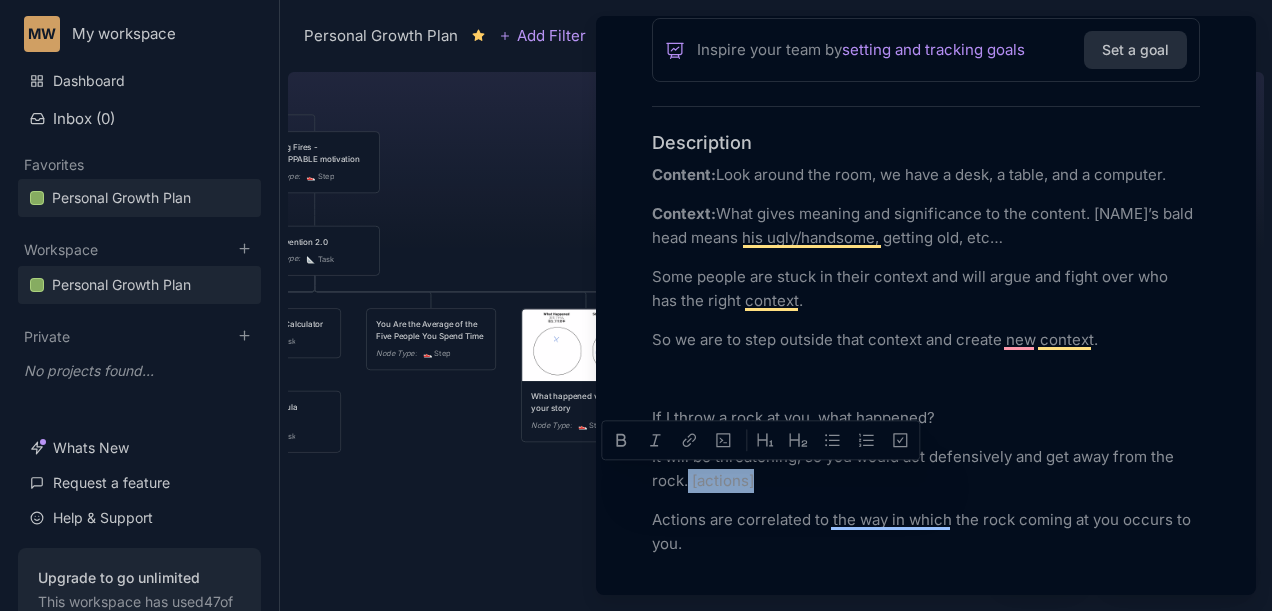drag, startPoint x: 777, startPoint y: 484, endPoint x: 688, endPoint y: 480, distance: 89.08984 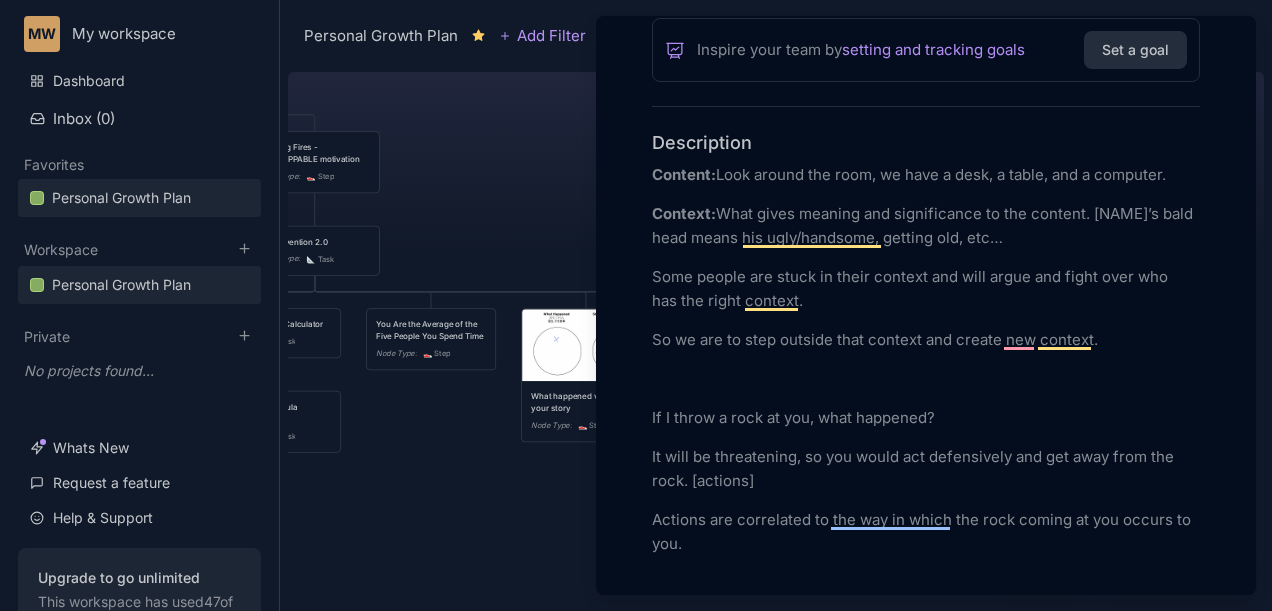 click on "Content:  Look around the room, we have a desk, a table, and a computer. Context:  What gives meaning and significance to the content. Udi’s bald head means his ugly/handsome, getting old, etc… Some people are stuck in their context and will argue and fight over who has the right context. So we are to step outside that context and create new context. If I throw a rock at you, what happened?  It will be threatening, so you would act defensively and get away from the rock. [actions] Actions are correlated to the way in which the rock coming at you occurs to you." at bounding box center [926, 391] 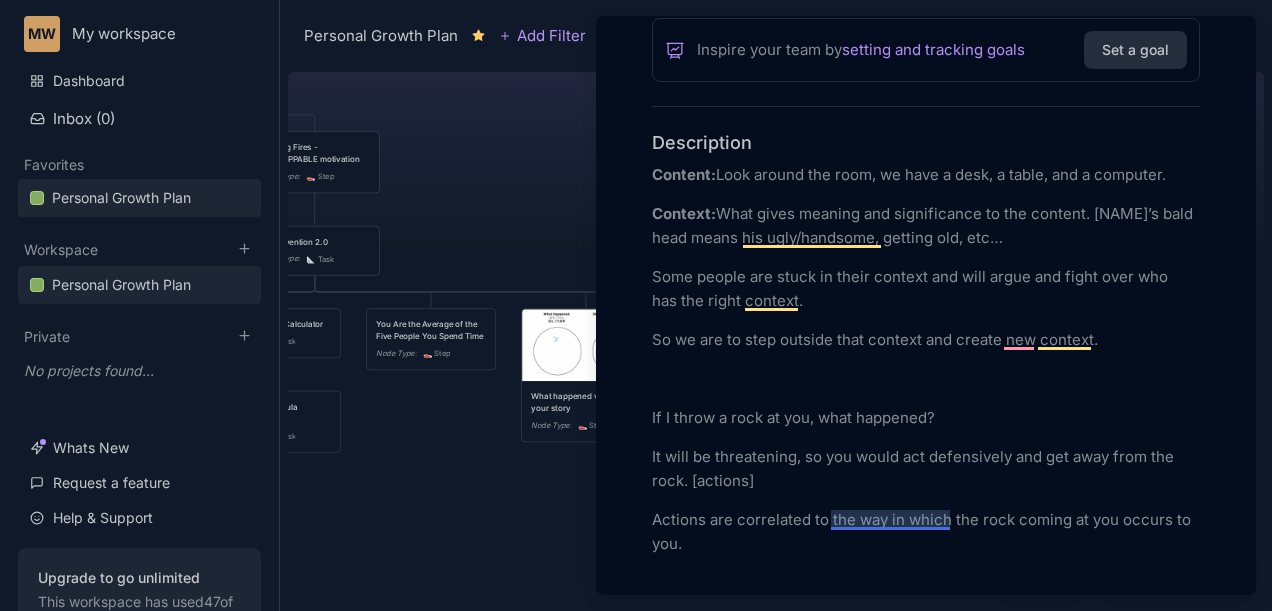 click on "Actions are correlated to the way in which the rock coming at you occurs to you." at bounding box center [926, 532] 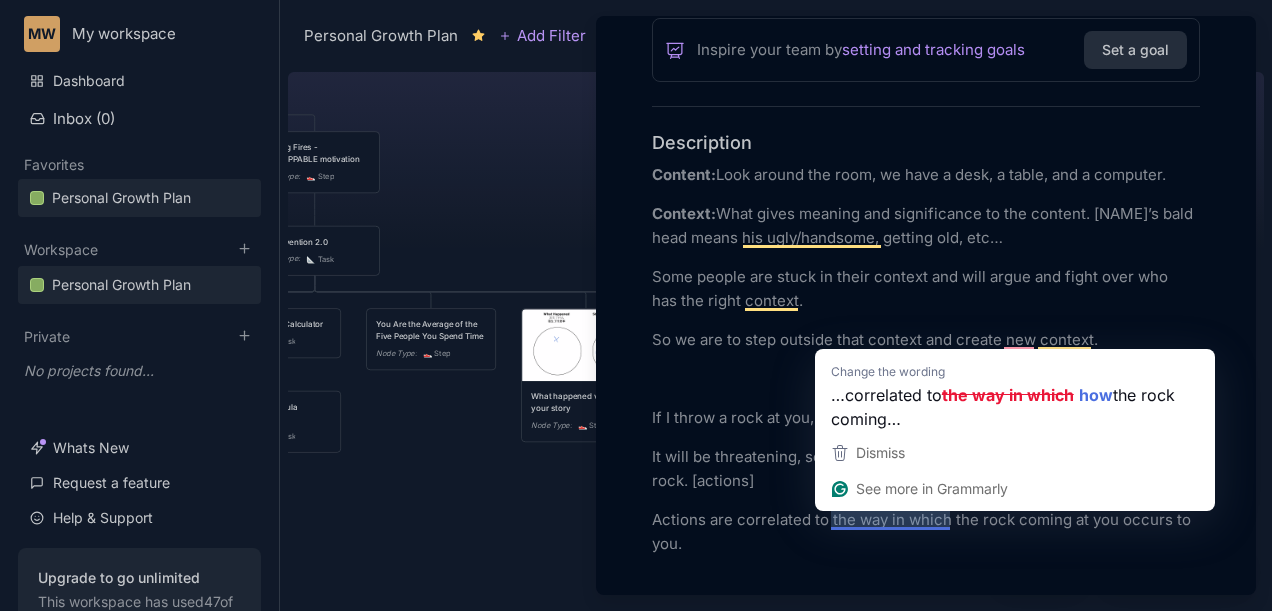 scroll, scrollTop: 475, scrollLeft: 0, axis: vertical 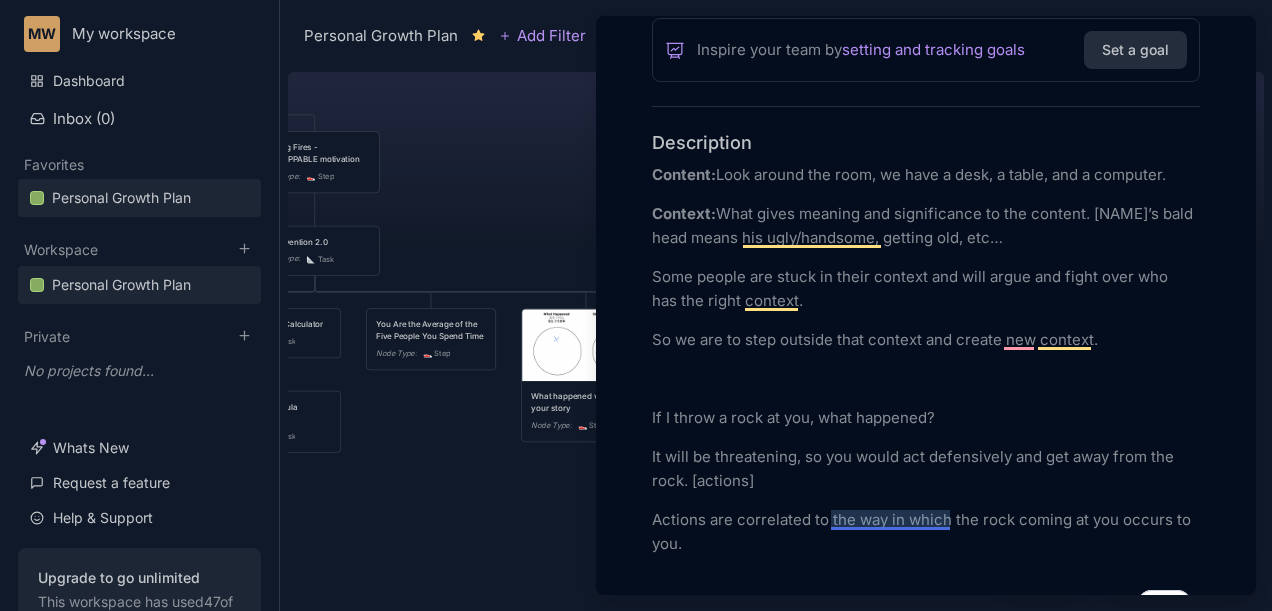 click on "Actions are correlated to the way in which the rock coming at you occurs to you." at bounding box center (926, 532) 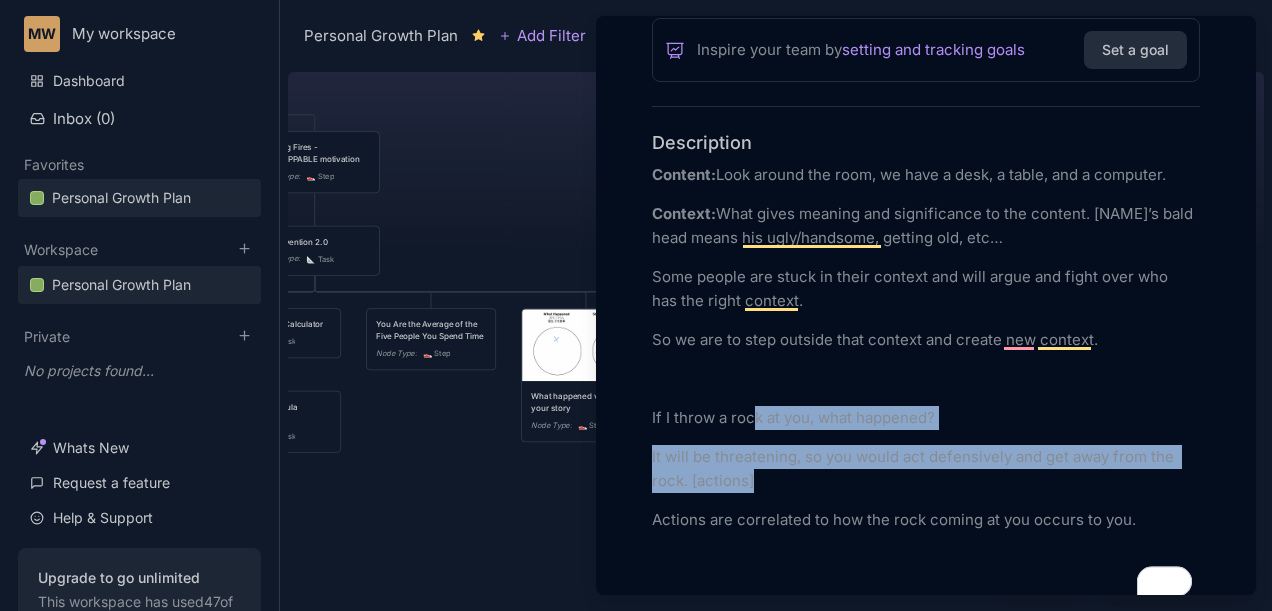 drag, startPoint x: 758, startPoint y: 402, endPoint x: 1190, endPoint y: 494, distance: 441.68768 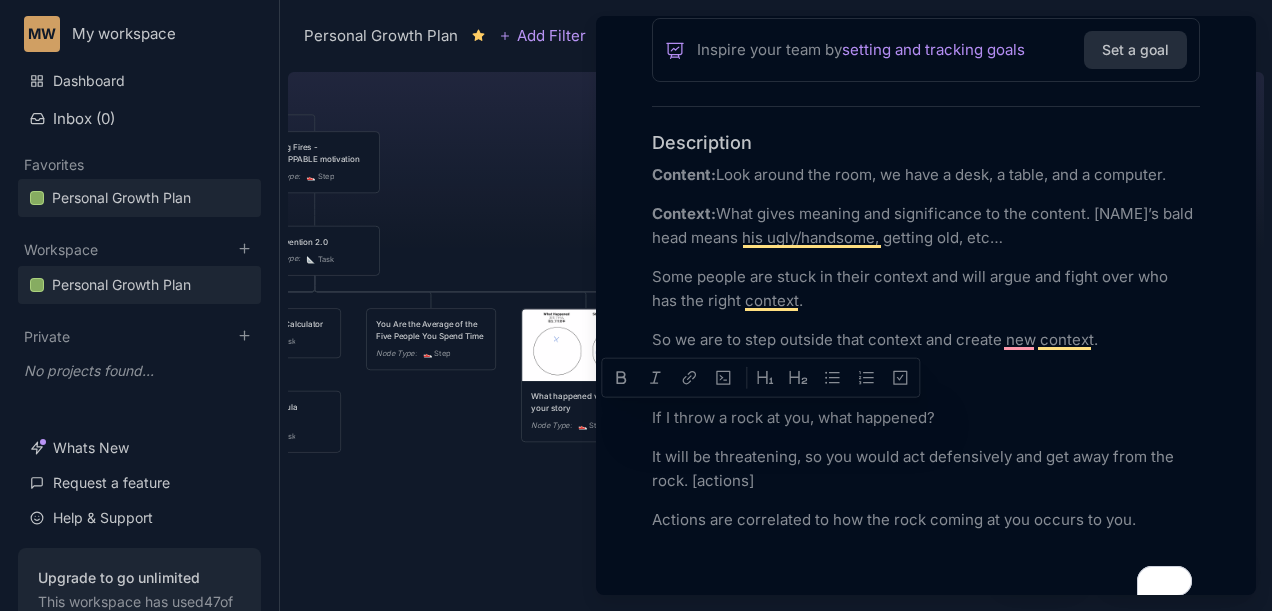 click on "Actions are correlated to how the rock coming at you occurs to you." at bounding box center (926, 520) 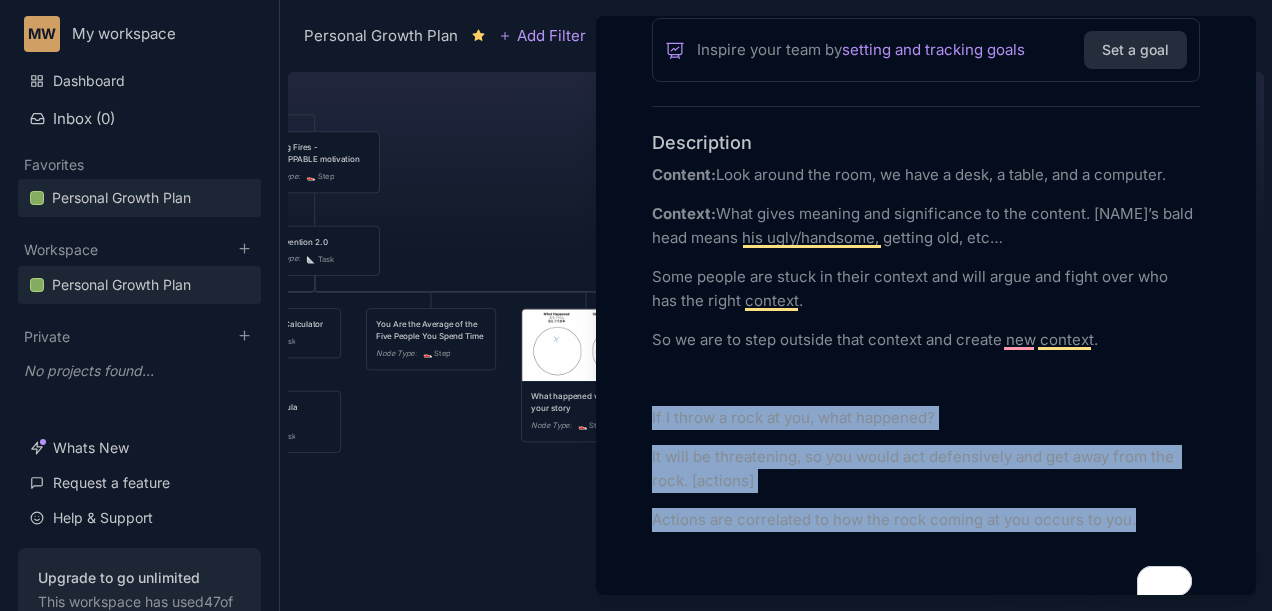 drag, startPoint x: 1154, startPoint y: 524, endPoint x: 560, endPoint y: 404, distance: 606 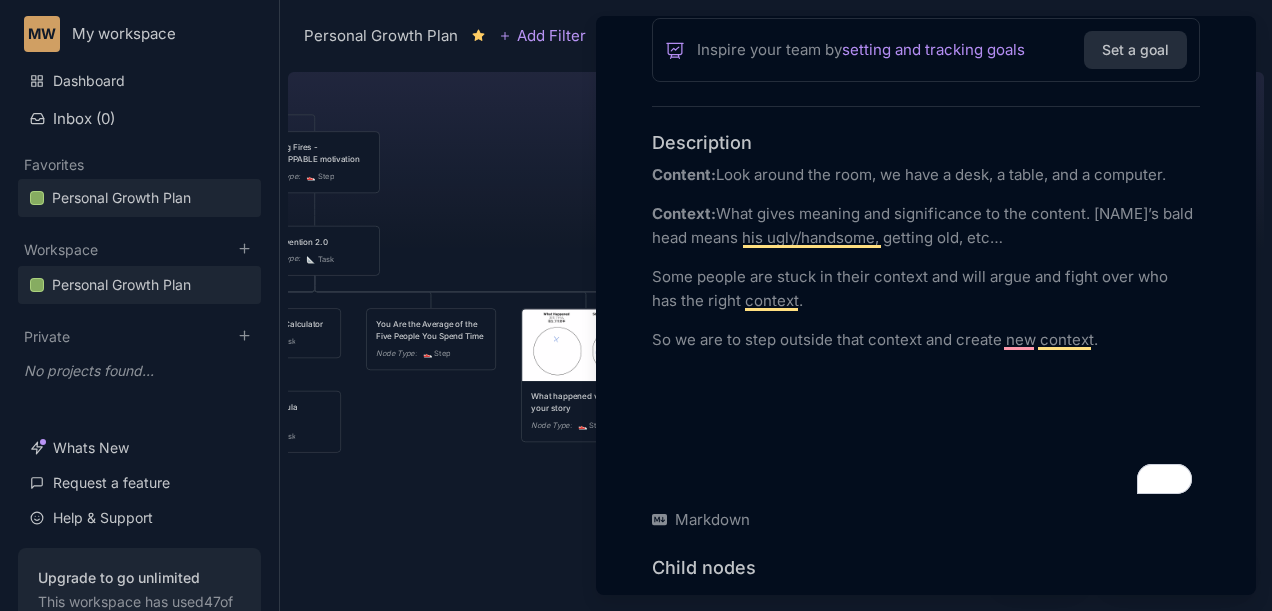 click at bounding box center [636, 305] 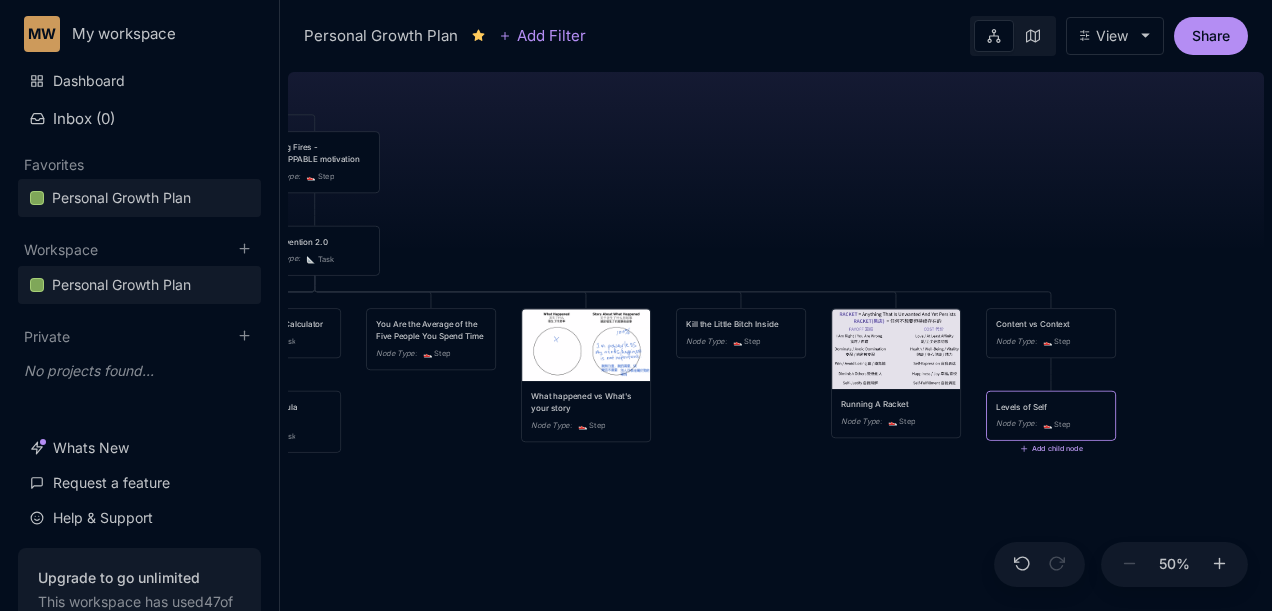 click on "Add child node" at bounding box center [1051, 449] 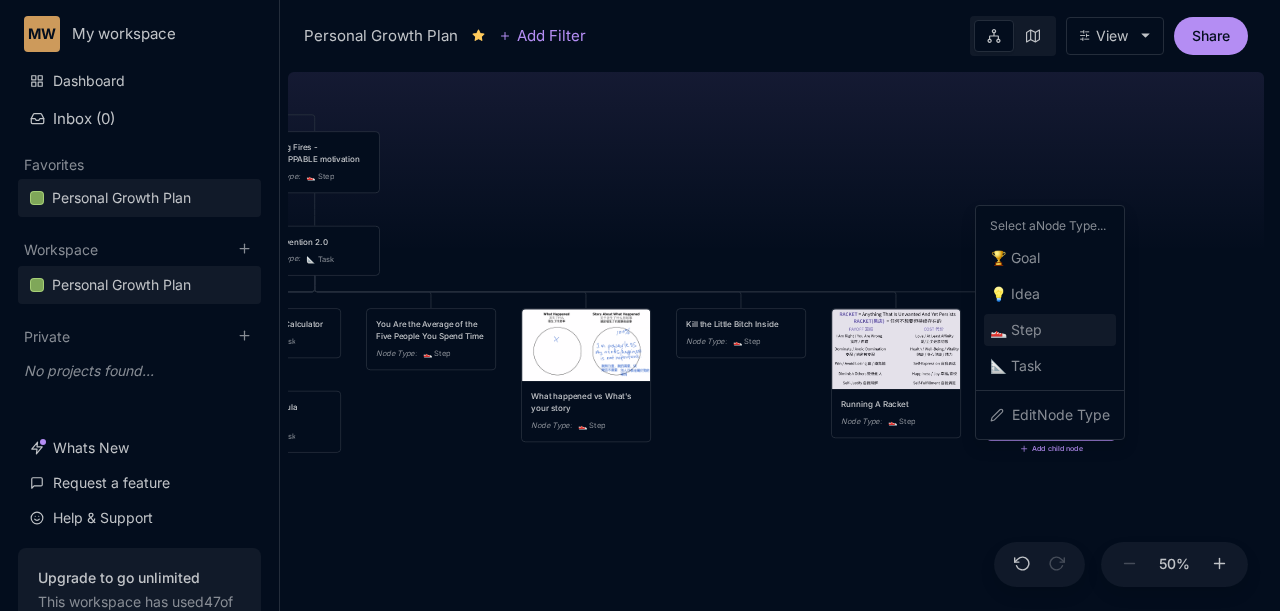 click on "👟   Step" at bounding box center [1016, 330] 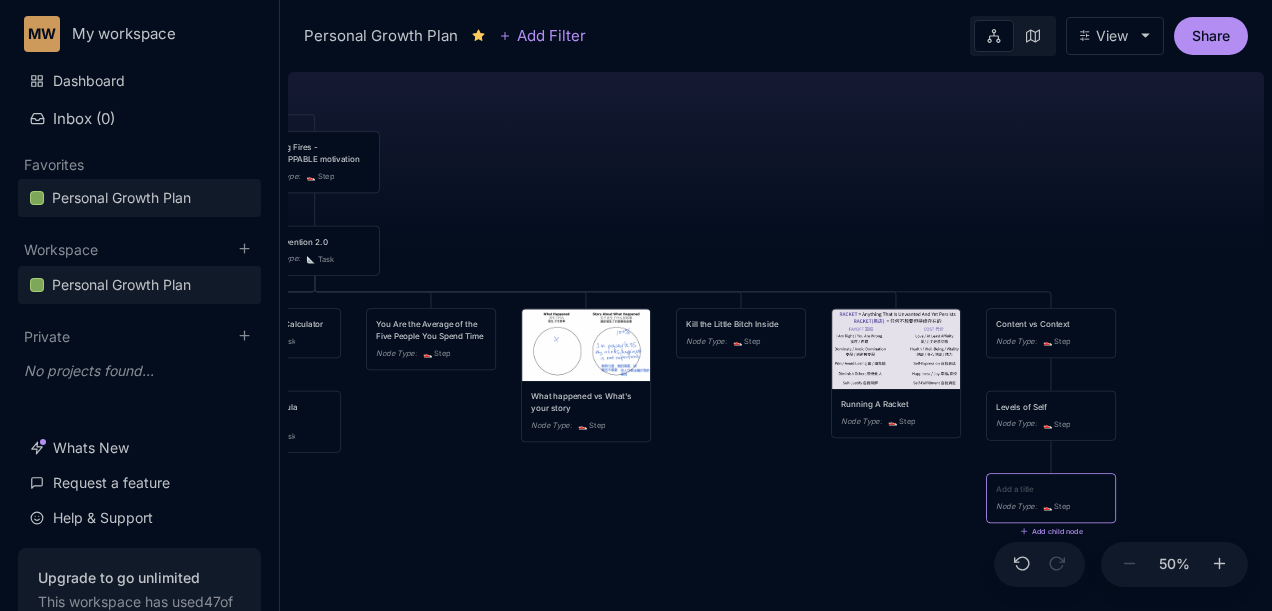 click at bounding box center [1051, 489] 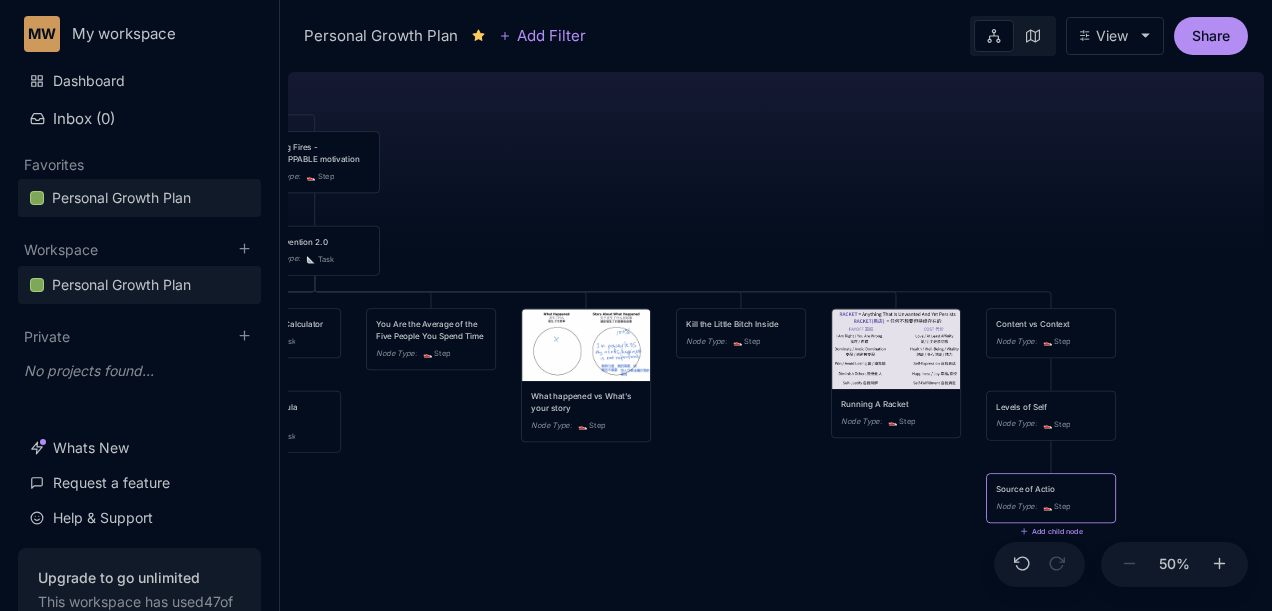 type on "Source of Action" 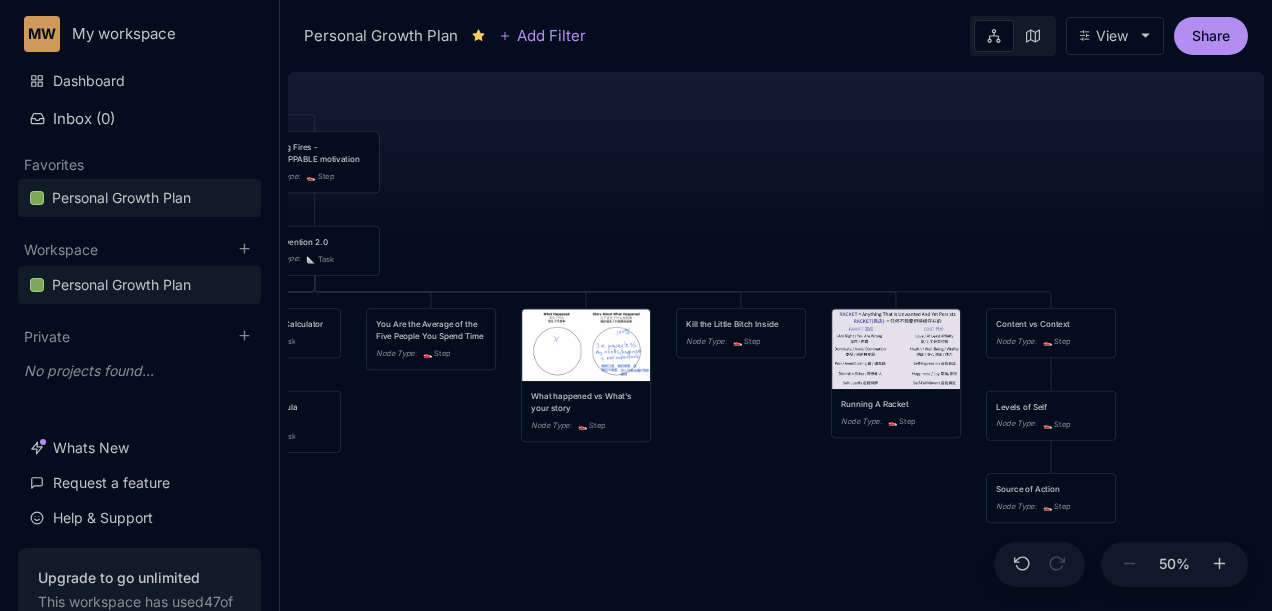 click on "😆 Personal Growth Plan Happiness = Optimising for the realisation of your full potential Node Type : 🏆   Goal Achieve True Harmony Node Type : 👟   Step Becoming A Eudaemonic Polymath Node Type : 👟   Step In order to build a better business, I have to build a better me. I need to become a Eudaemonic Polymath.  Node Type : 💡   Idea Romance
Friends/Fun
Family
Health/Fitness
Money/Finances
Spirituality Node Type : 👟   Step To Become A Master Business Builder Node Type : 👟   Step Building Fires - UNSTOPPABLE motivation Node Type : 👟   Step Improve my brain's OS - Make better decisions and have it compound Node Type : 👟   Step Become a Master Marketer Node Type : 👟   Step Power Pyramid Node Type : 👟   Step Self-Invention 2.0 Node Type : 📐   Task Mental Model 1: 2nd order thinking (and then what?) Node Type : 💡   Idea Mental Model 2: Critical Thinking Node Type : 💡   Idea URL : canva.com Mental Model 3: Cui Bono "Who benefits" "How do they benefit" Find hidden incentives : :" at bounding box center [776, 337] 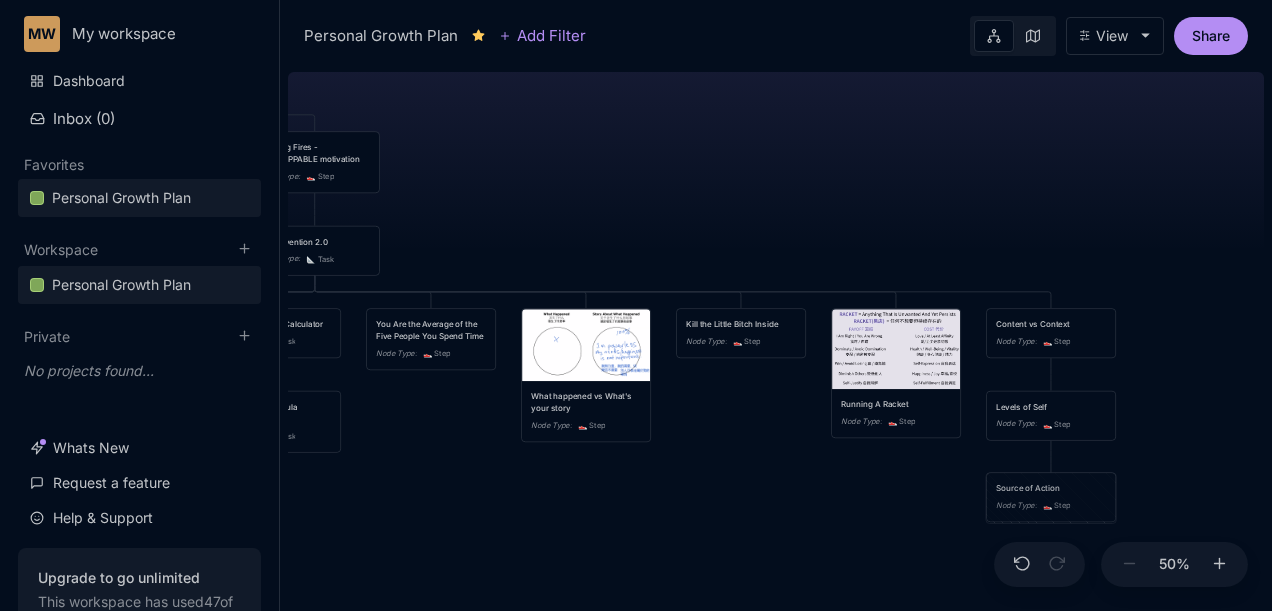 click on "Source of Action" at bounding box center (1051, 488) 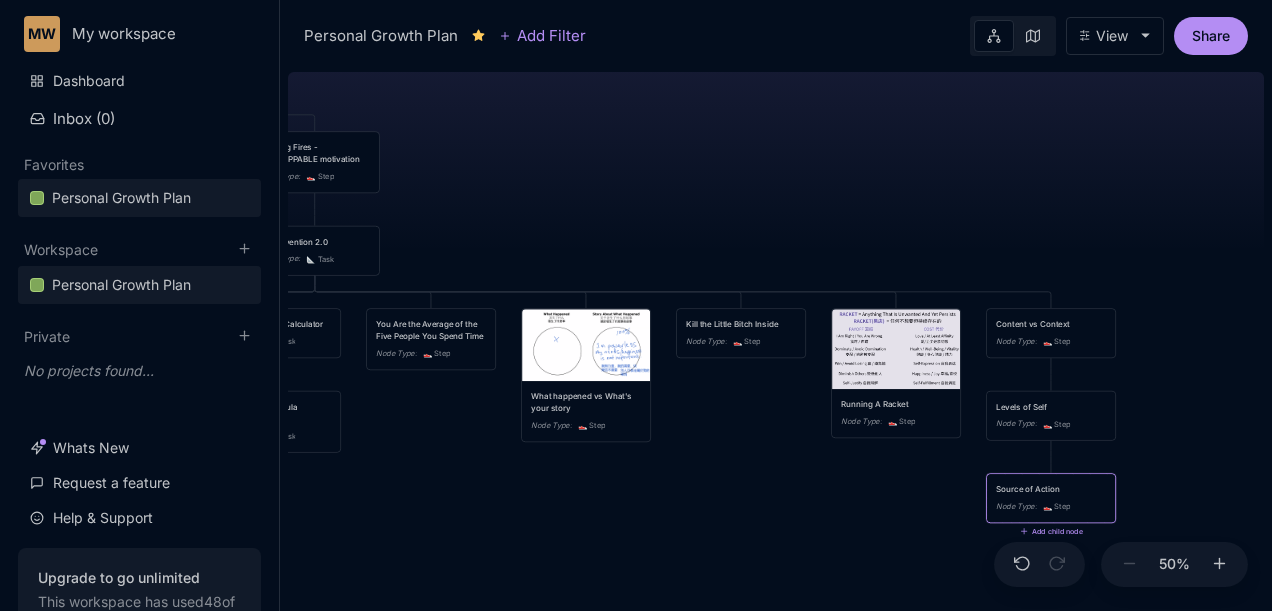 click on "Source of Action" at bounding box center [1051, 489] 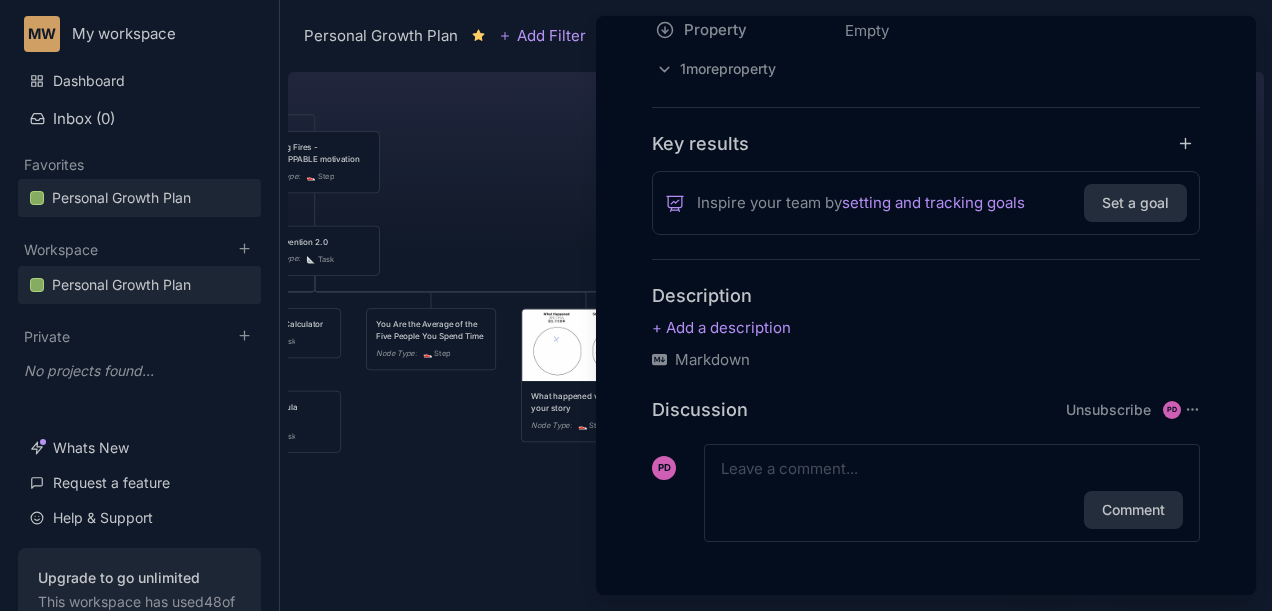 scroll, scrollTop: 325, scrollLeft: 0, axis: vertical 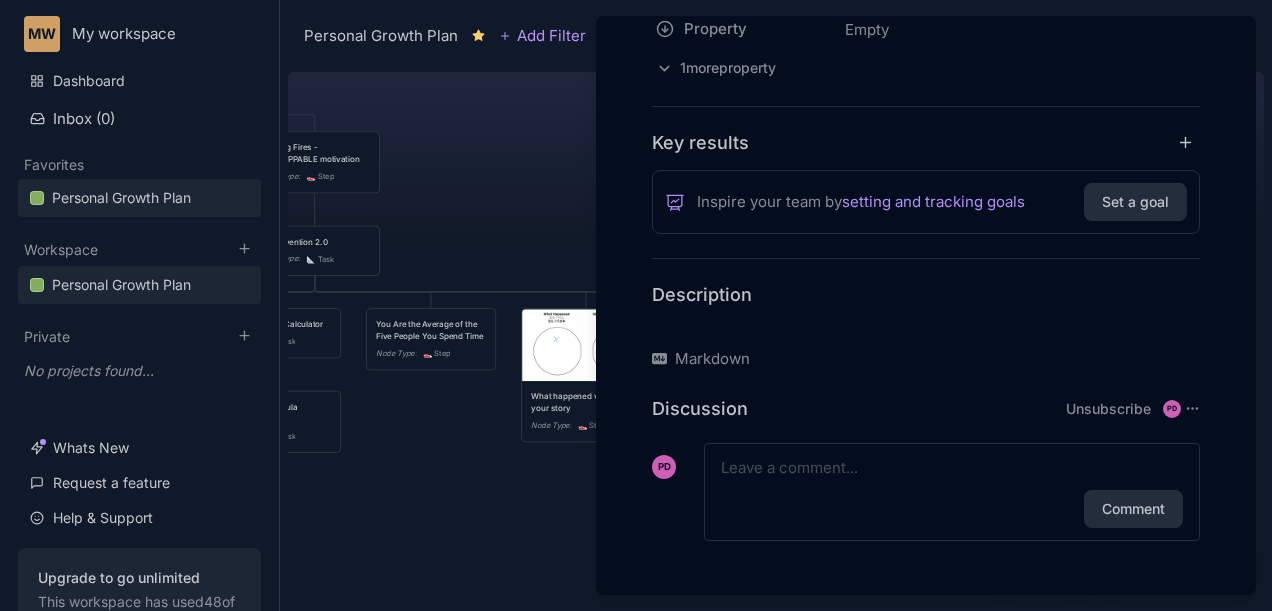 click at bounding box center [926, 327] 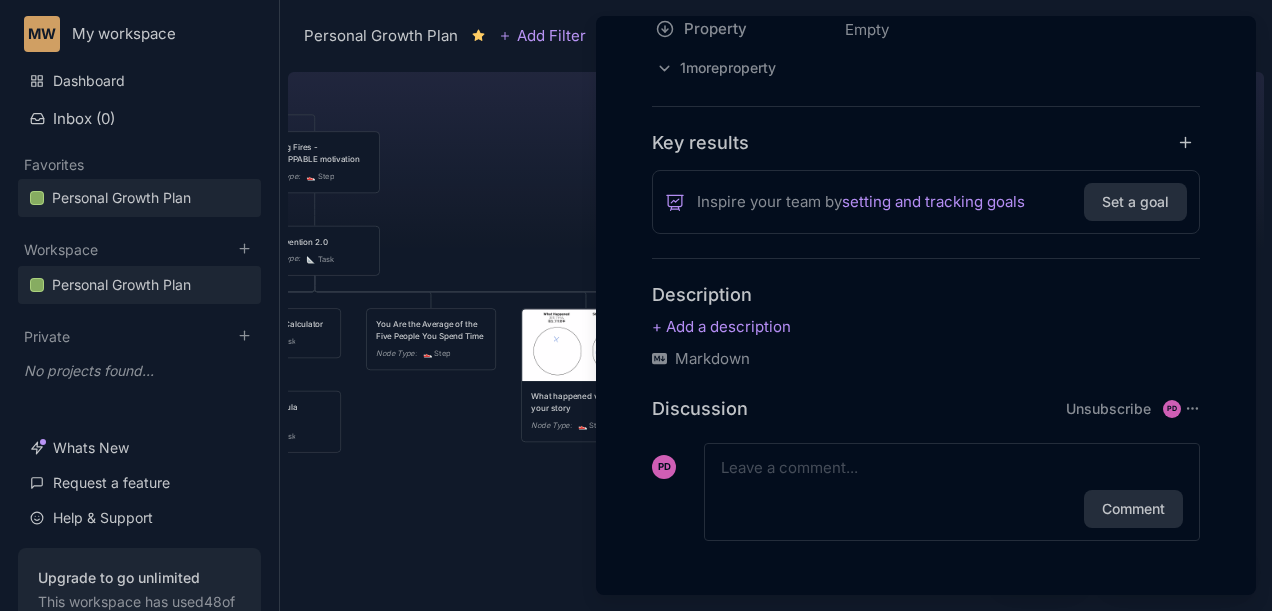 click on "Description  Markdown" at bounding box center (926, 326) 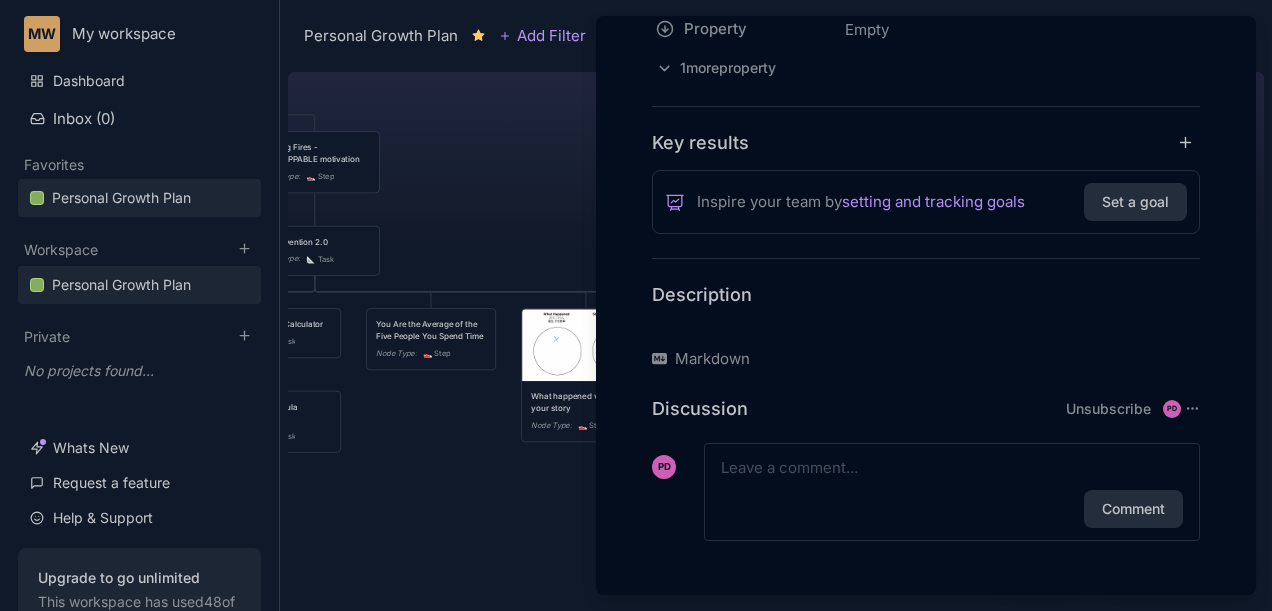 click at bounding box center [926, 327] 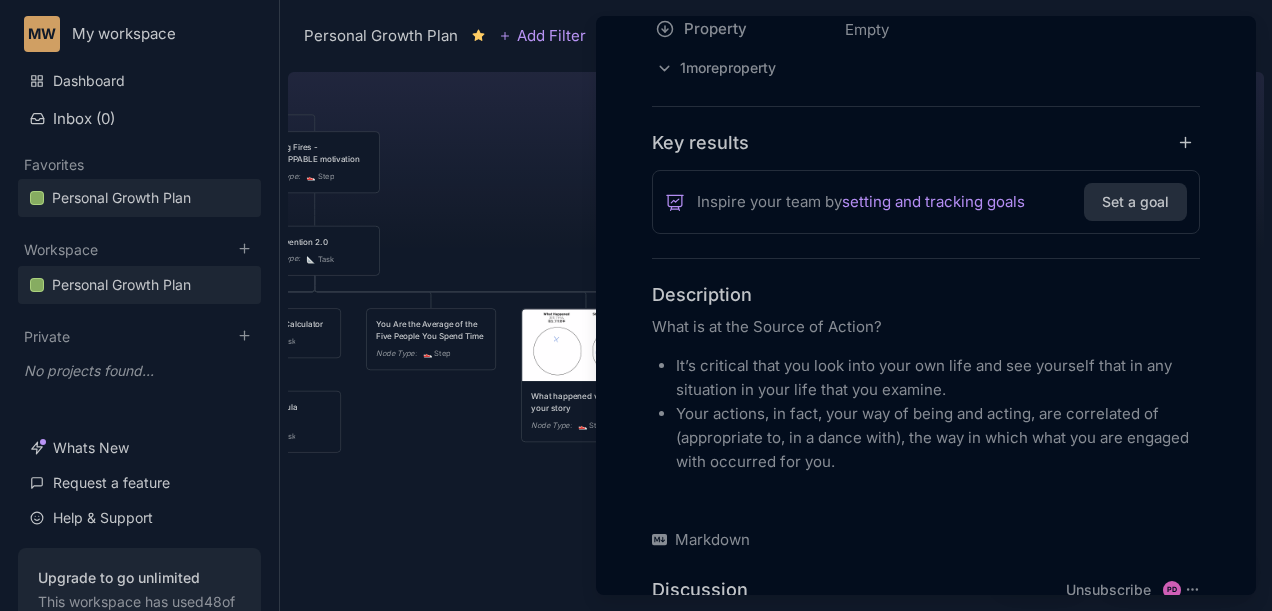 click on "Description What is at the Source of Action? It’s critical that you look into your own life and see yourself that in any situation in your life that you examine. Your actions, in fact, your way of being and acting, are correlated of (appropriate to, in a dance with), the way in which what you are engaged with occurred for you.  Markdown" at bounding box center (926, 417) 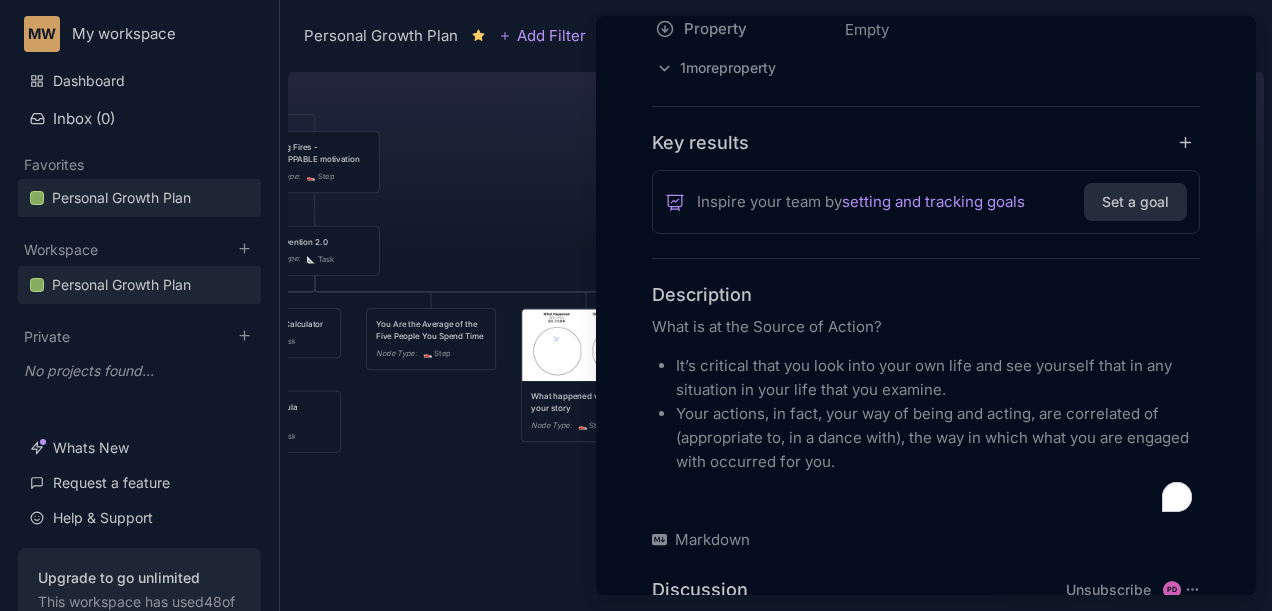 paste 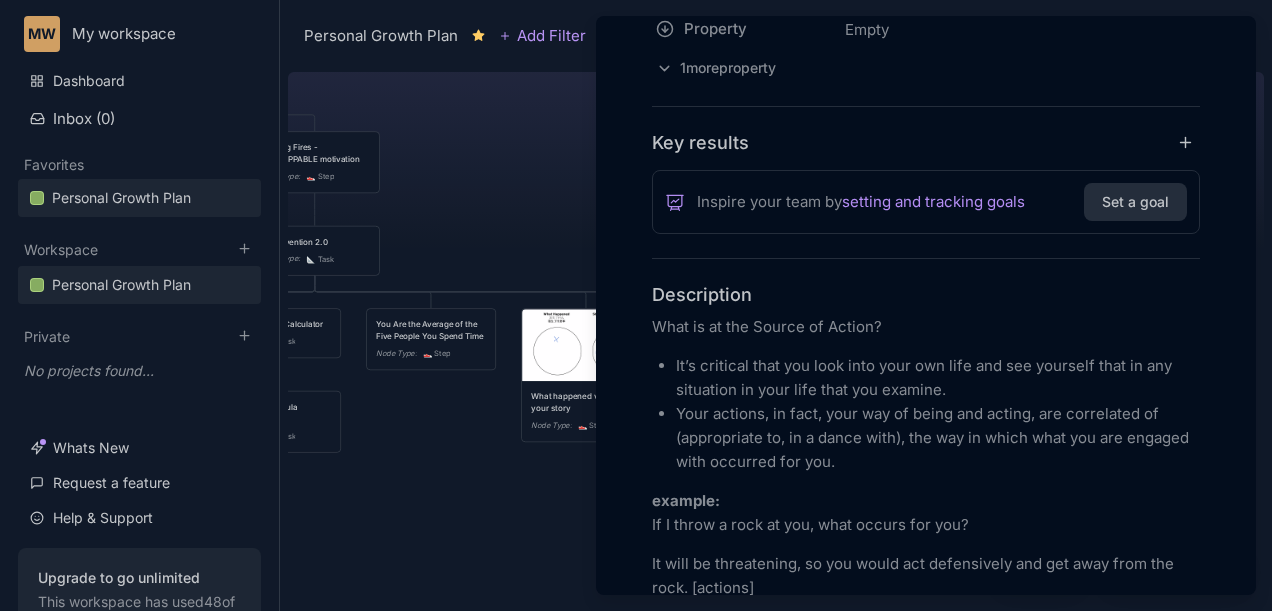 scroll, scrollTop: 456, scrollLeft: 0, axis: vertical 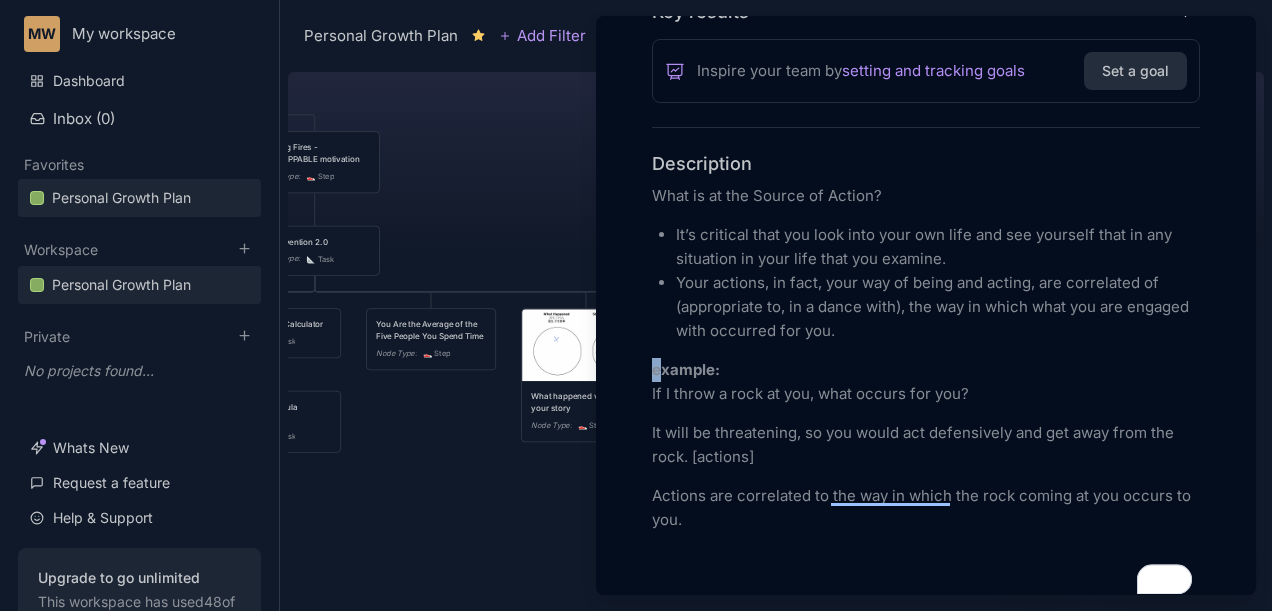 click on "Add Icon Add Cover Source of Action   Node Type 👟   Step   Collaborators Unassigned   URL Empty   Property Empty
To pick up a draggable item, press the space bar.
While dragging, use the arrow keys to move the item.
Press space again to drop the item in its new position, or press escape to cancel.
1  more  property Key results Inspire your team by  setting and tracking goals Set a goal Description What is at the Source of Action? It’s critical that you look into your own life and see yourself that in any situation in your life that you examine. Your actions, in fact, your way of being and acting, are correlated of (appropriate to, in a dance with), the way in which what you are engaged with occurred for you. example: If I throw a rock at you, what occurs for you?  It will be threatening, so you would act defensively and get away from the rock. [actions] Actions are correlated to the way in which the rock coming at you occurs to you.  Markdown Discussion Unsubscribe PD PD Comment" at bounding box center (926, 246) 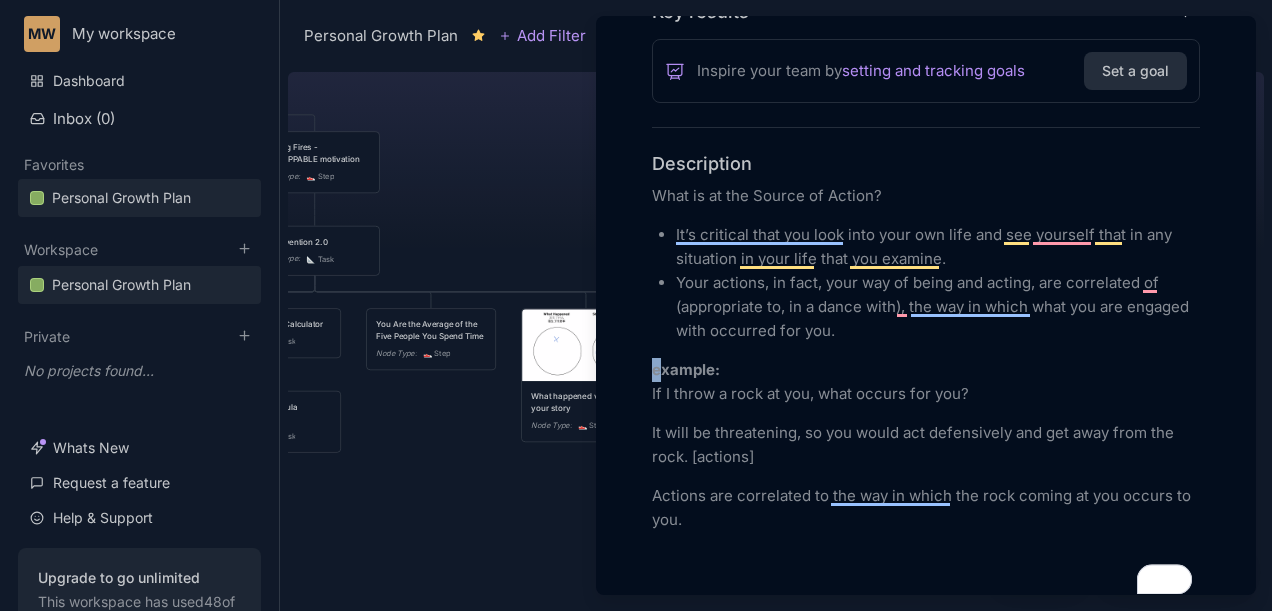 type 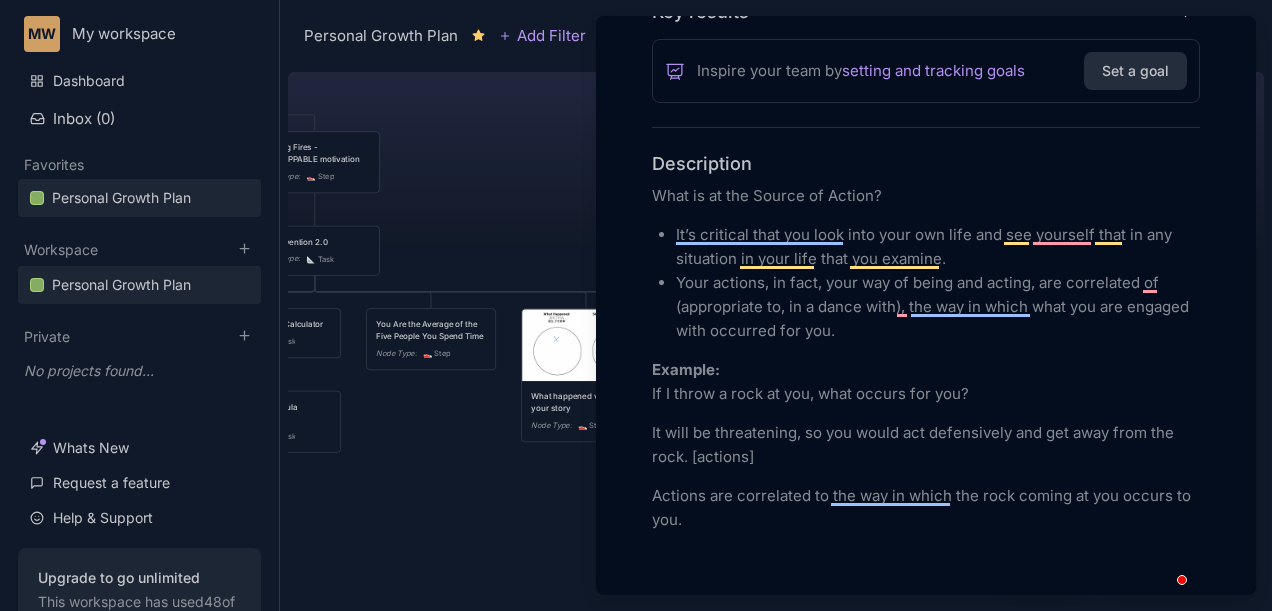 scroll, scrollTop: 456, scrollLeft: 0, axis: vertical 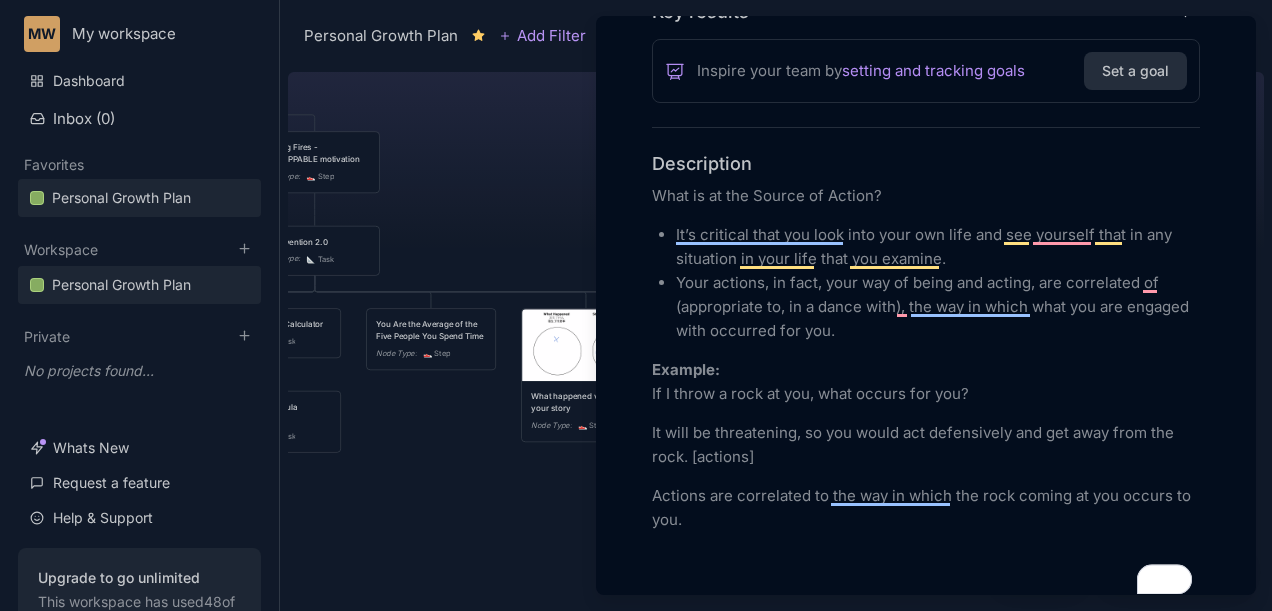 drag, startPoint x: 647, startPoint y: 391, endPoint x: 722, endPoint y: 492, distance: 125.80143 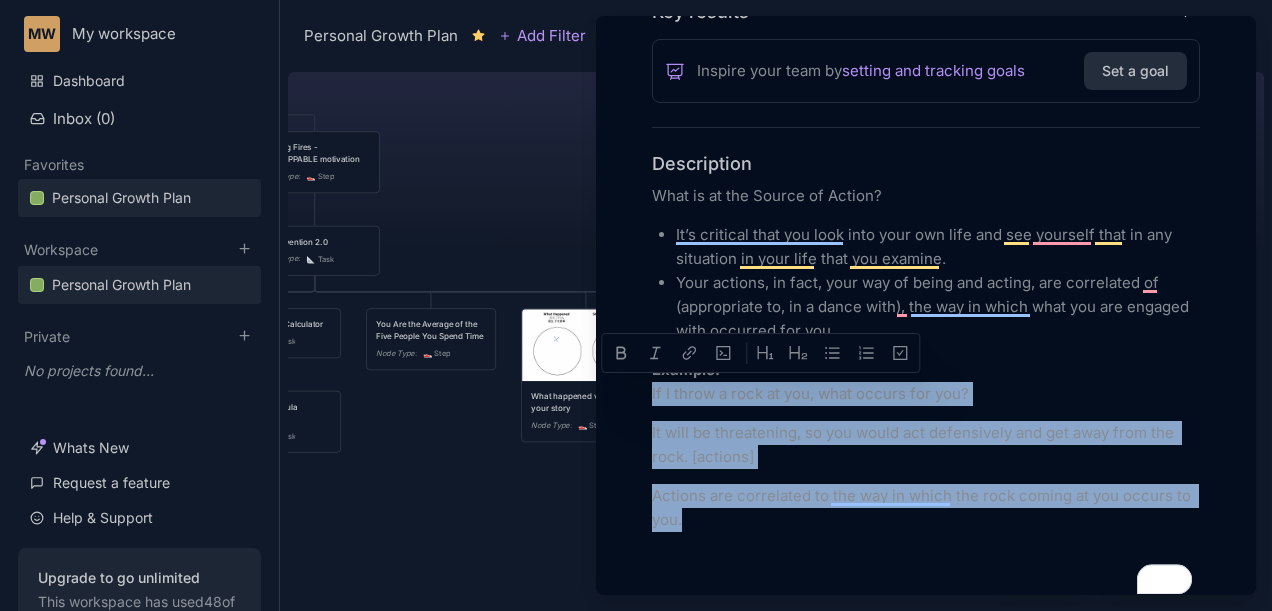 drag, startPoint x: 705, startPoint y: 518, endPoint x: 620, endPoint y: 394, distance: 150.33629 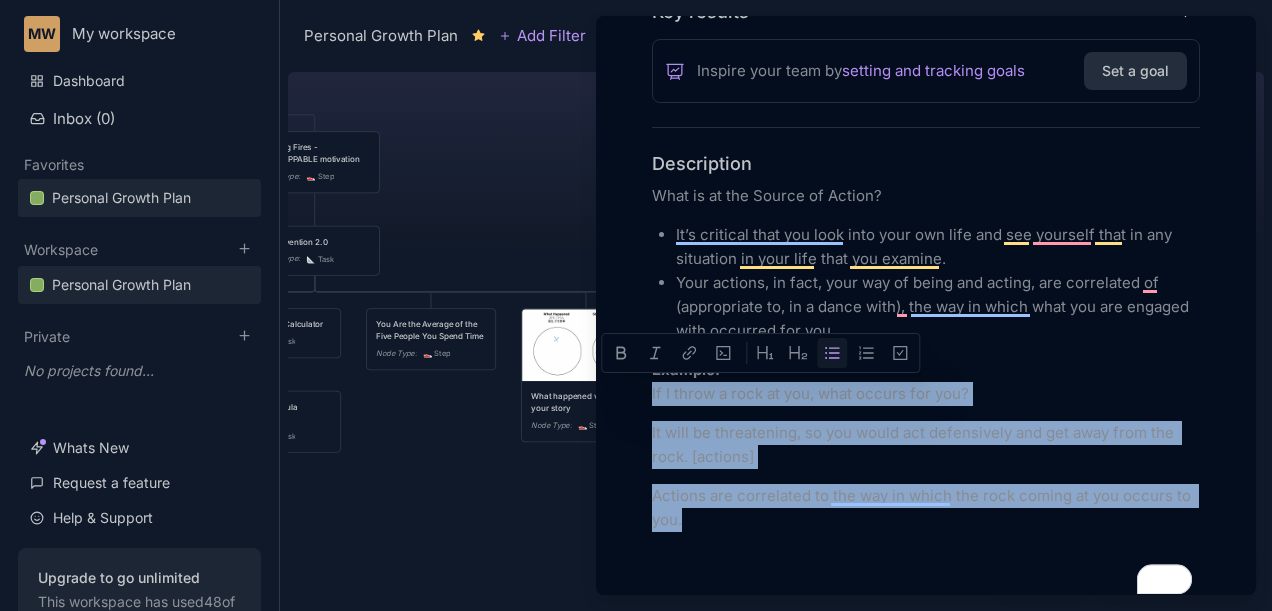 click 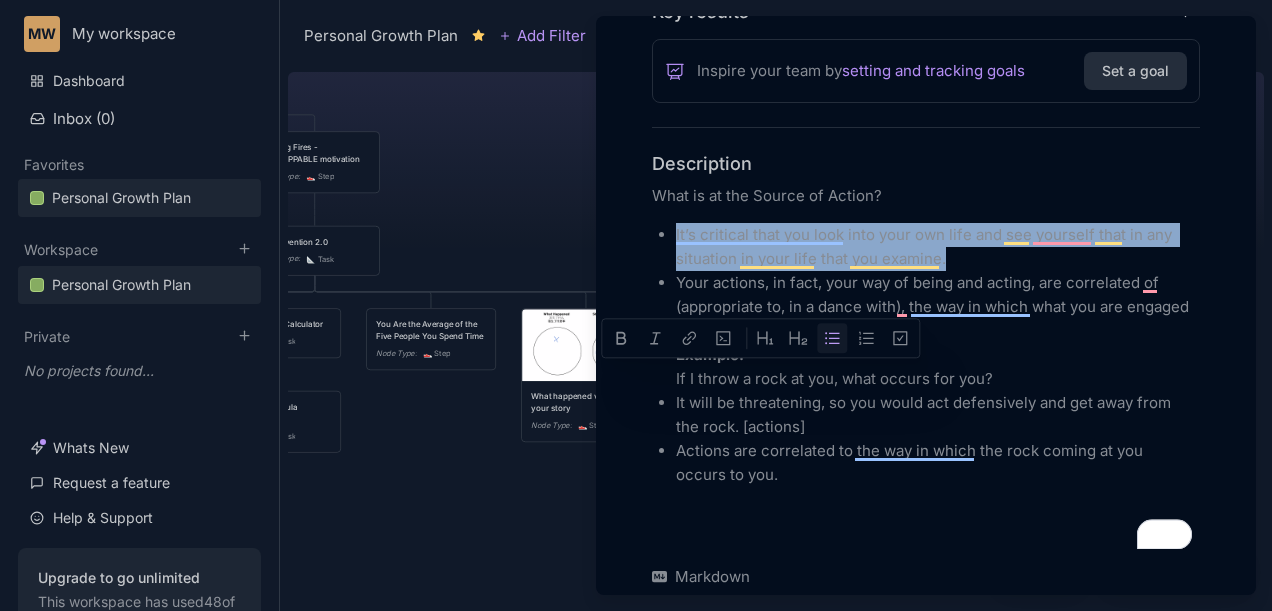 click on "It will be threatening, so you would act defensively and get away from the rock. [actions]" at bounding box center [938, 415] 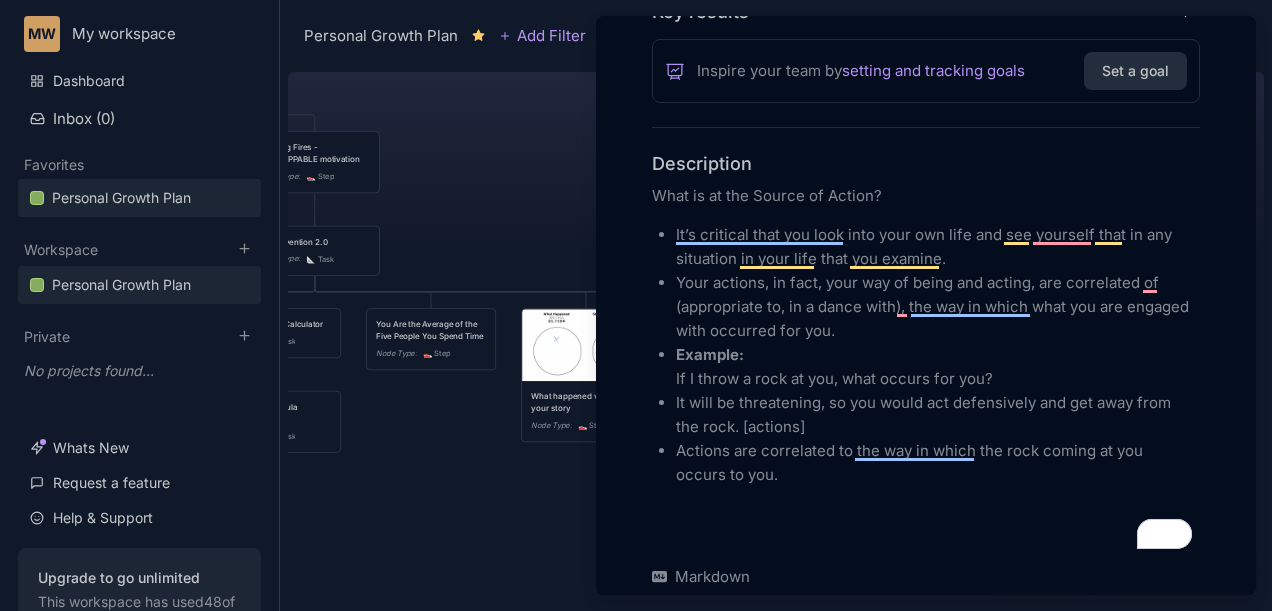 click on "It’s critical that you look into your own life and see yourself that in any situation in your life that you examine. Your actions, in fact, your way of being and acting, are correlated of (appropriate to, in a dance with), the way in which what you are engaged with occurred for you. Example: If I throw a rock at you, what occurs for you?  It will be threatening, so you would act defensively and get away from the rock. [actions] Actions are correlated to the way in which the rock coming at you occurs to you." at bounding box center [926, 355] 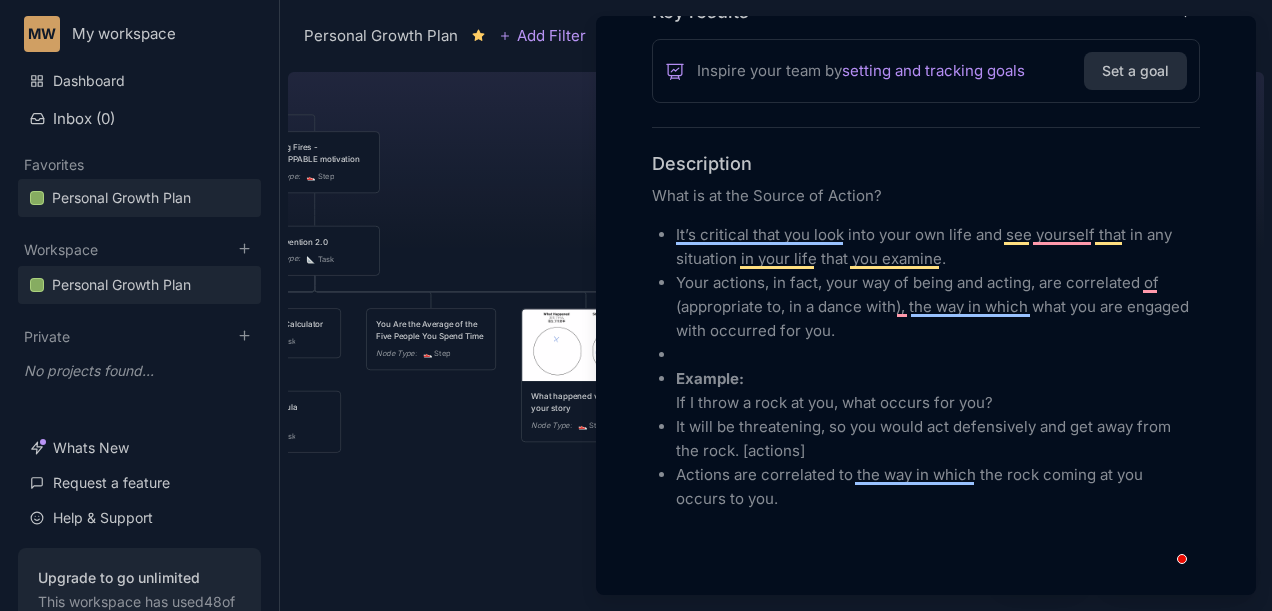 click at bounding box center (938, 355) 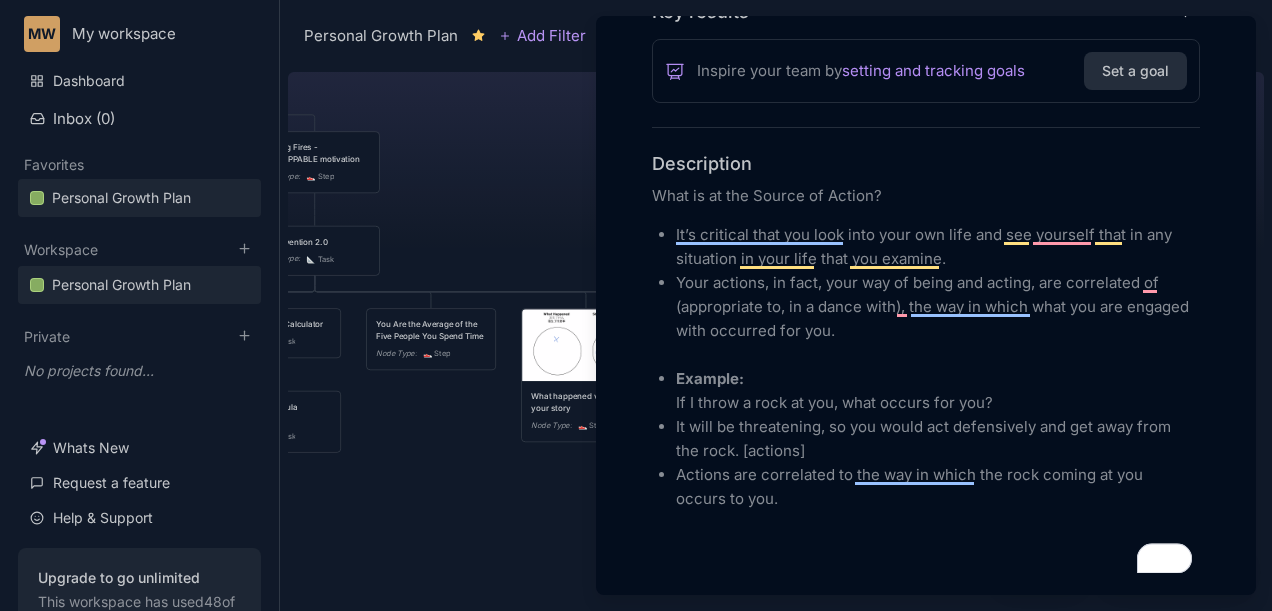 click on "Example:" at bounding box center [710, 378] 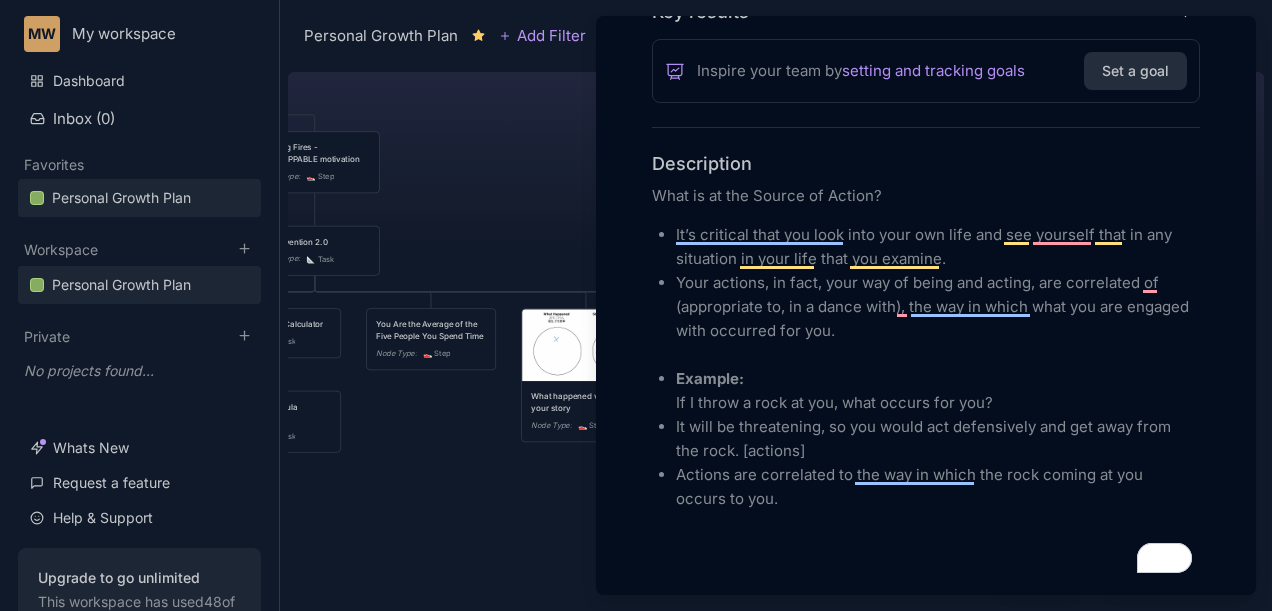 click on "Actions are correlated to the way in which the rock coming at you occurs to you." at bounding box center (938, 487) 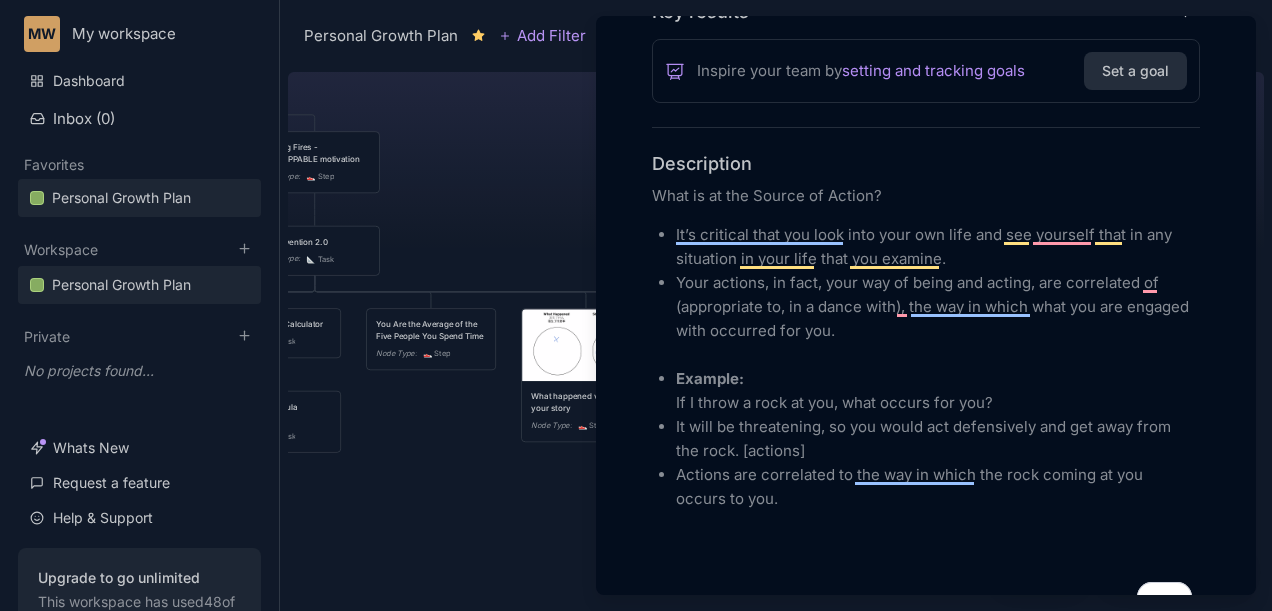 click at bounding box center [926, 538] 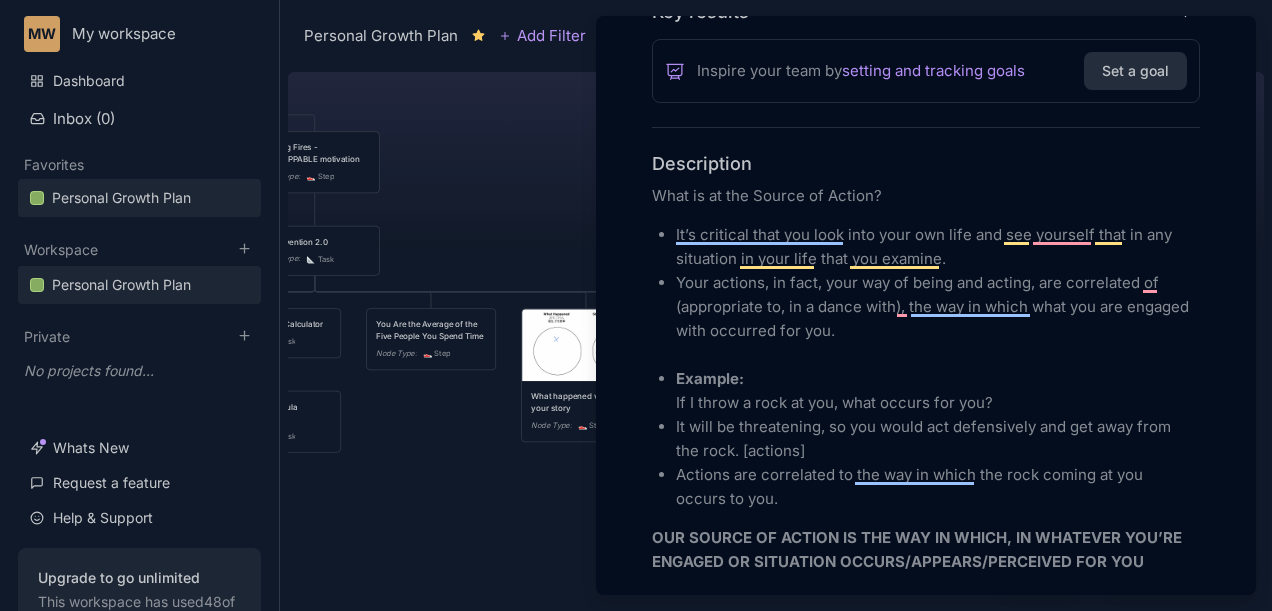 scroll, scrollTop: 588, scrollLeft: 0, axis: vertical 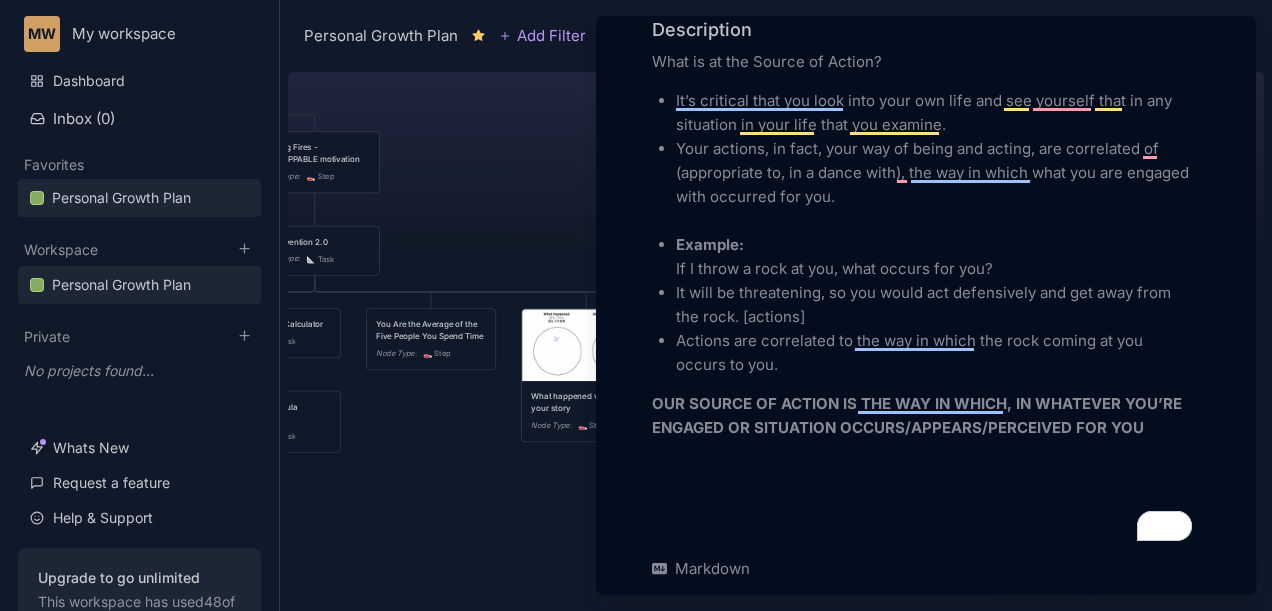 click on "OUR SOURCE OF ACTION IS THE WAY IN WHICH, IN WHATEVER YOU’RE ENGAGED OR SITUATION OCCURS/APPEARS/PERCEIVED FOR YOU" at bounding box center [926, 416] 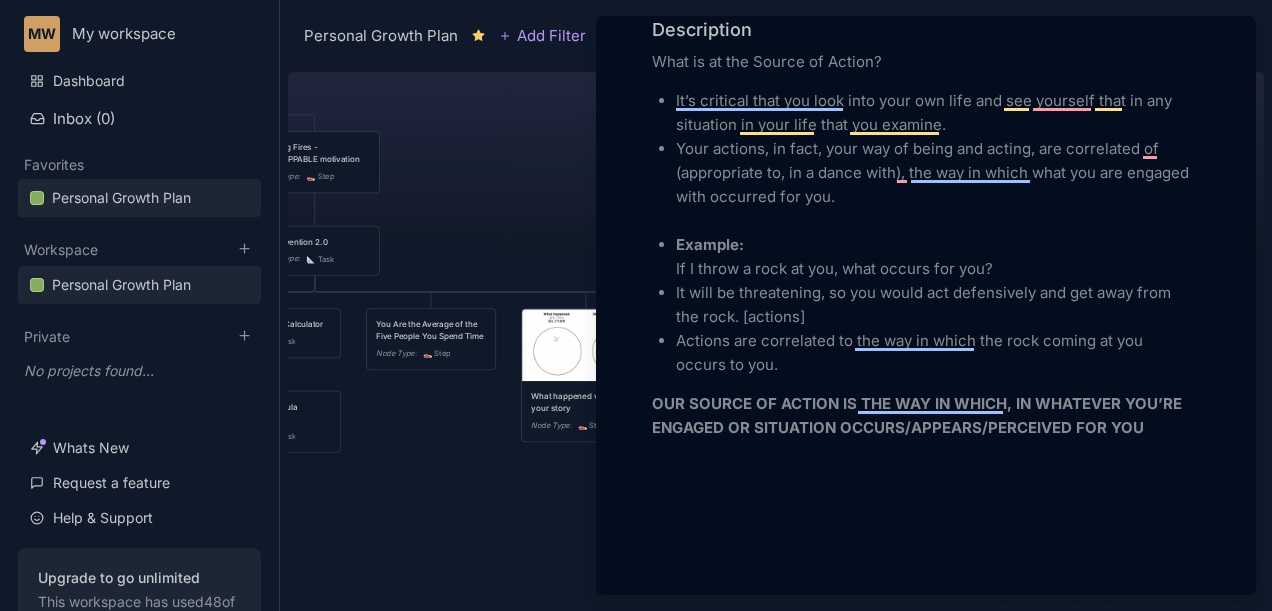 scroll, scrollTop: 1794, scrollLeft: 0, axis: vertical 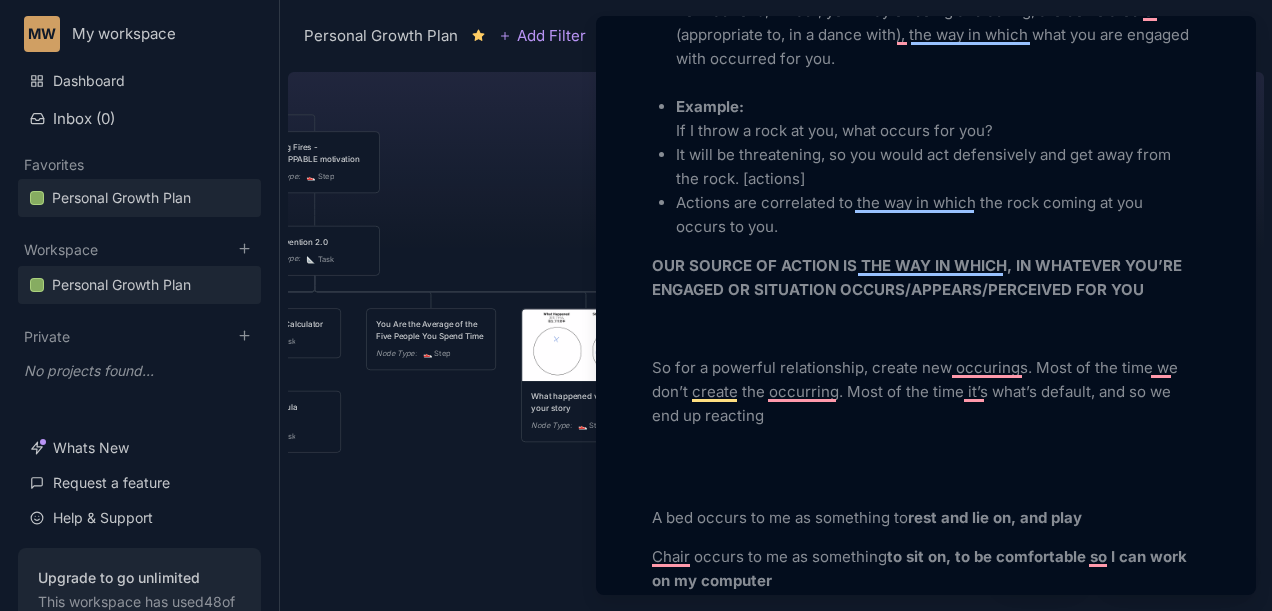click at bounding box center (926, 329) 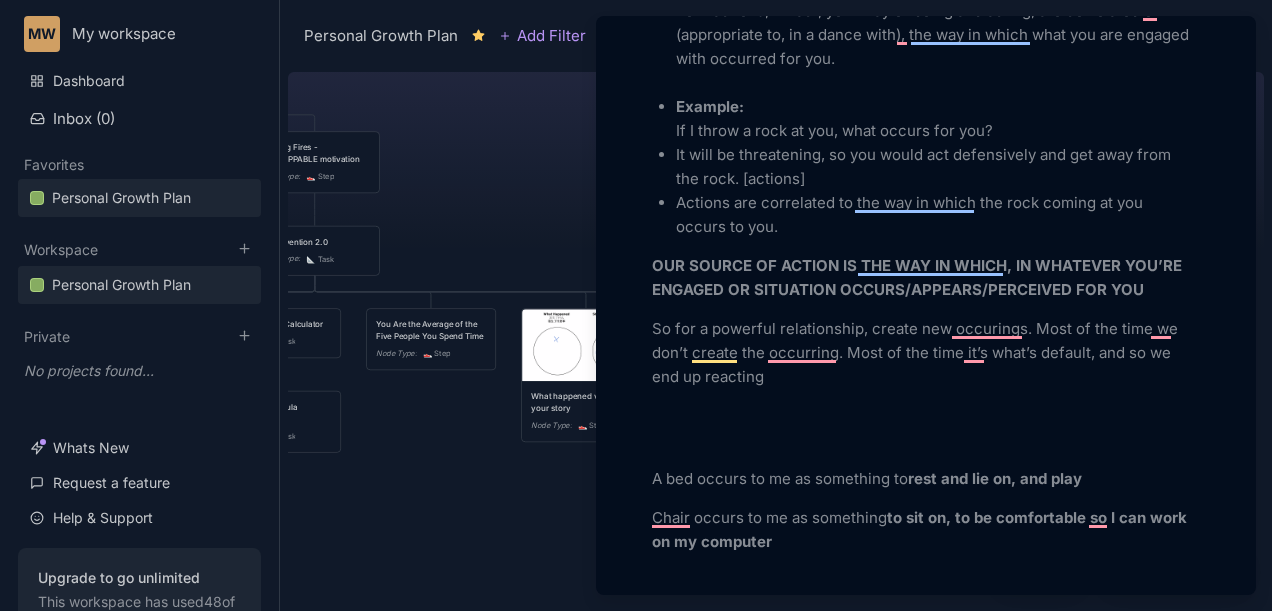 click at bounding box center (926, 428) 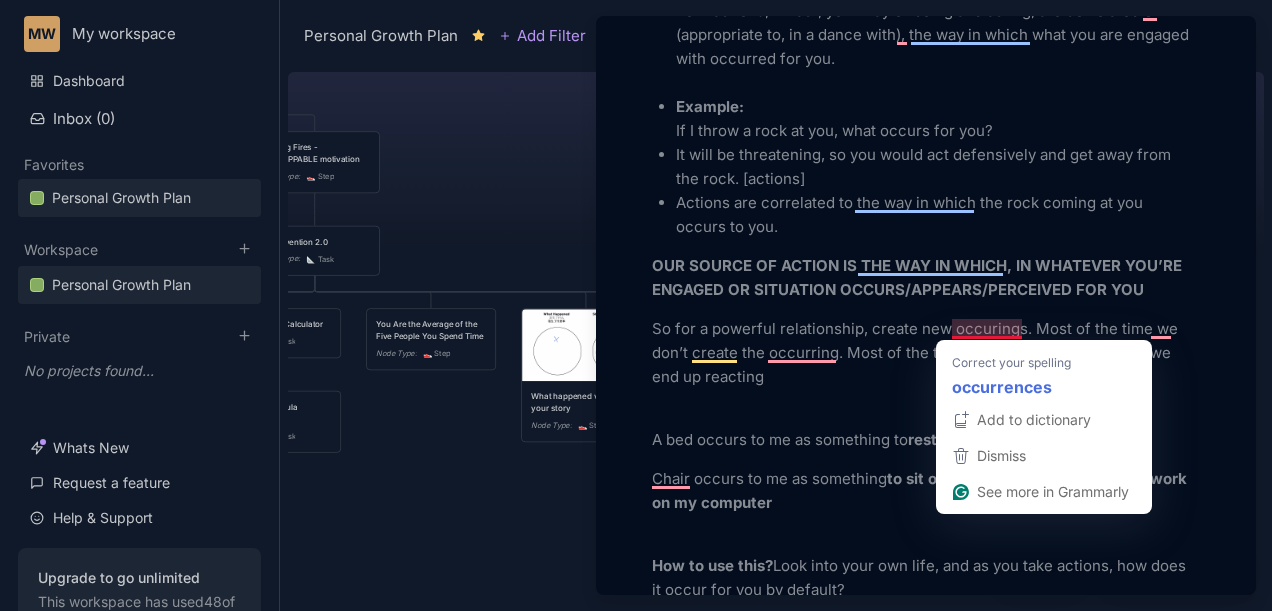 click on "So for a powerful relationship, create new occurings. Most of the time we don’t create the occurring. Most of the time it’s what’s default, and so we end up reacting" at bounding box center [926, 365] 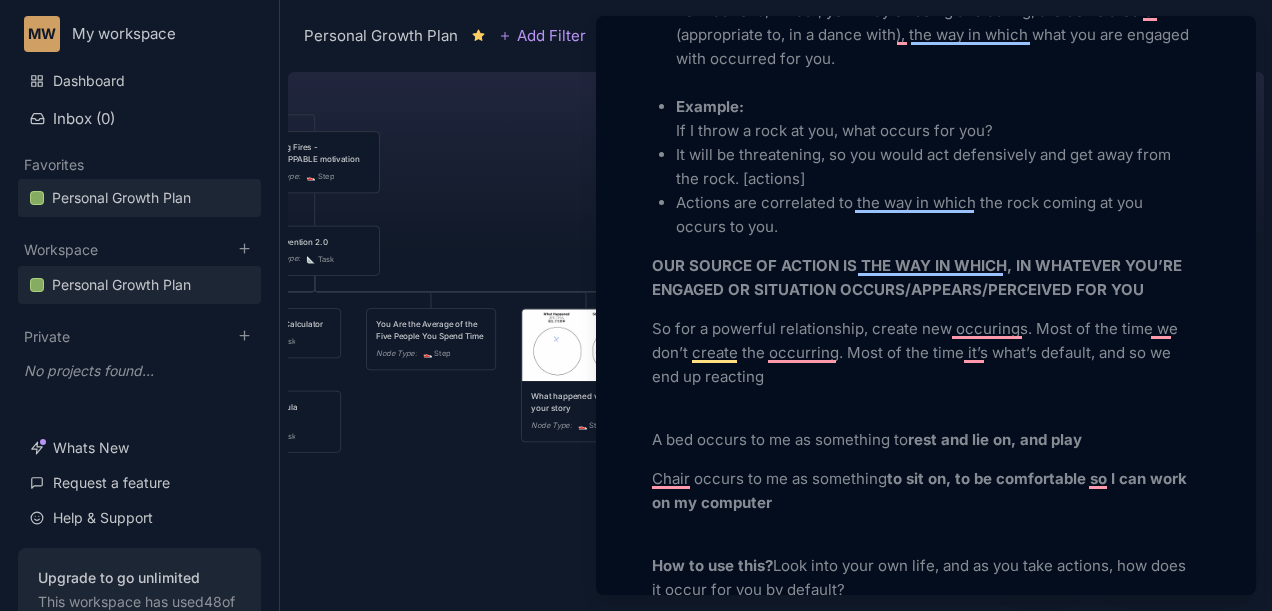 click on "What is at the Source of Action? It’s critical that you look into your own life and see yourself that in any situation in your life that you examine. Your actions, in fact, your way of being and acting, are correlated of (appropriate to, in a dance with), the way in which what you are engaged with occurred for you. Example: If I throw a rock at you, what occurs for you?  It will be threatening, so you would act defensively and get away from the rock. [actions] Actions are correlated to the way in which the rock coming at you occurs to you. OUR SOURCE OF ACTION IS THE WAY IN WHICH, IN WHATEVER YOU’RE ENGAGED OR SITUATION OCCURS/APPEARS/PERCEIVED FOR YOU So for a powerful relationship, create new occurings. Most of the time we don’t create the occurring. Most of the time it’s what’s default, and so we end up reacting A bed occurs to me as something to  rest and lie on, and play Chair occurs to me as something  to sit on, to be comfortable so I can work on my computer How to use this?" at bounding box center [926, 798] 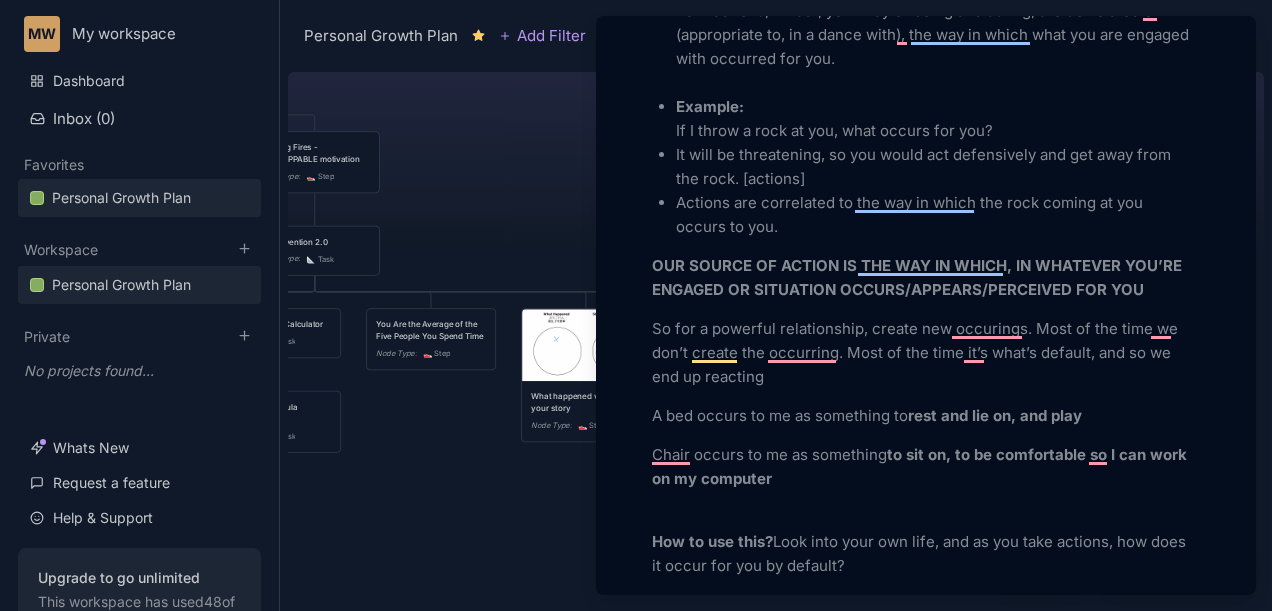 click on "So for a powerful relationship, create new occurings. Most of the time we don’t create the occurring. Most of the time it’s what’s default, and so we end up reacting" at bounding box center (926, 353) 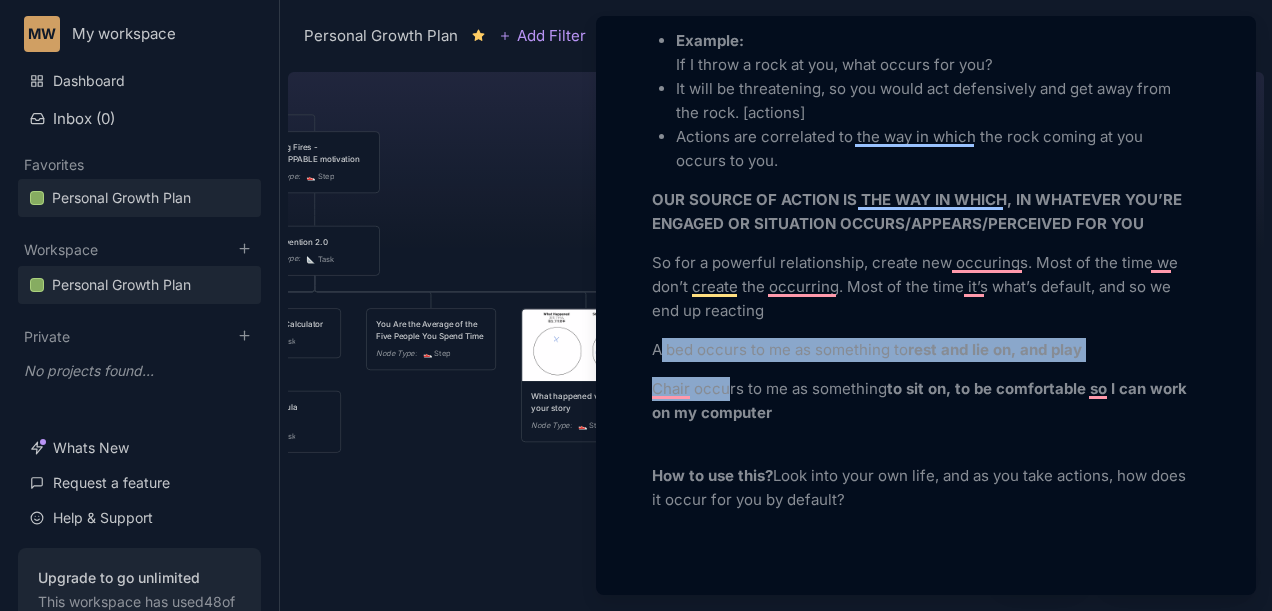 drag, startPoint x: 658, startPoint y: 347, endPoint x: 752, endPoint y: 392, distance: 104.21612 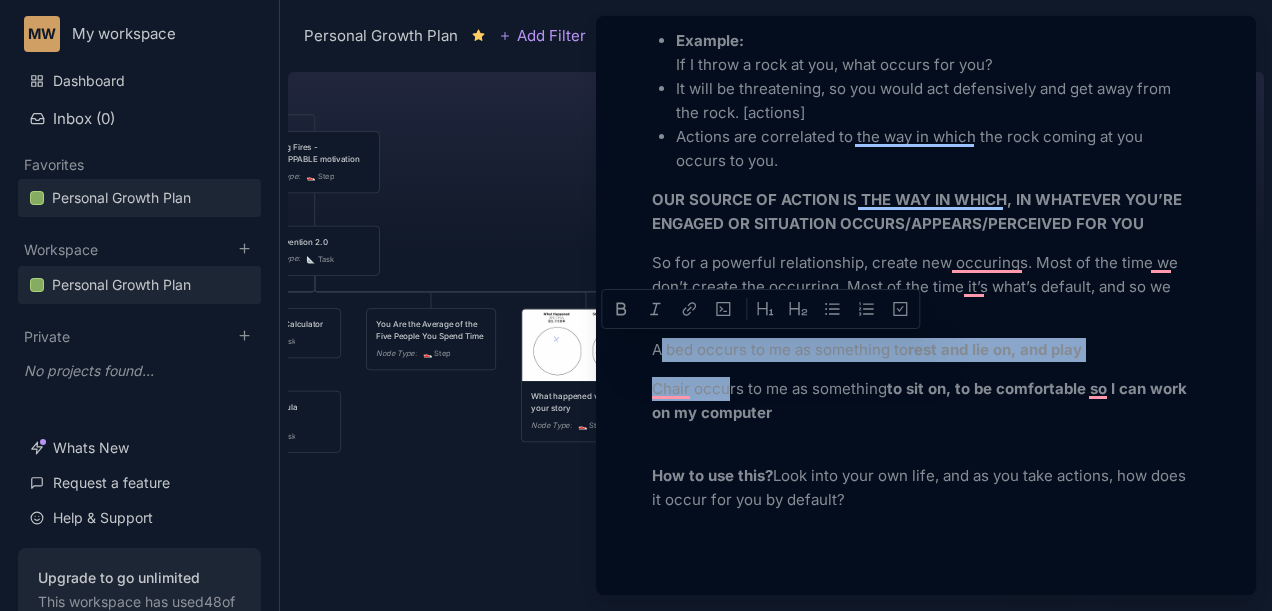 drag, startPoint x: 782, startPoint y: 407, endPoint x: 623, endPoint y: 354, distance: 167.60072 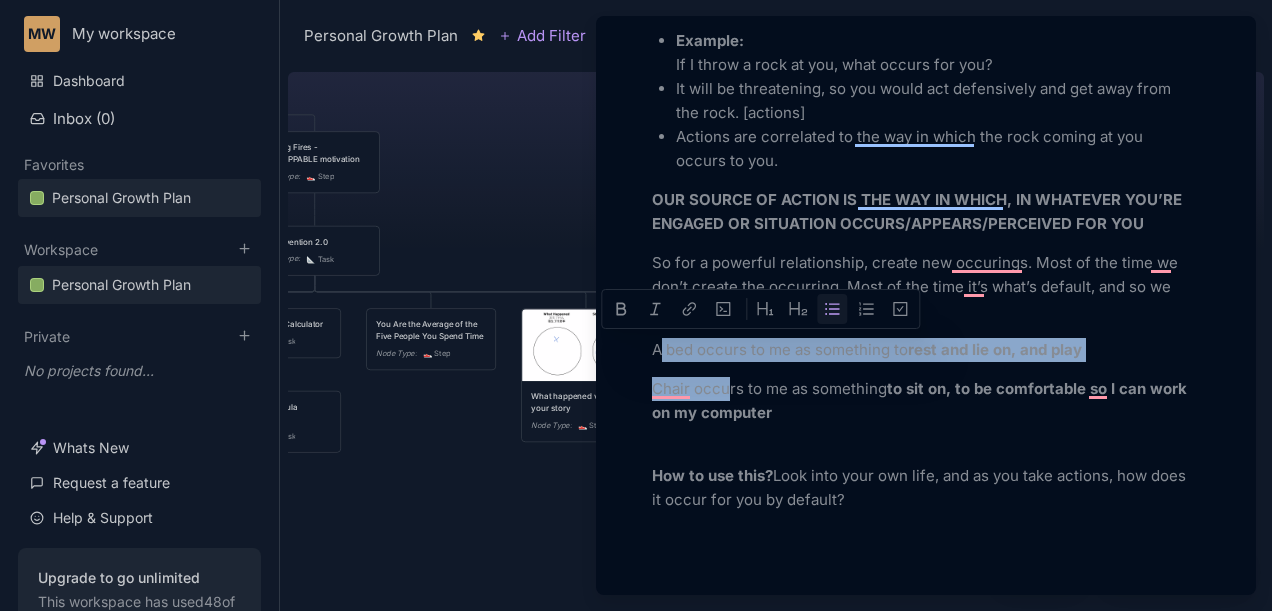 click 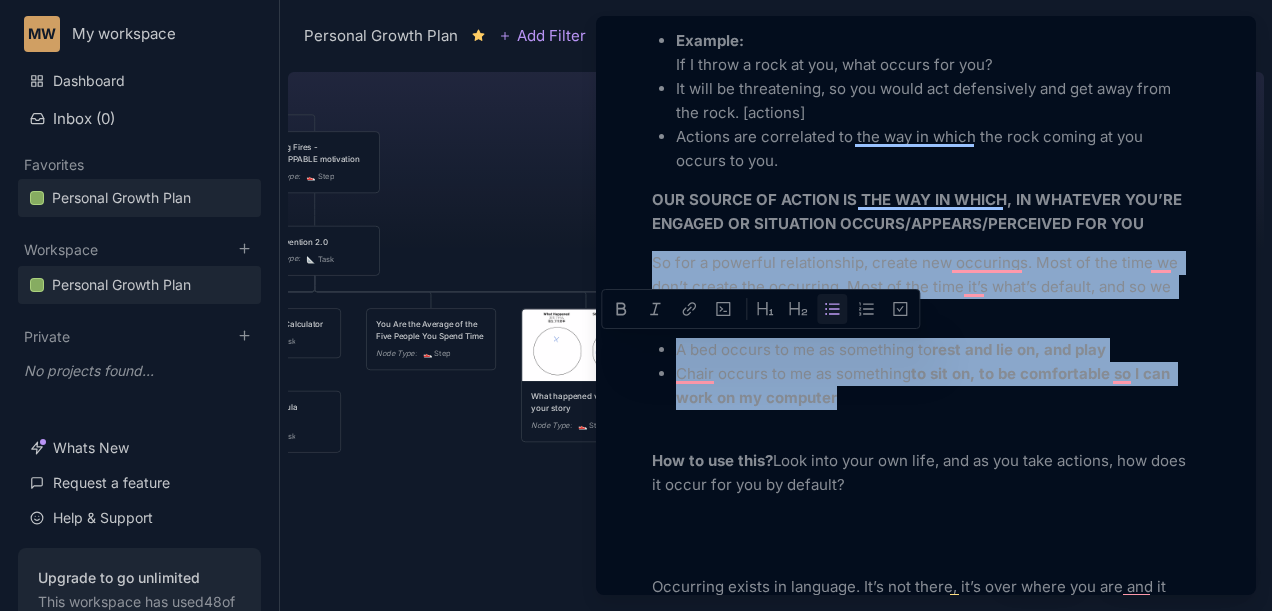 click on "Chair occurs to me as something  to sit on, to be comfortable so I can work on my computer" at bounding box center [938, 386] 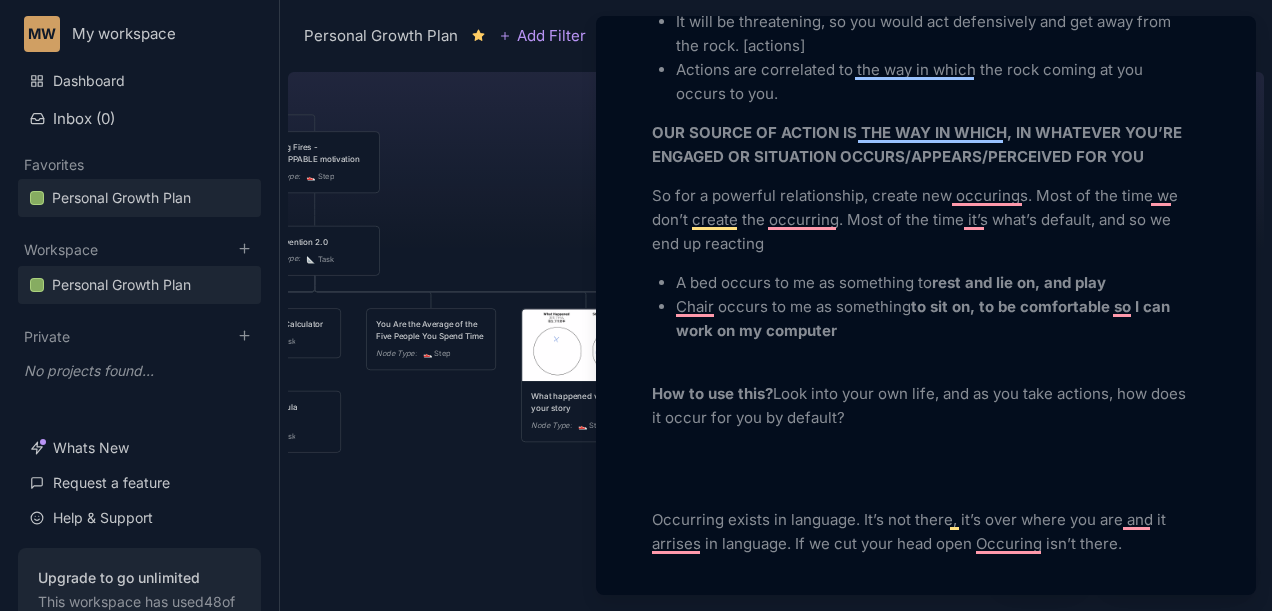 click on "How to use this?  Look into your own life, and as you take actions, how does it occur for you by default?" at bounding box center [926, 394] 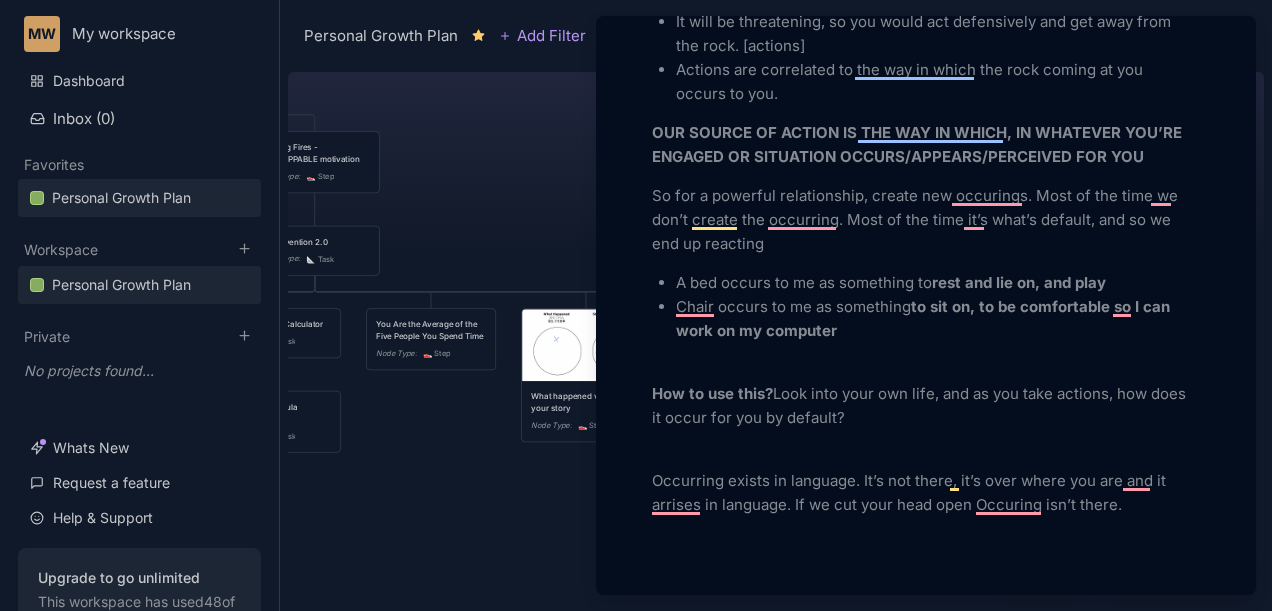 click on "How to use this?  Look into your own life, and as you take actions, how does it occur for you by default?" at bounding box center [926, 406] 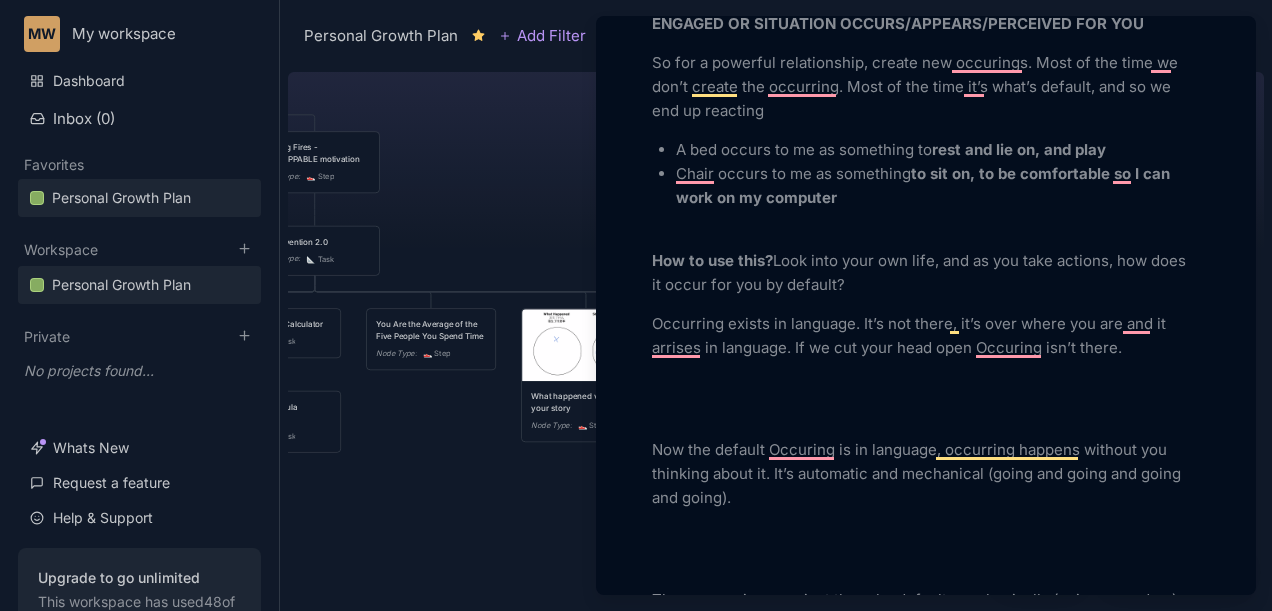 click on "Add Icon Add Cover Source of Action   Node Type 👟   Step   Collaborators Unassigned   URL Empty   Property Empty
To pick up a draggable item, press the space bar.
While dragging, use the arrow keys to move the item.
Press space again to drop the item in its new position, or press escape to cancel.
1  more  property Key results Inspire your team by  setting and tracking goals Set a goal Description What is at the Source of Action? It’s critical that you look into your own life and see yourself that in any situation in your life that you examine. Your actions, in fact, your way of being and acting, are correlated of (appropriate to, in a dance with), the way in which what you are engaged with occurred for you. Example: If I throw a rock at you, what occurs for you?  It will be threatening, so you would act defensively and get away from the rock. [actions] Actions are correlated to the way in which the rock coming at you occurs to you. A bed occurs to me as something to How to use this?  PD" at bounding box center [926, 337] 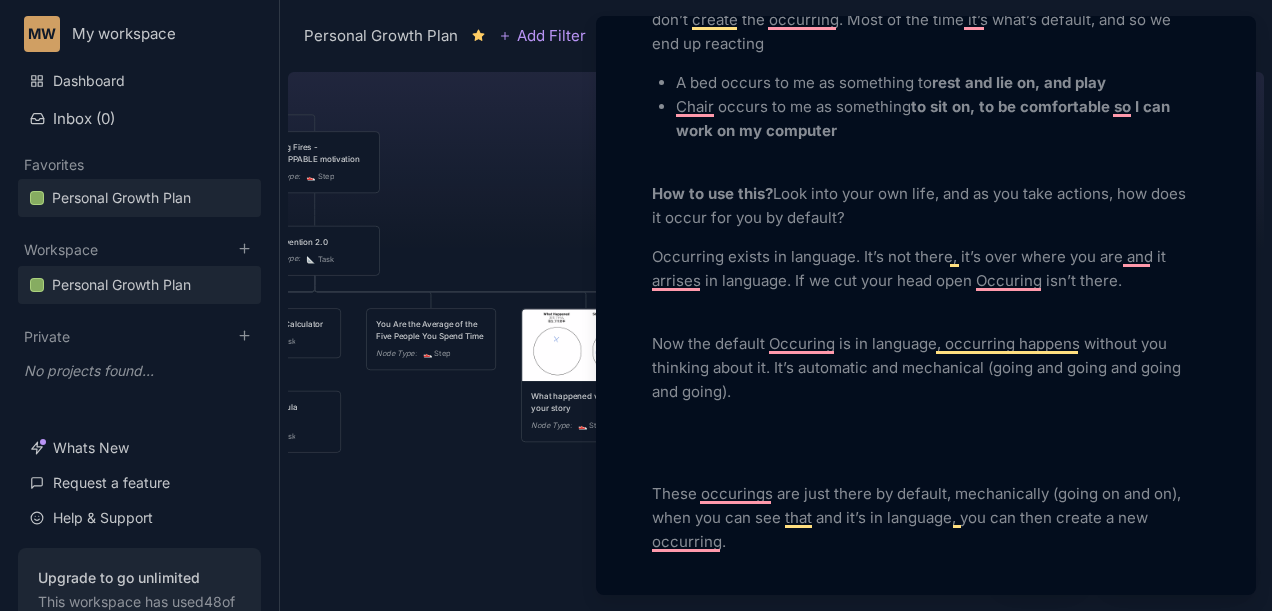 click on "Now the default Occuring is in language, occurring happens without you thinking about it. It’s automatic and mechanical (going and going and going and going)." at bounding box center [926, 368] 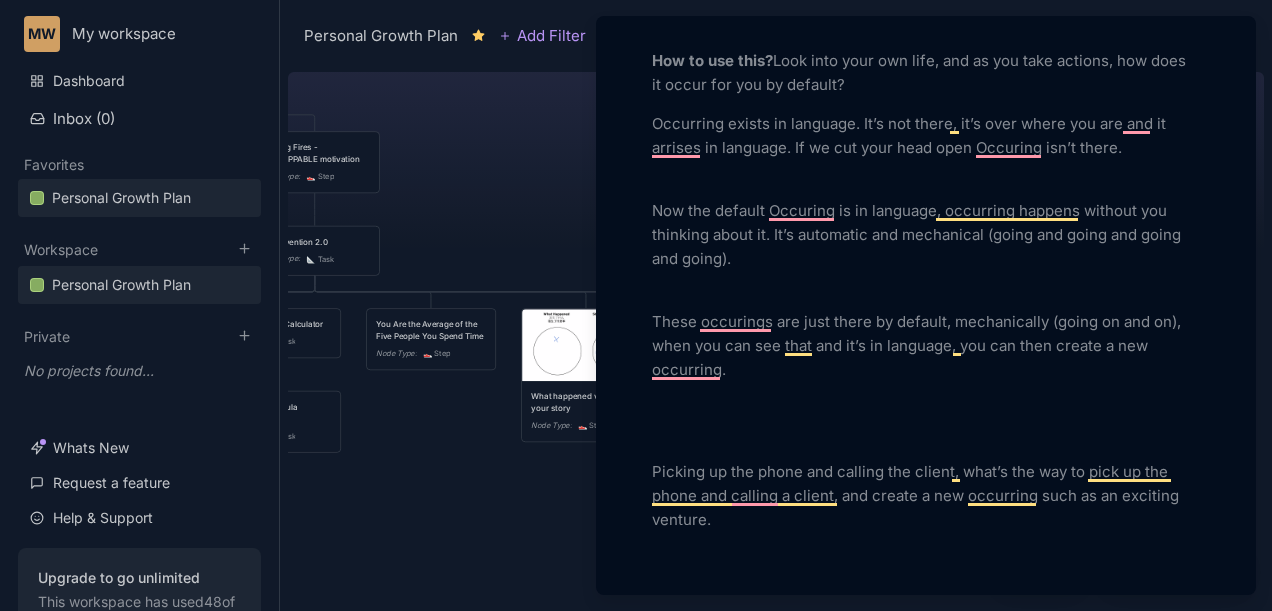 click at bounding box center (926, 421) 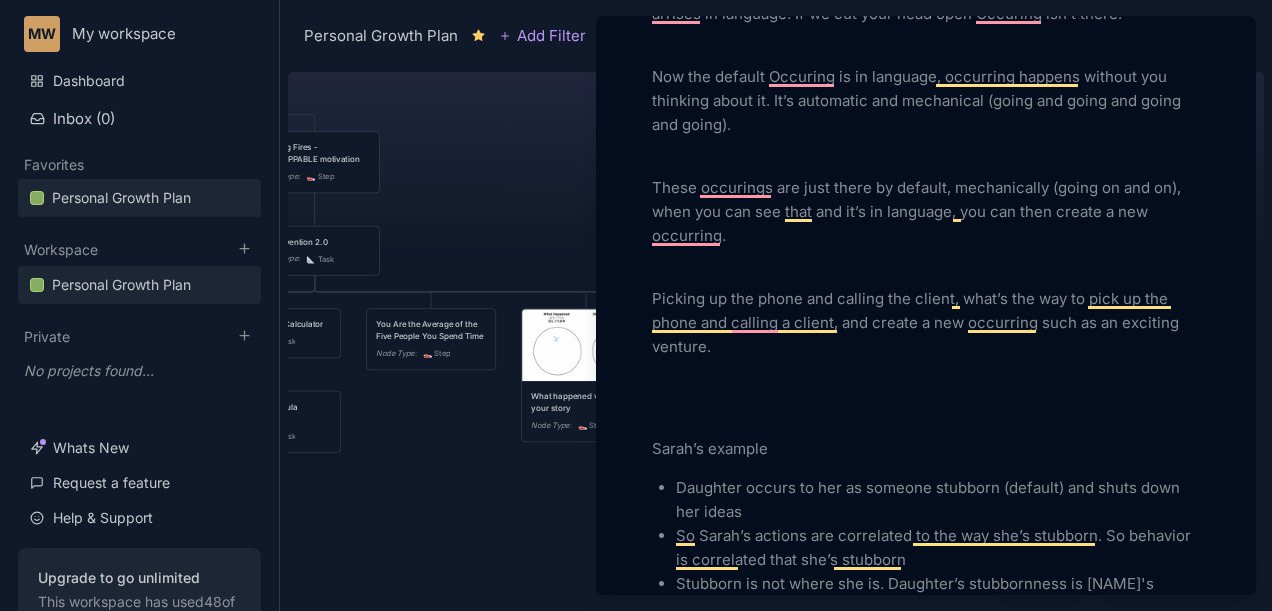 click at bounding box center (926, 398) 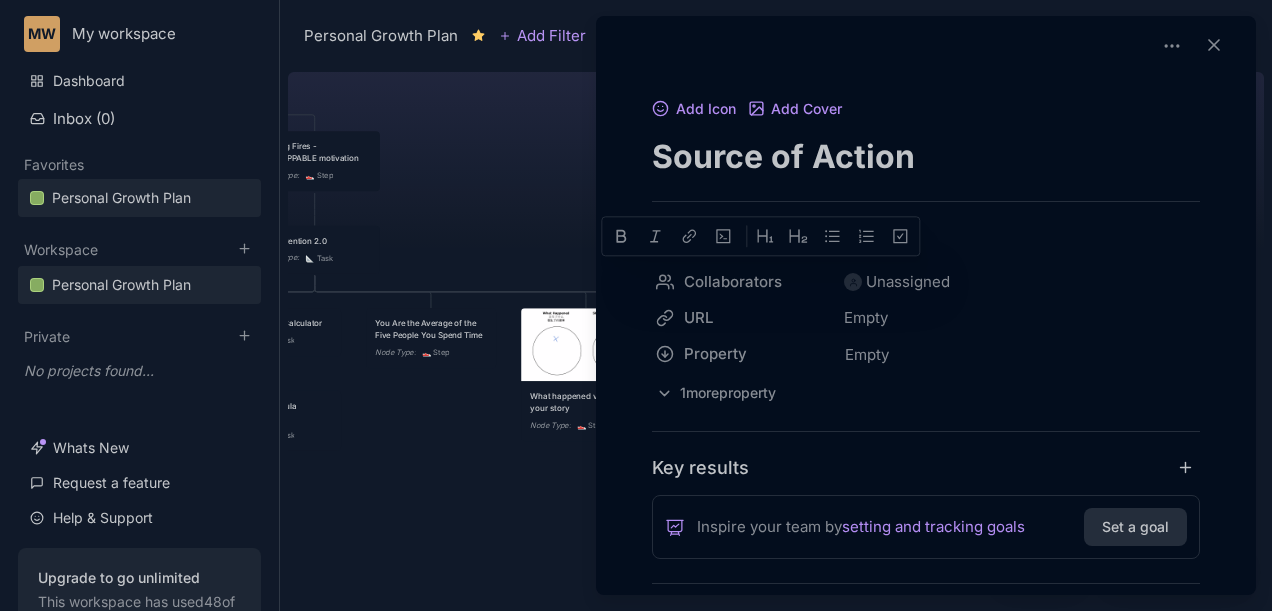 scroll, scrollTop: 66, scrollLeft: 0, axis: vertical 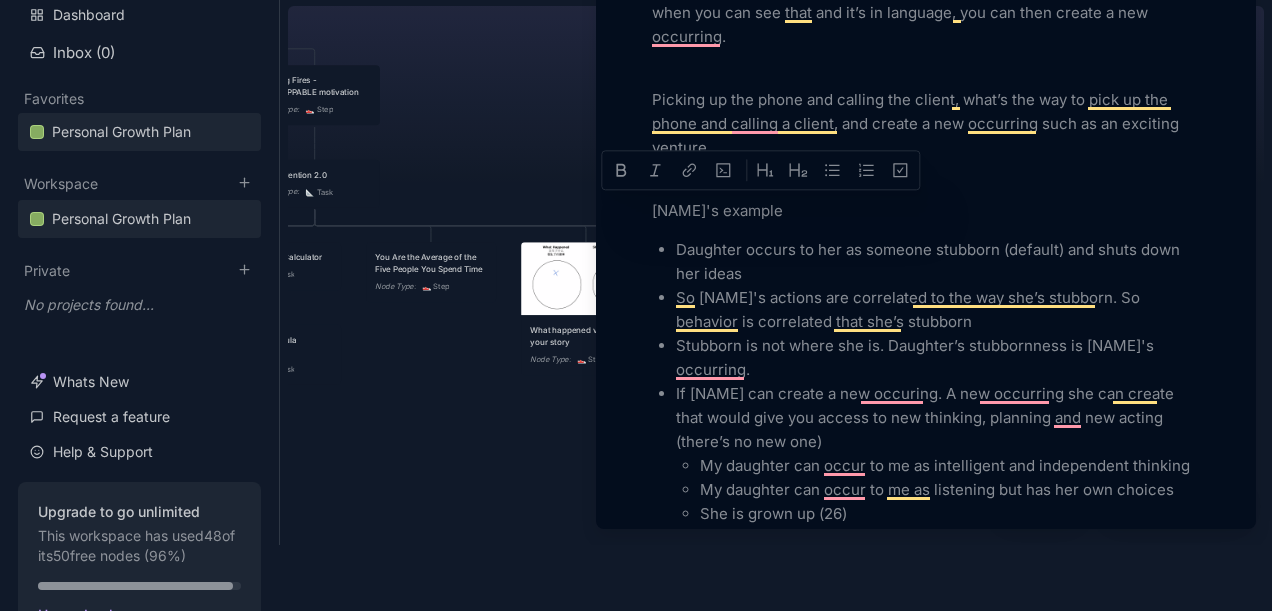 click on "Daughter occurs to her as someone stubborn (default) and shuts down her ideas" at bounding box center (938, 262) 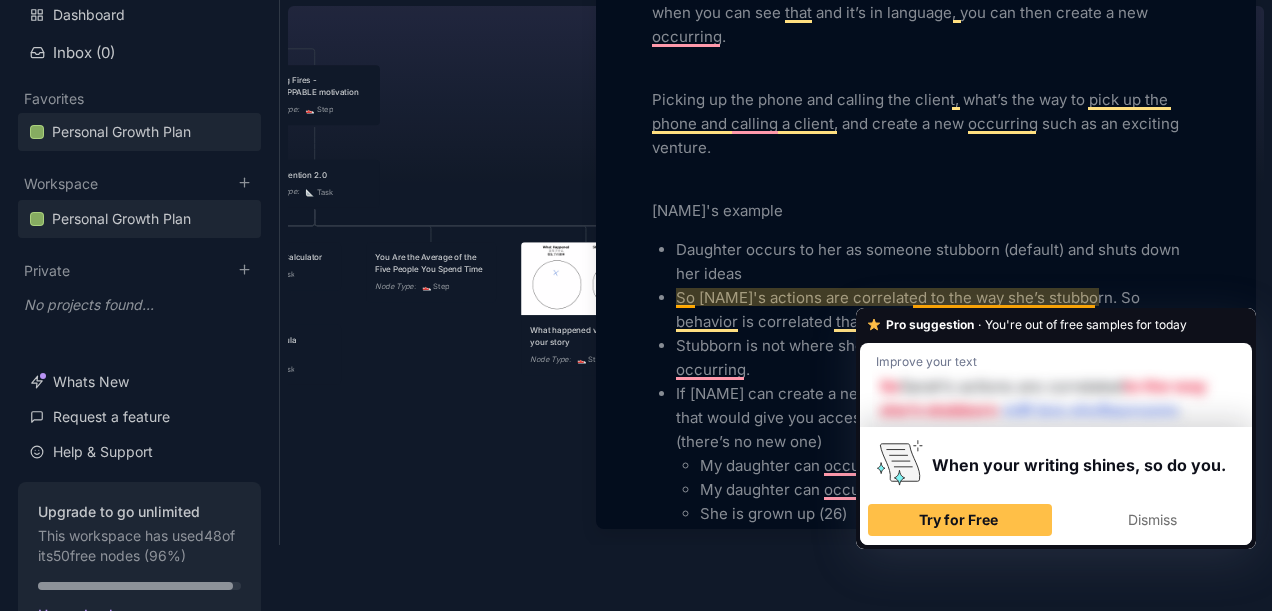 click on "Daughter occurs to her as someone stubborn (default) and shuts down her ideas" at bounding box center (938, 262) 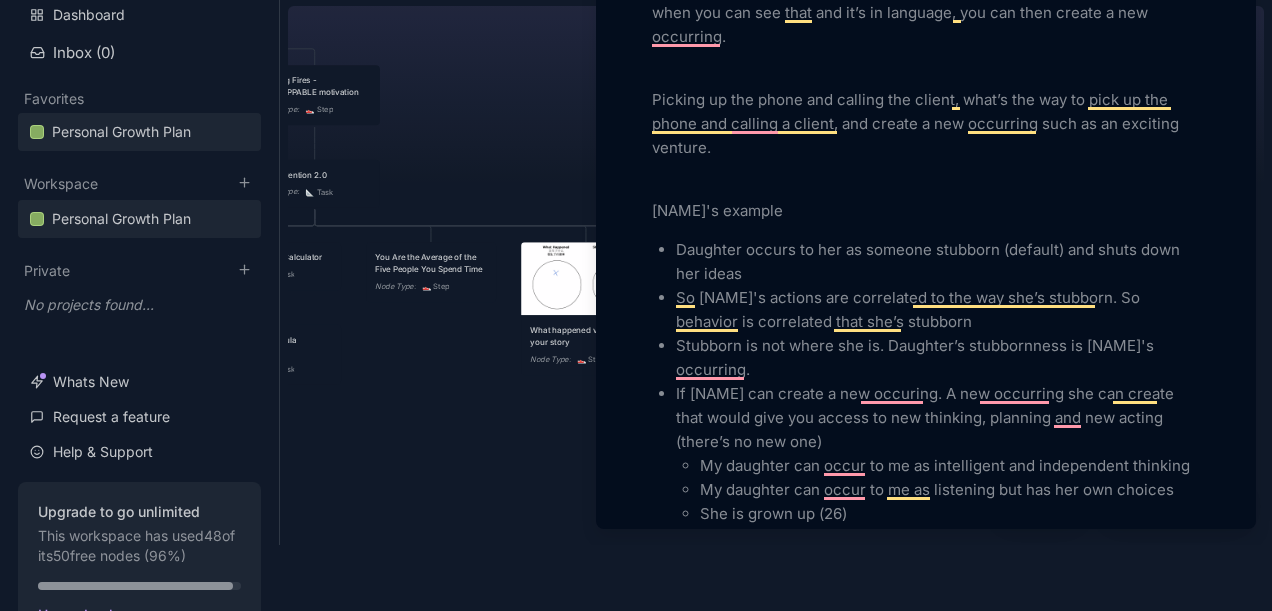 scroll, scrollTop: 1529, scrollLeft: 0, axis: vertical 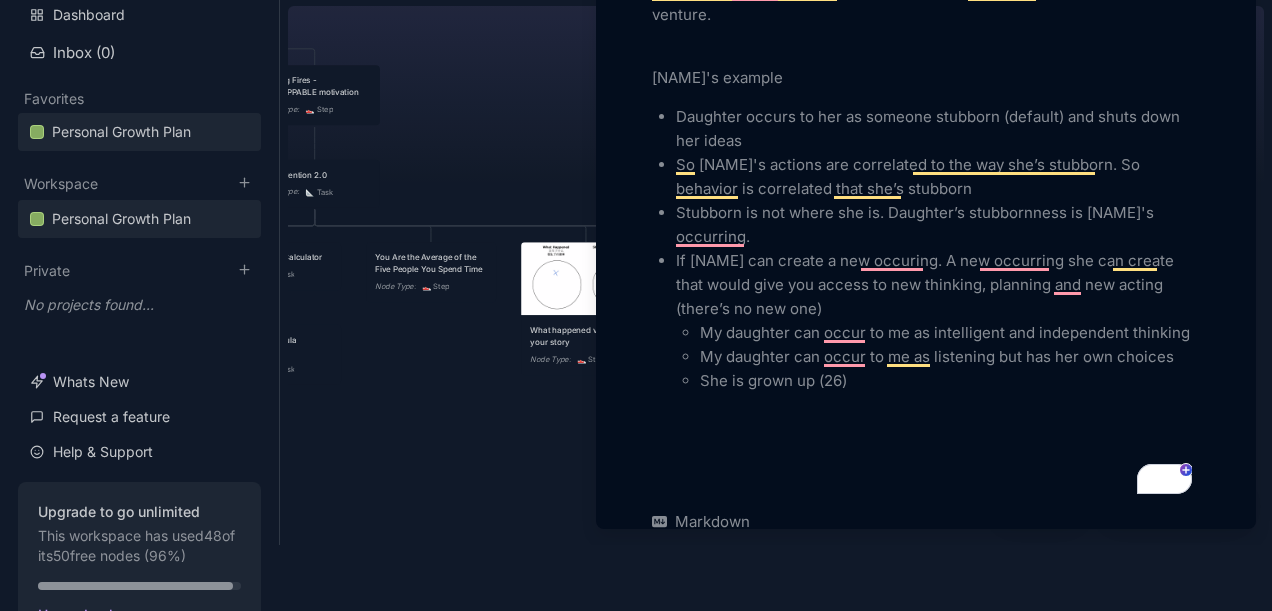click on "Stubborn is not where she is. Daughter’s stubbornness is Sarah’s occurring." at bounding box center [938, 225] 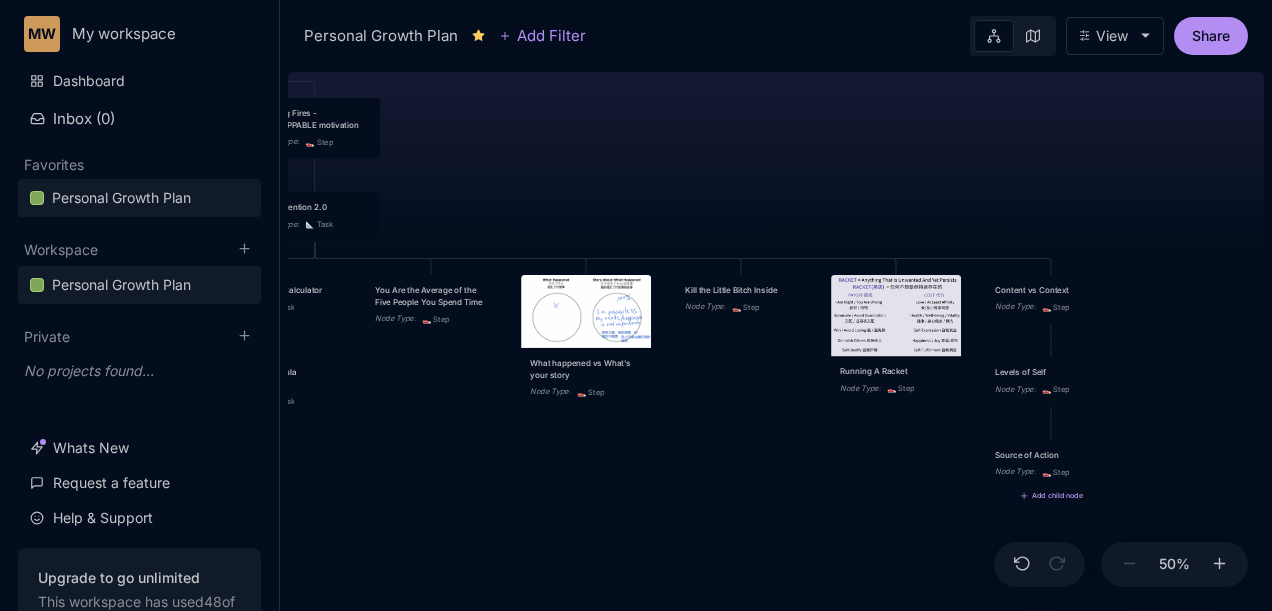 click on "Add child node" at bounding box center (1051, 496) 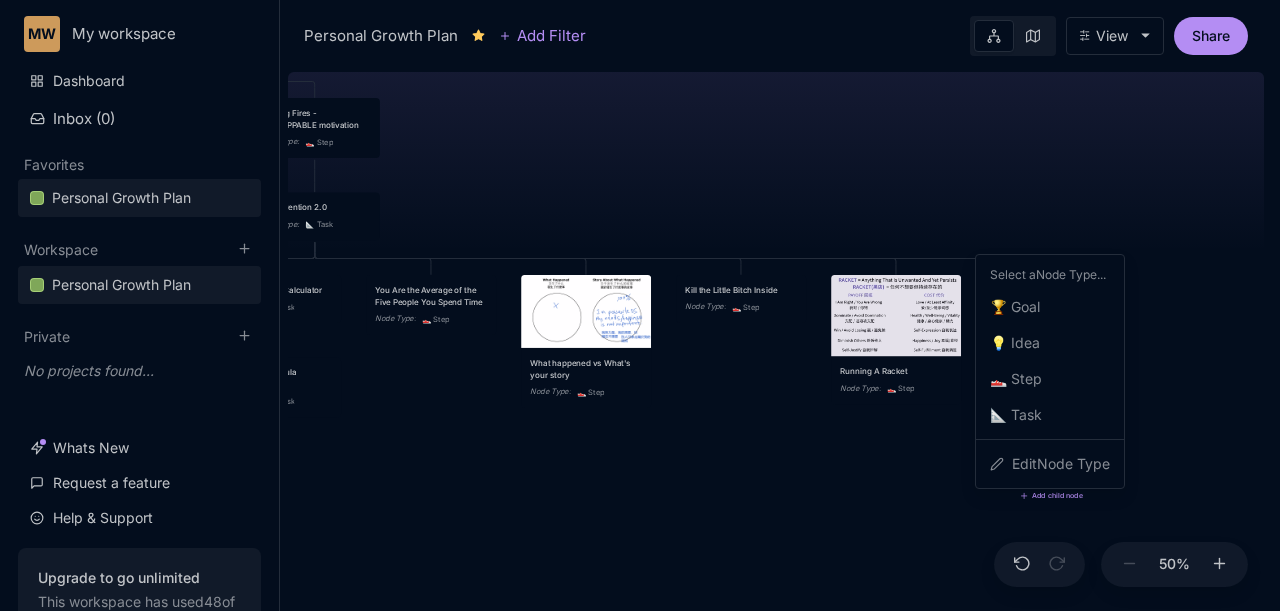 click on "👟   Step" at bounding box center [1016, 379] 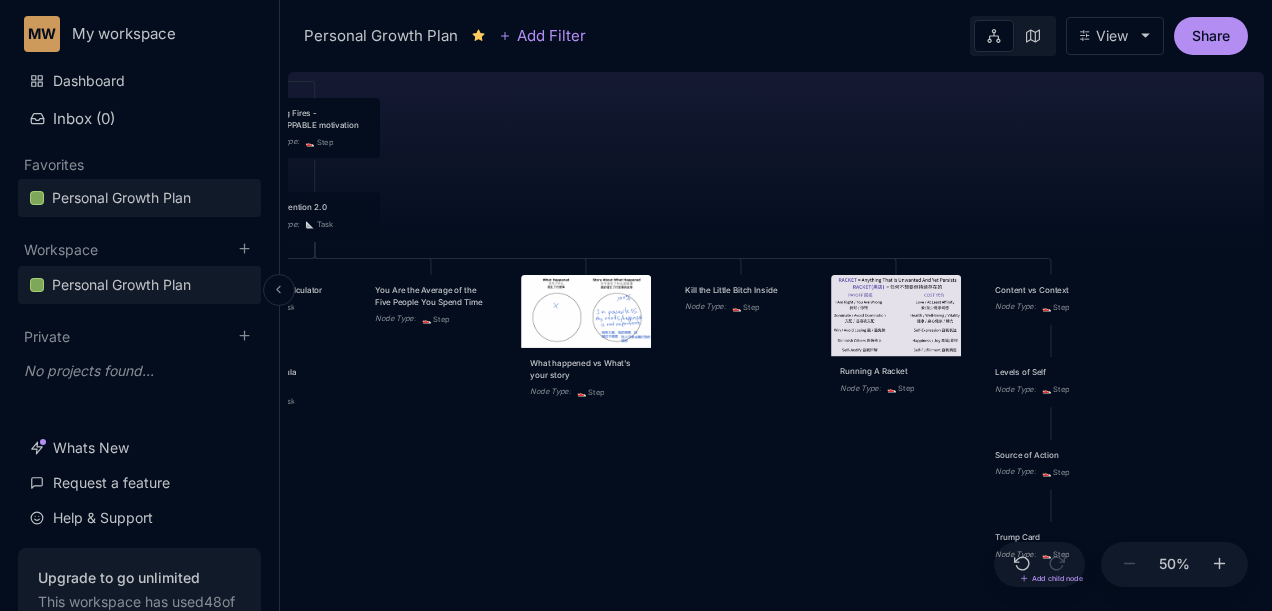 type on "Trump Cards" 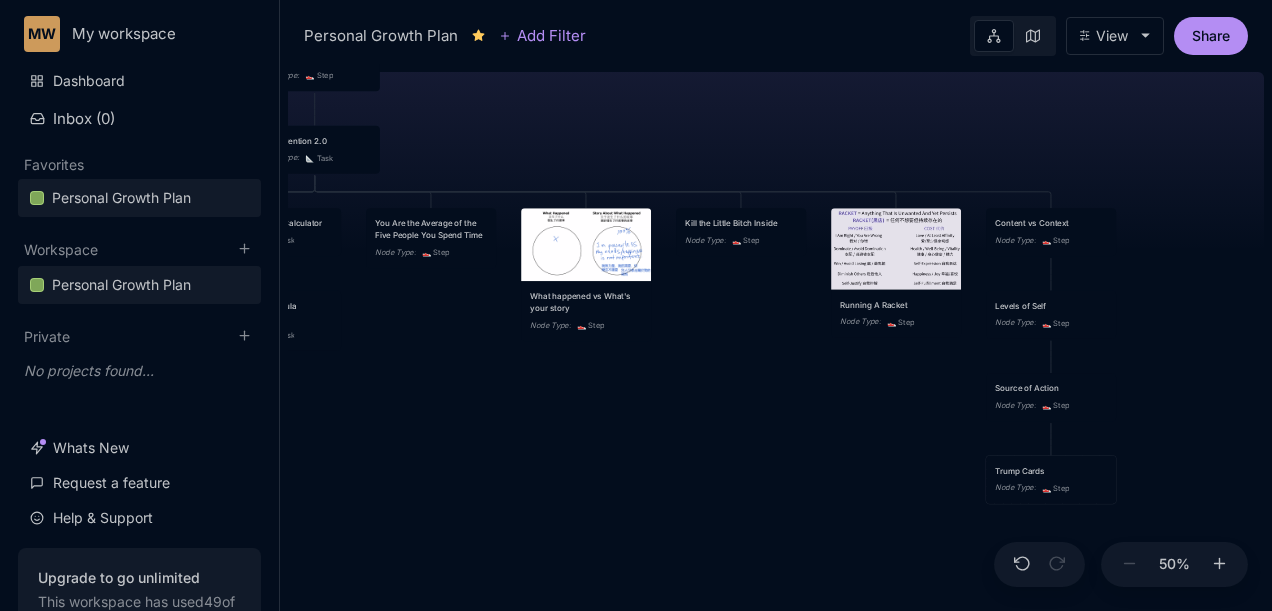 click on "Trump Cards" at bounding box center [1051, 471] 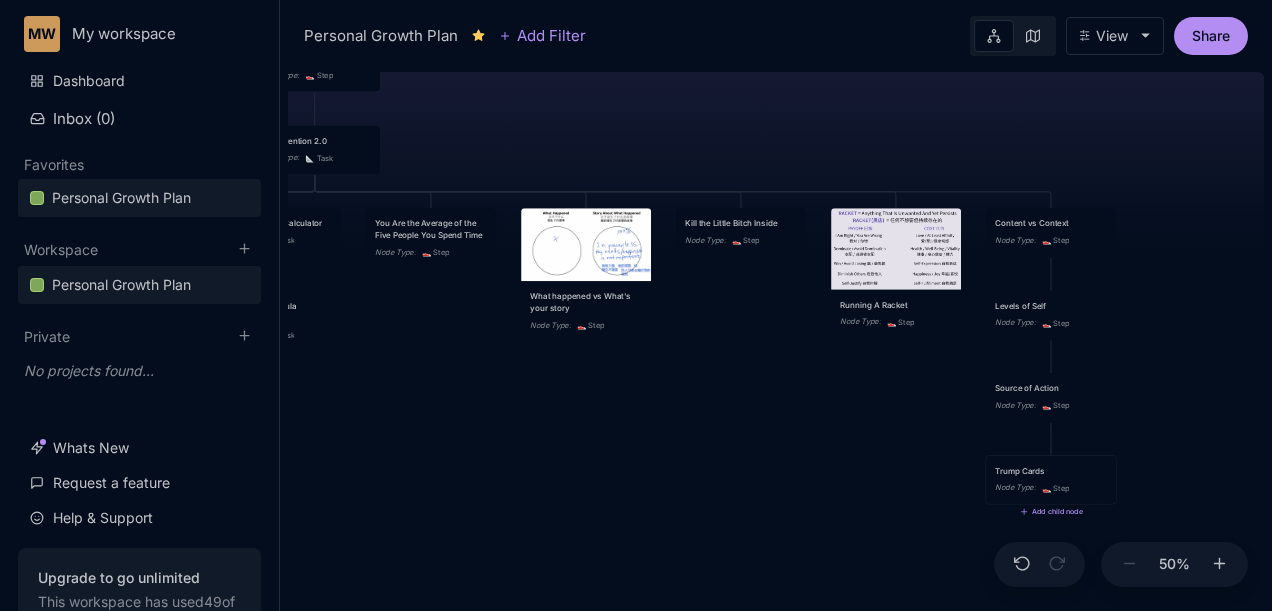 click on "Trump Cards" at bounding box center [1051, 471] 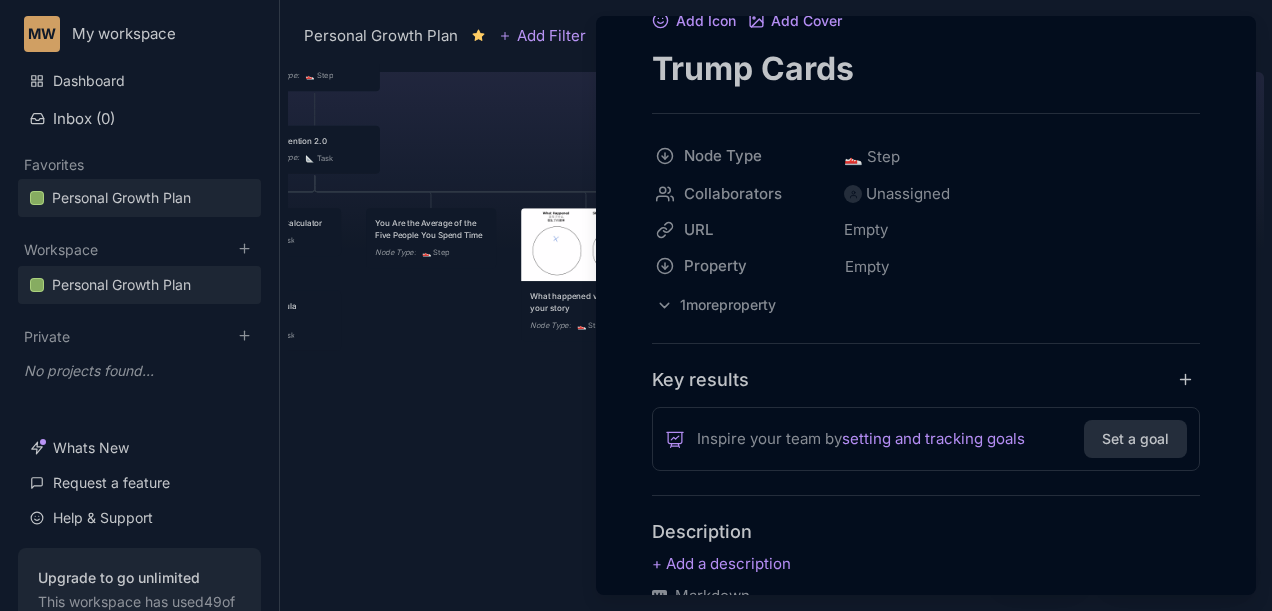 scroll, scrollTop: 200, scrollLeft: 0, axis: vertical 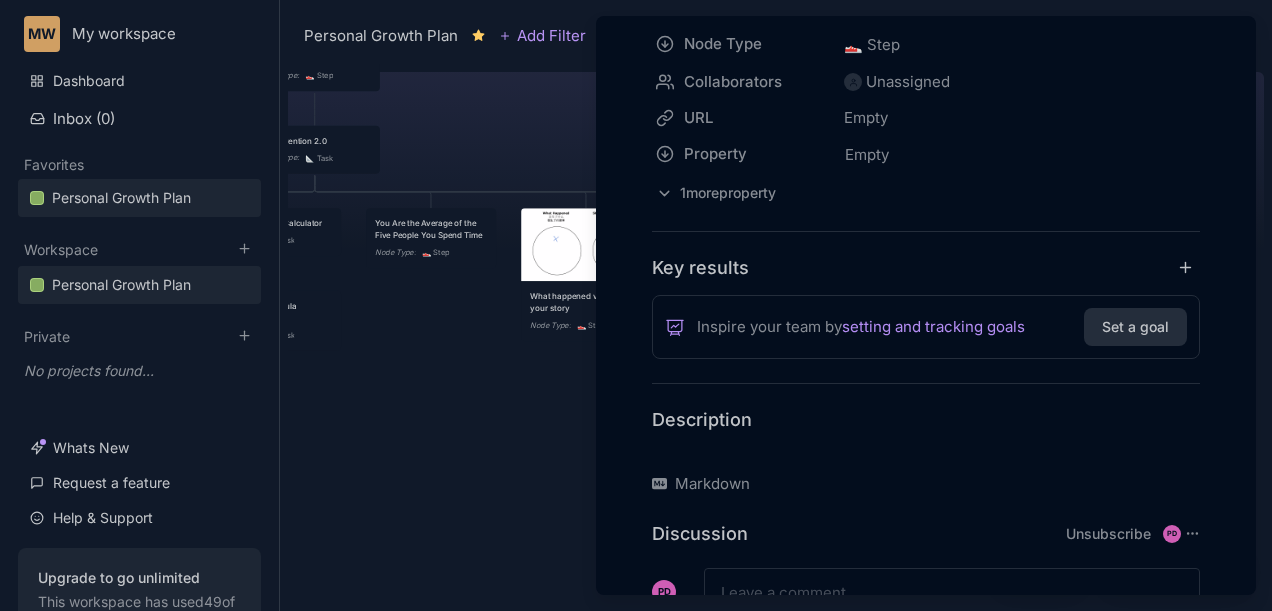 click at bounding box center (926, 452) 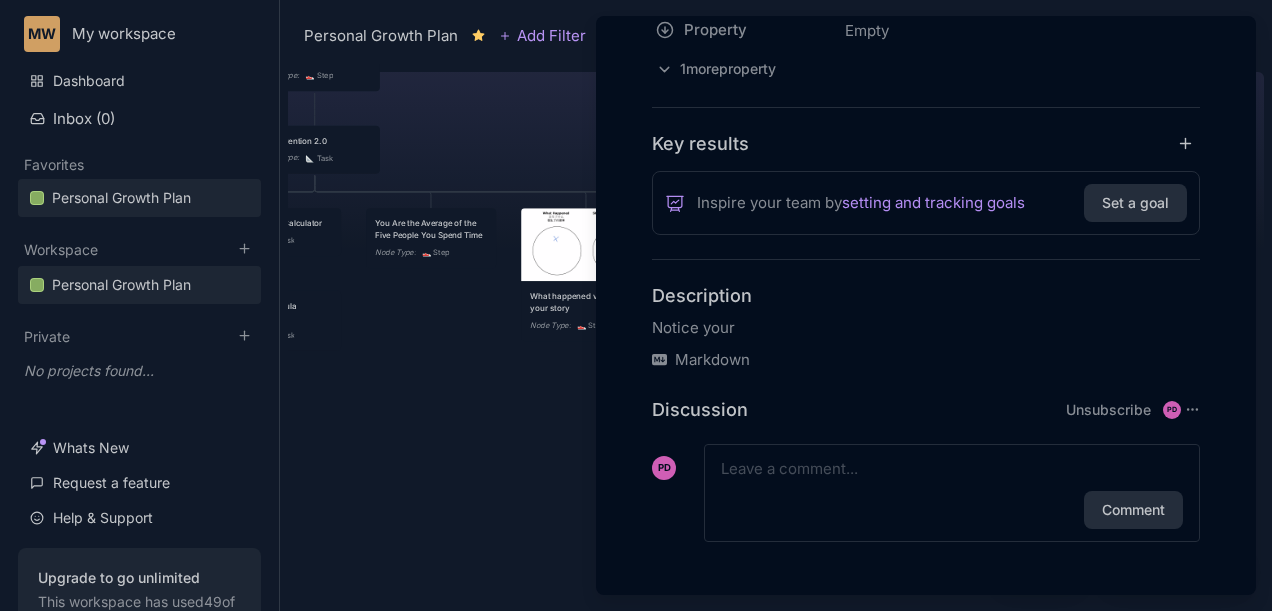 scroll, scrollTop: 325, scrollLeft: 0, axis: vertical 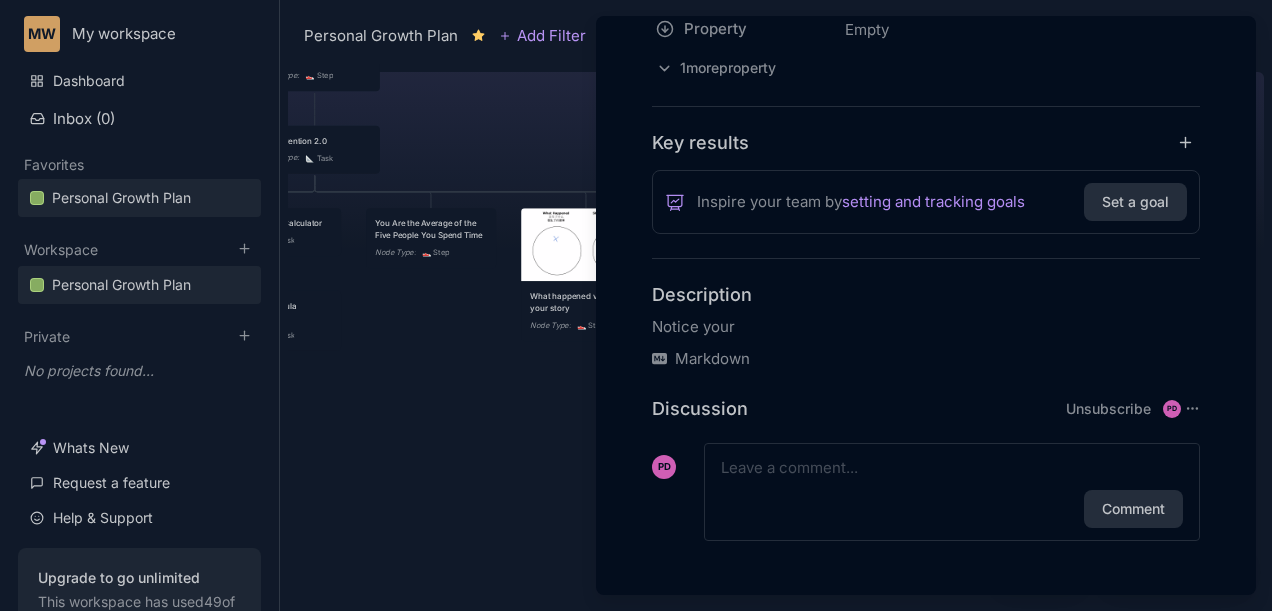 click on "Notice your" at bounding box center [926, 327] 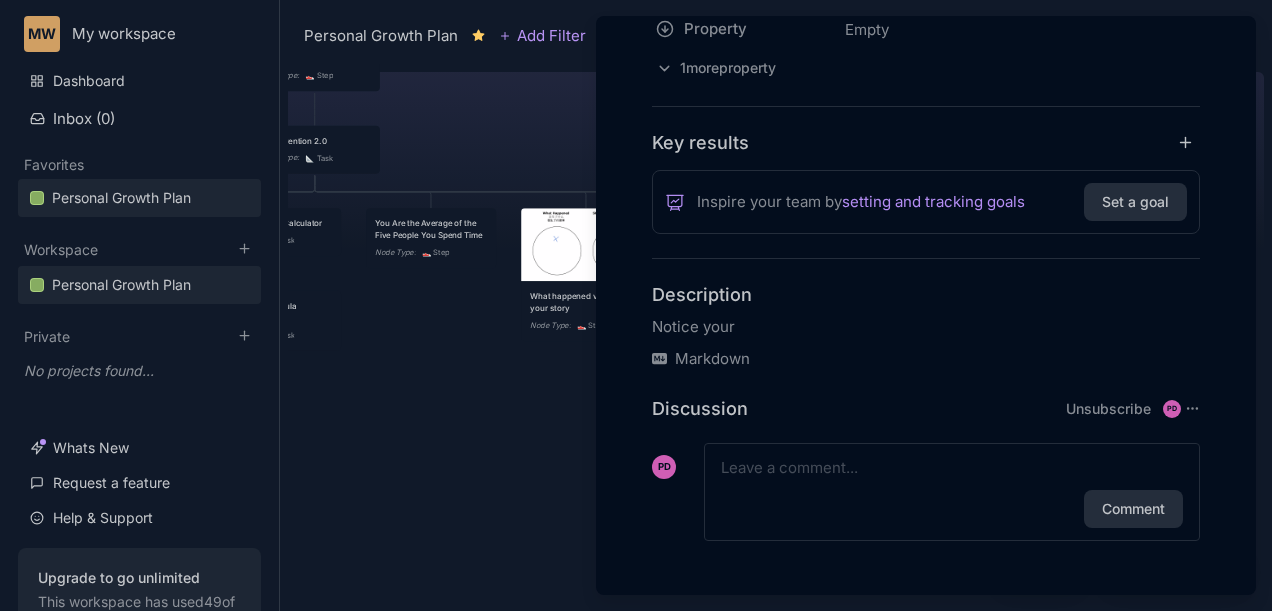 type 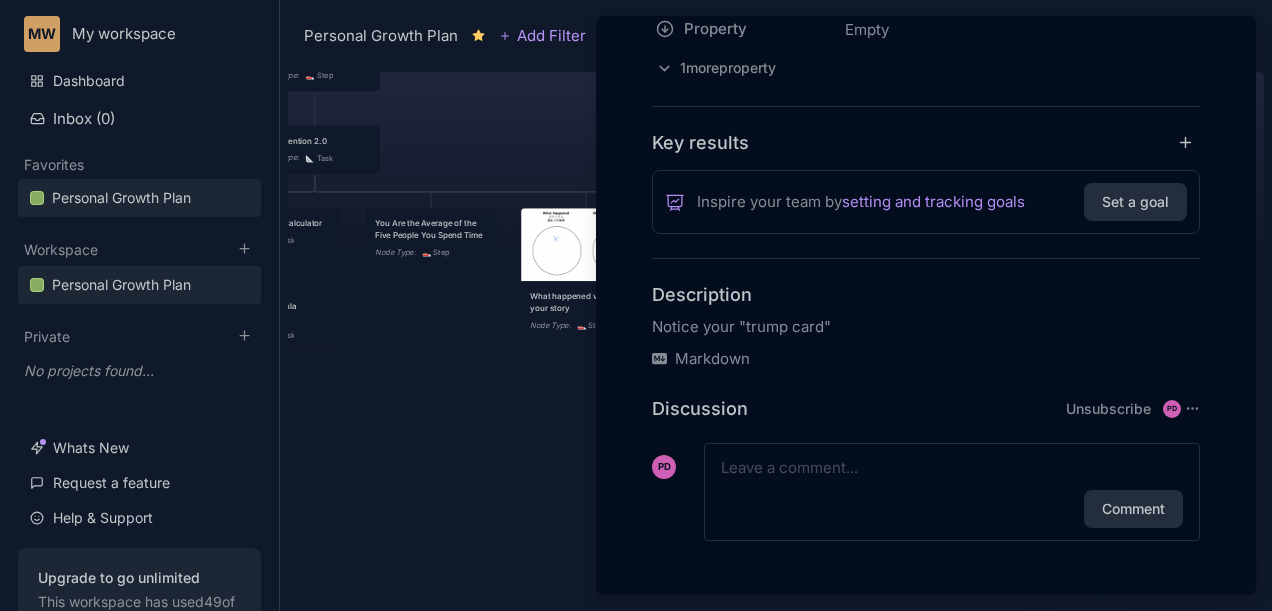 drag, startPoint x: 774, startPoint y: 468, endPoint x: 791, endPoint y: 458, distance: 19.723083 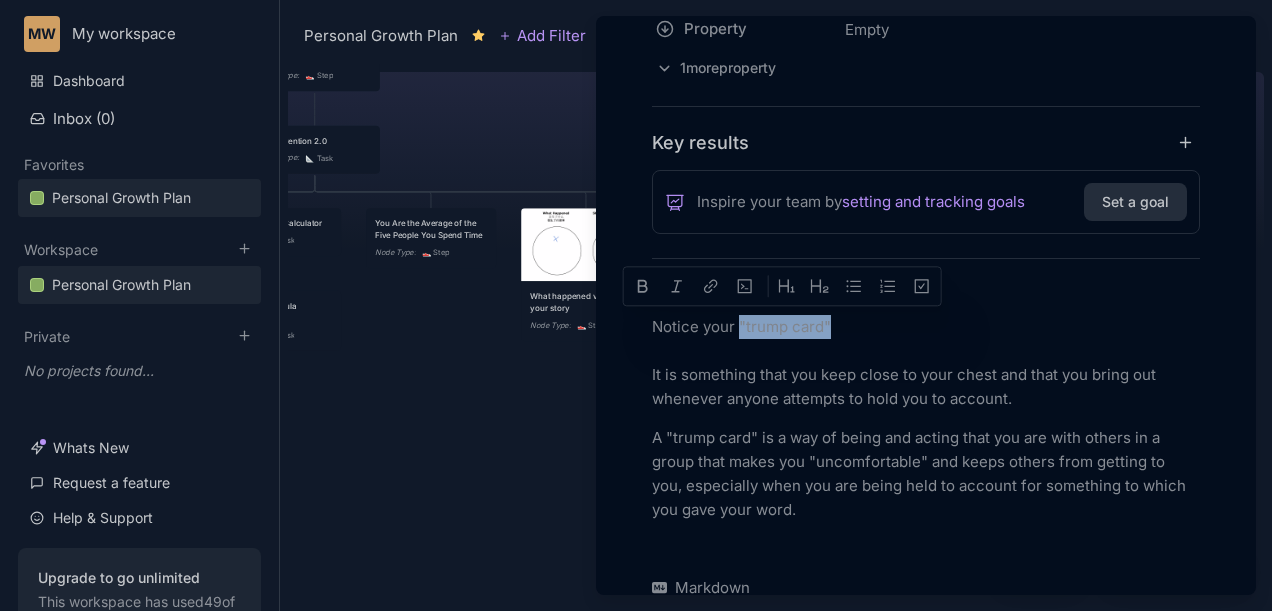 drag, startPoint x: 864, startPoint y: 320, endPoint x: 740, endPoint y: 330, distance: 124.40257 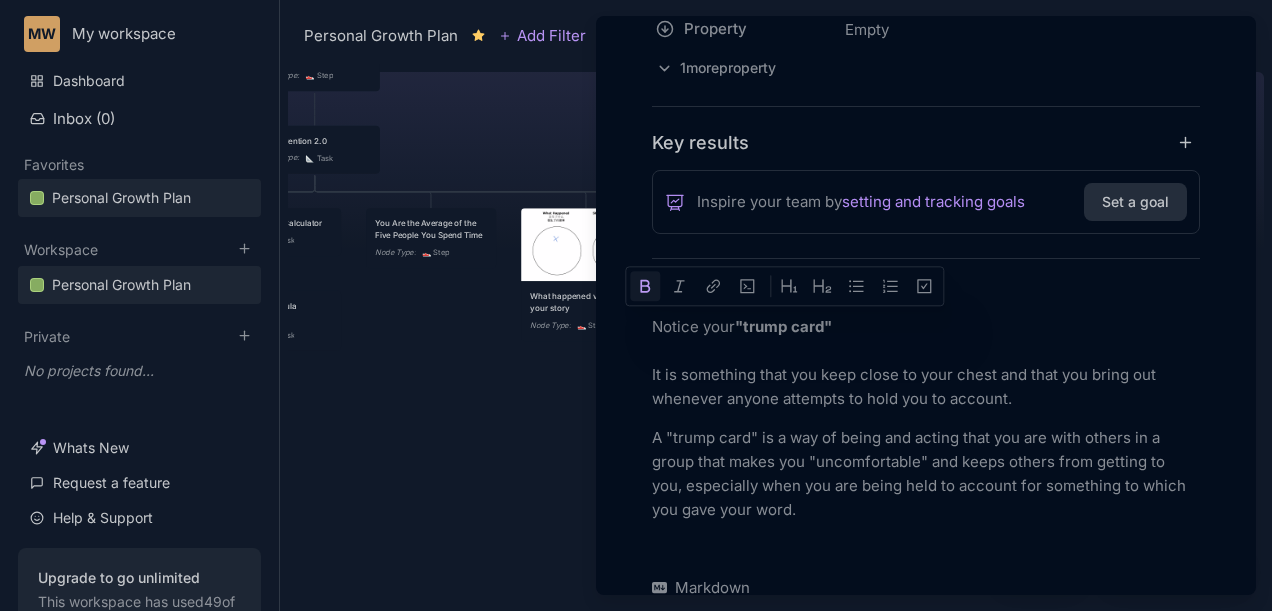 click on "Notice your  "trump card" It is something that you keep close to your chest and that you bring out whenever anyone attempts to hold you to account." at bounding box center [926, 363] 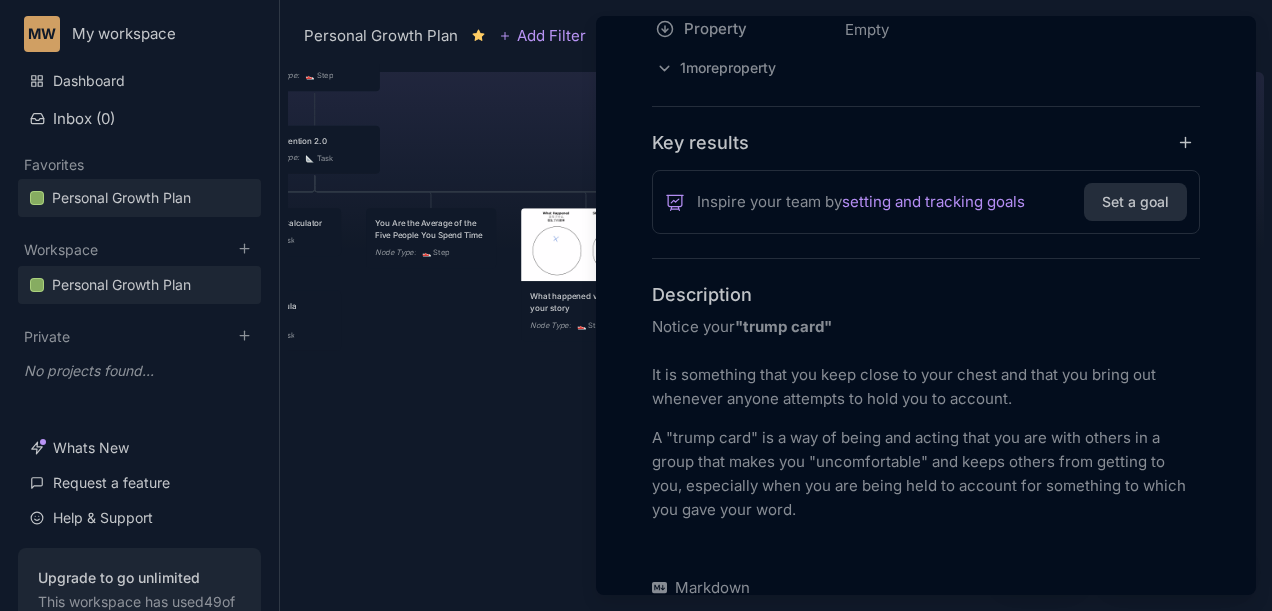 click on "Notice your  "trump card" It is something that you keep close to your chest and that you bring out whenever anyone attempts to hold you to account. A "trump card" is a way of being and acting that you are with others in a group that makes you "uncomfortable" and keeps others from getting to you, especially when you are being held to account for something to which you gave your word." at bounding box center [926, 438] 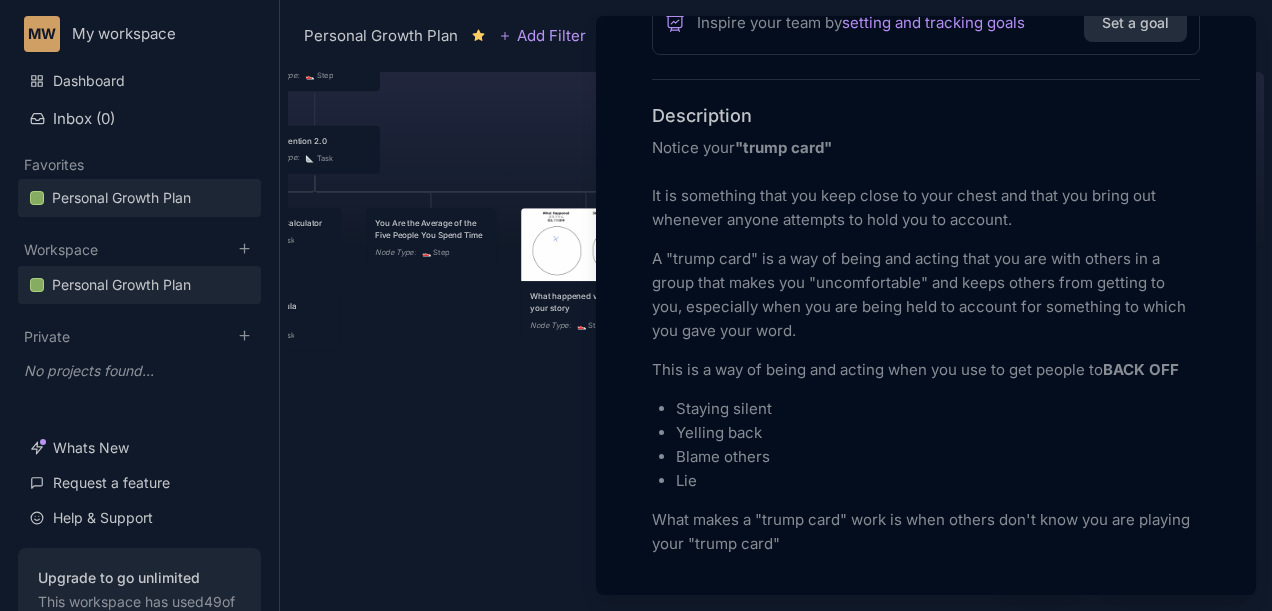 scroll, scrollTop: 543, scrollLeft: 0, axis: vertical 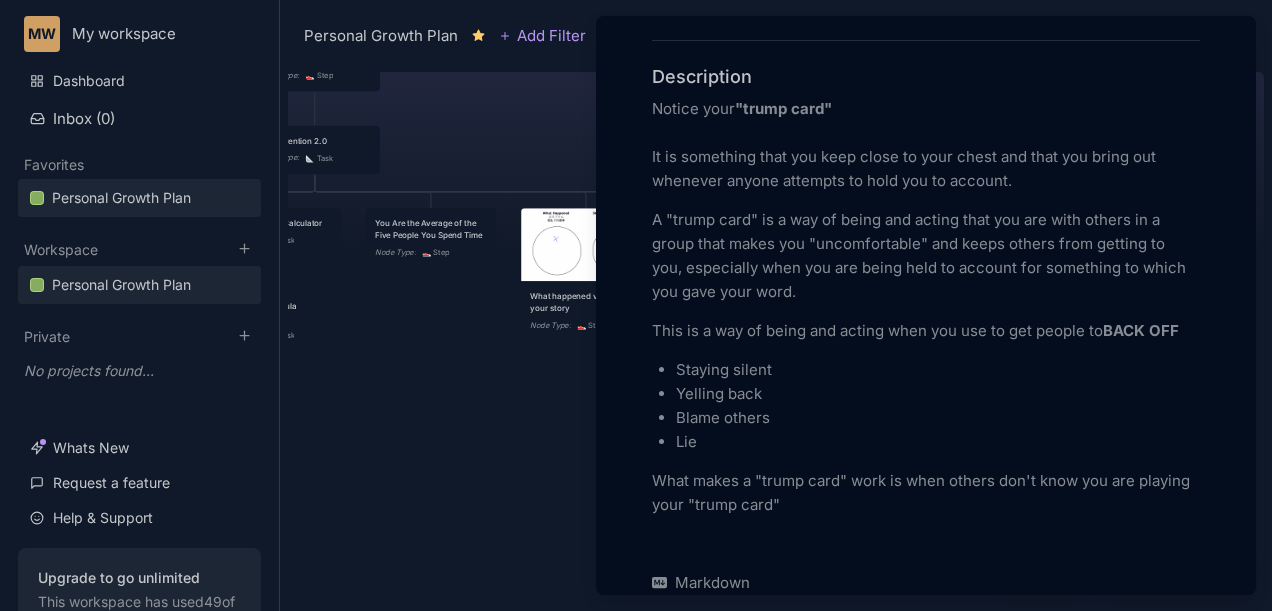 click at bounding box center [636, 305] 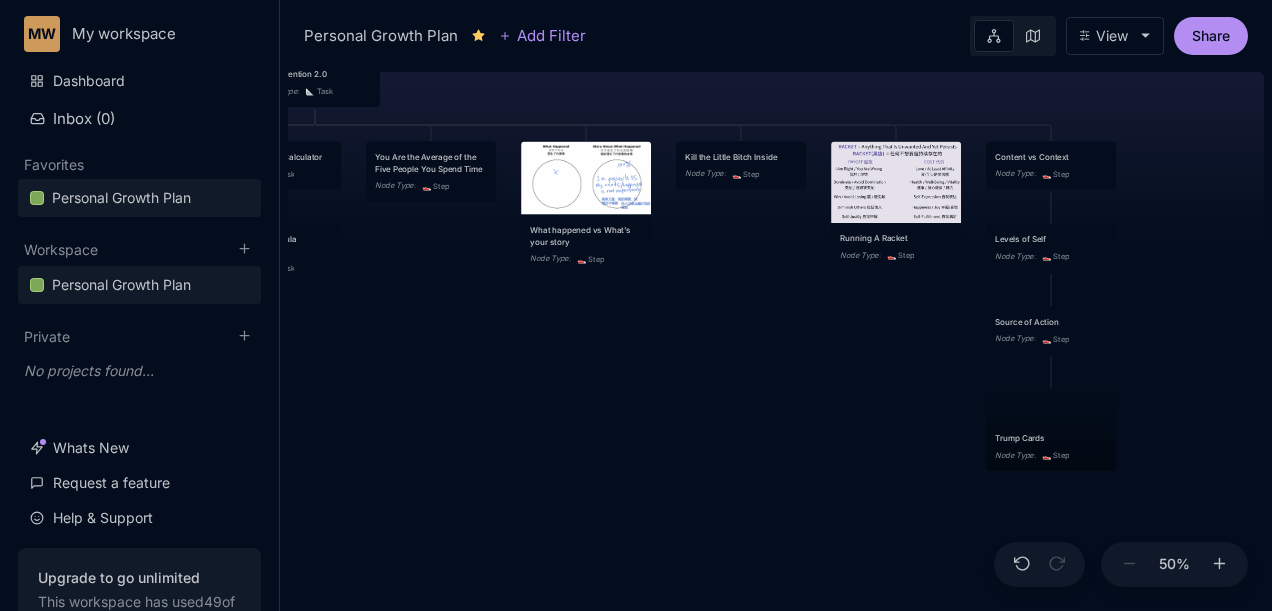 click on "😆 Personal Growth Plan Happiness = Optimising for the realisation of your full potential Node Type : 🏆   Goal Achieve True Harmony Node Type : 👟   Step Becoming A Eudaemonic Polymath Node Type : 👟   Step In order to build a better business, I have to build a better me. I need to become a Eudaemonic Polymath.  Node Type : 💡   Idea Romance
Friends/Fun
Family
Health/Fitness
Money/Finances
Spirituality Node Type : 👟   Step To Become A Master Business Builder Node Type : 👟   Step Building Fires - UNSTOPPABLE motivation Node Type : 👟   Step Improve my brain's OS - Make better decisions and have it compound Node Type : 👟   Step Become a Master Marketer Node Type : 👟   Step Power Pyramid Node Type : 👟   Step Self-Invention 2.0 Node Type : 📐   Task Mental Model 1: 2nd order thinking (and then what?) Node Type : 💡   Idea Mental Model 2: Critical Thinking Node Type : 💡   Idea URL : canva.com Mental Model 3: Cui Bono "Who benefits" "How do they benefit" Find hidden incentives : :" at bounding box center (776, 337) 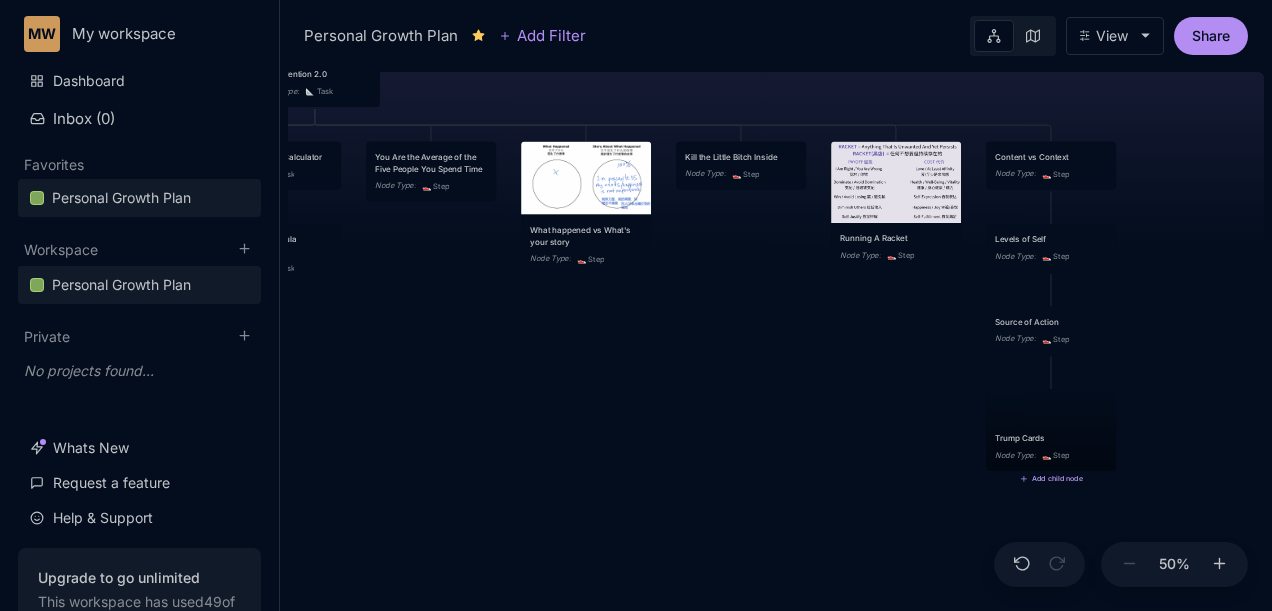click on "Add child node" at bounding box center (1051, 479) 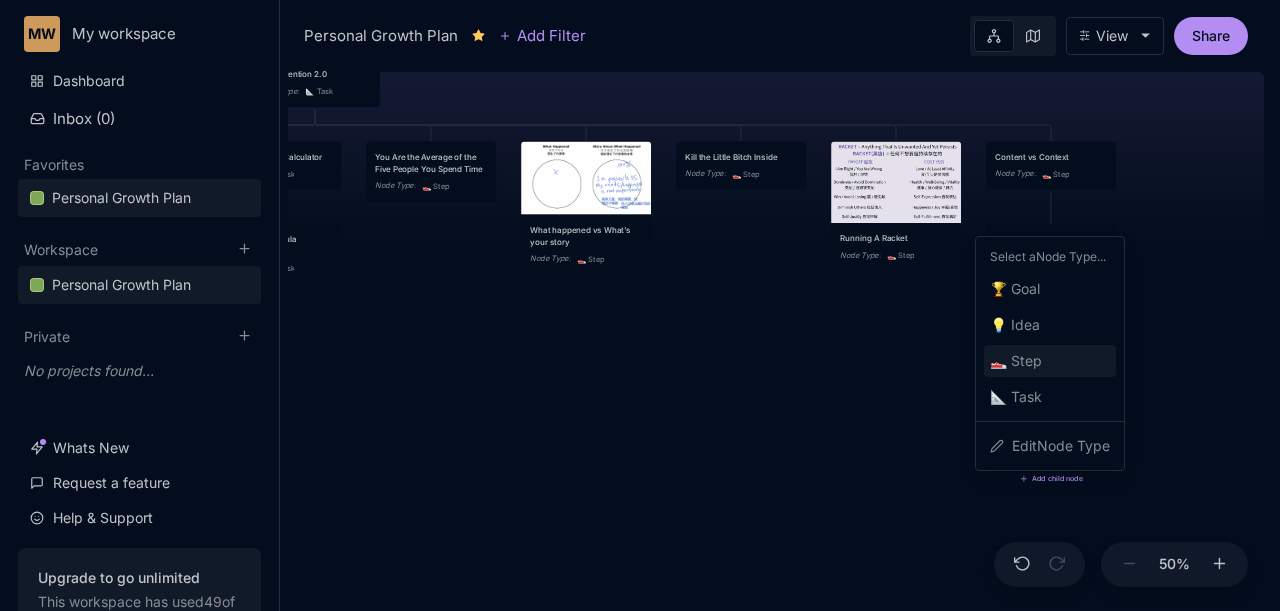 click on "👟   Step" at bounding box center (1016, 361) 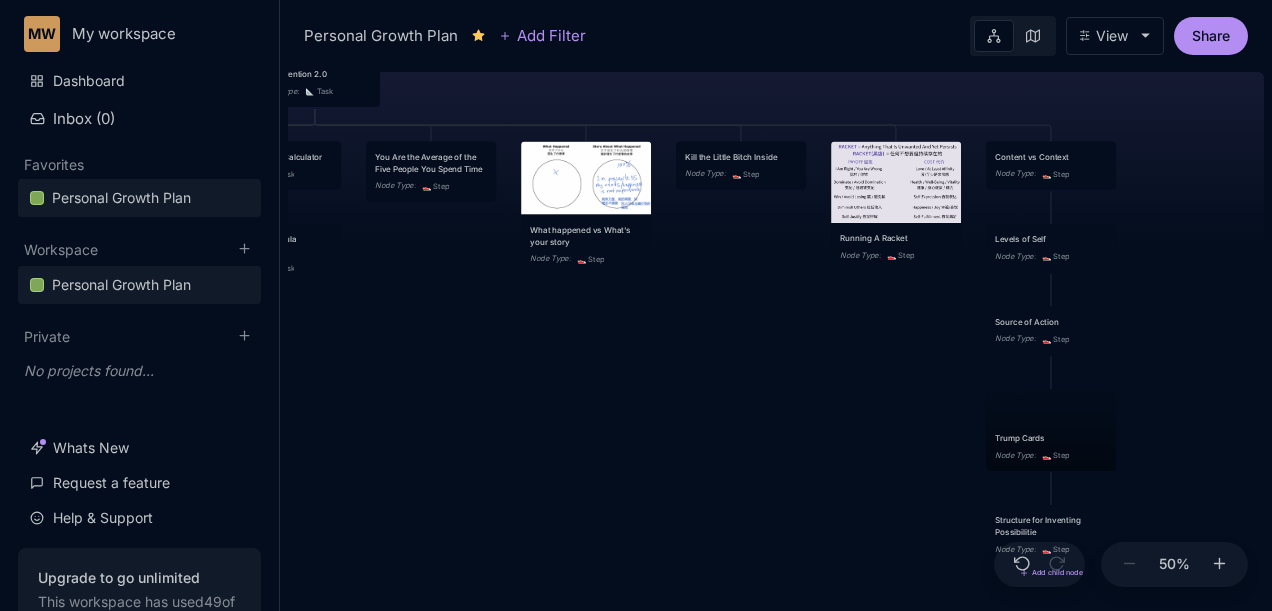 type on "Structure for Inventing Possibilities" 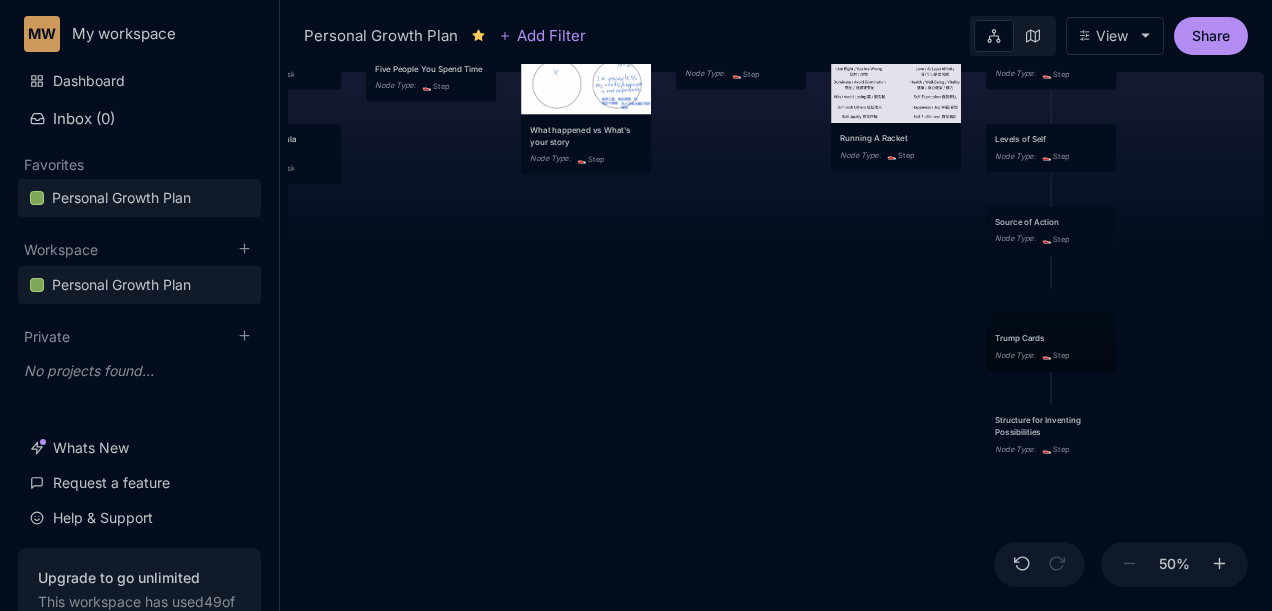 click on "😆 Personal Growth Plan Happiness = Optimising for the realisation of your full potential Node Type : 🏆   Goal Achieve True Harmony Node Type : 👟   Step Becoming A Eudaemonic Polymath Node Type : 👟   Step In order to build a better business, I have to build a better me. I need to become a Eudaemonic Polymath.  Node Type : 💡   Idea Romance
Friends/Fun
Family
Health/Fitness
Money/Finances
Spirituality Node Type : 👟   Step To Become A Master Business Builder Node Type : 👟   Step Building Fires - UNSTOPPABLE motivation Node Type : 👟   Step Improve my brain's OS - Make better decisions and have it compound Node Type : 👟   Step Become a Master Marketer Node Type : 👟   Step Power Pyramid Node Type : 👟   Step Self-Invention 2.0 Node Type : 📐   Task Mental Model 1: 2nd order thinking (and then what?) Node Type : 💡   Idea Mental Model 2: Critical Thinking Node Type : 💡   Idea URL : canva.com Mental Model 3: Cui Bono "Who benefits" "How do they benefit" Find hidden incentives : :" at bounding box center (776, 337) 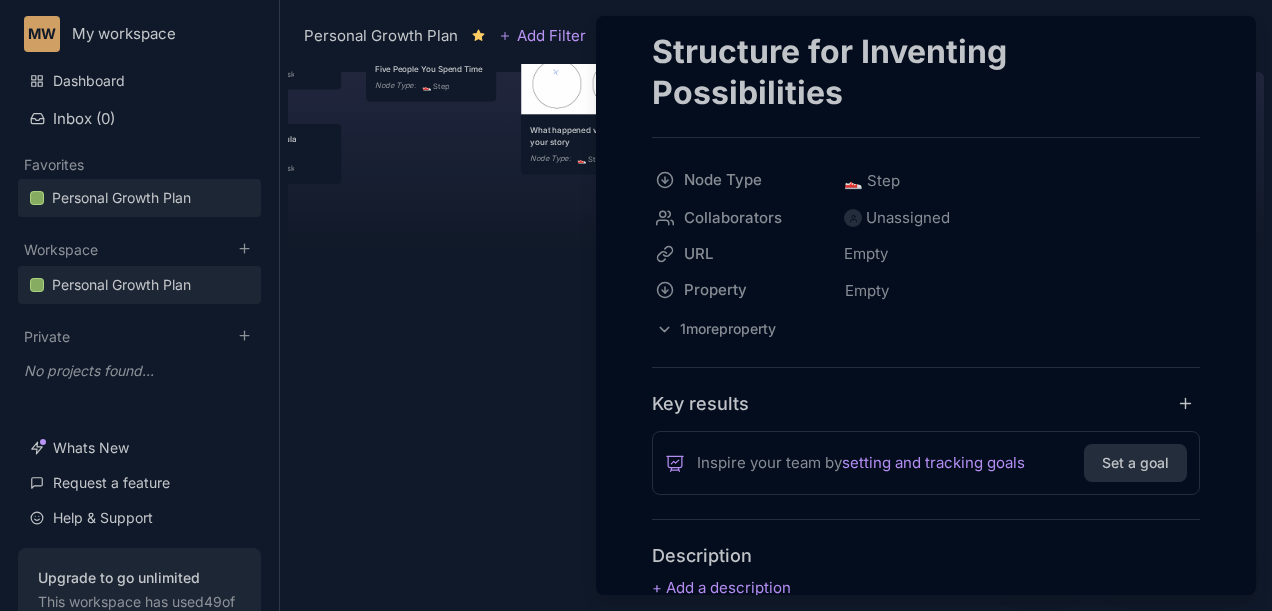 scroll, scrollTop: 200, scrollLeft: 0, axis: vertical 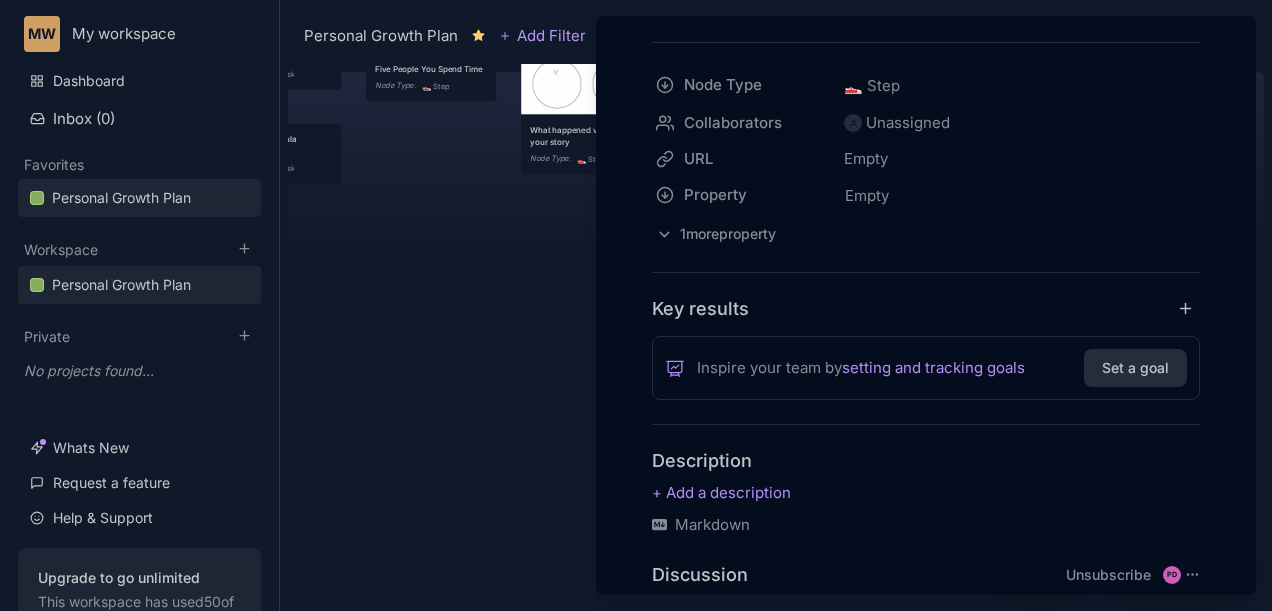 click on "Description  Markdown" at bounding box center (926, 492) 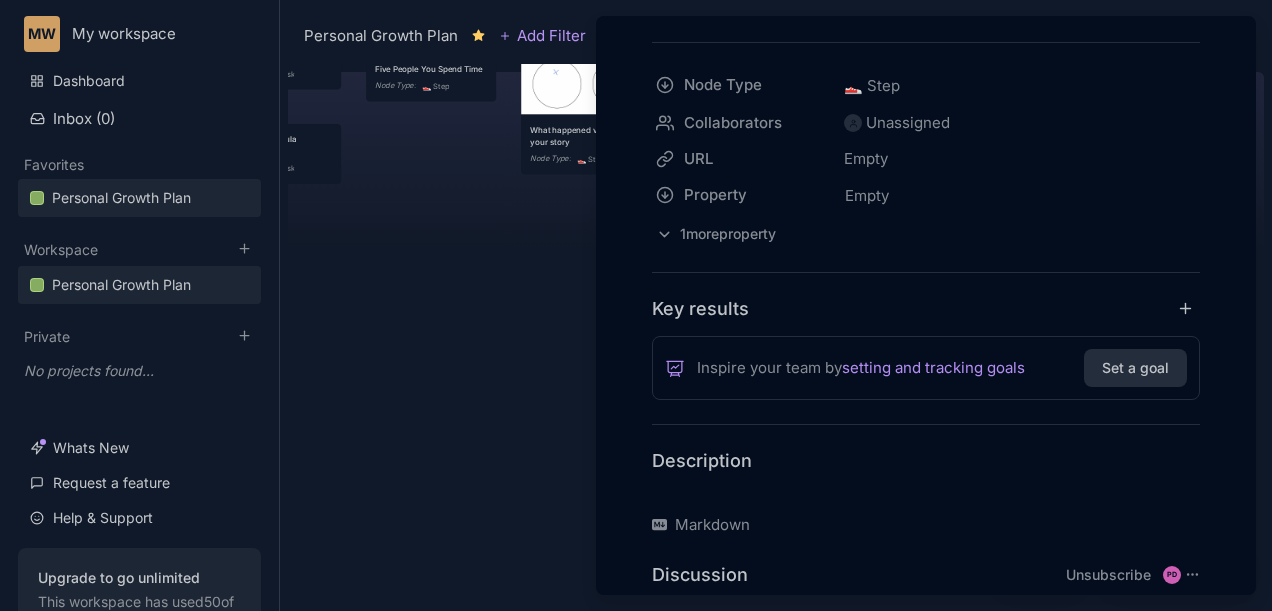 click at bounding box center (926, 493) 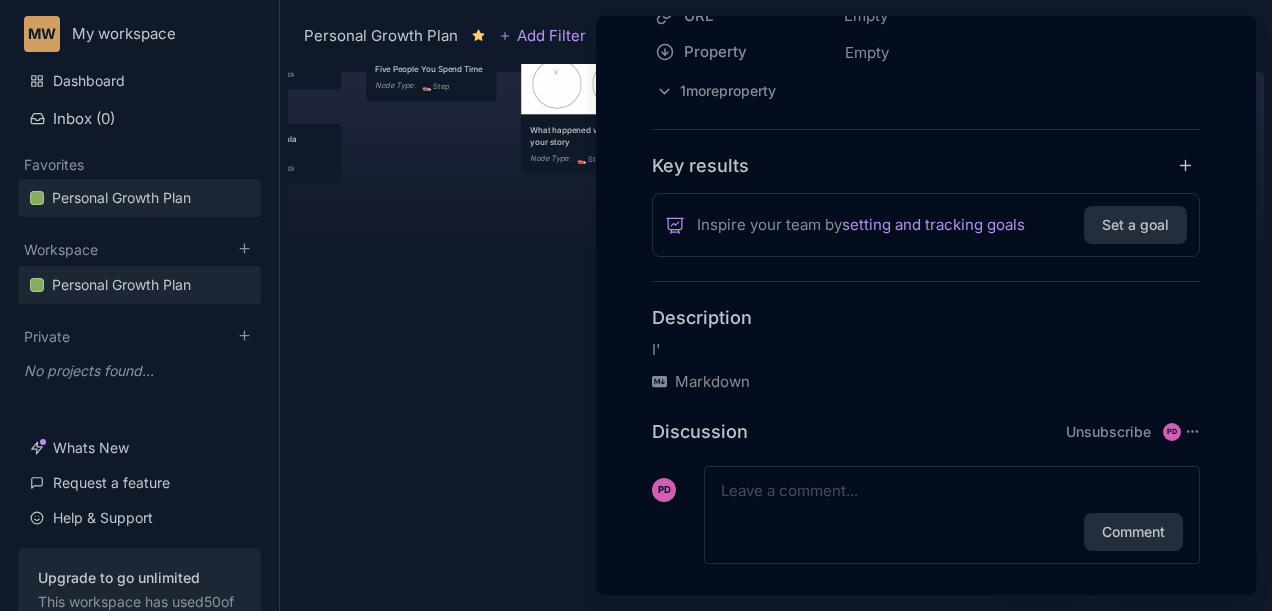 scroll, scrollTop: 366, scrollLeft: 0, axis: vertical 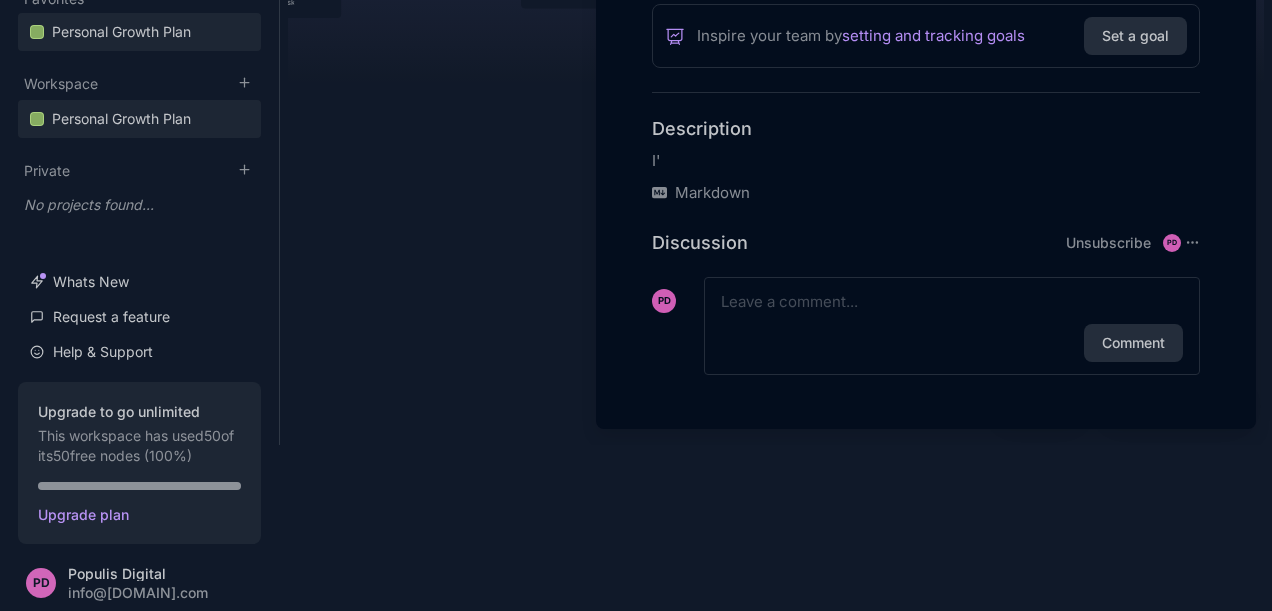 click on "I'" at bounding box center [926, 161] 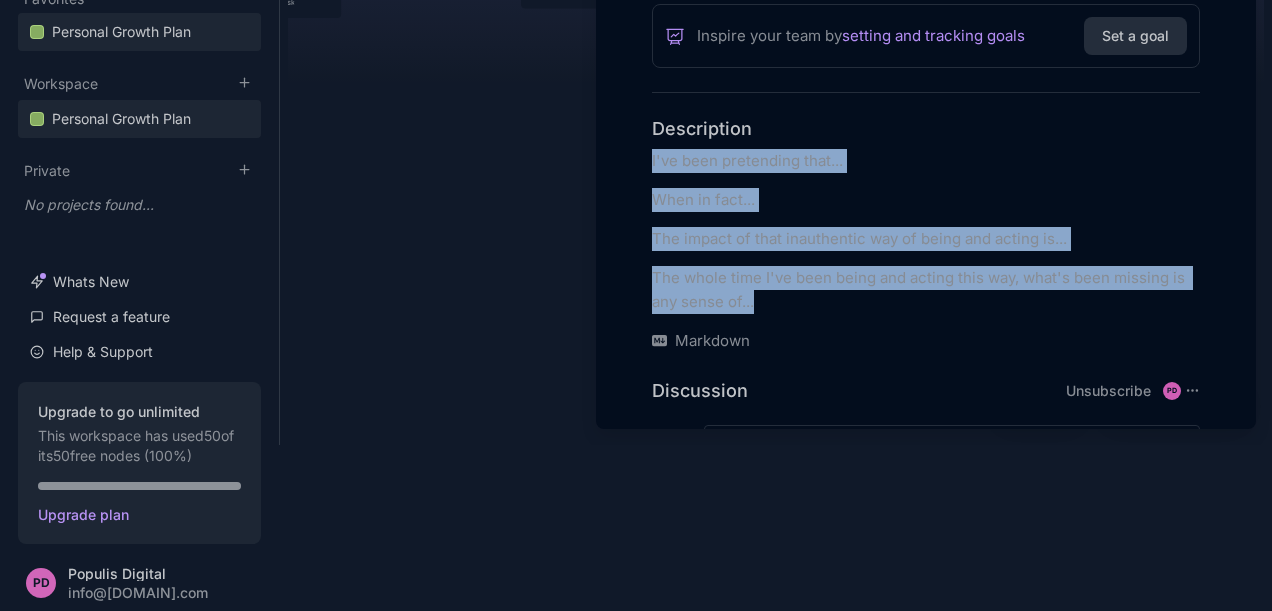 copy on "I've been pretending that... When in fact... The impact of that inauthentic way of being and acting is... The whole time I've been being and acting this way, what's been missing is any sense of..." 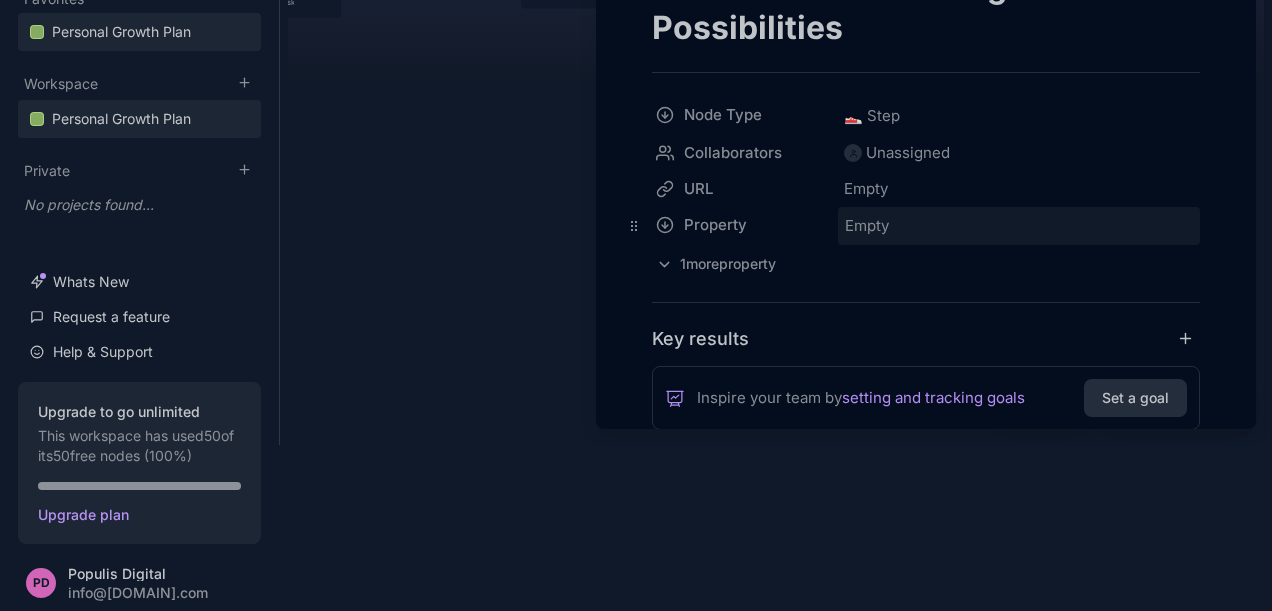 scroll, scrollTop: 0, scrollLeft: 0, axis: both 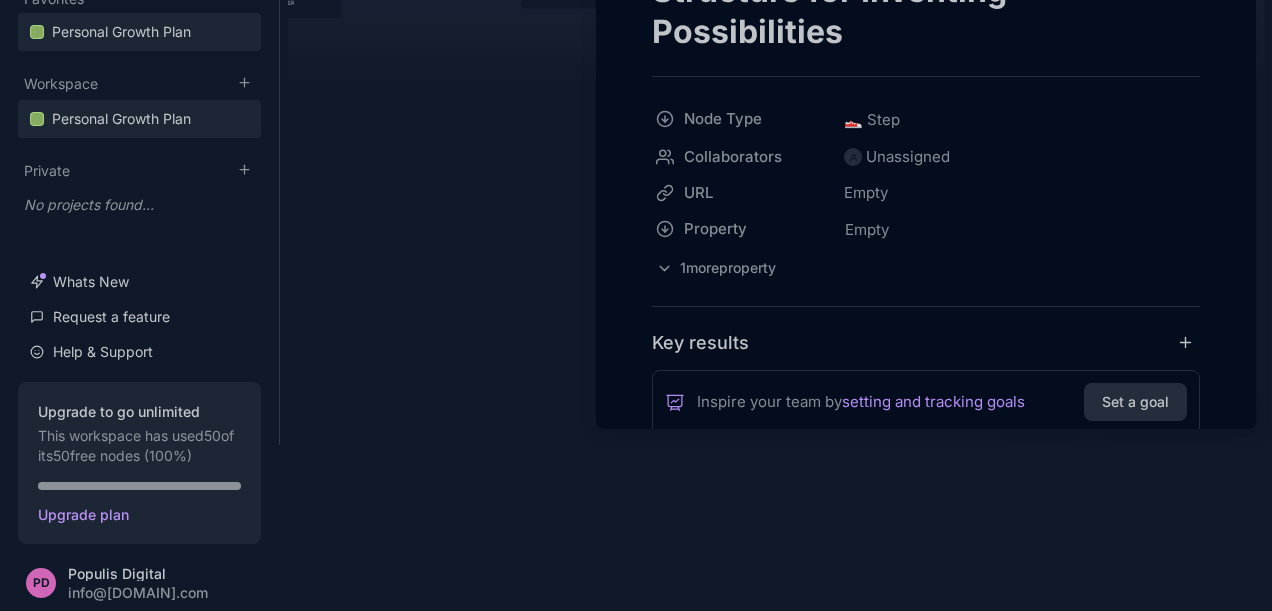 click at bounding box center (636, 305) 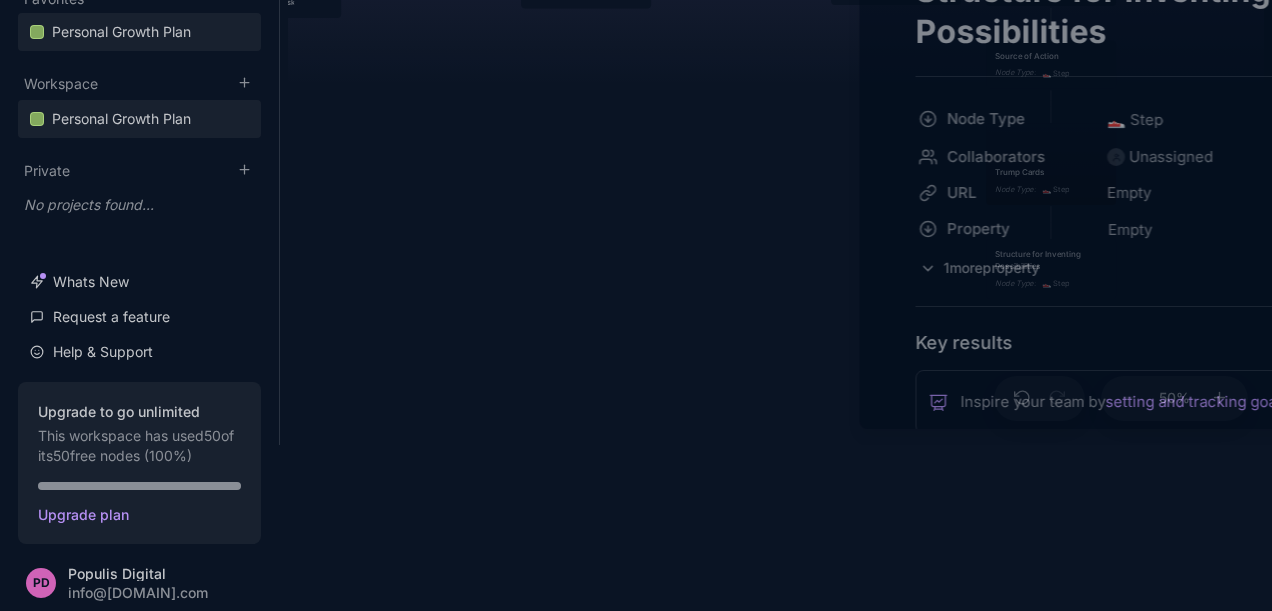 scroll, scrollTop: 0, scrollLeft: 0, axis: both 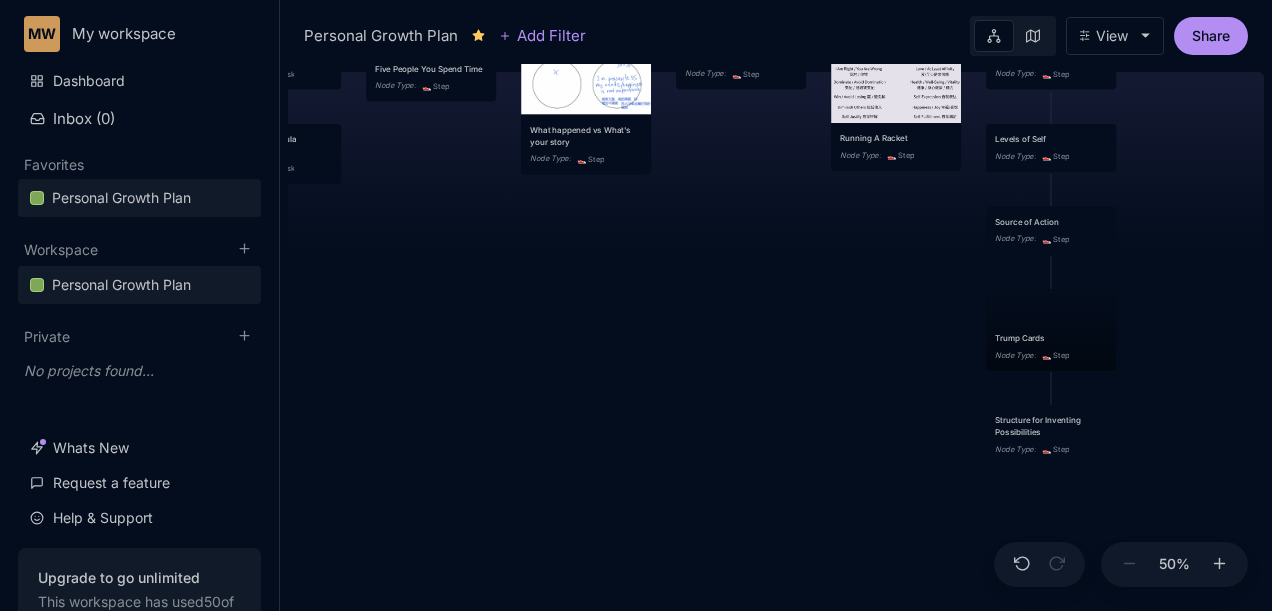click on "Structure for Inventing Possibilities" at bounding box center (1051, 426) 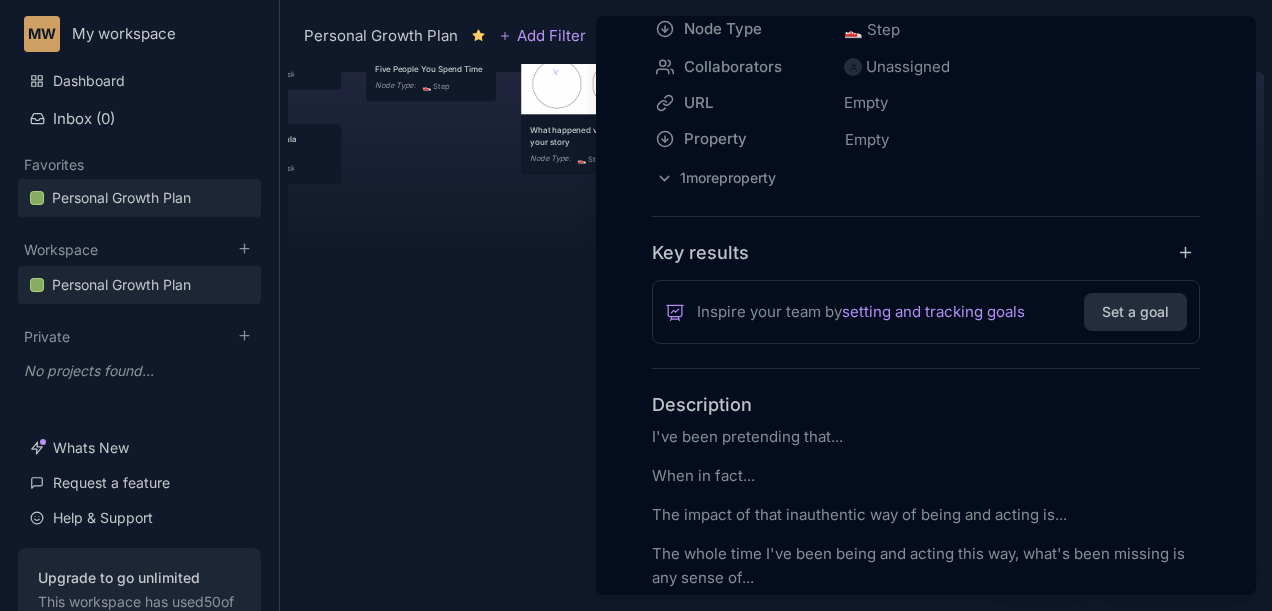 scroll, scrollTop: 333, scrollLeft: 0, axis: vertical 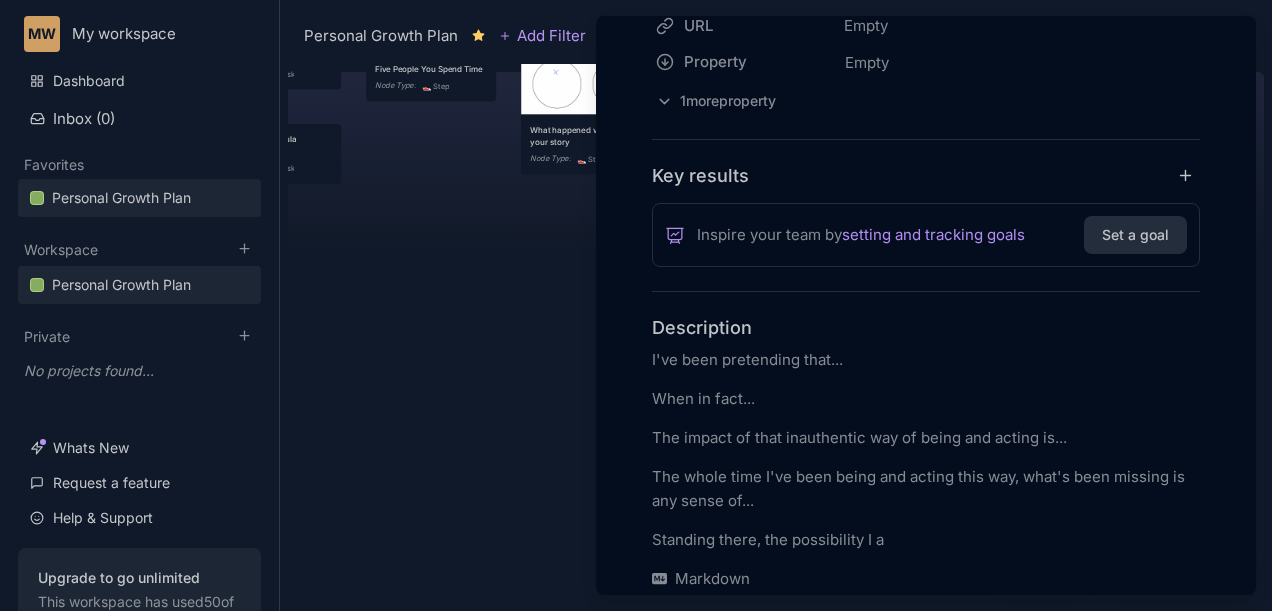 click on "I've been pretending that..." at bounding box center (926, 360) 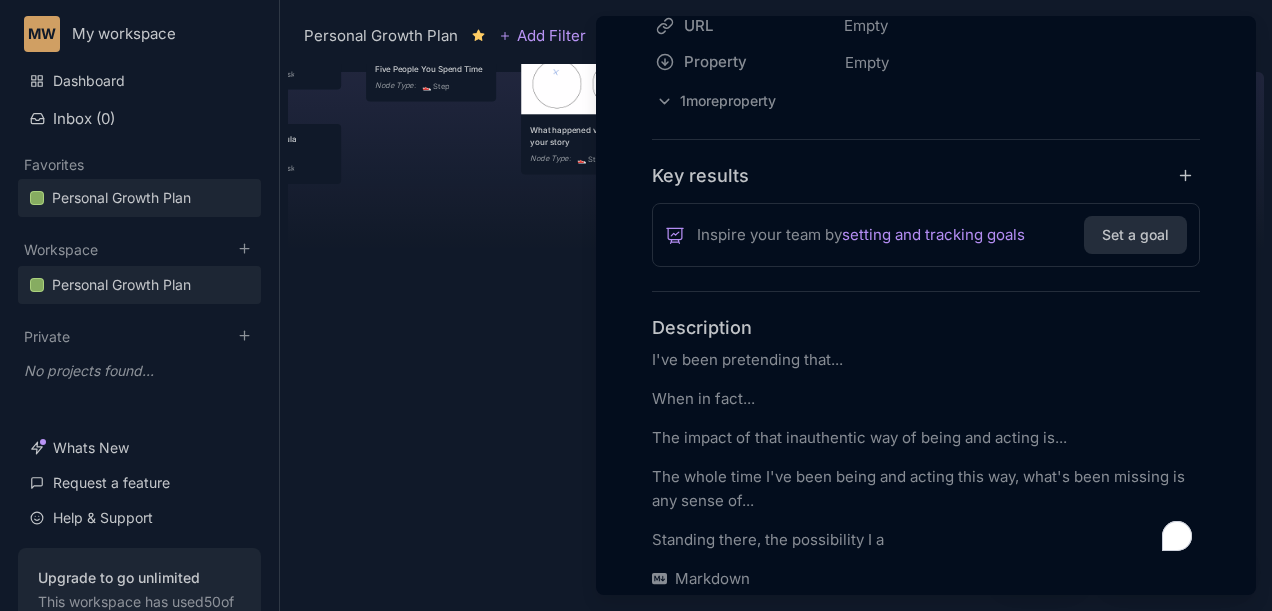 scroll, scrollTop: 370, scrollLeft: 0, axis: vertical 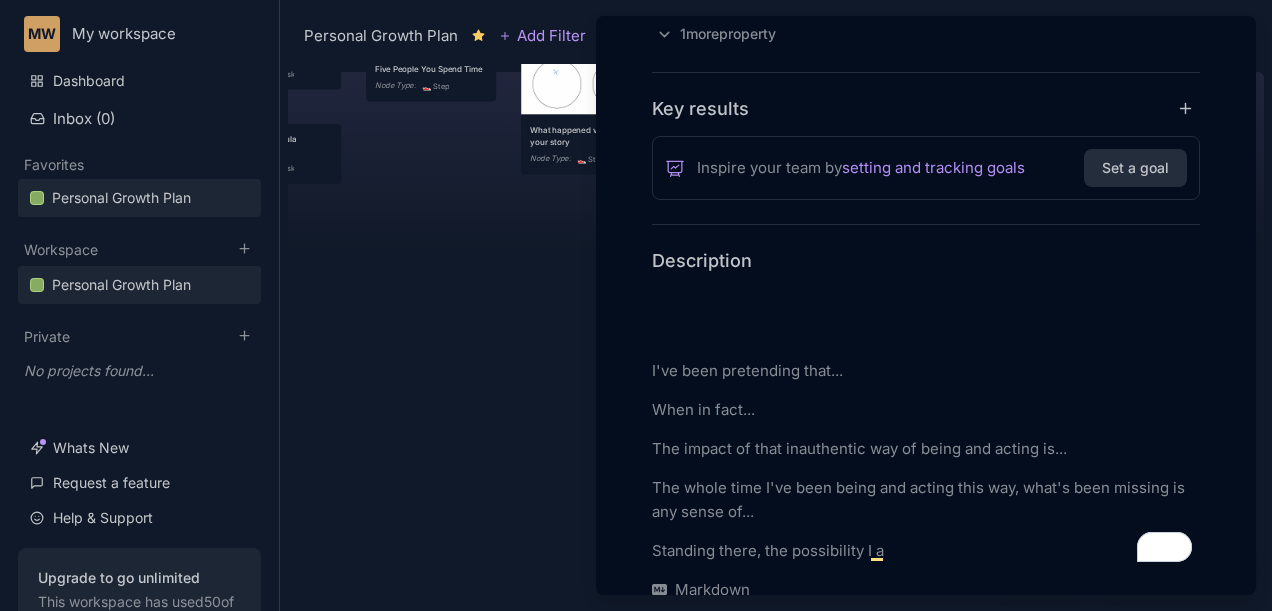 type 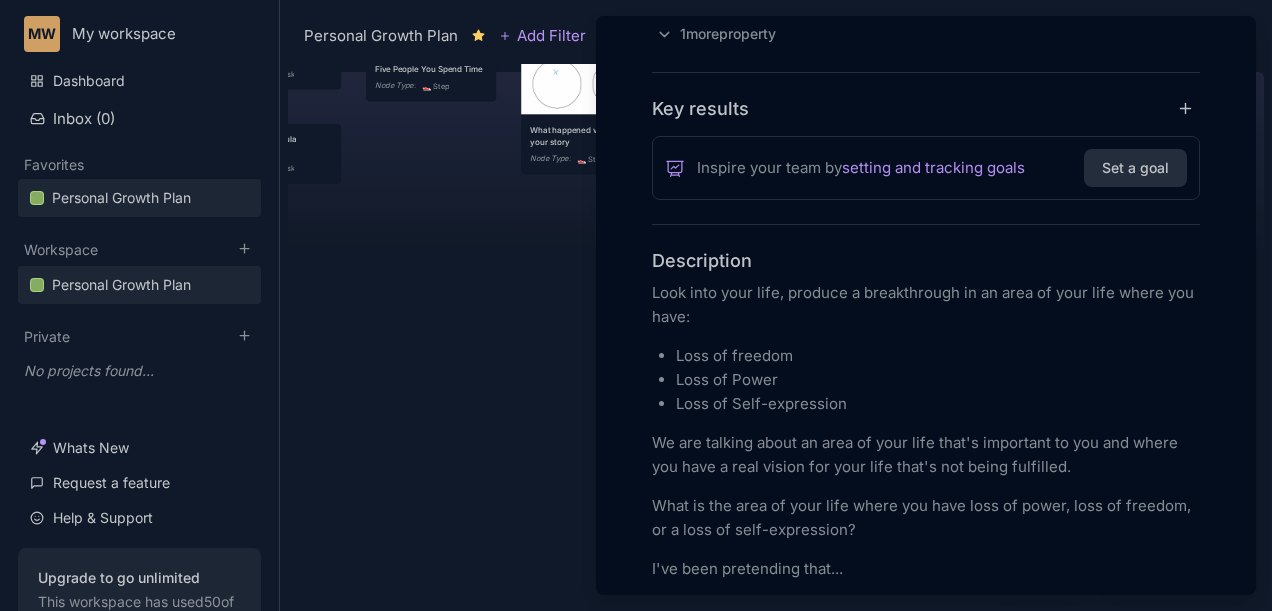 scroll, scrollTop: 333, scrollLeft: 0, axis: vertical 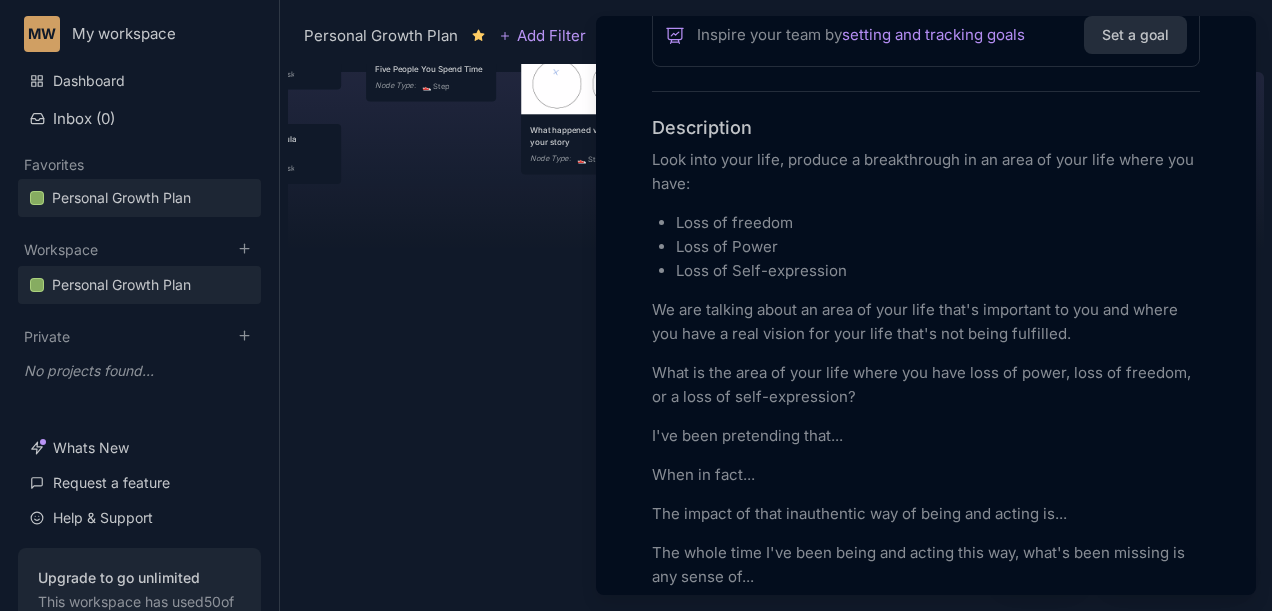 click on "We are talking about an area of your life that's important to you and where you have a real vision for your life that's not being fulfilled." at bounding box center [926, 322] 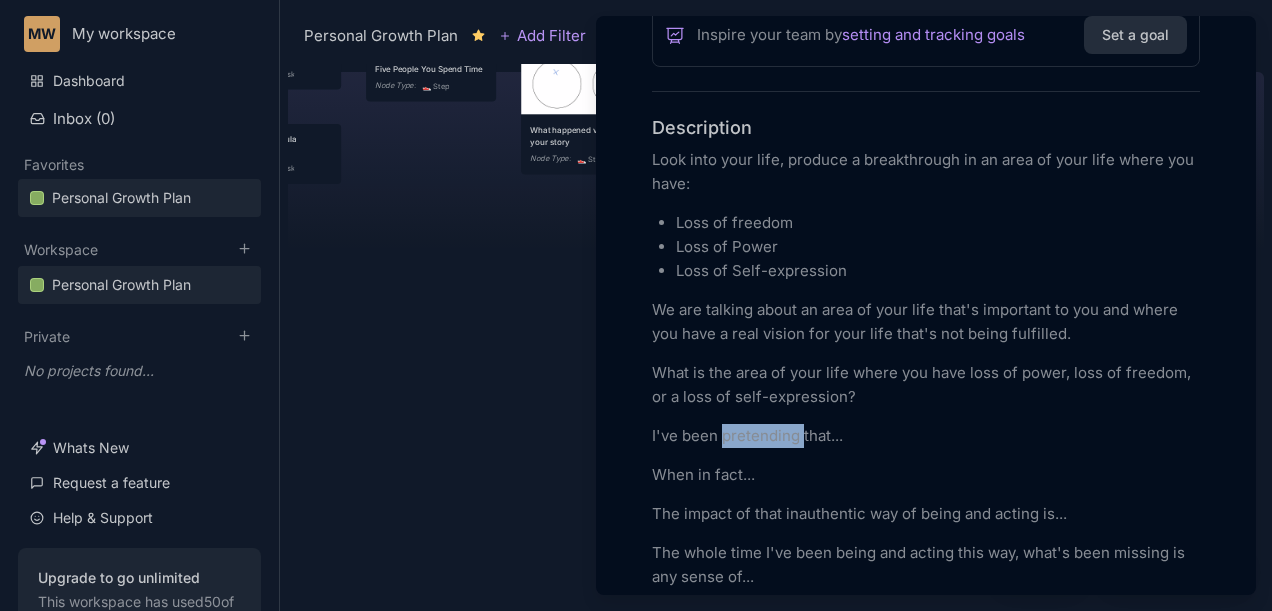 click on "I've been pretending that..." at bounding box center [926, 436] 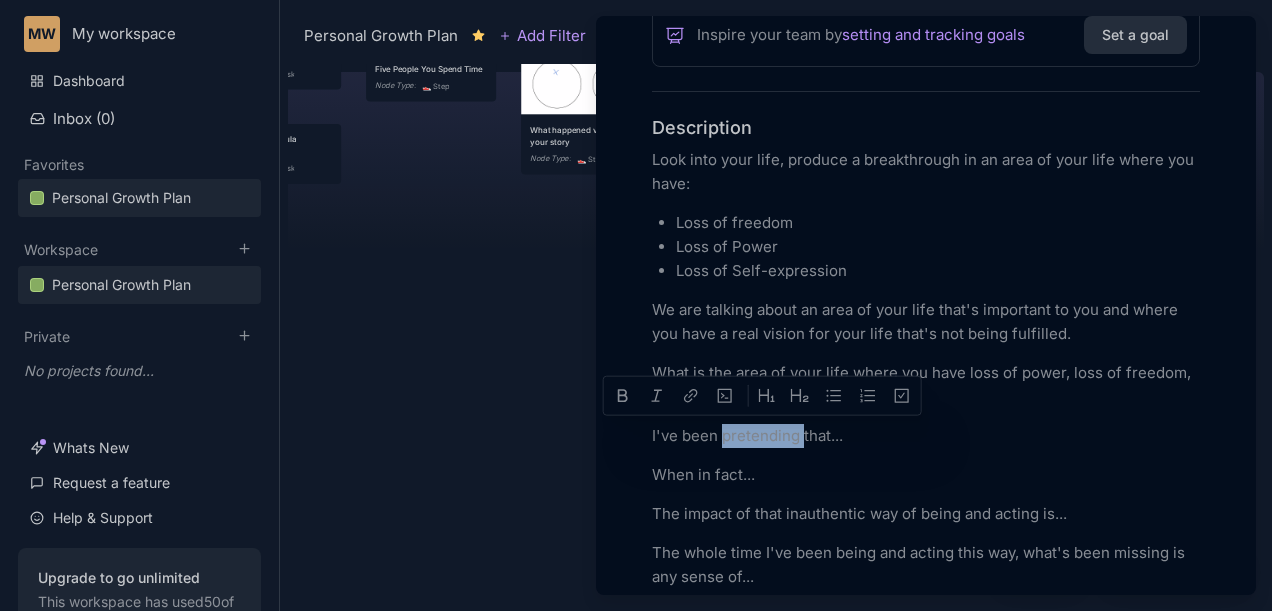 click on "I've been pretending that..." at bounding box center (926, 436) 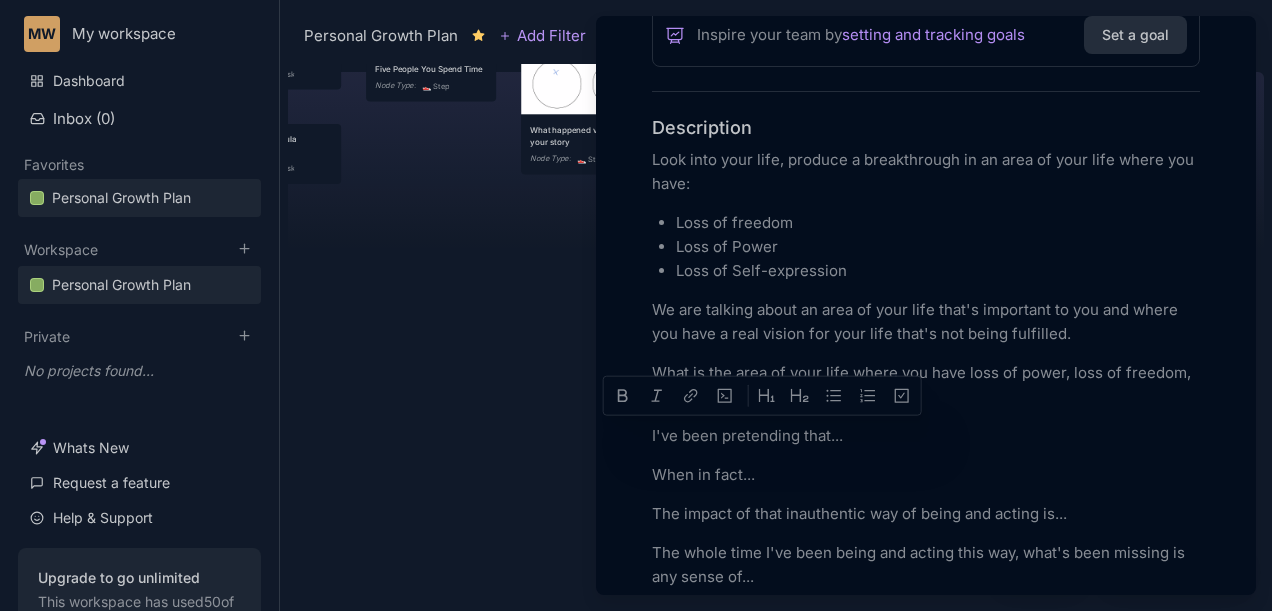 click on "I've been pretending that..." at bounding box center [926, 436] 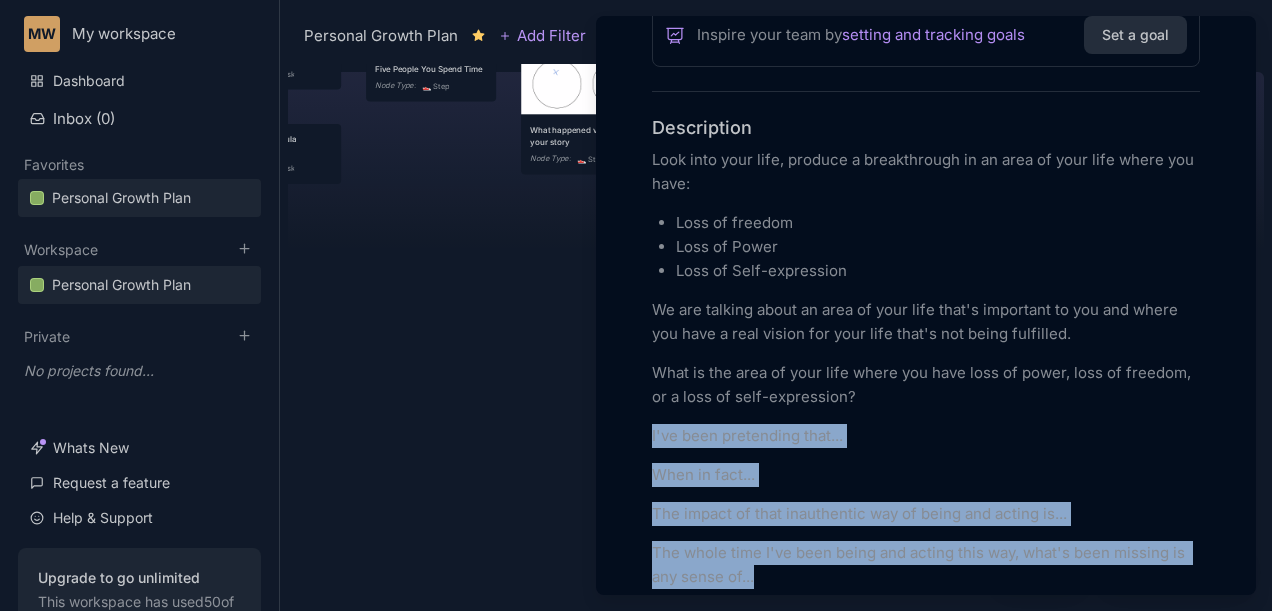 scroll, scrollTop: 584, scrollLeft: 0, axis: vertical 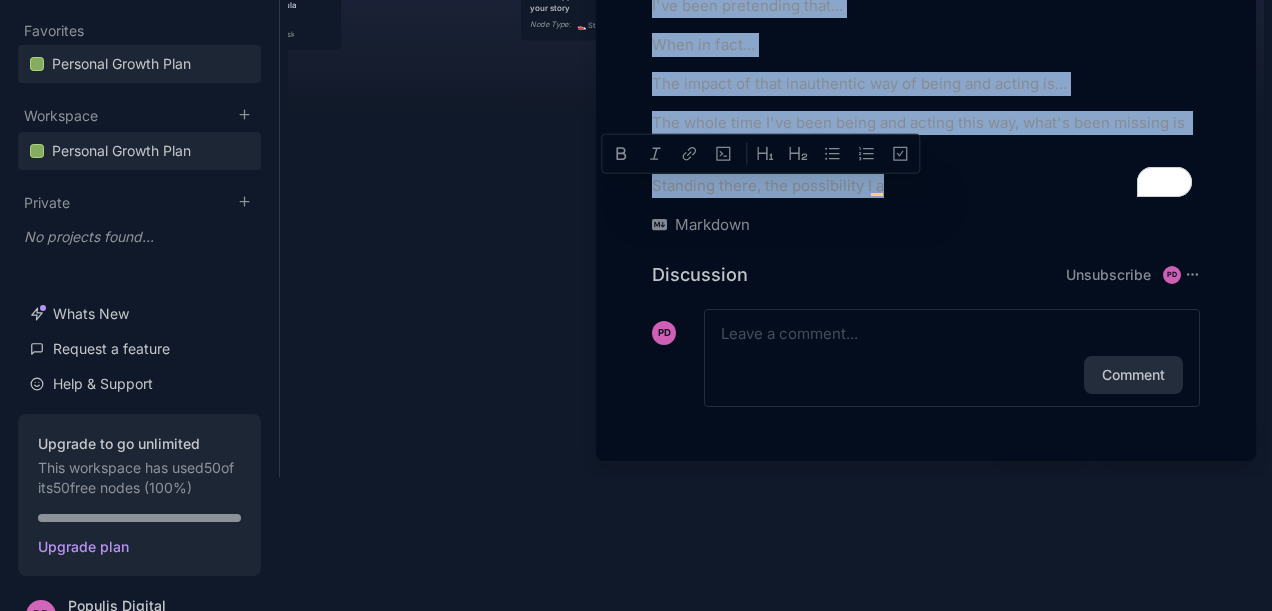 drag, startPoint x: 653, startPoint y: 437, endPoint x: 962, endPoint y: 625, distance: 361.6974 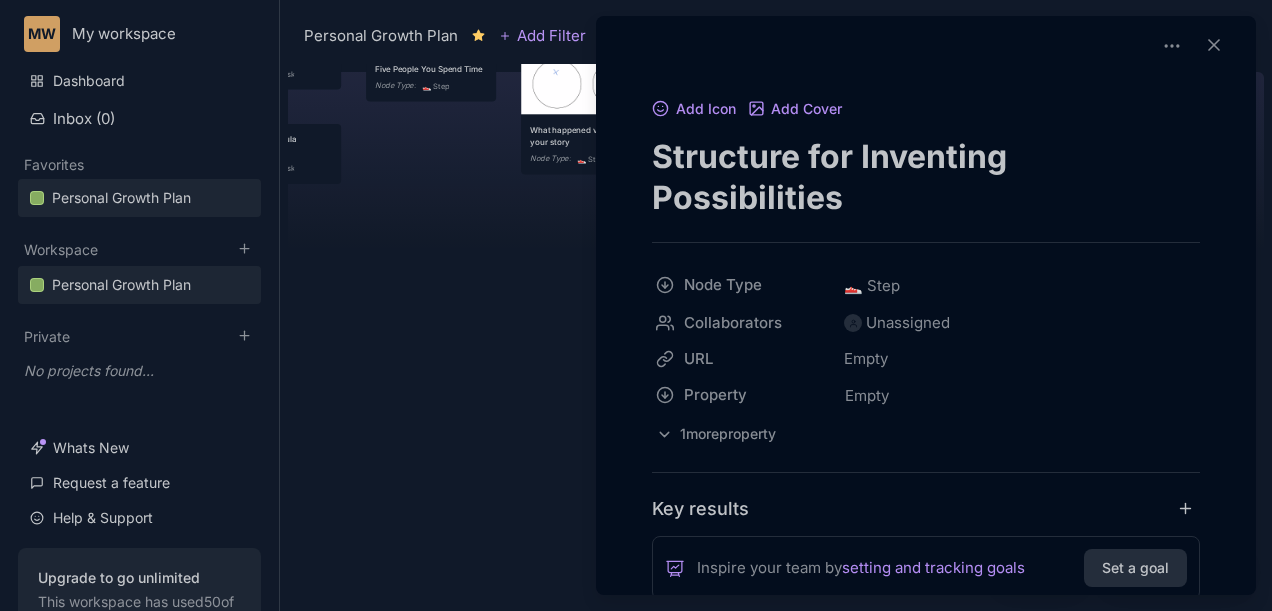 click on "Structure for Inventing Possibilities" at bounding box center [926, 177] 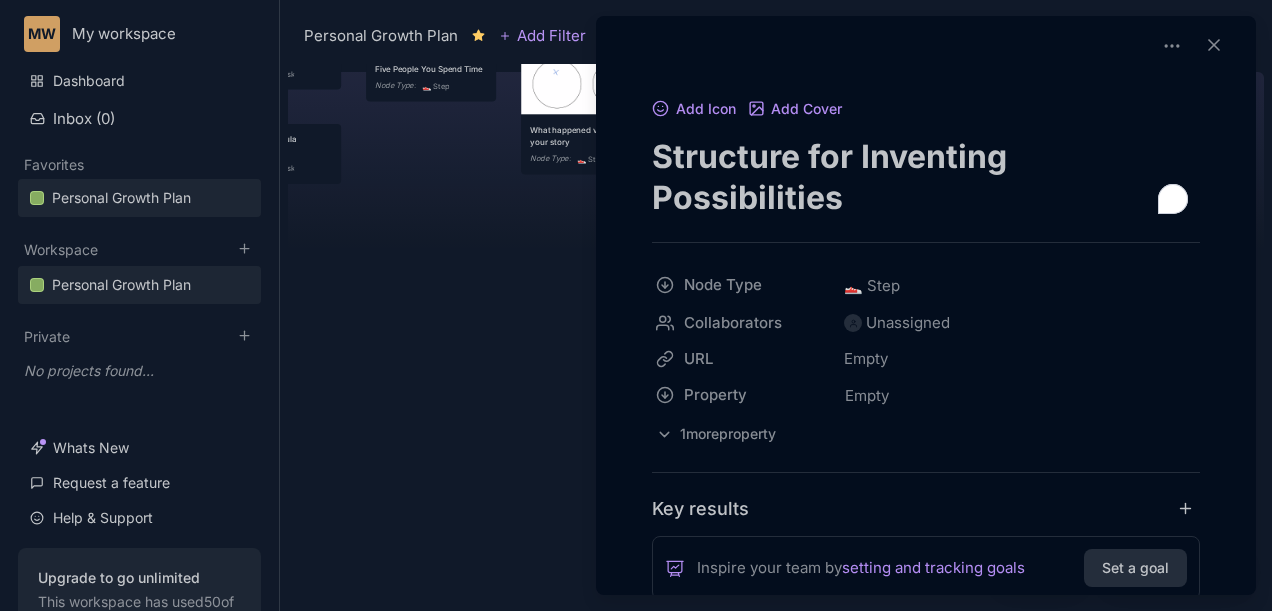 click on "Structure for Inventing Possibilities" at bounding box center (926, 177) 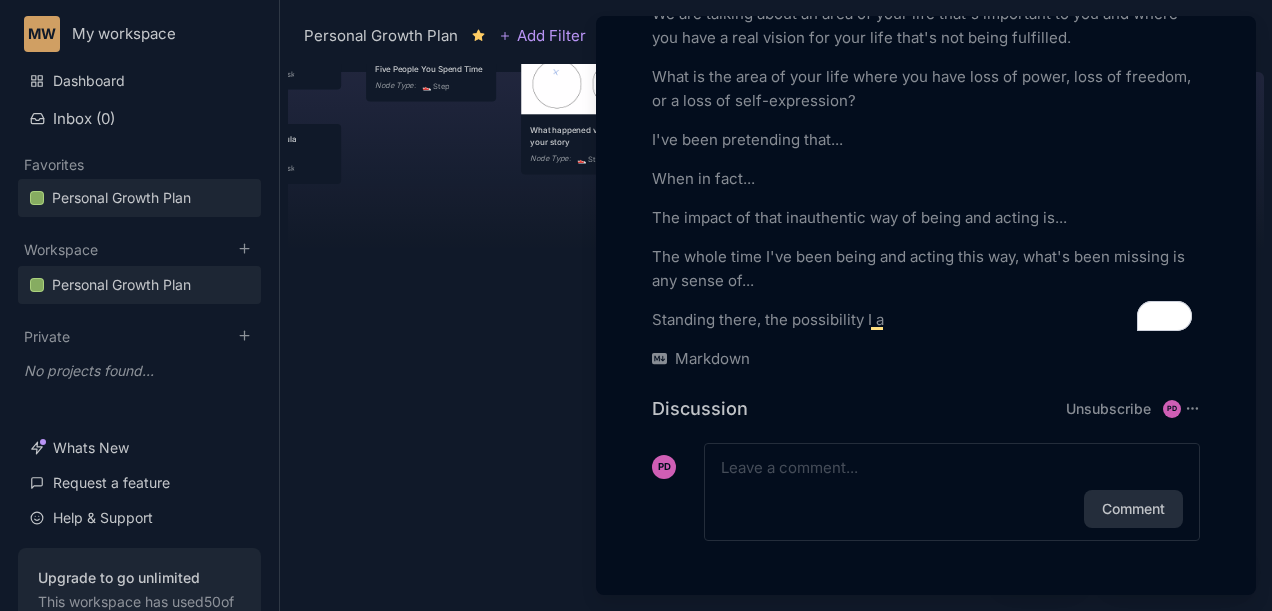 click on "The impact of that inauthentic way of being and acting is..." at bounding box center (926, 218) 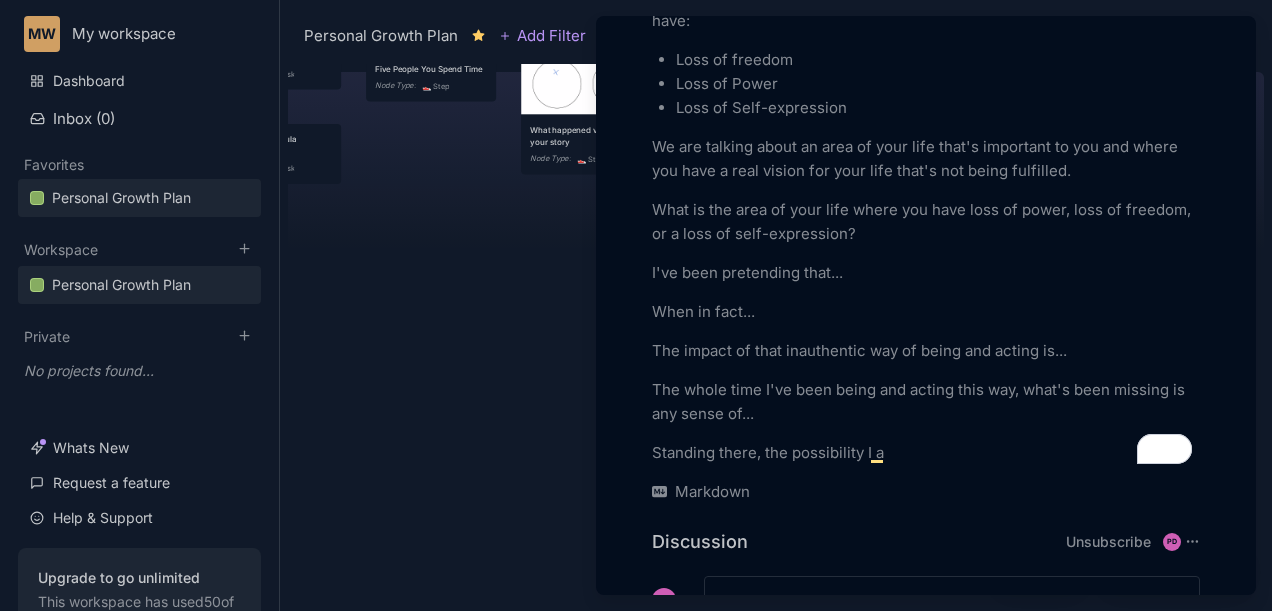 click on "What is the area of your life where you have loss of power, loss of freedom, or a loss of self-expression?" at bounding box center [926, 222] 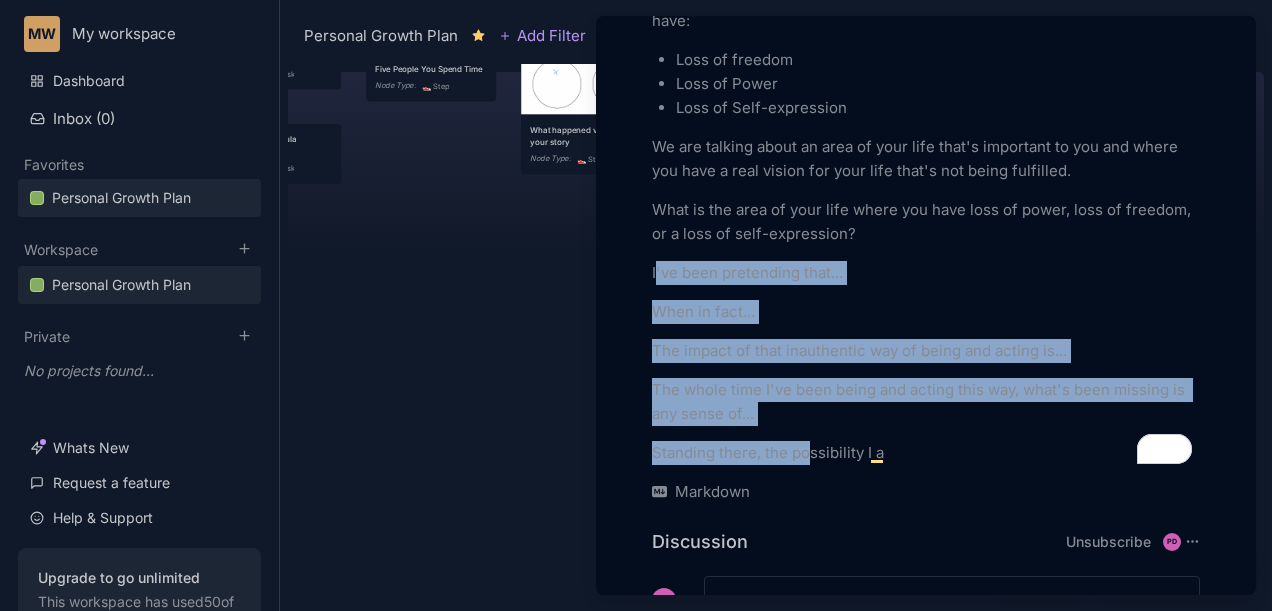 drag, startPoint x: 654, startPoint y: 269, endPoint x: 812, endPoint y: 436, distance: 229.8978 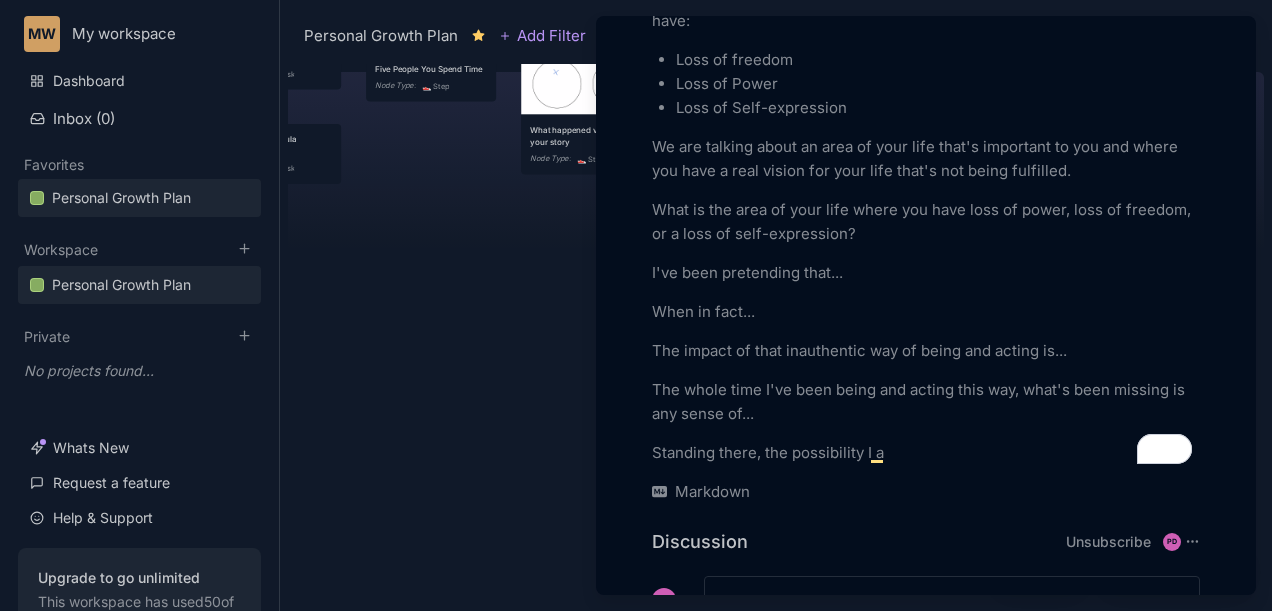 click on "Standing there, the possibility I a" at bounding box center (926, 453) 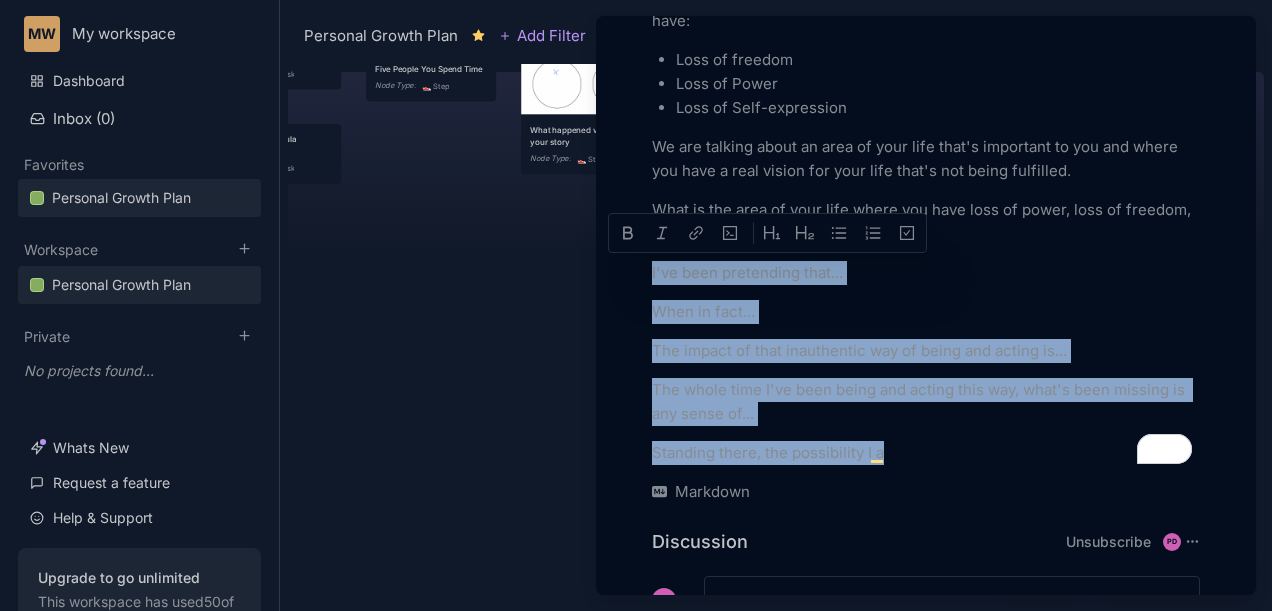 drag, startPoint x: 899, startPoint y: 455, endPoint x: 619, endPoint y: 272, distance: 334.49814 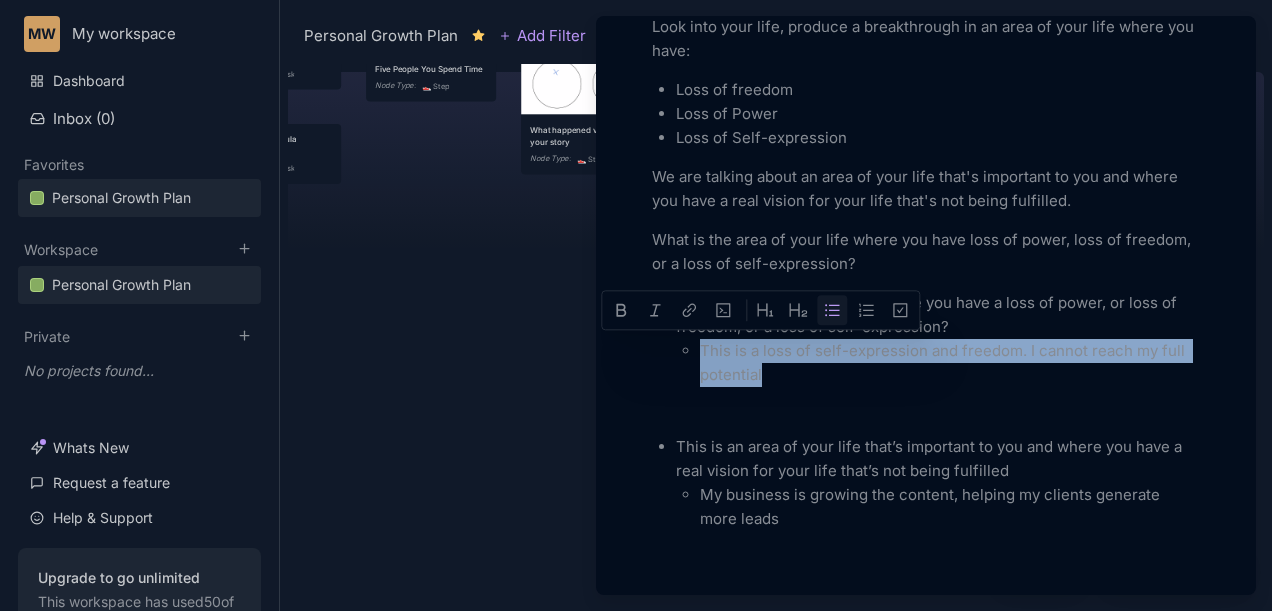 drag, startPoint x: 782, startPoint y: 374, endPoint x: 687, endPoint y: 353, distance: 97.29337 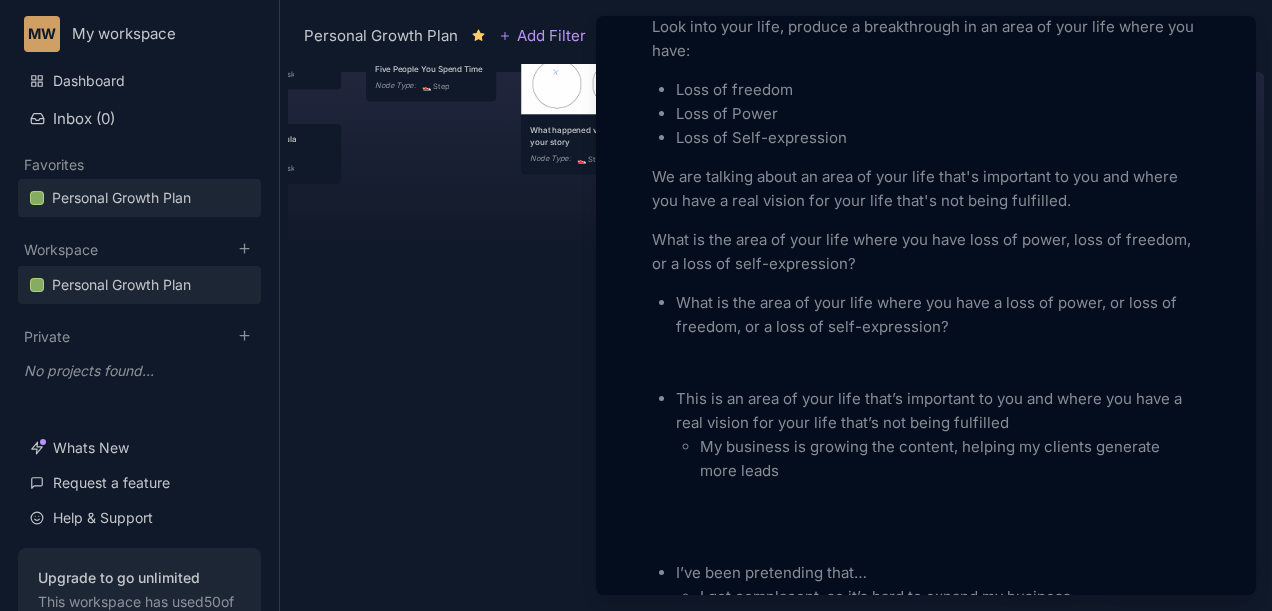 click on "What is the area of your life where you have a loss of power, or loss of freedom, or a loss of self-expression?" at bounding box center [938, 339] 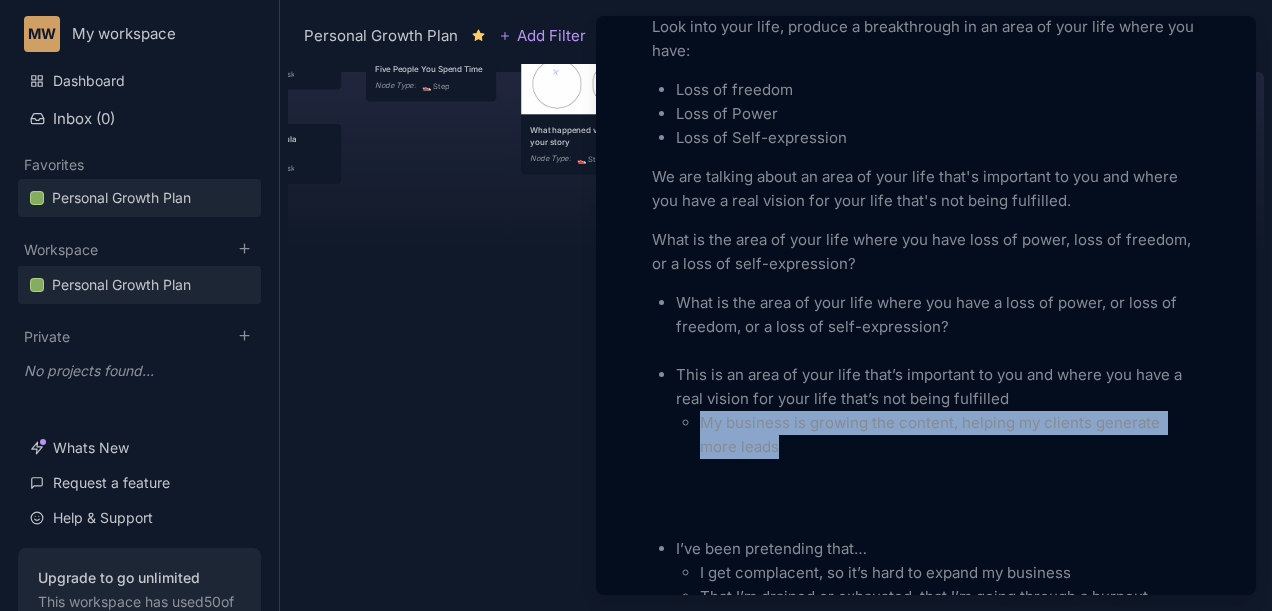 drag, startPoint x: 792, startPoint y: 454, endPoint x: 692, endPoint y: 430, distance: 102.83968 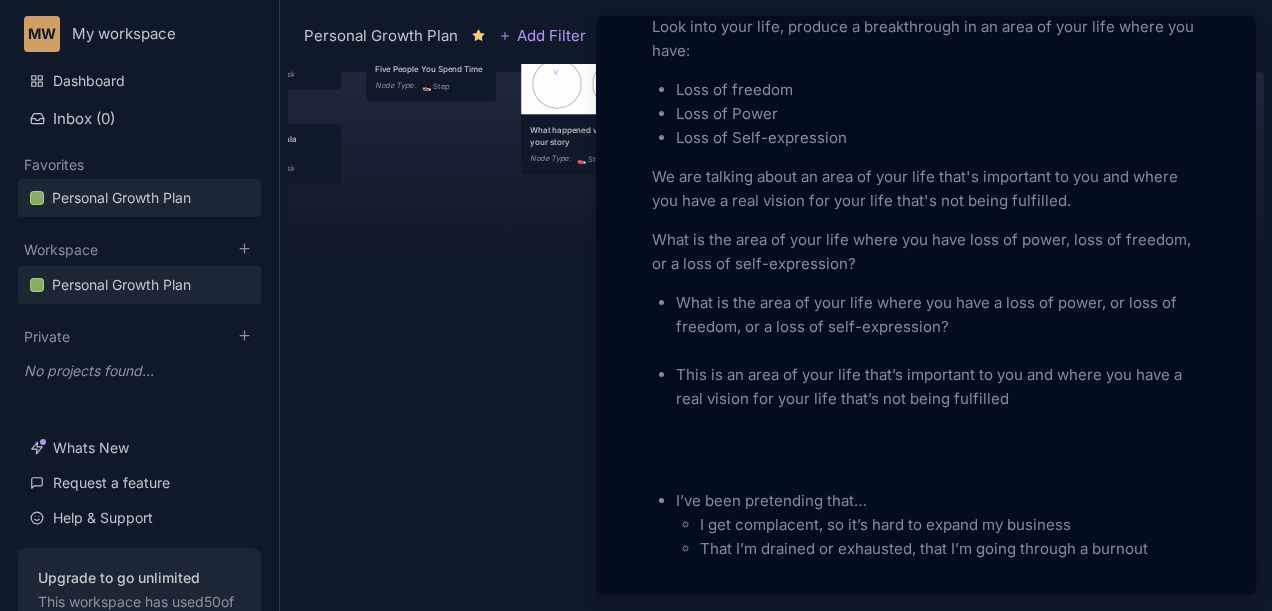 click at bounding box center (926, 450) 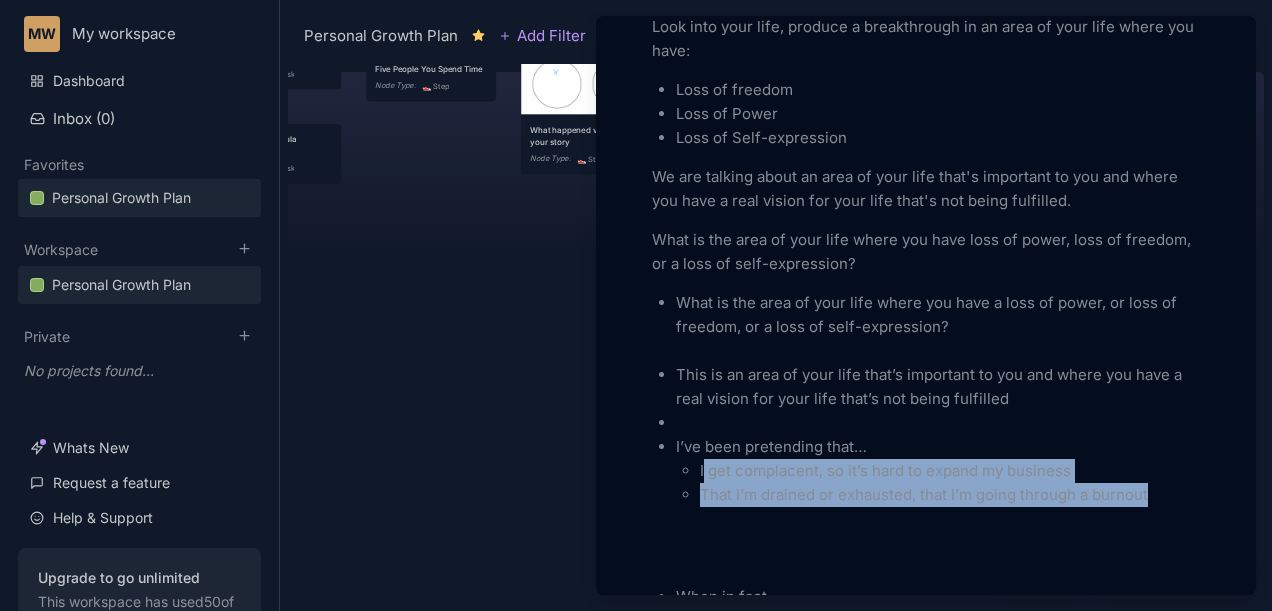 drag, startPoint x: 705, startPoint y: 472, endPoint x: 1185, endPoint y: 484, distance: 480.14996 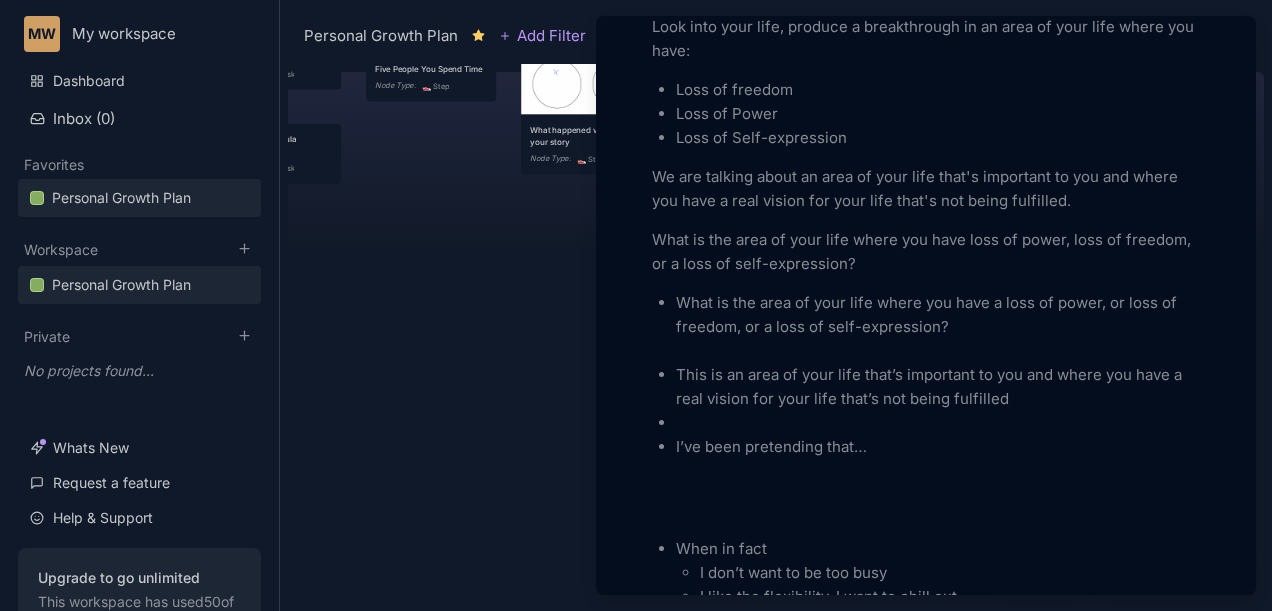 click at bounding box center [938, 423] 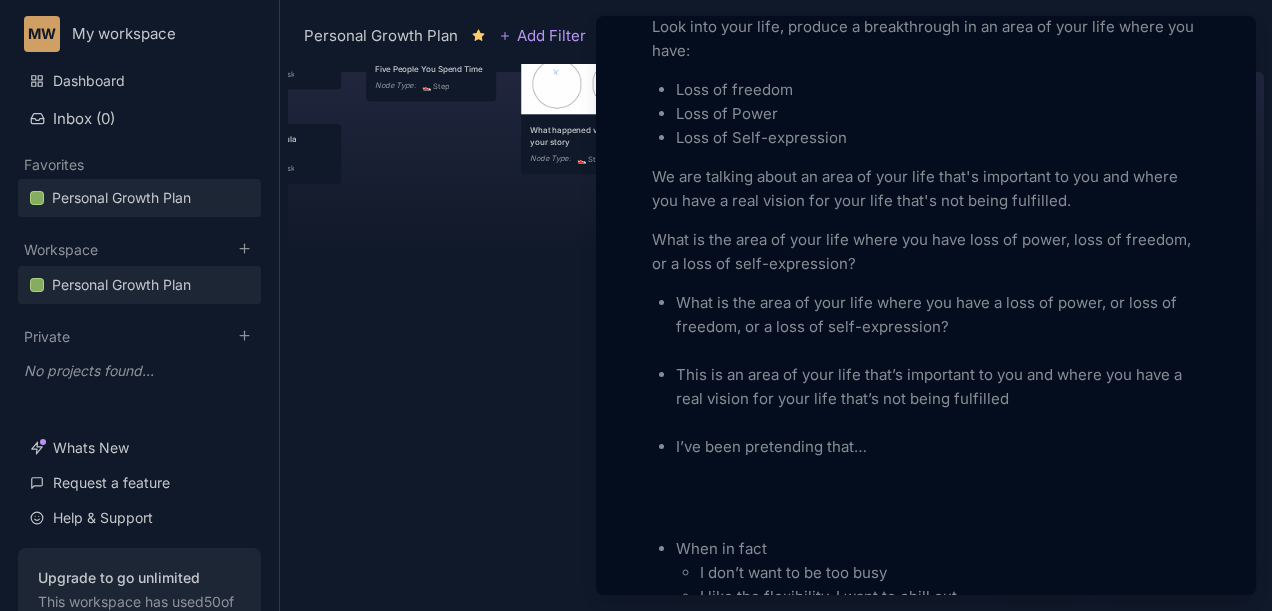 click at bounding box center (926, 498) 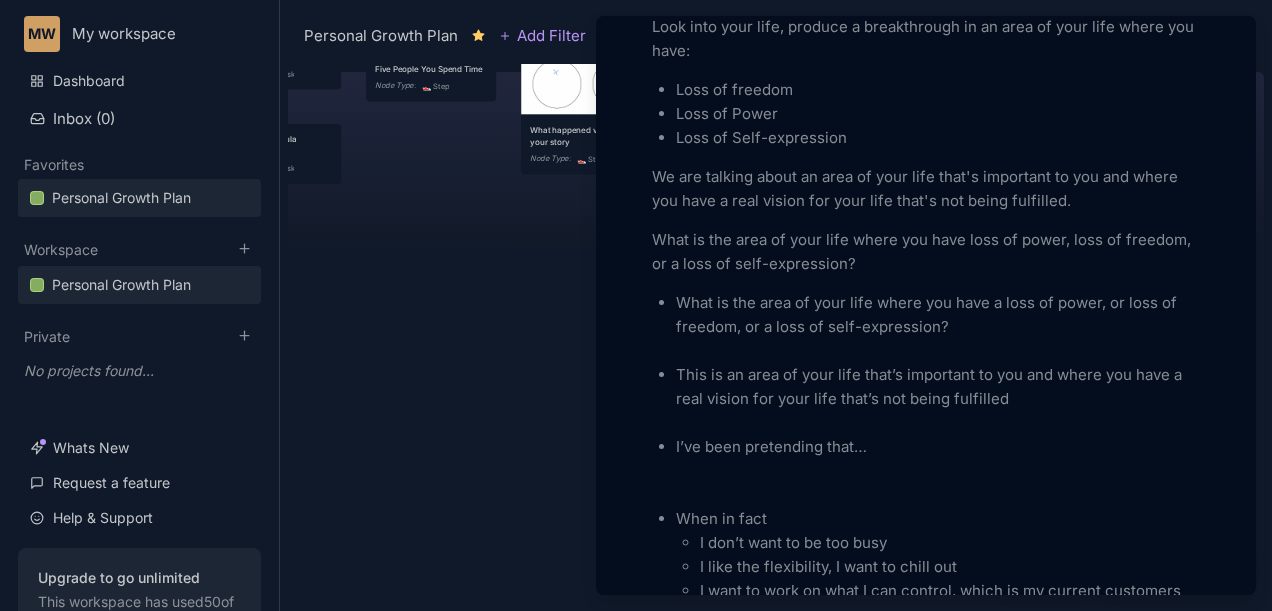 click at bounding box center [938, 483] 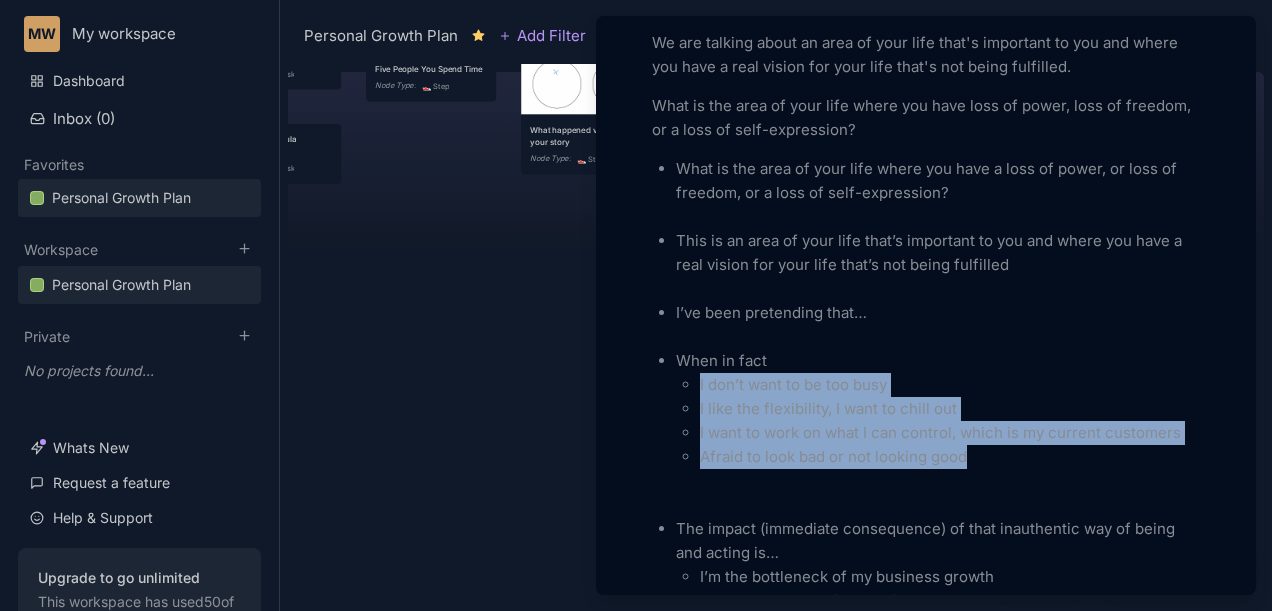 drag, startPoint x: 696, startPoint y: 382, endPoint x: 1004, endPoint y: 468, distance: 319.7812 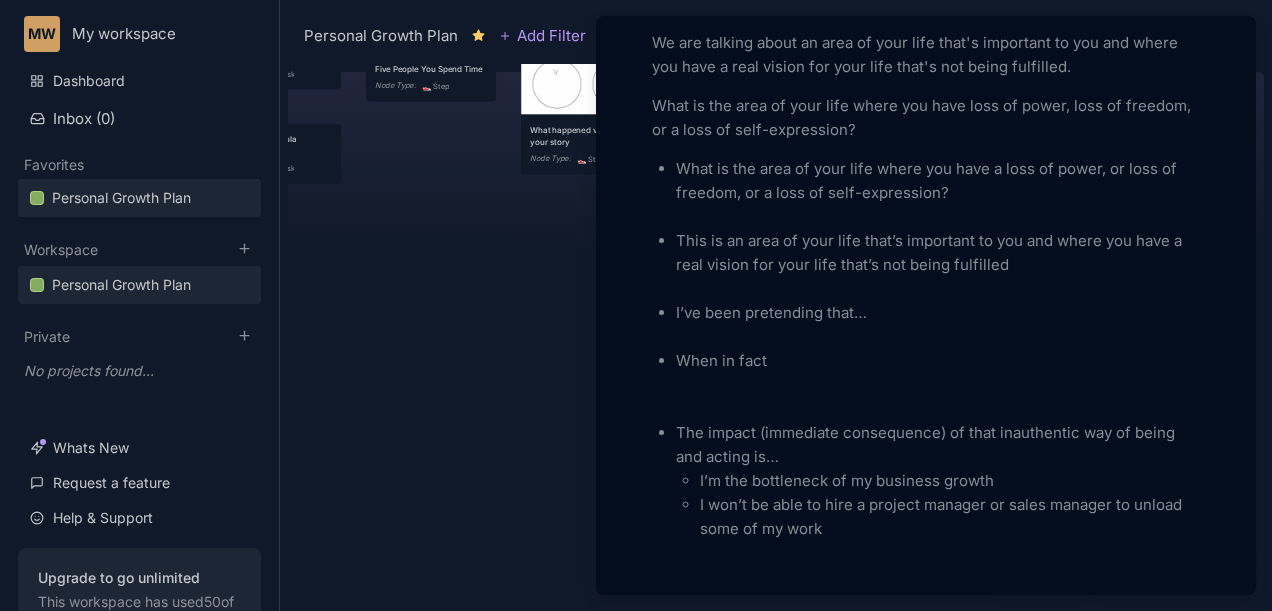 click on "What is the area of your life where you have a loss of power, or loss of freedom, or a loss of self-expression? This is an area of your life that’s important to you and where you have a real vision for your life that’s not being fulfilled I’ve been pretending that… When in fact The impact (immediate consequence) of that inauthentic way of being and acting is… I’m the bottleneck of my business growth I won’t be able to hire a project manager or sales manager to unload some of my work" at bounding box center [926, 349] 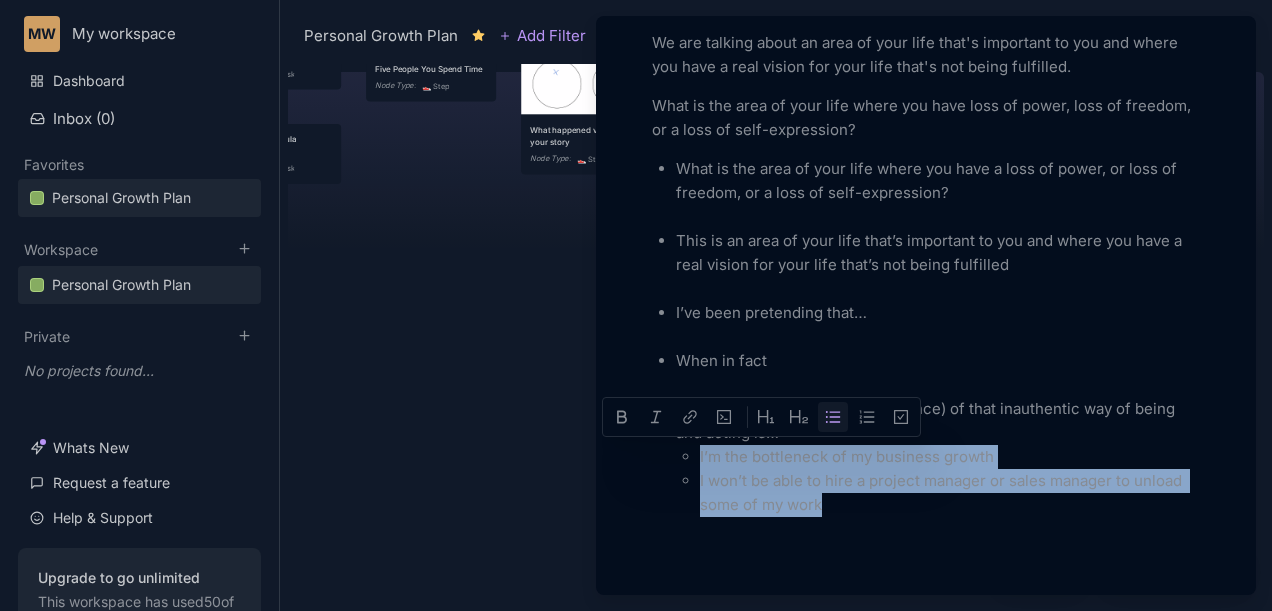 drag, startPoint x: 697, startPoint y: 454, endPoint x: 882, endPoint y: 510, distance: 193.28993 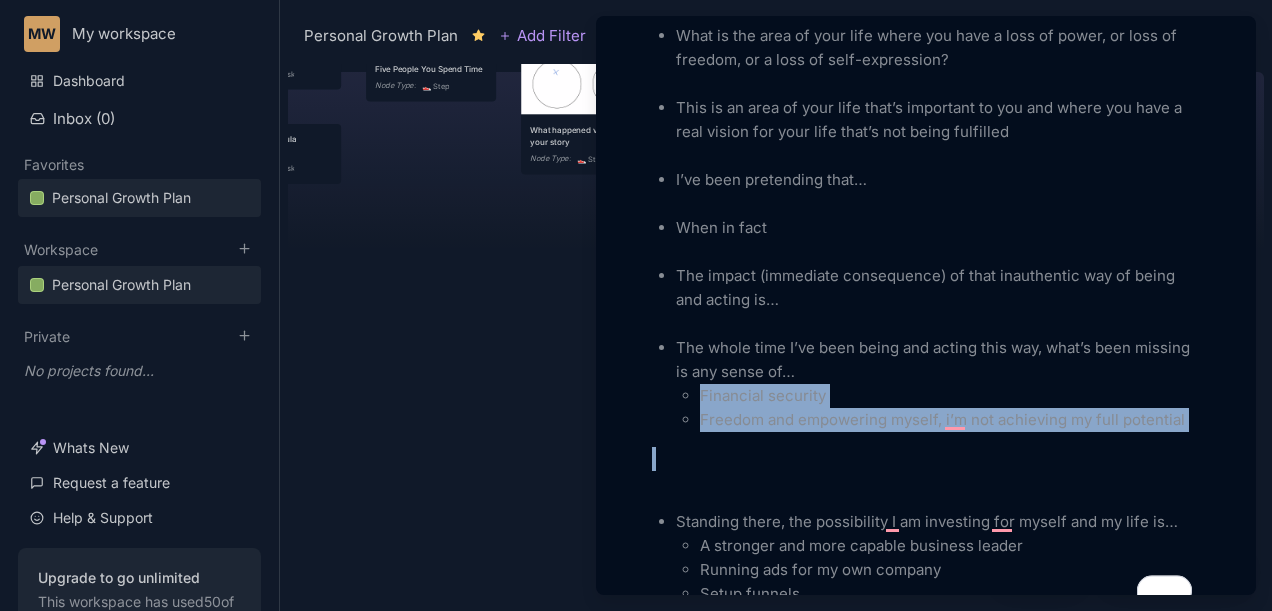 drag, startPoint x: 694, startPoint y: 395, endPoint x: 1198, endPoint y: 434, distance: 505.50668 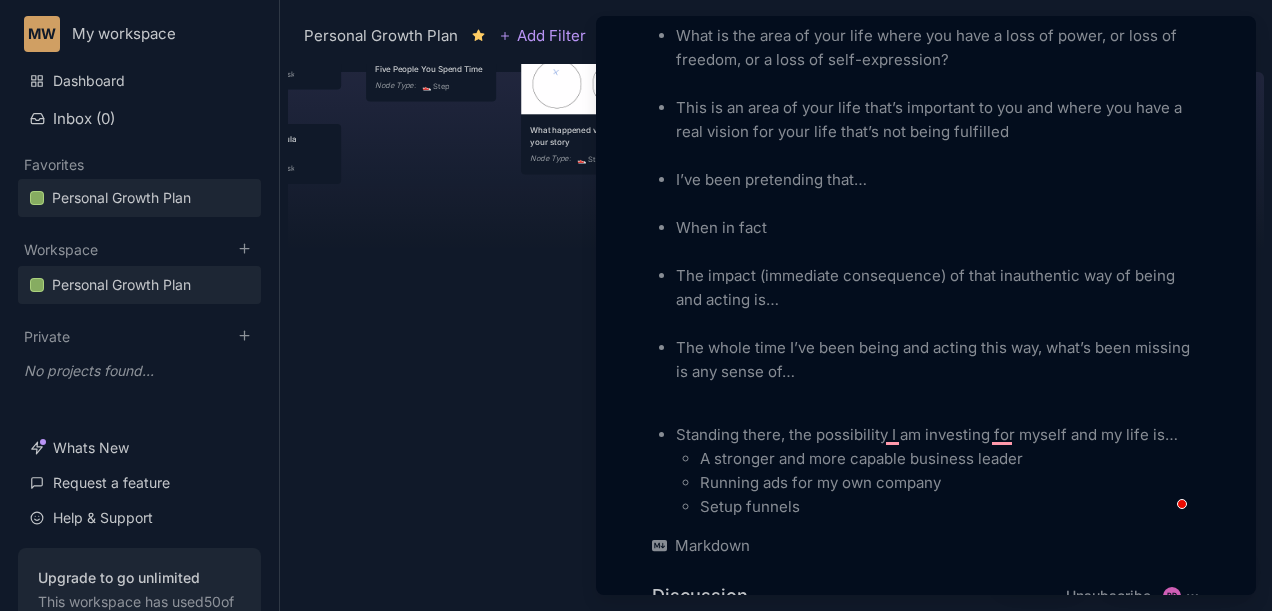 click on "Look into your life, produce a breakthrough in an area of your life where you have: Loss of freedom Loss of Power Loss of Self-expression We are talking about an area of your life that's important to you and where you have a real vision for your life that's not being fulfilled. What is the area of your life where you have loss of power, loss of freedom, or a loss of self-expression? What is the area of your life where you have a loss of power, or loss of freedom, or a loss of self-expression? This is an area of your life that’s important to you and where you have a real vision for your life that’s not being fulfilled I’ve been pretending that… When in fact The impact (immediate consequence) of that inauthentic way of being and acting is… The whole time I’ve been being and acting this way, what’s been missing is any sense of… Standing there, the possibility I am investing for myself and my life is… A stronger and more capable business leader Running ads for my own company Setup funnels" at bounding box center (926, 133) 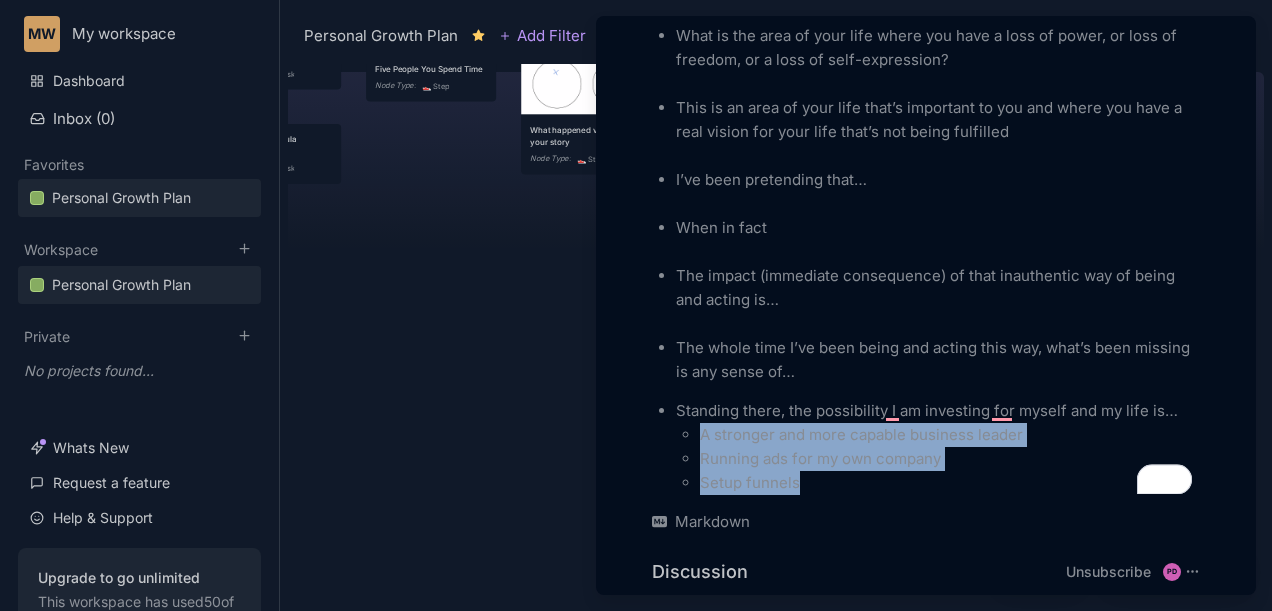 drag, startPoint x: 698, startPoint y: 435, endPoint x: 833, endPoint y: 489, distance: 145.39944 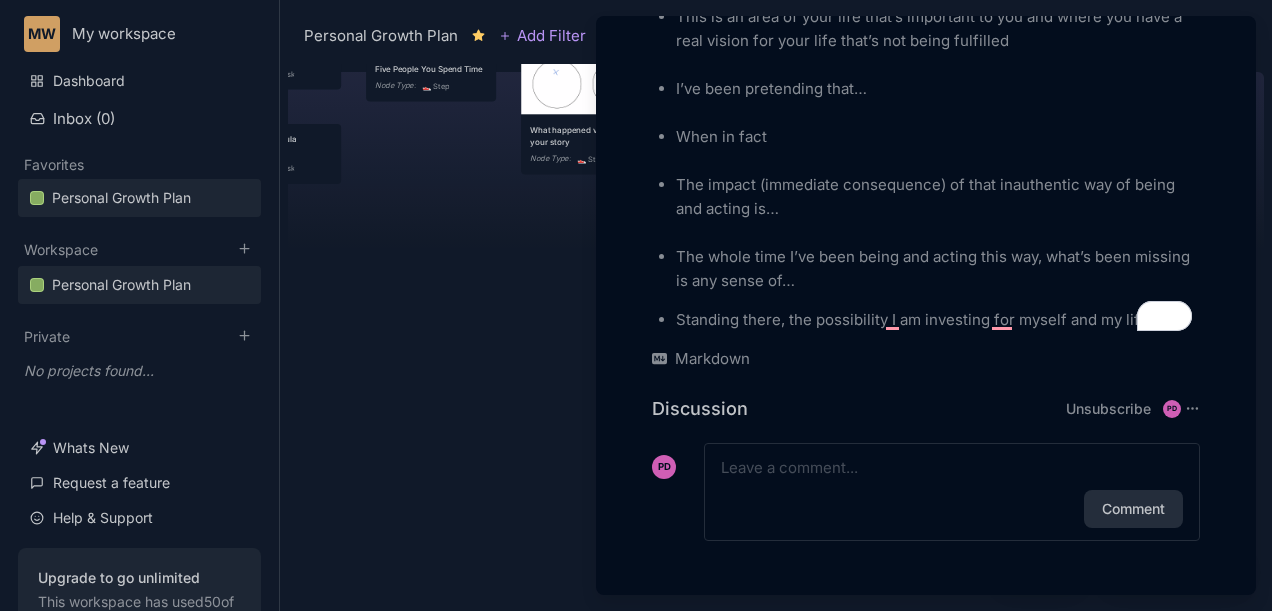 click at bounding box center (636, 305) 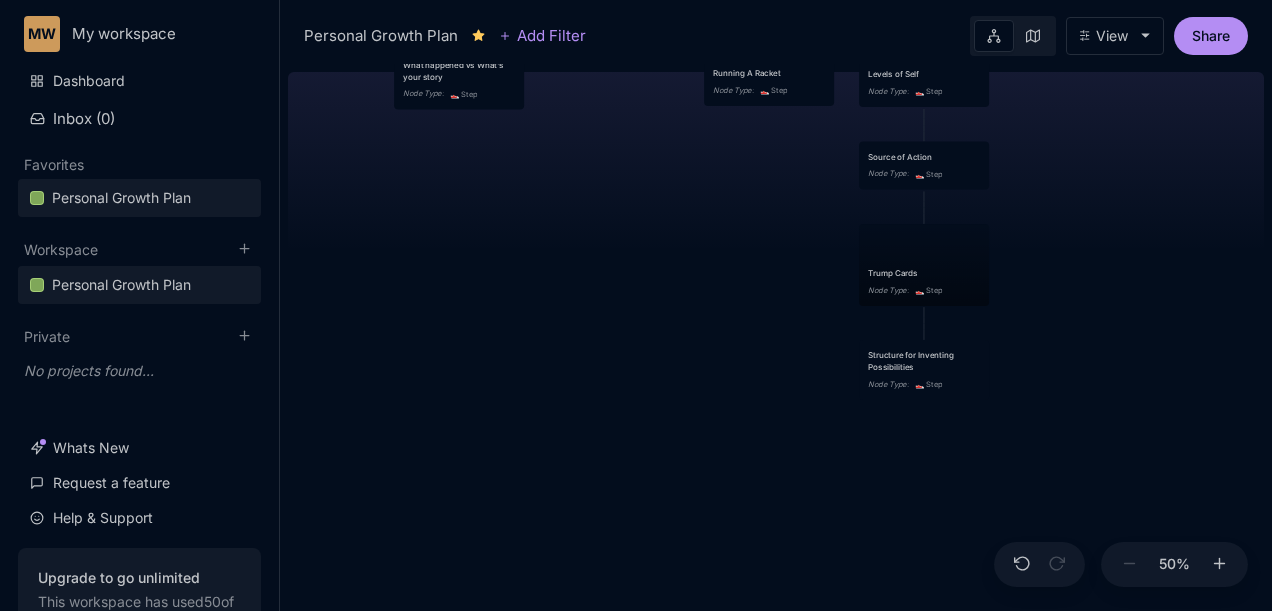 drag, startPoint x: 850, startPoint y: 384, endPoint x: 694, endPoint y: 310, distance: 172.66151 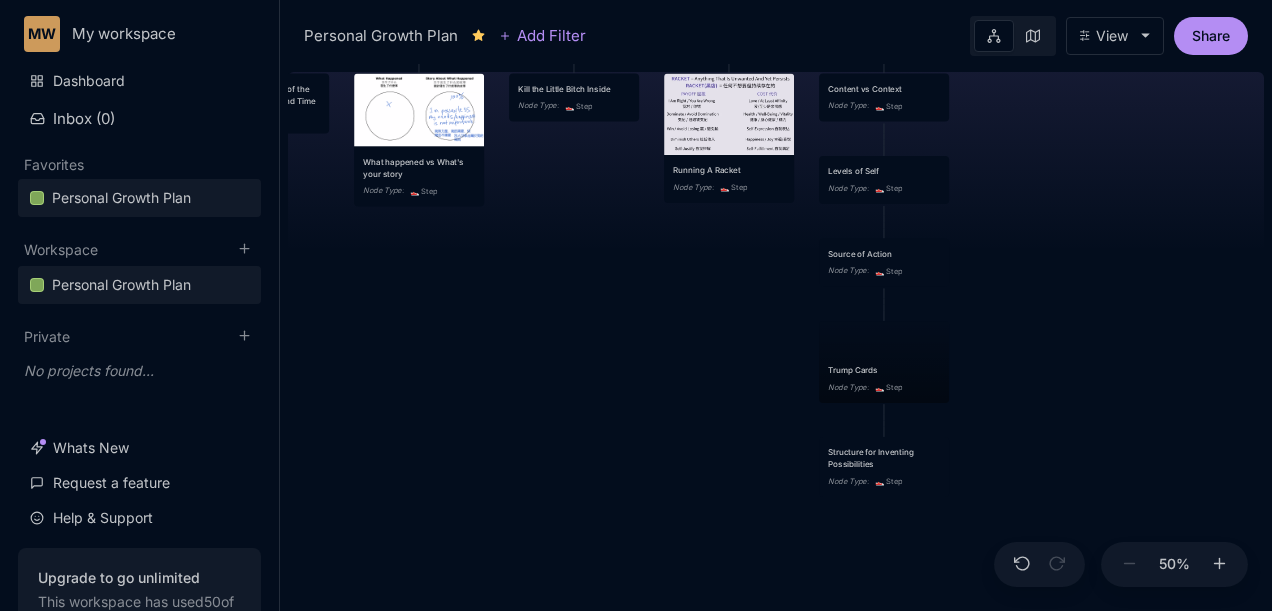 drag, startPoint x: 694, startPoint y: 310, endPoint x: 684, endPoint y: 420, distance: 110.45361 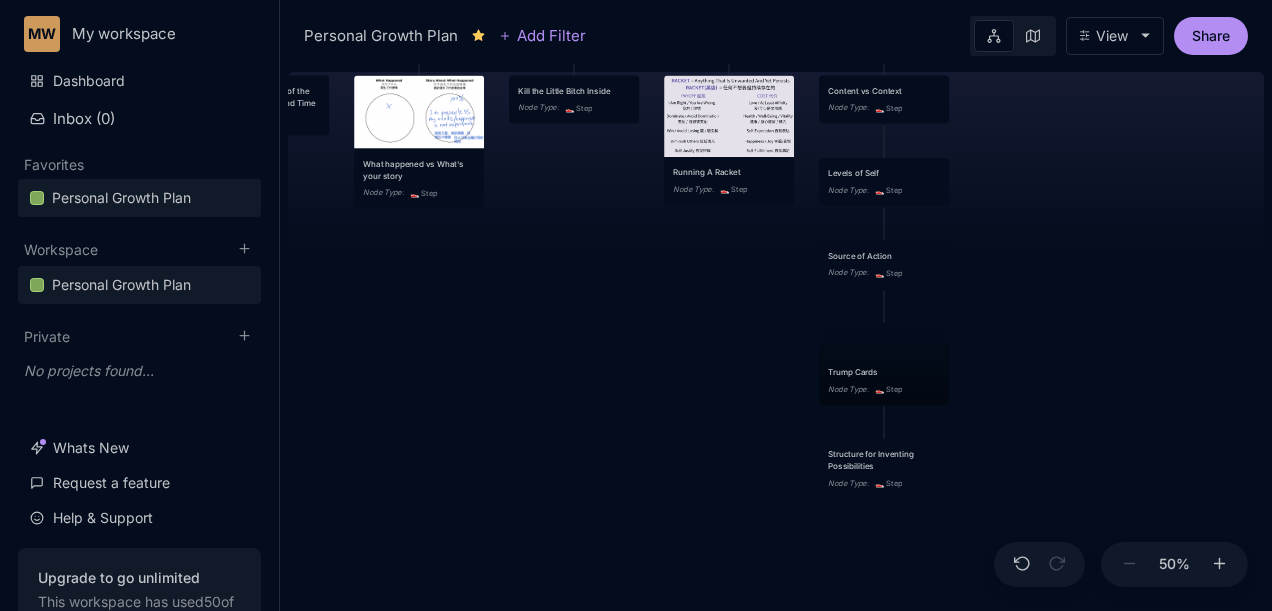 click on "Trump Cards Node Type : 👟   Step" at bounding box center (884, 364) 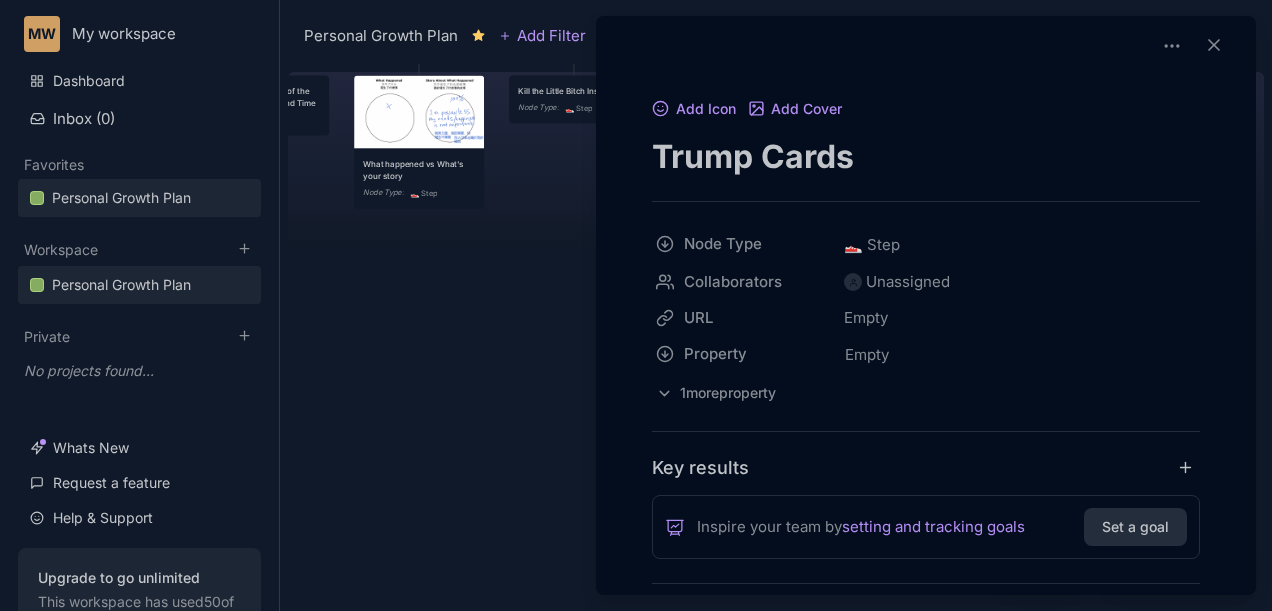 click at bounding box center [636, 305] 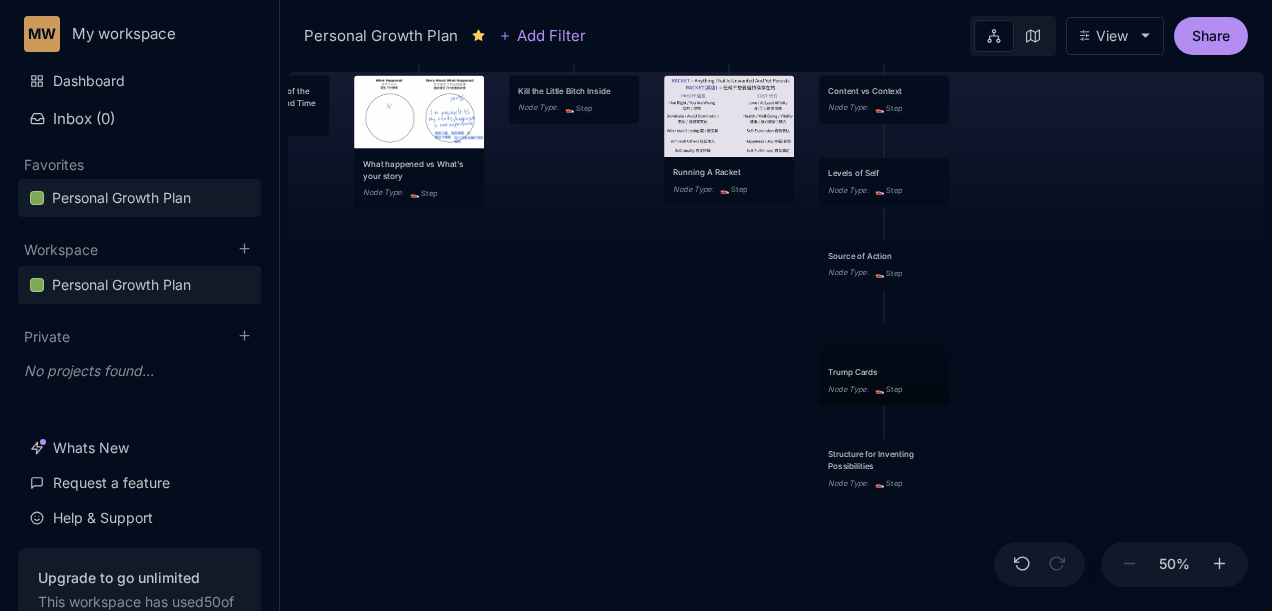 click on "😆 Personal Growth Plan Happiness = Optimising for the realisation of your full potential Node Type : 🏆   Goal Achieve True Harmony Node Type : 👟   Step Becoming A Eudaemonic Polymath Node Type : 👟   Step In order to build a better business, I have to build a better me. I need to become a Eudaemonic Polymath.  Node Type : 💡   Idea Romance
Friends/Fun
Family
Health/Fitness
Money/Finances
Spirituality Node Type : 👟   Step To Become A Master Business Builder Node Type : 👟   Step Building Fires - UNSTOPPABLE motivation Node Type : 👟   Step Improve my brain's OS - Make better decisions and have it compound Node Type : 👟   Step Become a Master Marketer Node Type : 👟   Step Power Pyramid Node Type : 👟   Step Self-Invention 2.0 Node Type : 📐   Task Mental Model 1: 2nd order thinking (and then what?) Node Type : 💡   Idea Mental Model 2: Critical Thinking Node Type : 💡   Idea URL : canva.com Mental Model 3: Cui Bono "Who benefits" "How do they benefit" Find hidden incentives : :" at bounding box center (776, 337) 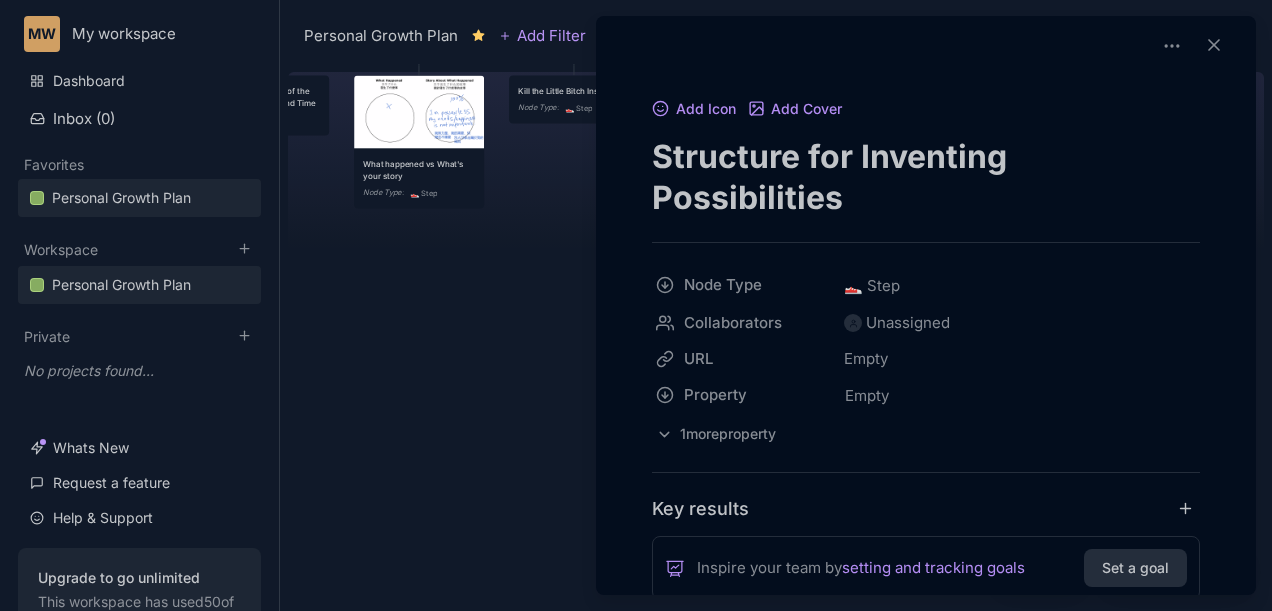 click at bounding box center [636, 305] 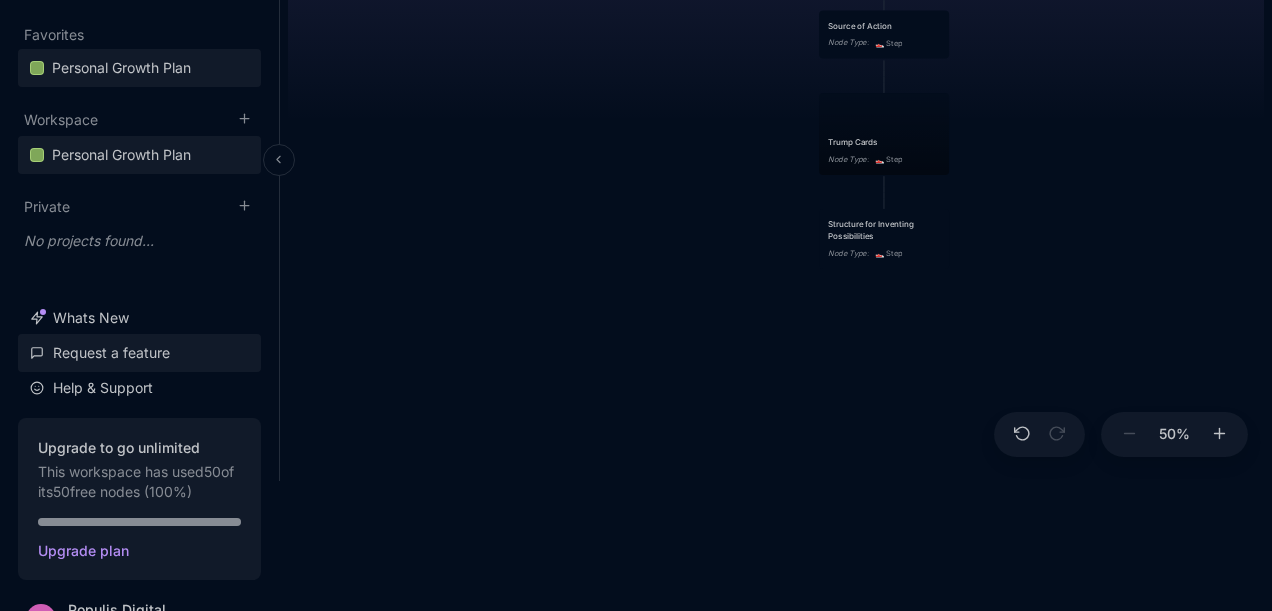 scroll, scrollTop: 133, scrollLeft: 0, axis: vertical 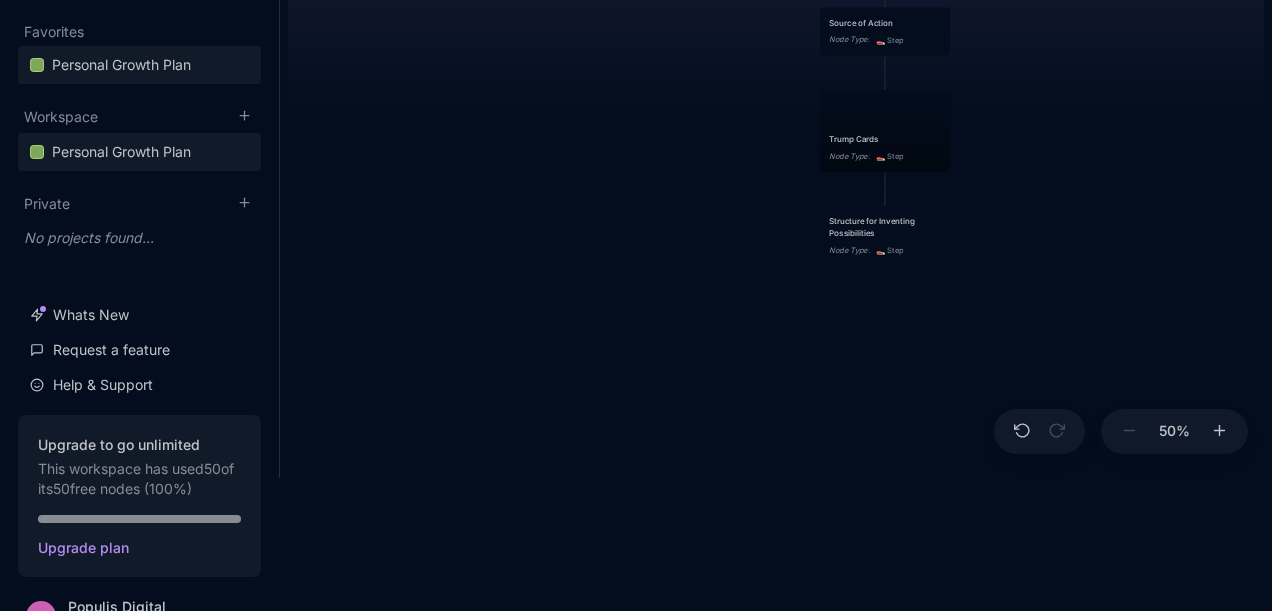 drag, startPoint x: 552, startPoint y: 314, endPoint x: 632, endPoint y: 413, distance: 127.28315 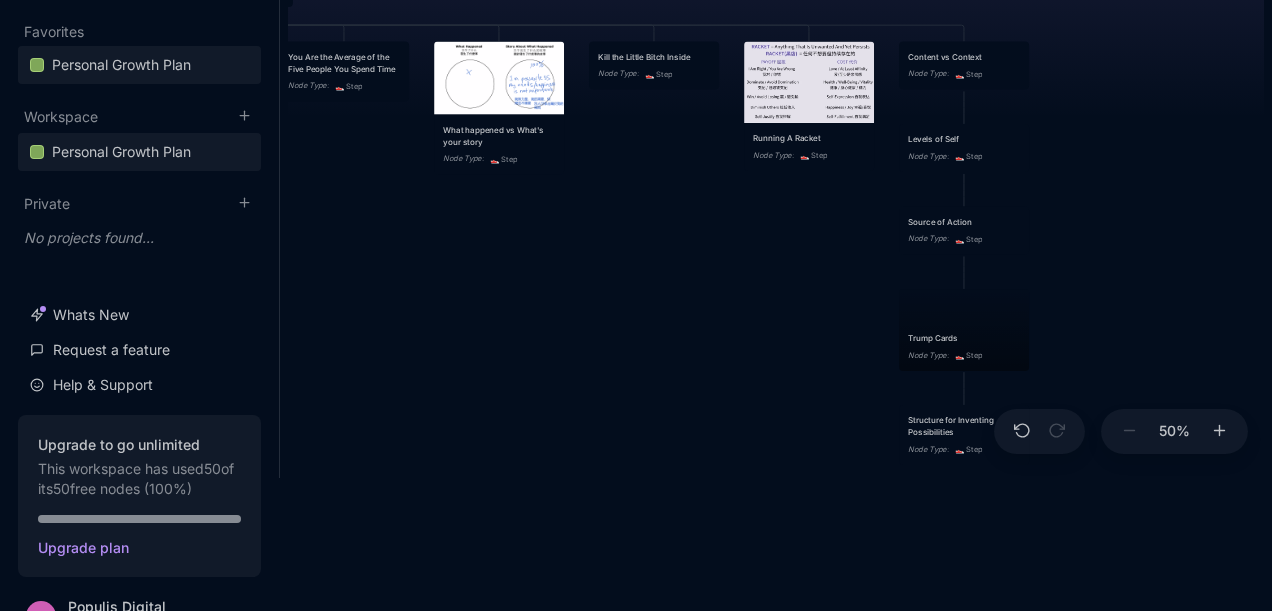 click on "Node Type : 👟   Step" at bounding box center [964, 156] 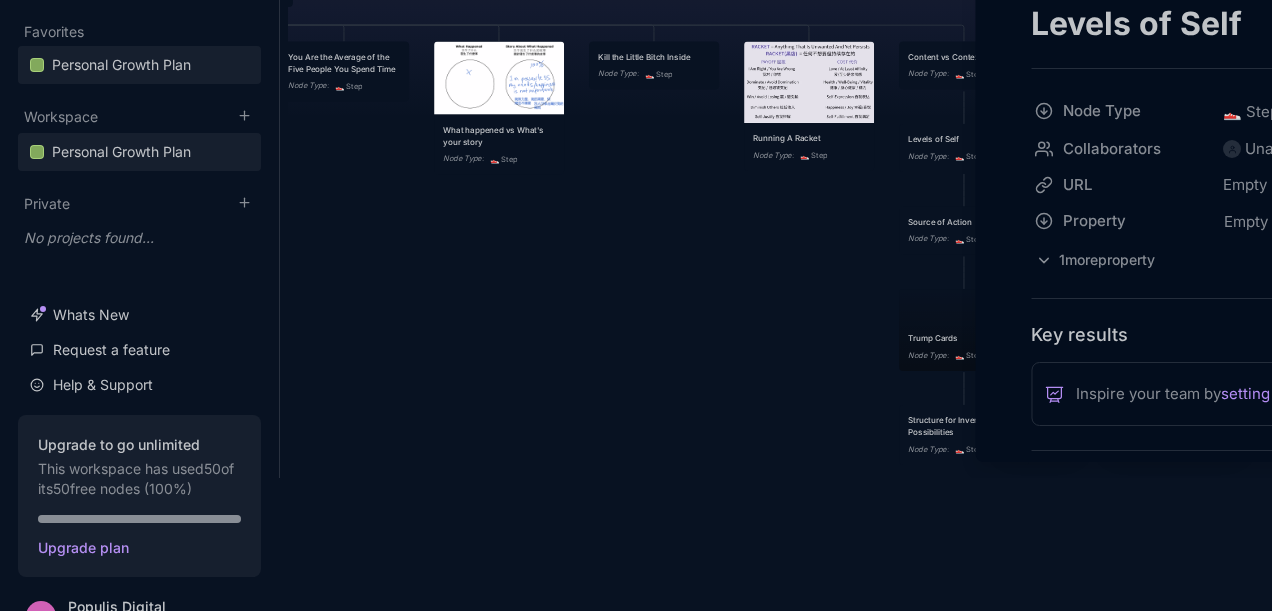 scroll, scrollTop: 0, scrollLeft: 0, axis: both 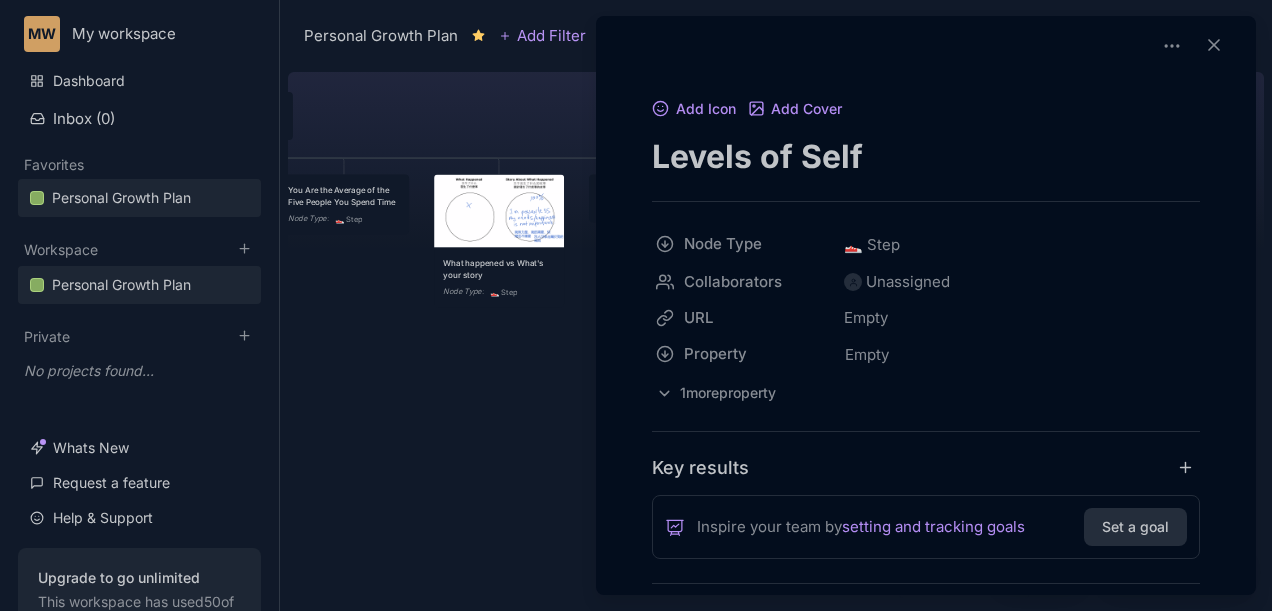 click at bounding box center (636, 305) 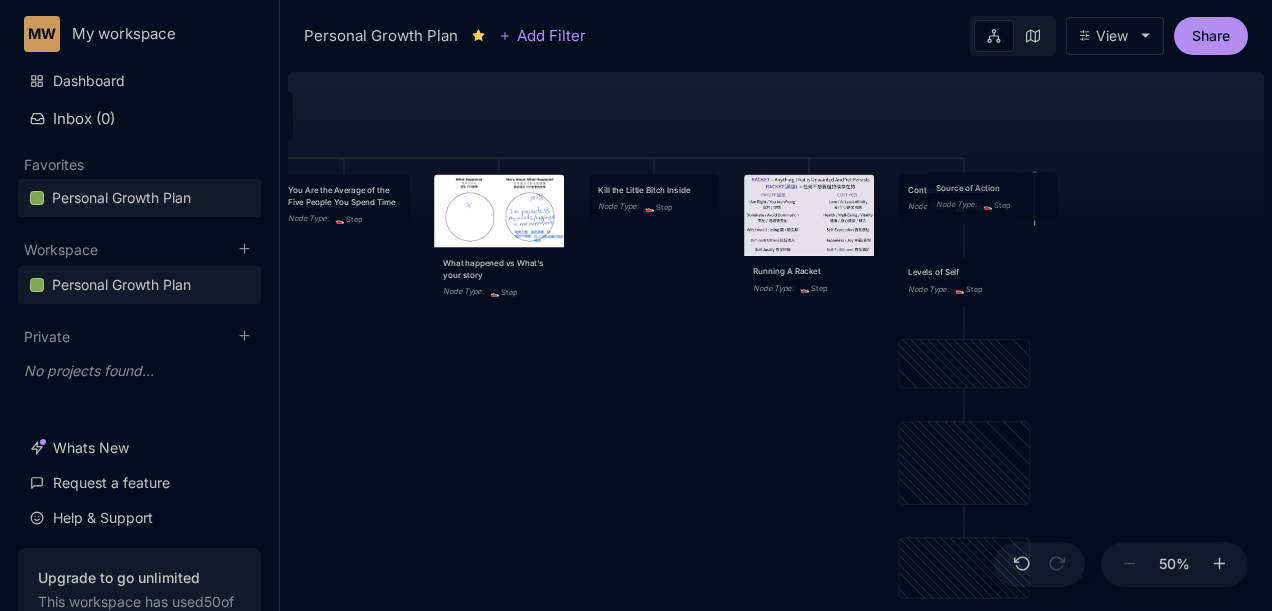 drag, startPoint x: 964, startPoint y: 369, endPoint x: 992, endPoint y: 202, distance: 169.33104 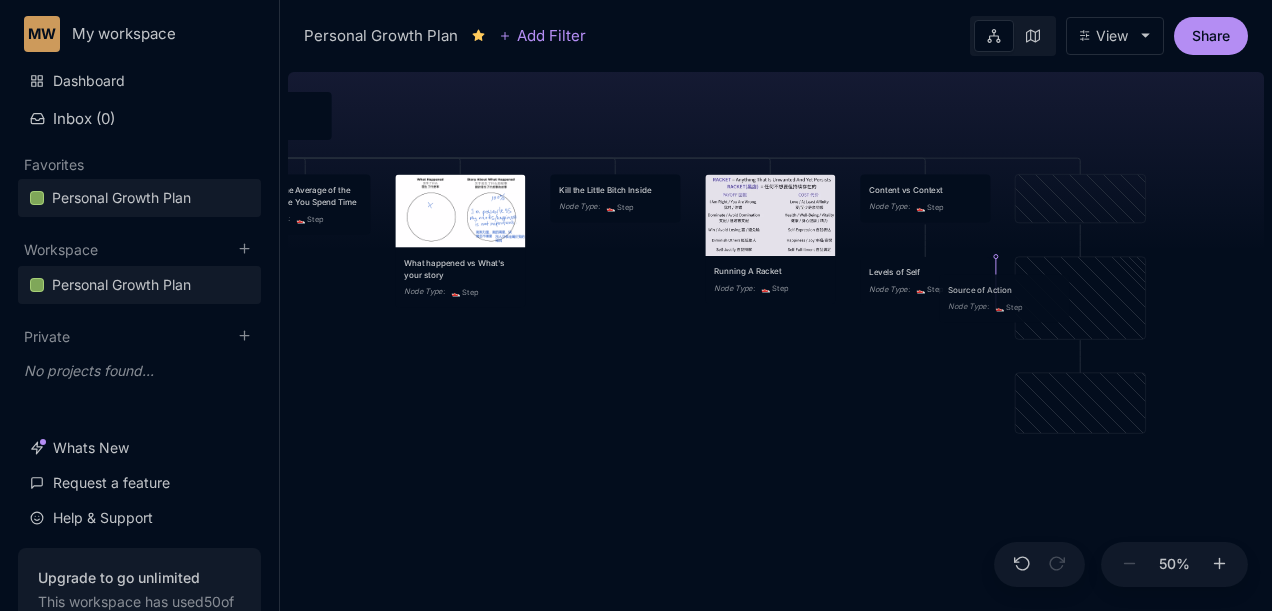 drag, startPoint x: 1062, startPoint y: 188, endPoint x: 986, endPoint y: 288, distance: 125.60255 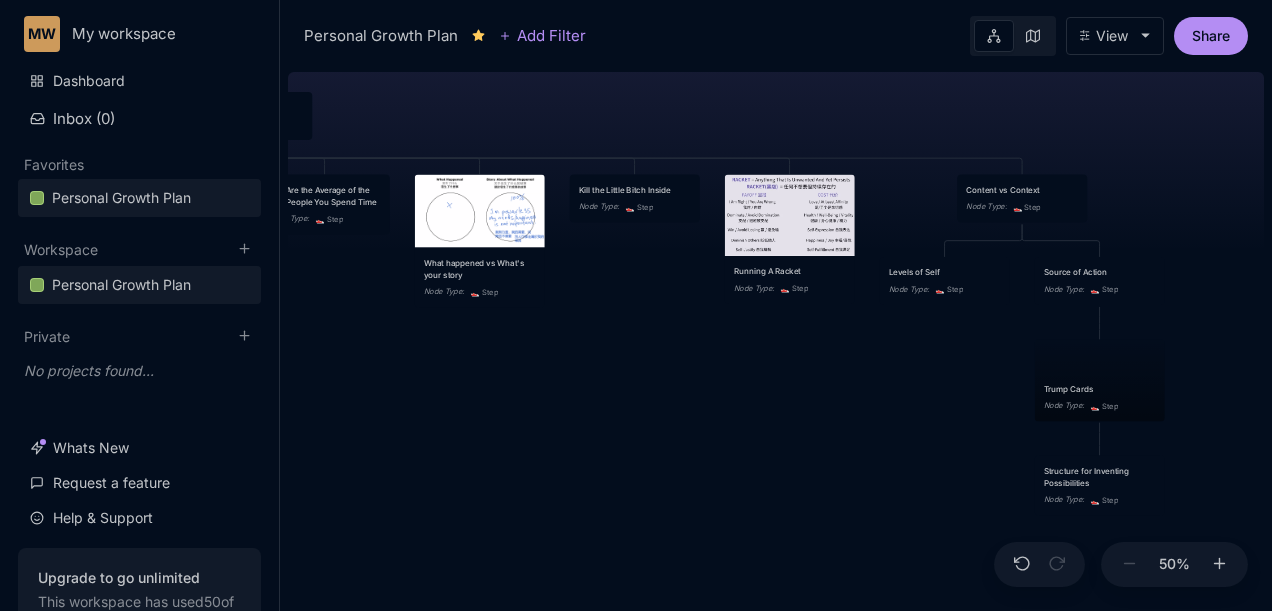 click on "Node Type : 👟   Step" at bounding box center (945, 289) 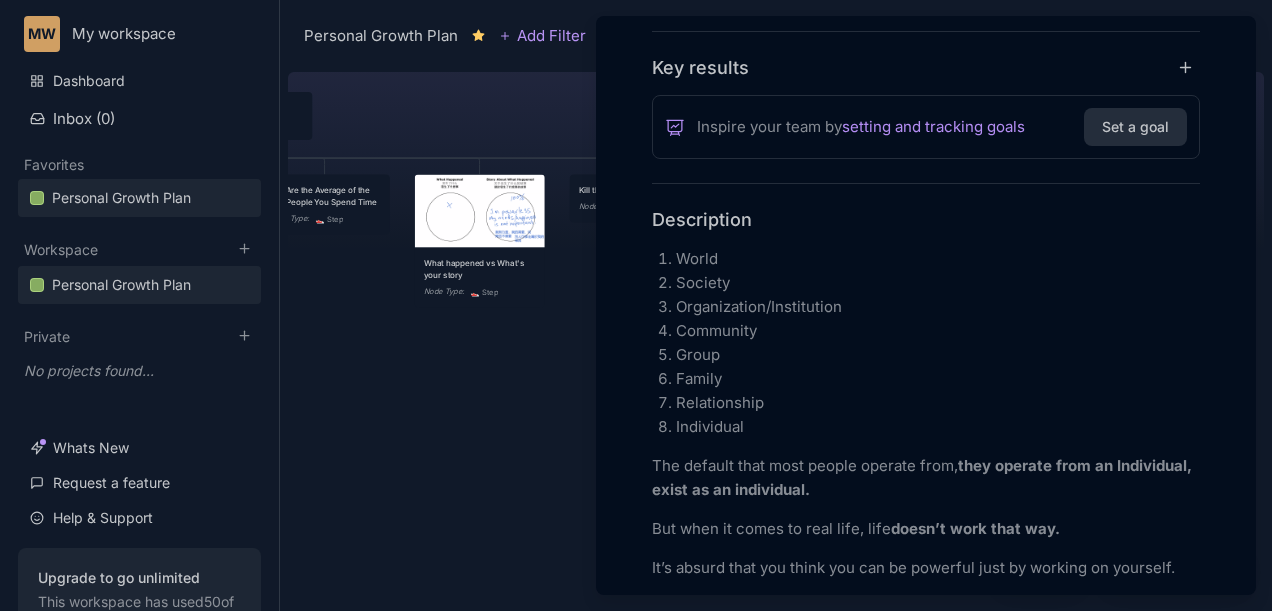 scroll, scrollTop: 533, scrollLeft: 0, axis: vertical 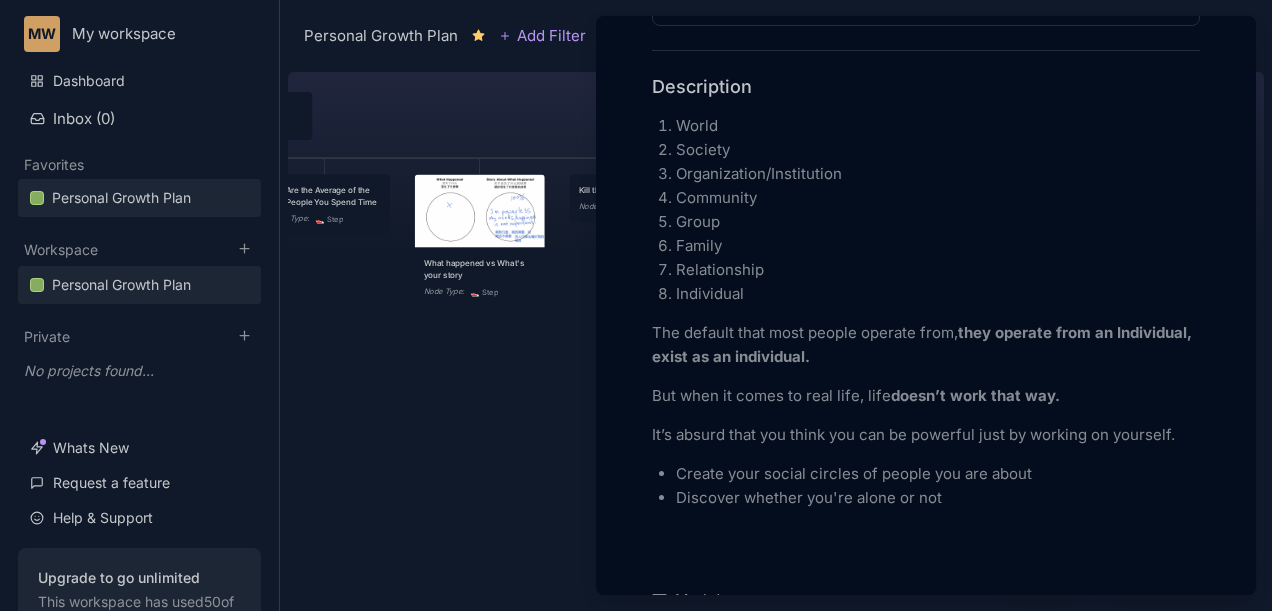 click at bounding box center [636, 305] 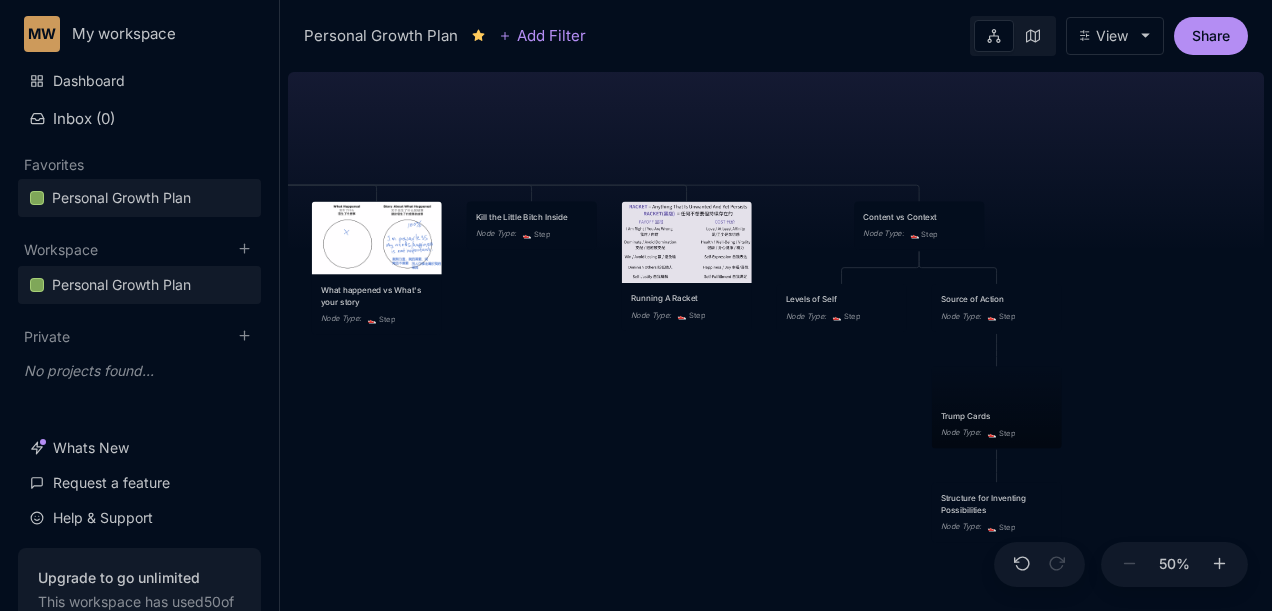 drag, startPoint x: 961, startPoint y: 353, endPoint x: 858, endPoint y: 380, distance: 106.48004 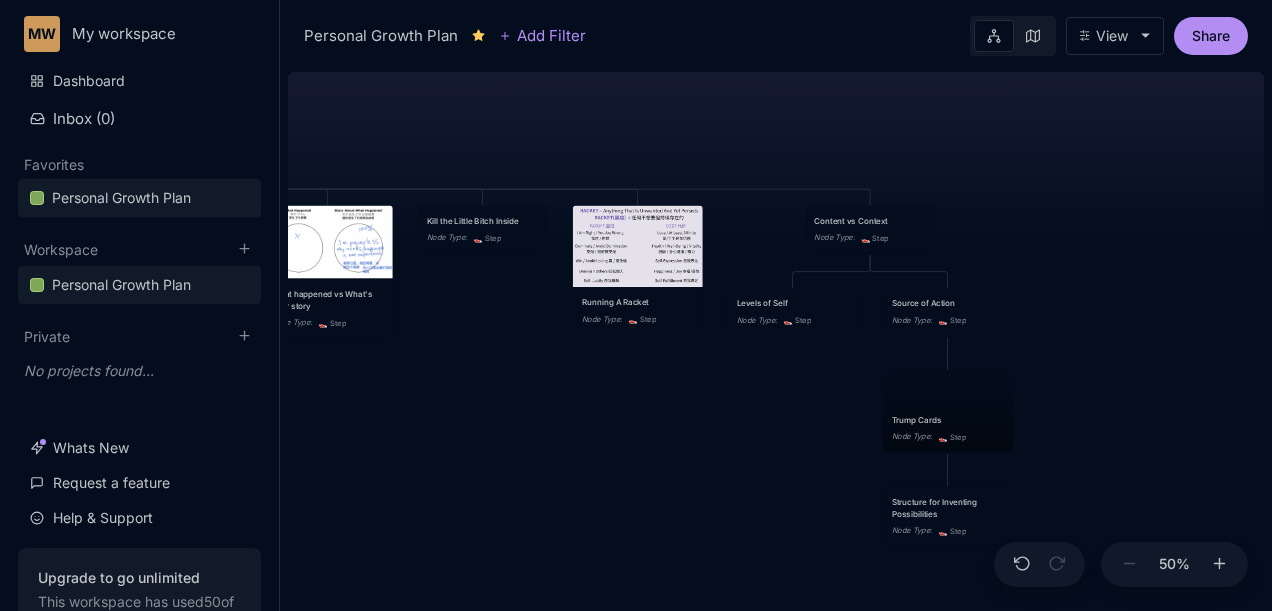 drag, startPoint x: 872, startPoint y: 392, endPoint x: 767, endPoint y: 382, distance: 105.47511 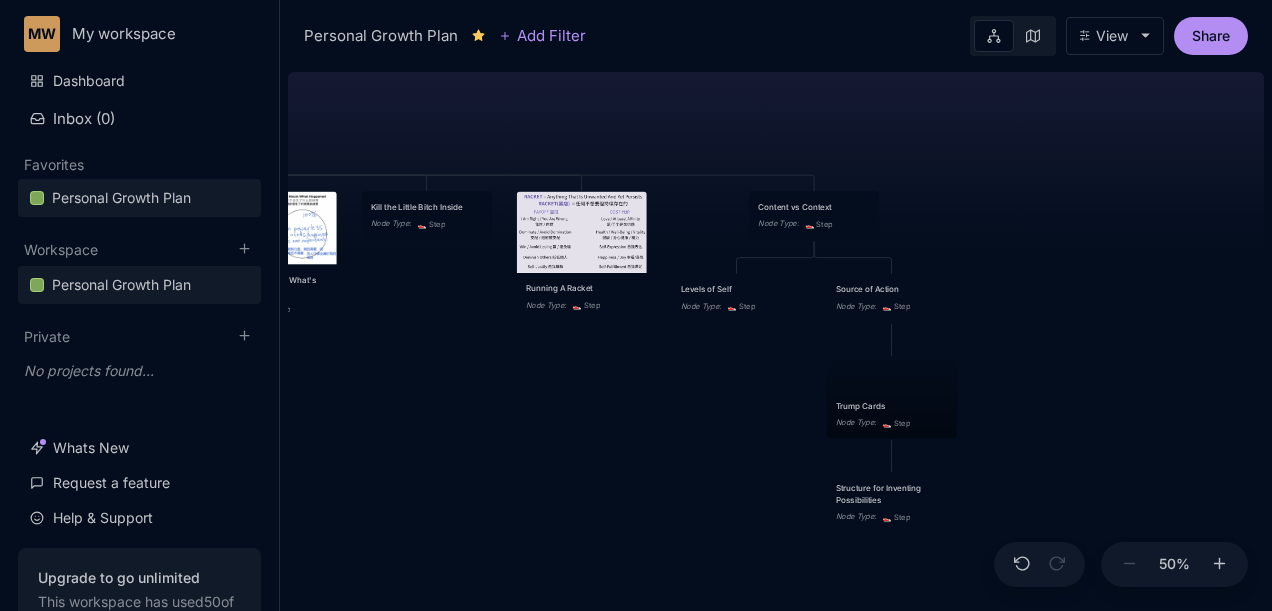 click on "Node Type :" at bounding box center (778, 224) 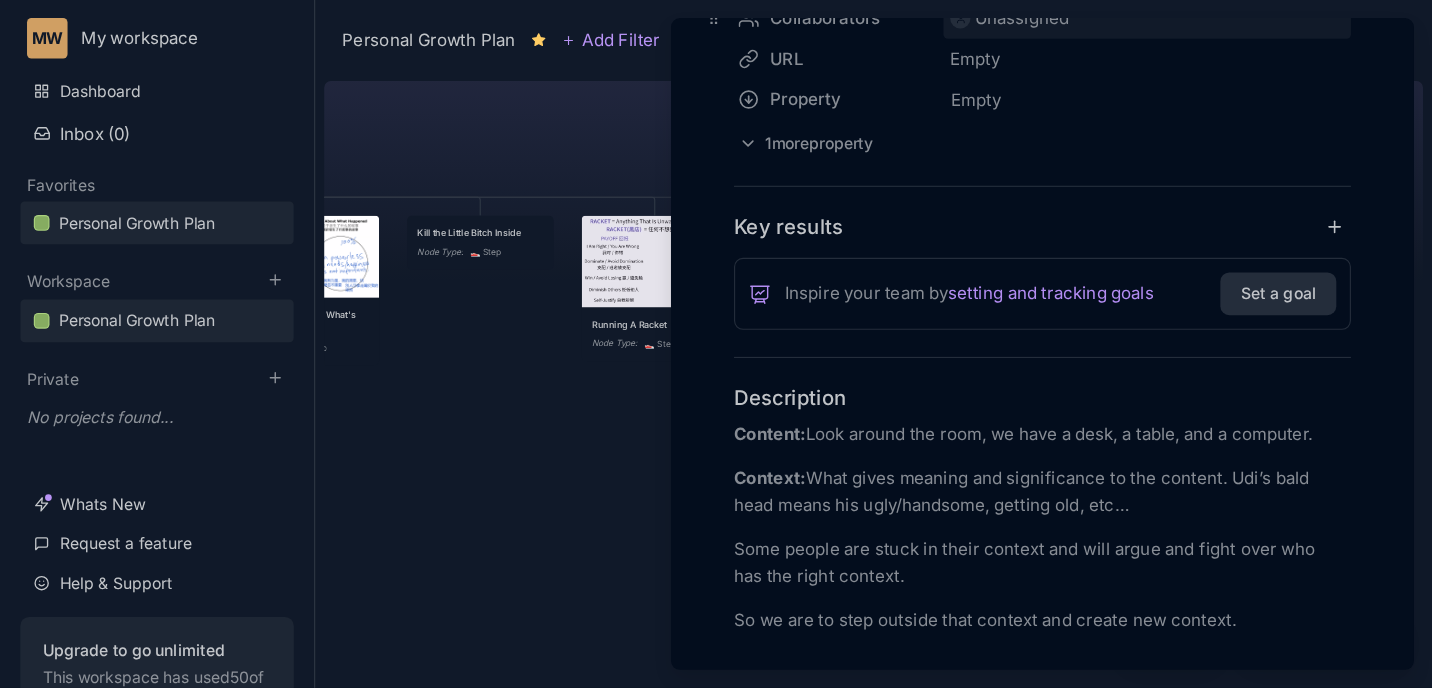 scroll, scrollTop: 133, scrollLeft: 0, axis: vertical 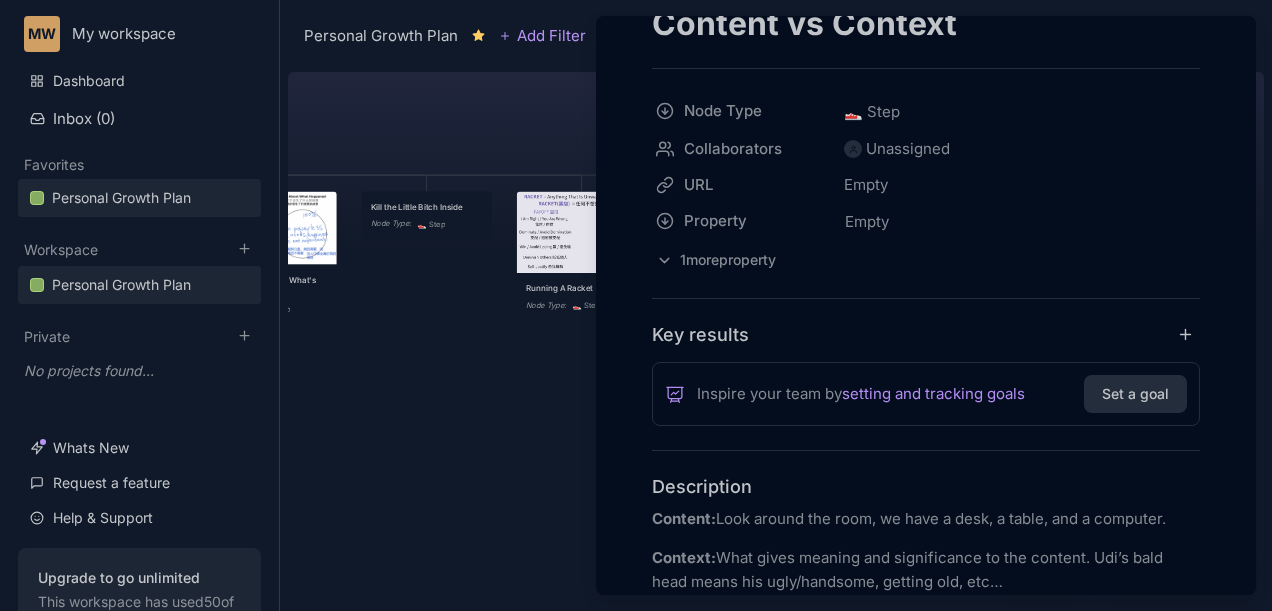 click at bounding box center (636, 305) 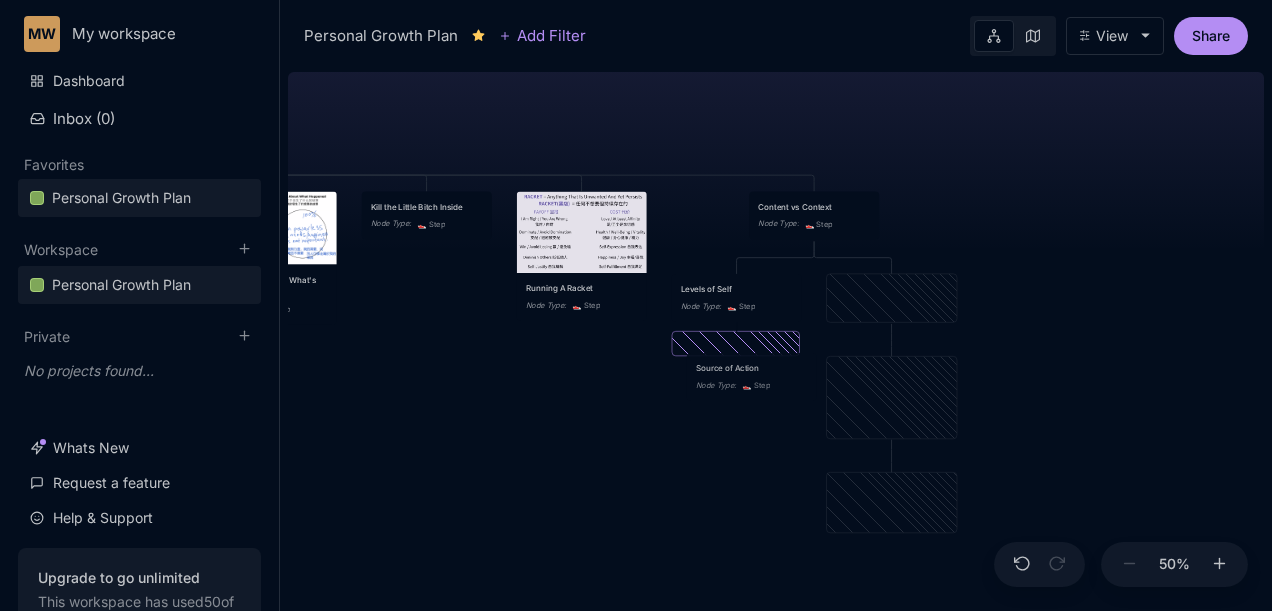 drag, startPoint x: 844, startPoint y: 296, endPoint x: 712, endPoint y: 366, distance: 149.41219 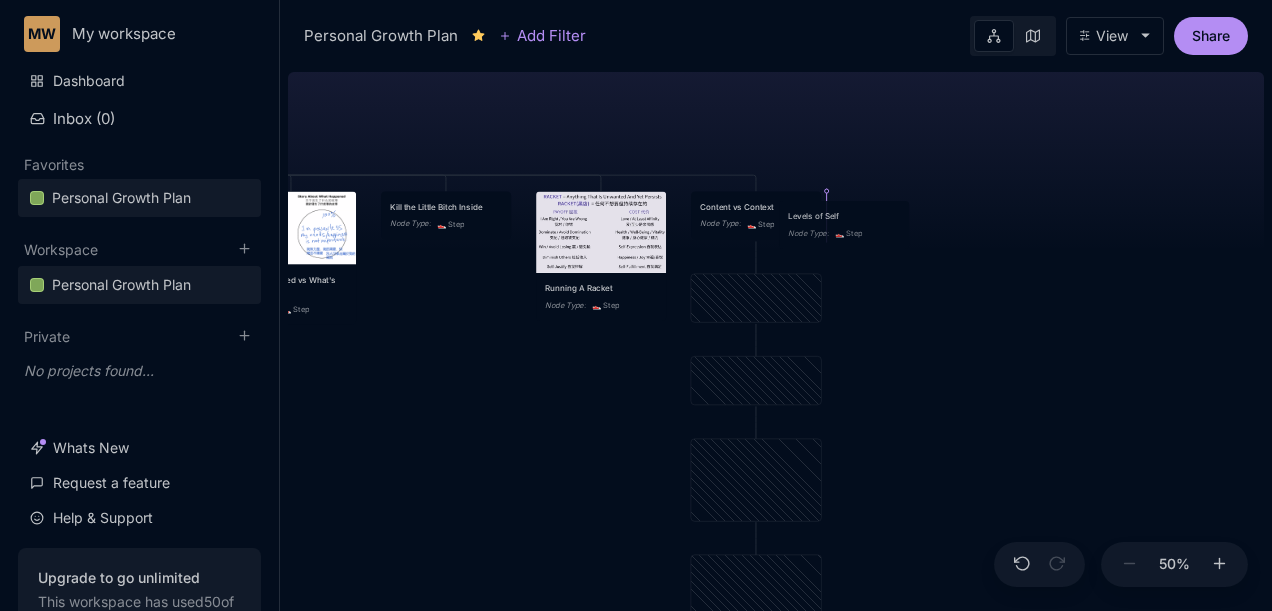 drag, startPoint x: 756, startPoint y: 300, endPoint x: 846, endPoint y: 227, distance: 115.88356 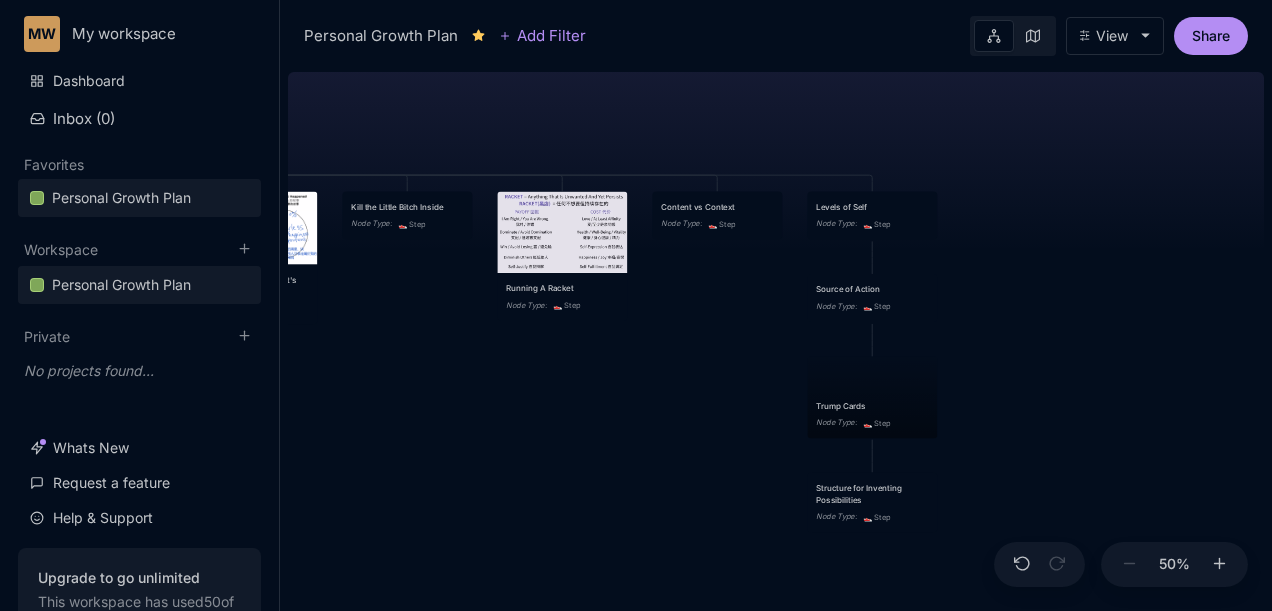 click on "Node Type : 👟   Step" at bounding box center (717, 224) 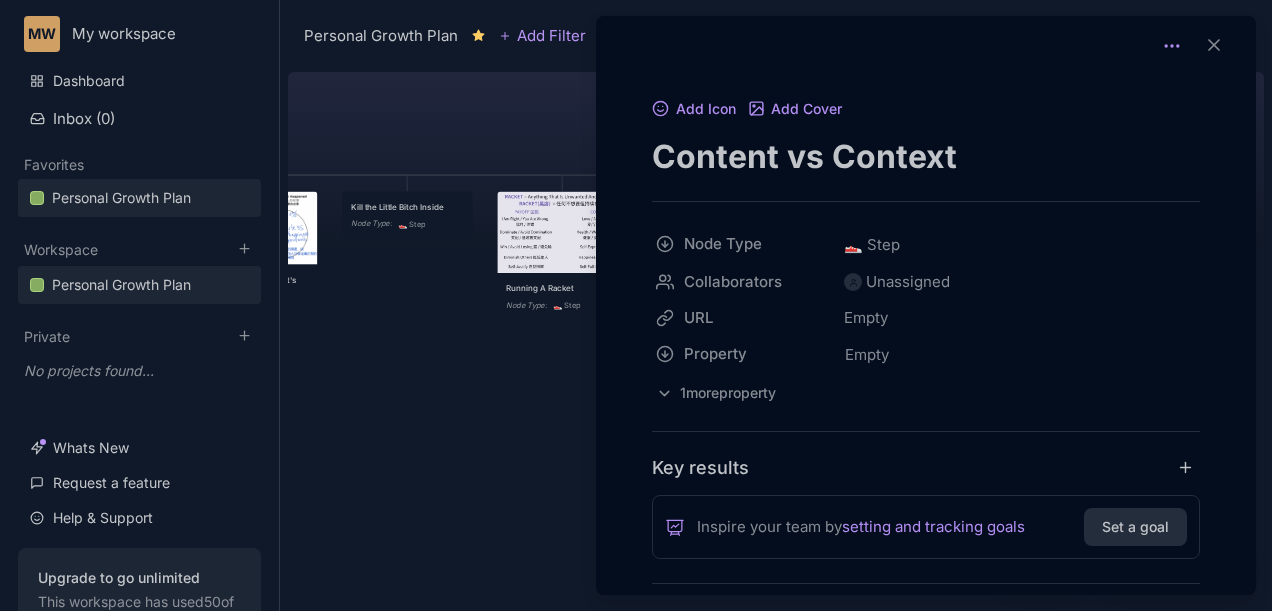 click 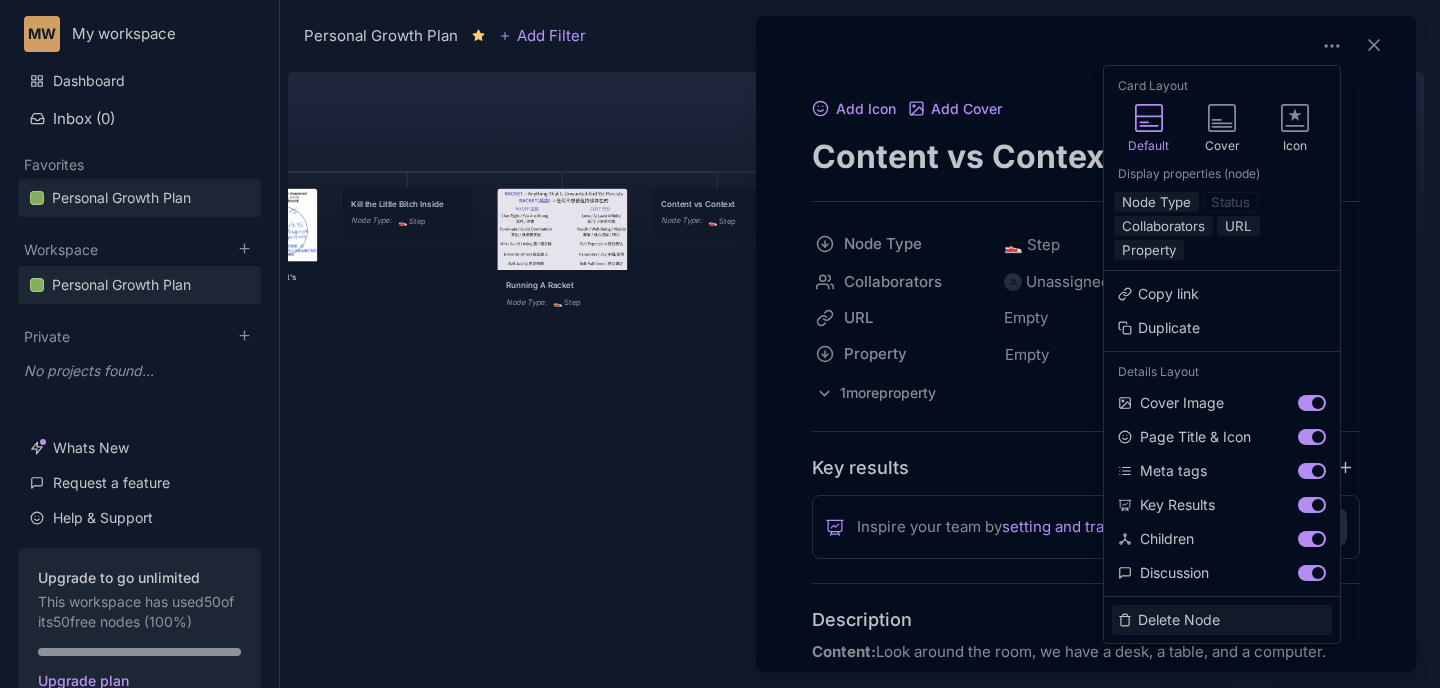 click on "Delete Node" at bounding box center [1222, 620] 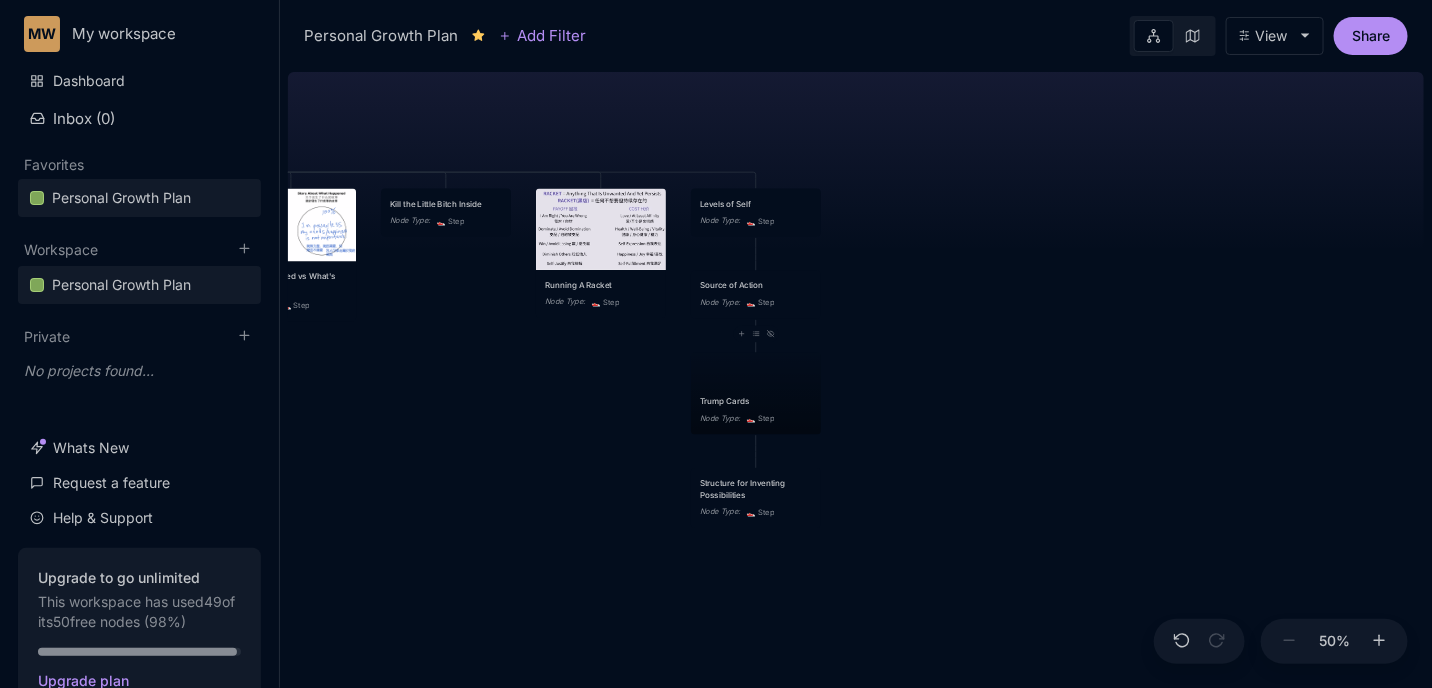 click on "Source of Action" at bounding box center [756, 286] 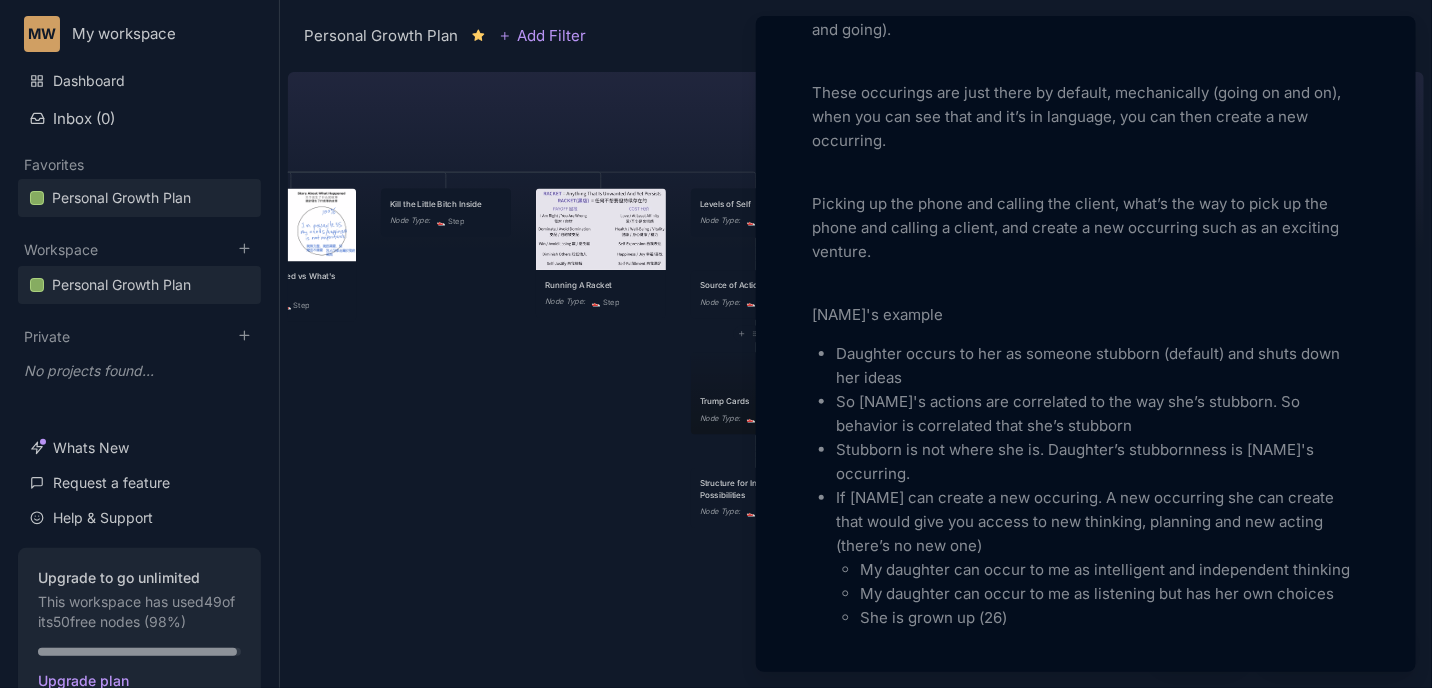 scroll, scrollTop: 1425, scrollLeft: 0, axis: vertical 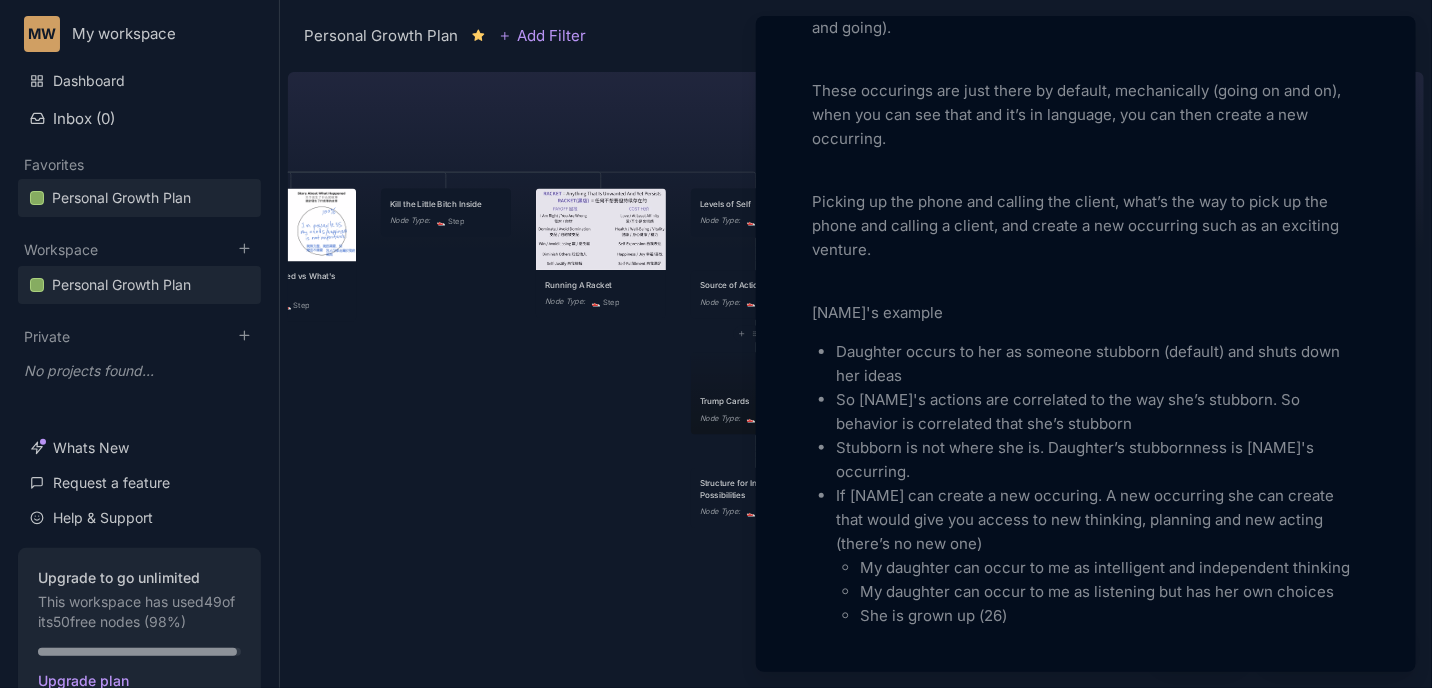 click at bounding box center [716, 344] 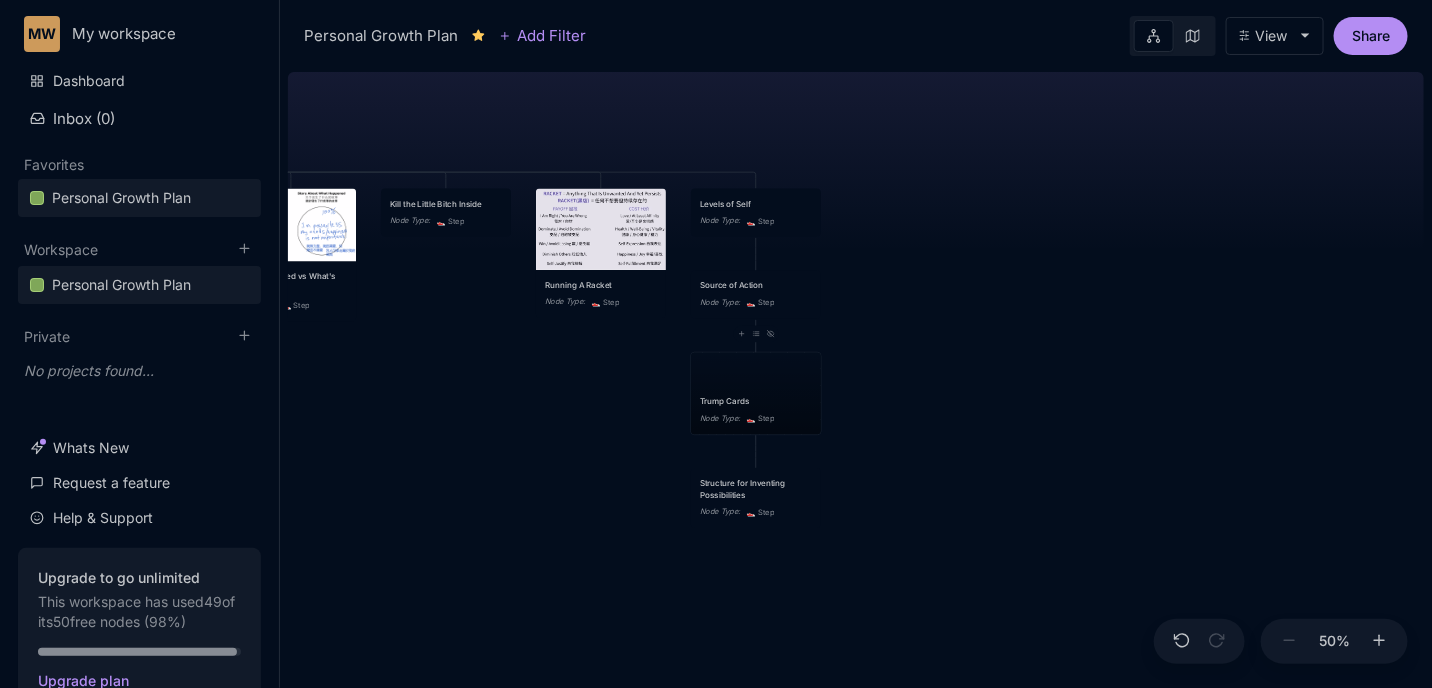 click on "Trump Cards Node Type : 👟   Step" at bounding box center (756, 394) 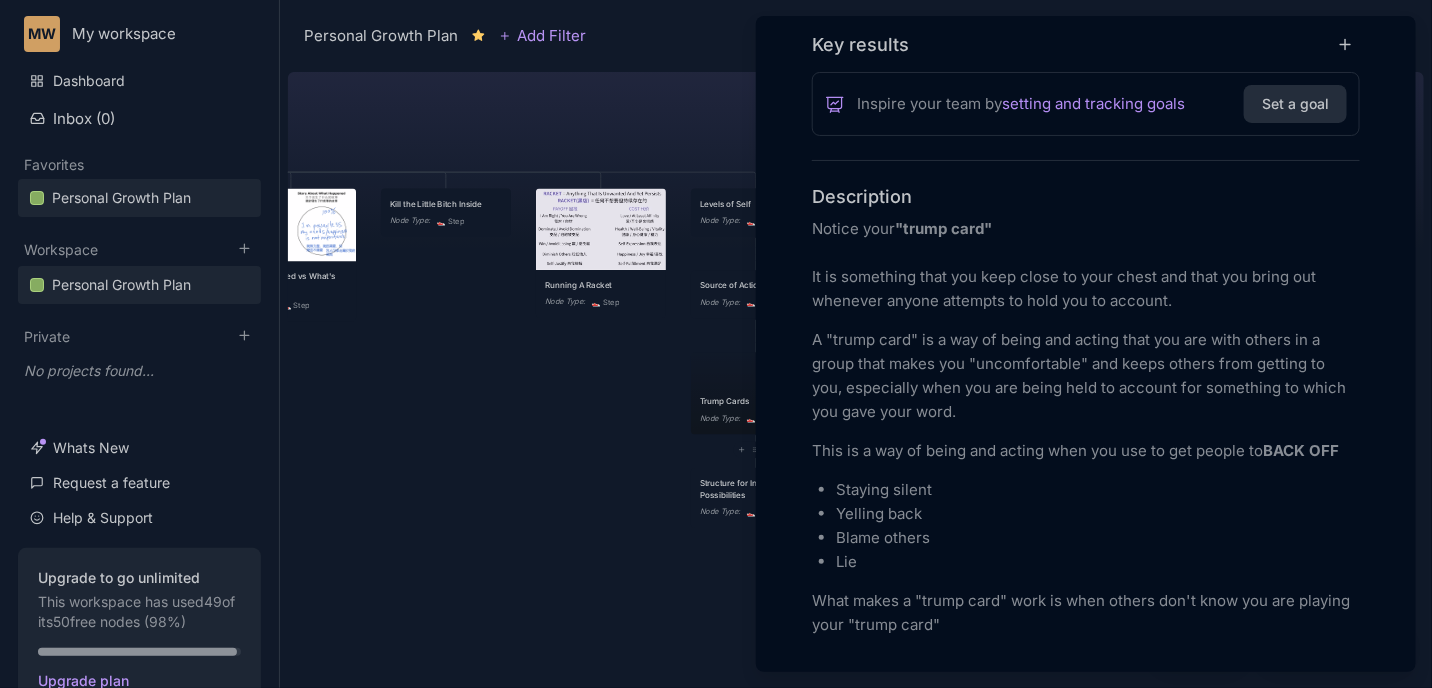 scroll, scrollTop: 450, scrollLeft: 0, axis: vertical 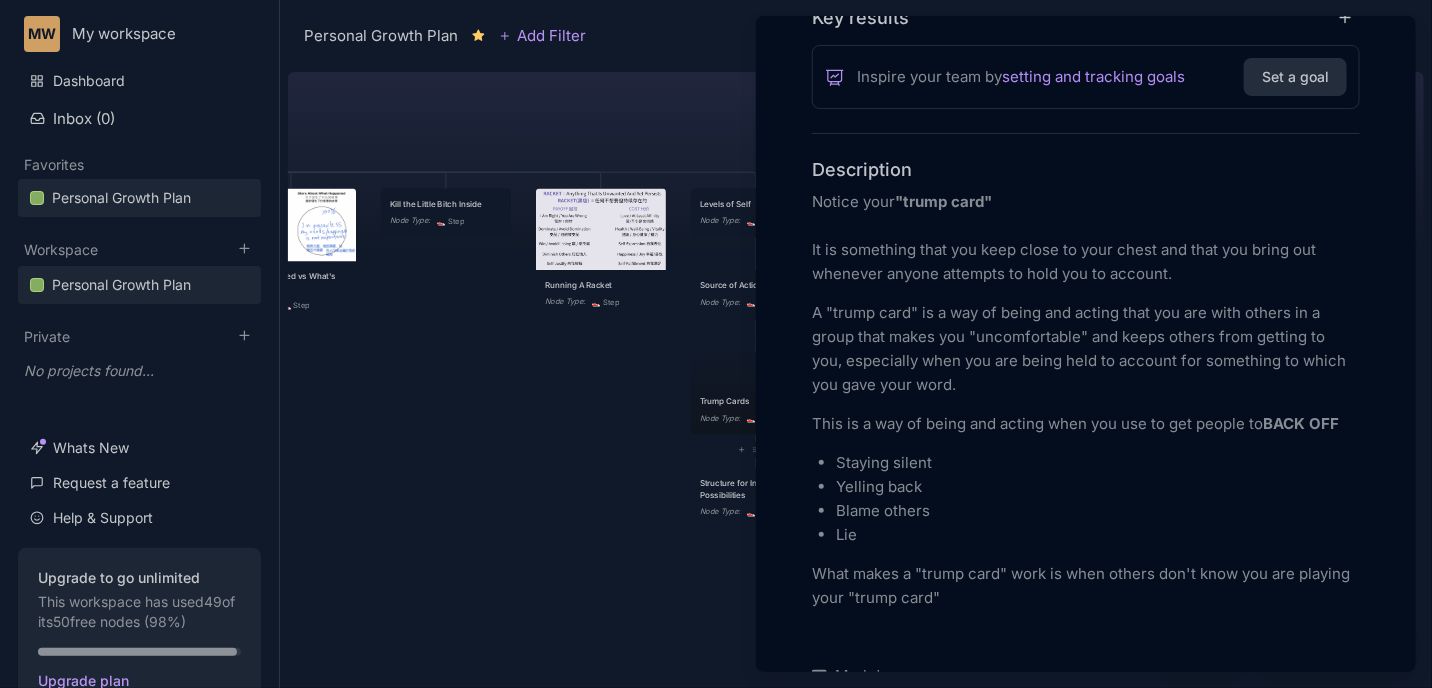click at bounding box center [716, 344] 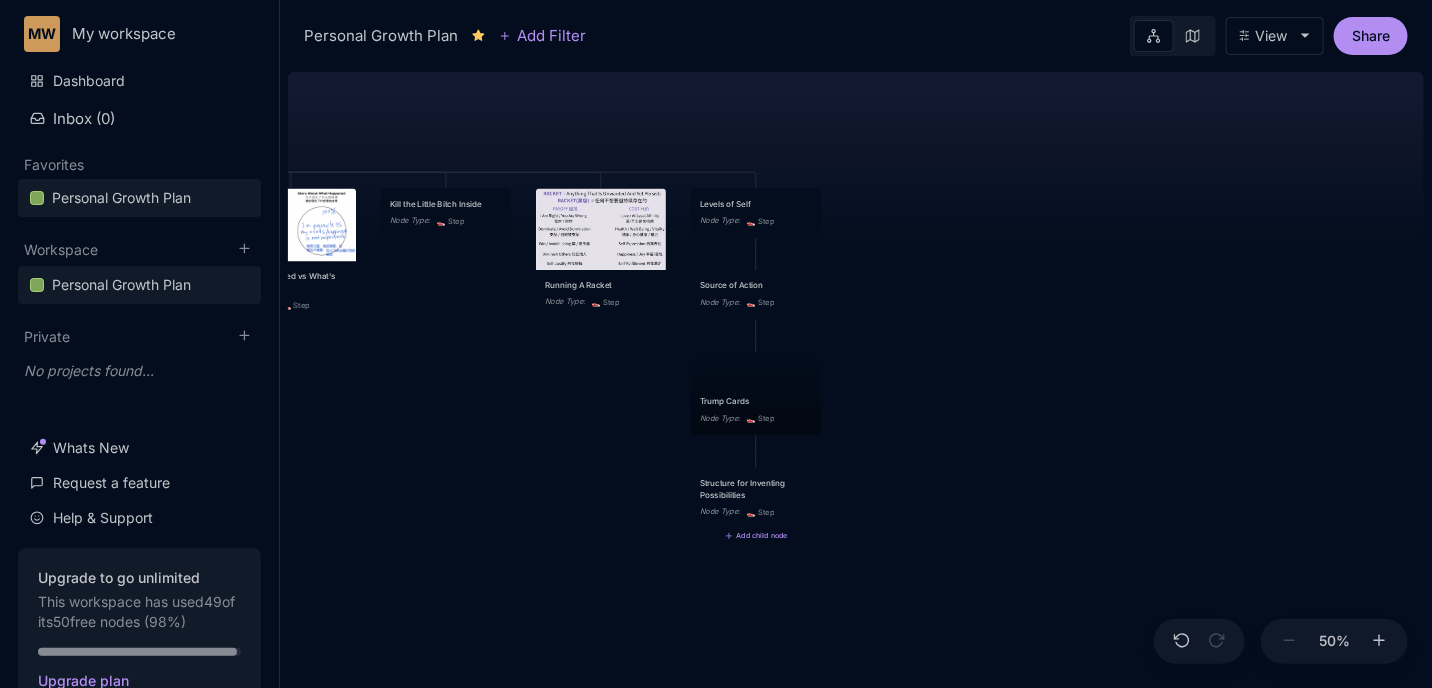 click on "Structure for Inventing Possibilities" at bounding box center (756, 489) 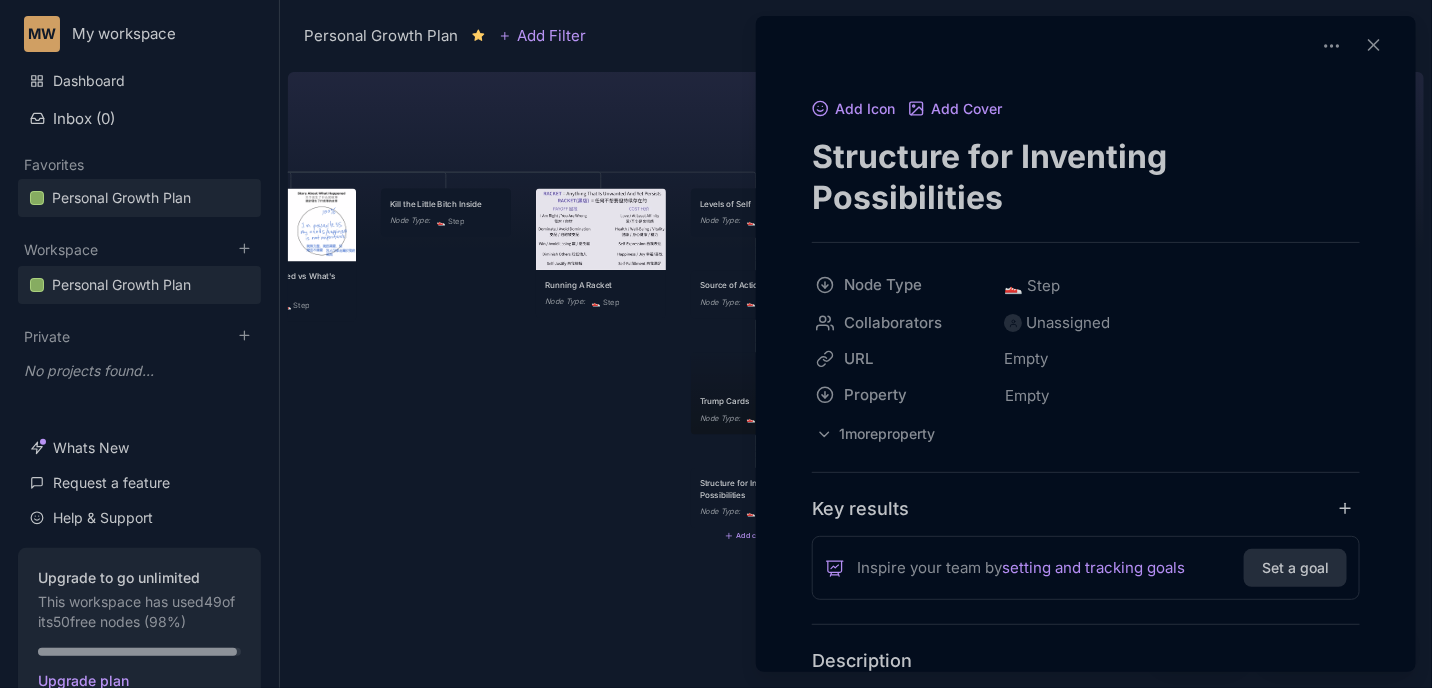 click at bounding box center [716, 344] 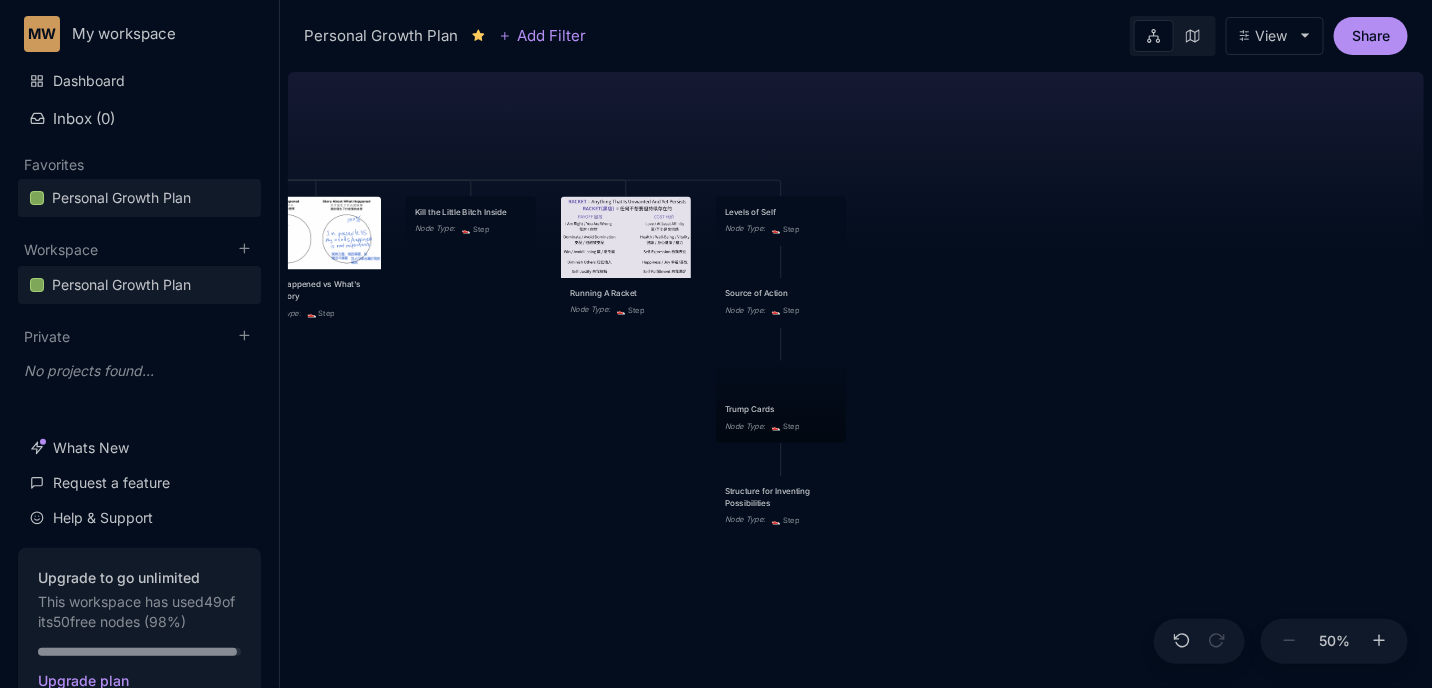 drag, startPoint x: 522, startPoint y: 390, endPoint x: 563, endPoint y: 402, distance: 42.72002 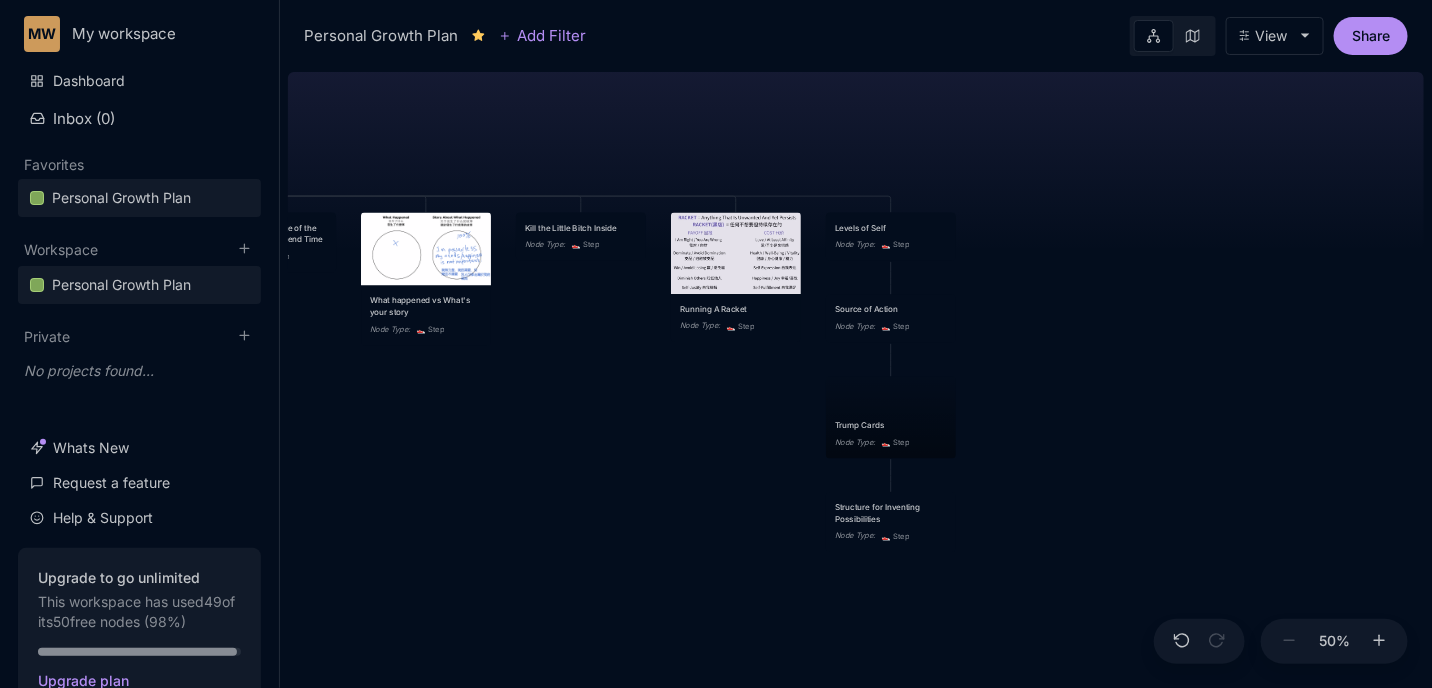 drag, startPoint x: 531, startPoint y: 439, endPoint x: 648, endPoint y: 452, distance: 117.72001 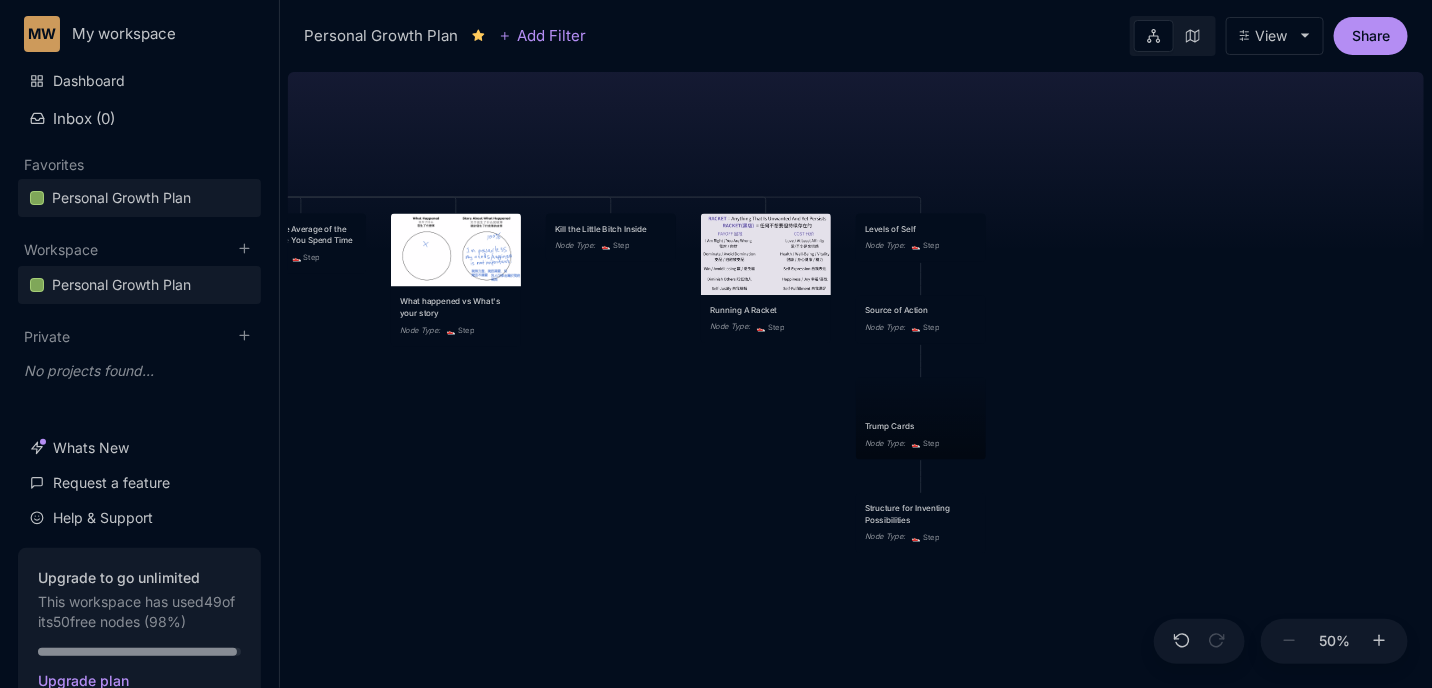 drag, startPoint x: 587, startPoint y: 453, endPoint x: 741, endPoint y: 461, distance: 154.20766 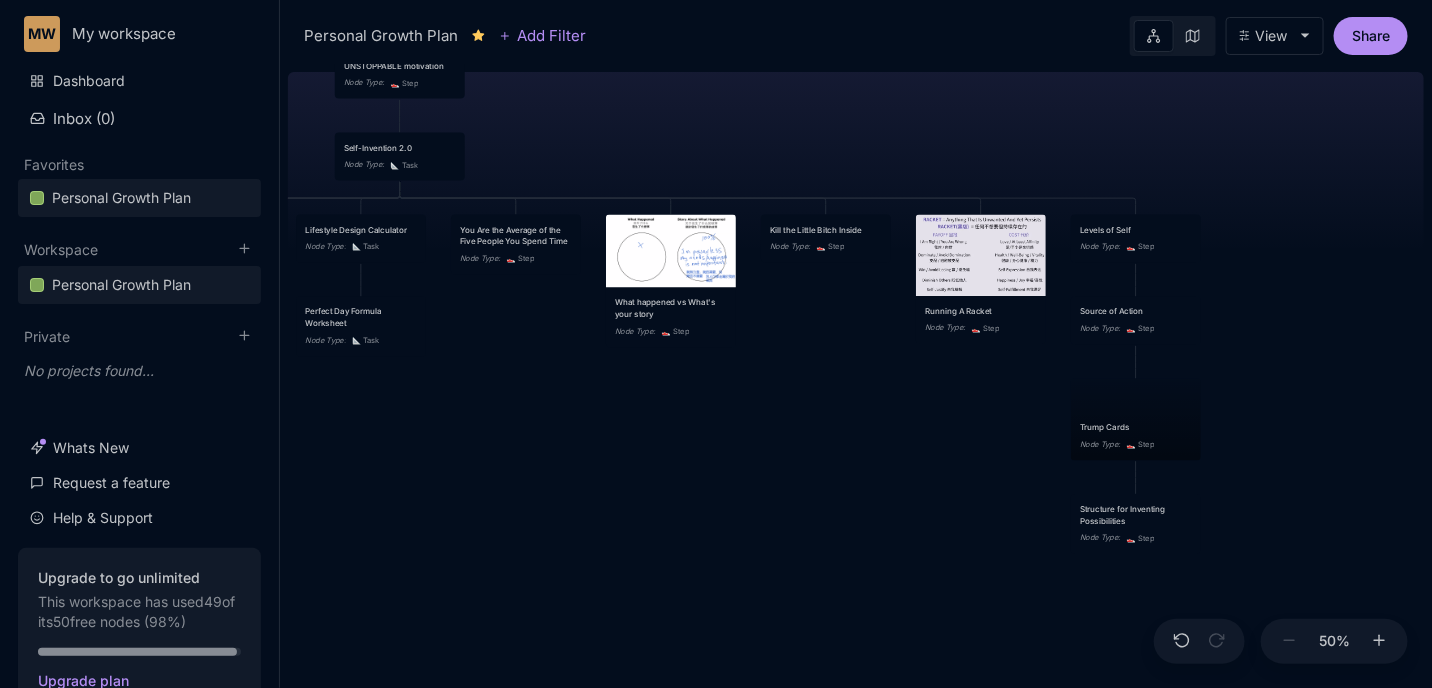 drag, startPoint x: 637, startPoint y: 493, endPoint x: 727, endPoint y: 482, distance: 90.66973 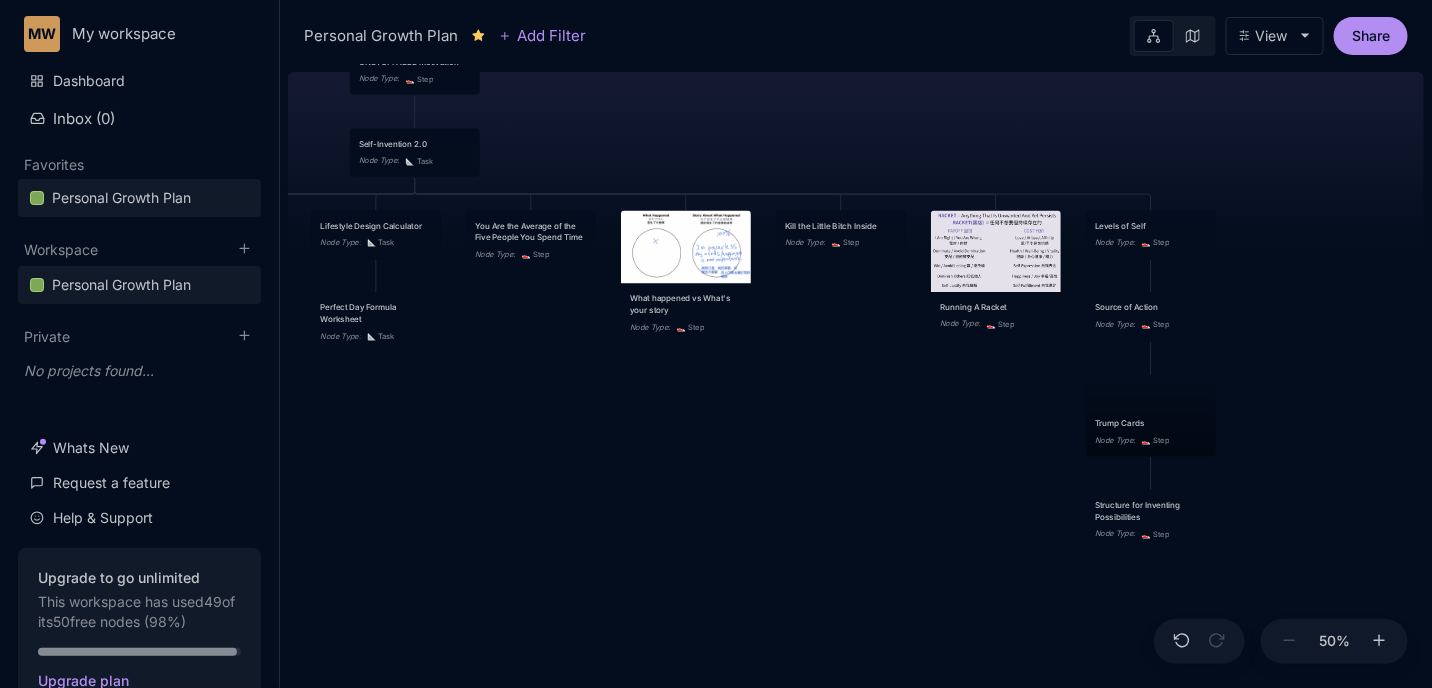drag, startPoint x: 615, startPoint y: 487, endPoint x: 768, endPoint y: 481, distance: 153.1176 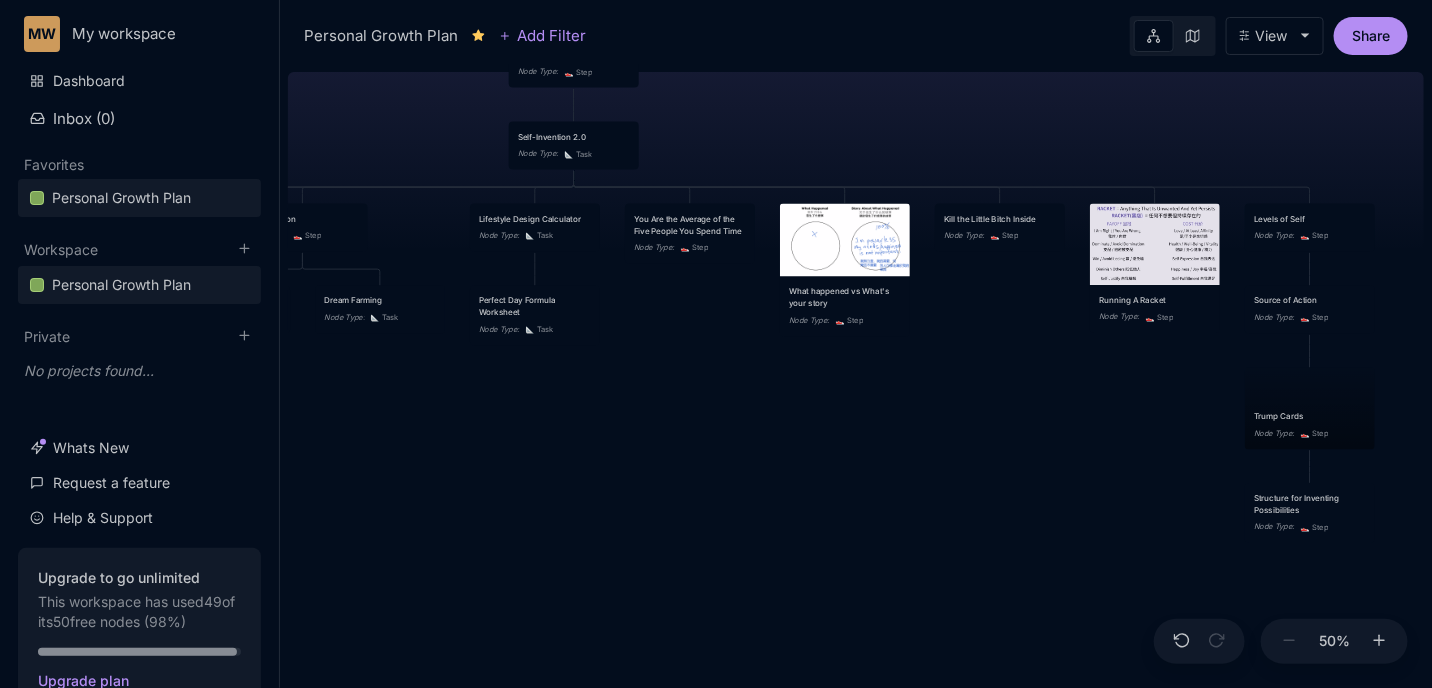 drag, startPoint x: 687, startPoint y: 480, endPoint x: 870, endPoint y: 475, distance: 183.0683 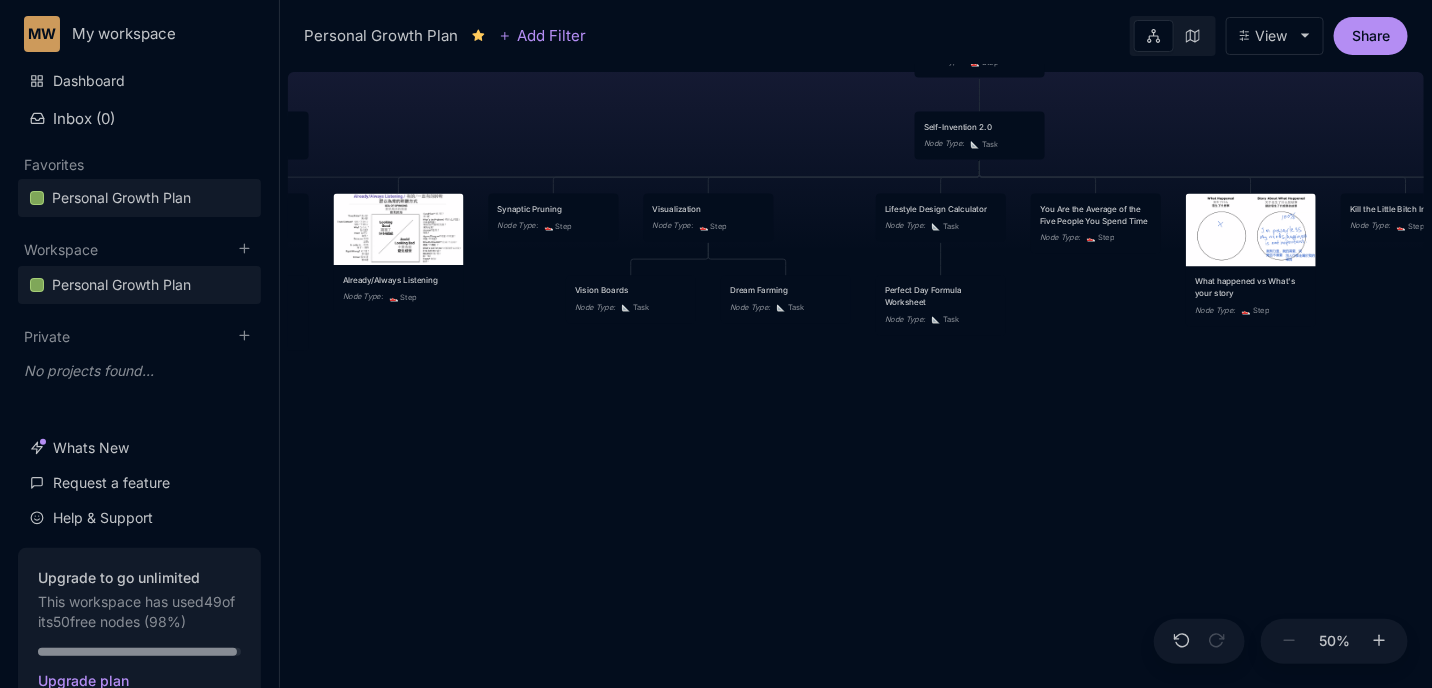 drag, startPoint x: 687, startPoint y: 495, endPoint x: 936, endPoint y: 492, distance: 249.01807 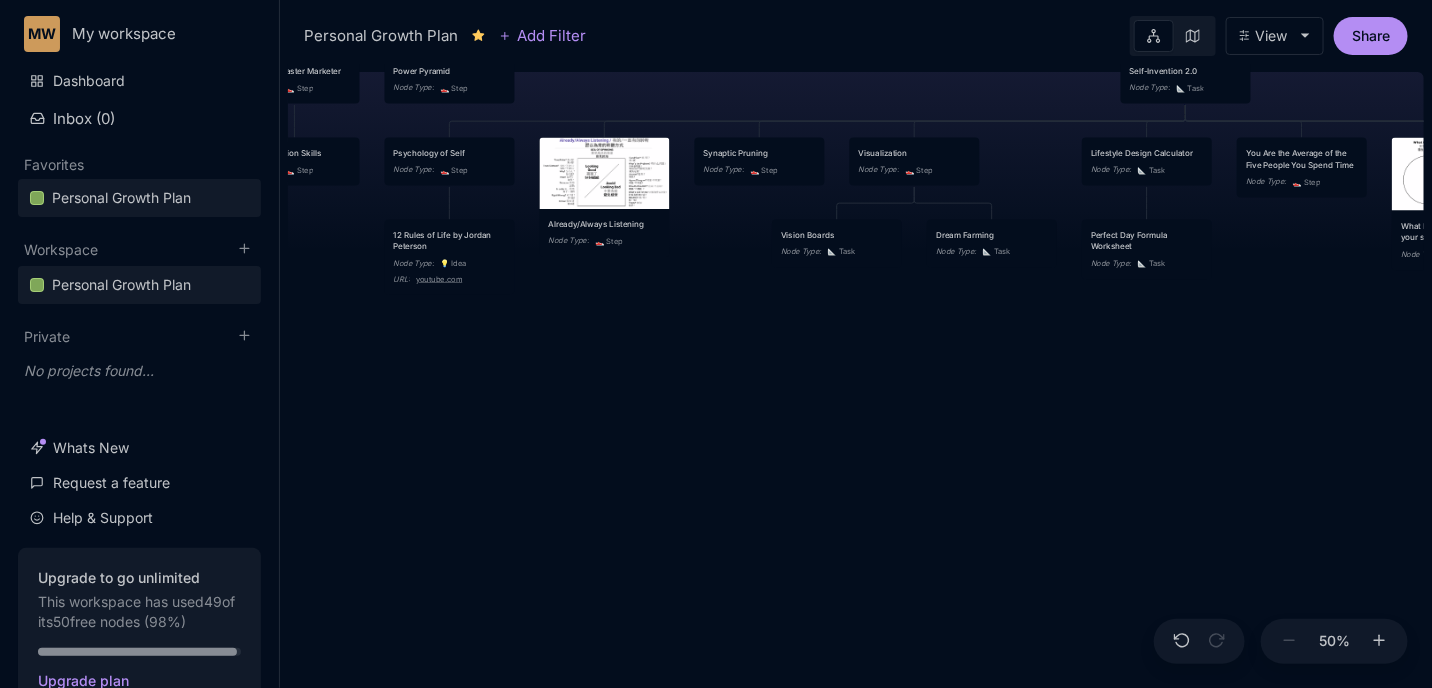 drag, startPoint x: 768, startPoint y: 495, endPoint x: 953, endPoint y: 434, distance: 194.79733 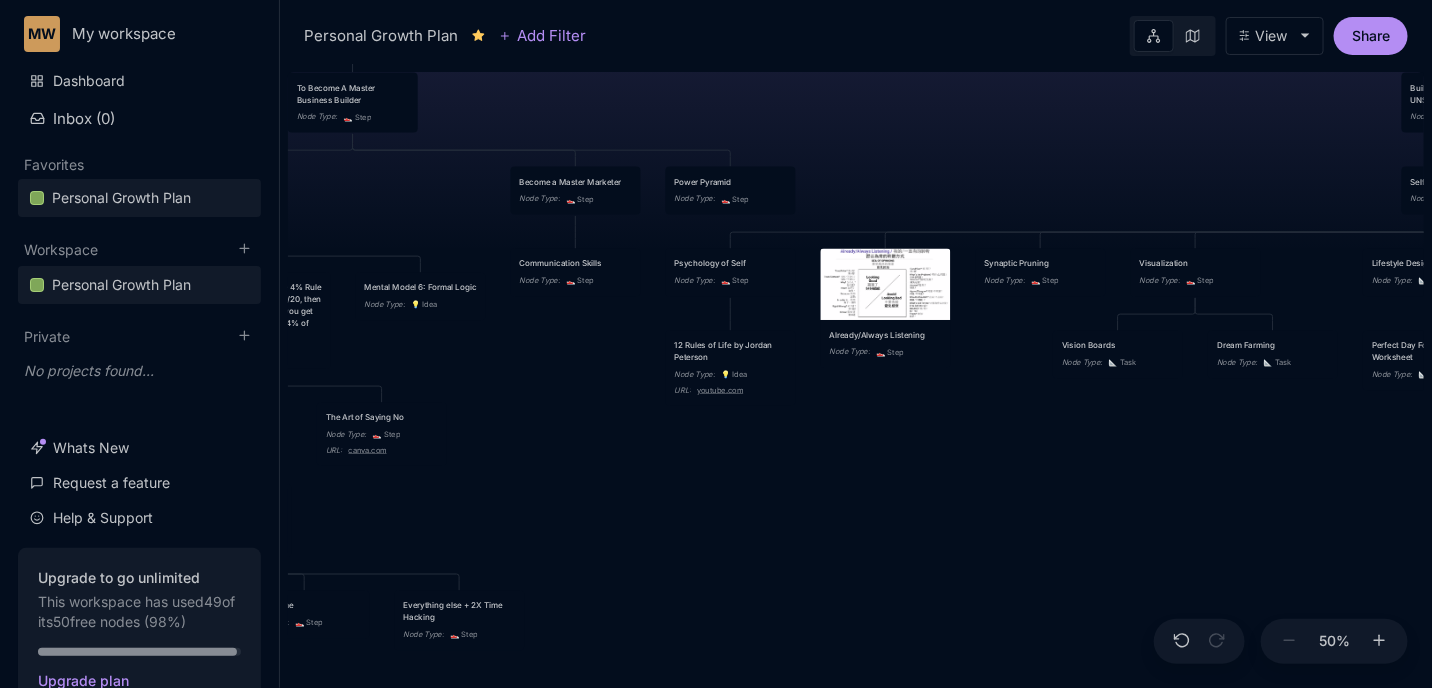 drag, startPoint x: 734, startPoint y: 448, endPoint x: 1017, endPoint y: 564, distance: 305.85126 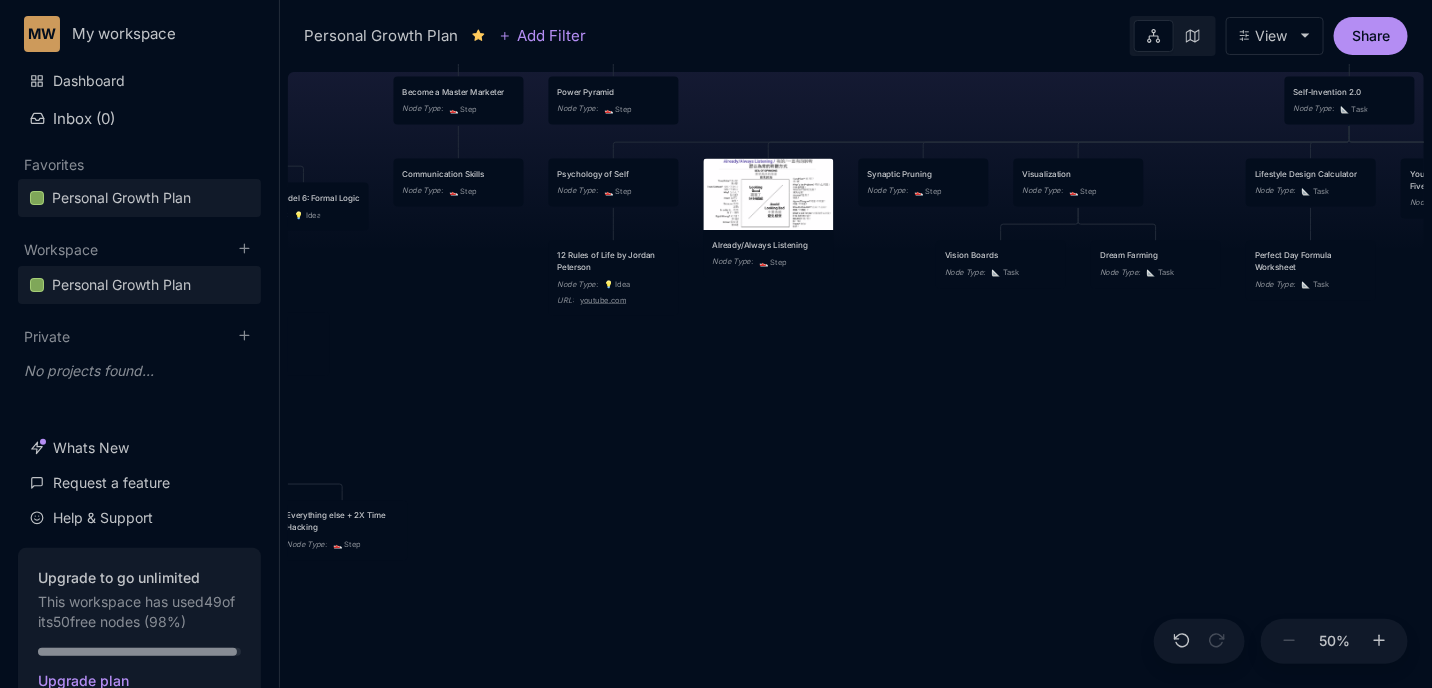 drag, startPoint x: 939, startPoint y: 569, endPoint x: 654, endPoint y: 373, distance: 345.8916 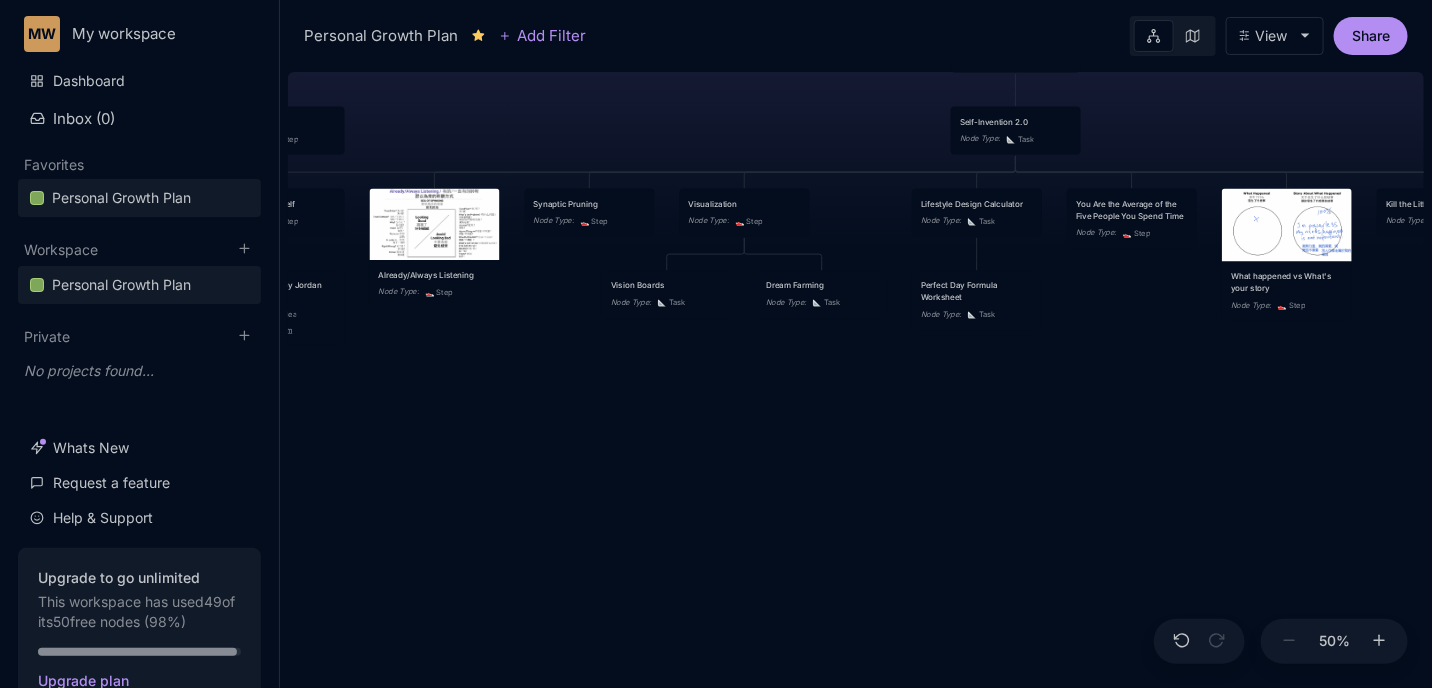 drag, startPoint x: 1181, startPoint y: 429, endPoint x: 1018, endPoint y: 569, distance: 214.86972 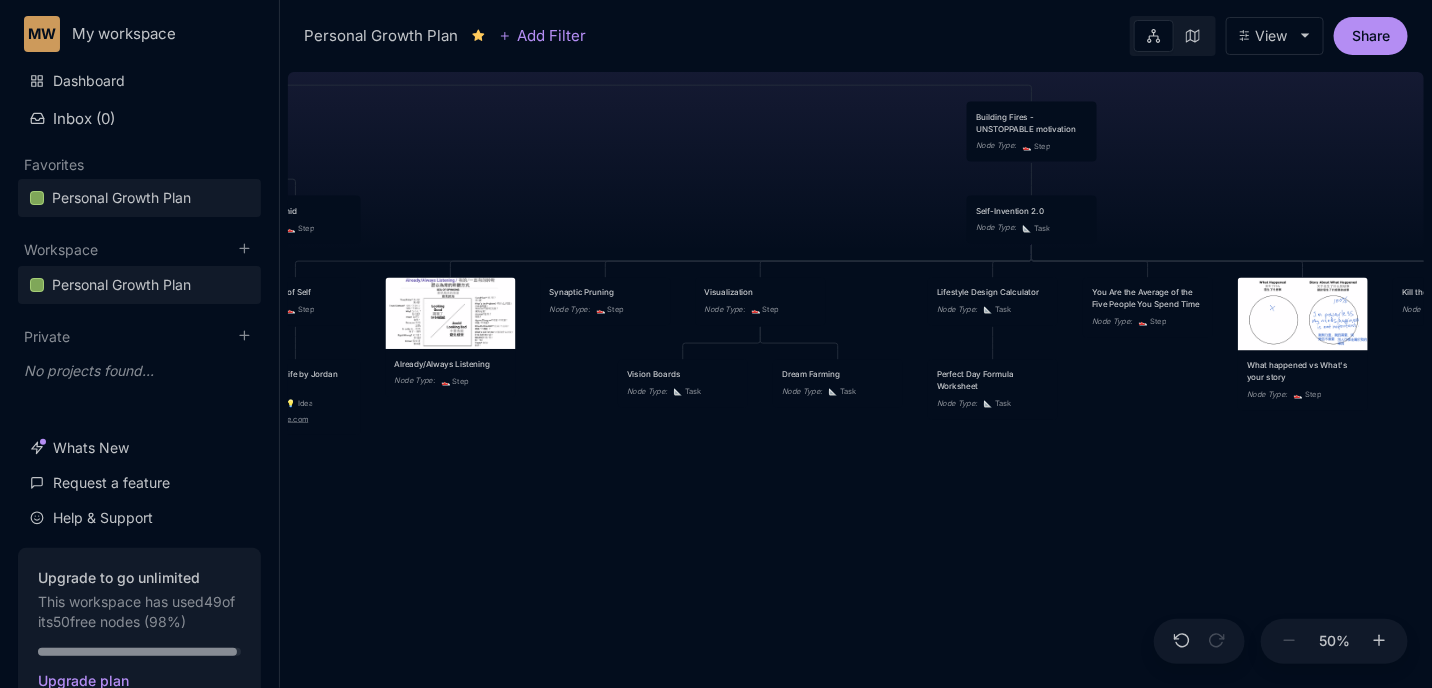 drag, startPoint x: 940, startPoint y: 475, endPoint x: 956, endPoint y: 577, distance: 103.24728 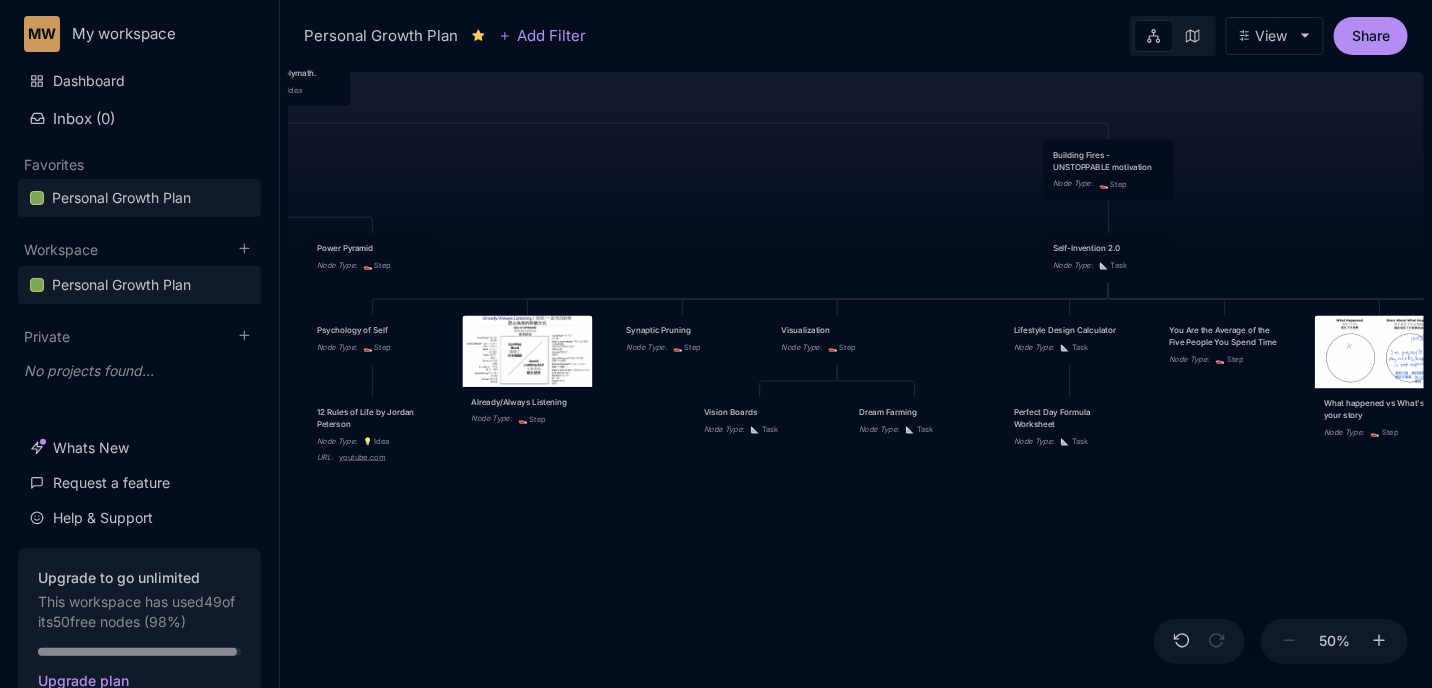 drag, startPoint x: 732, startPoint y: 480, endPoint x: 819, endPoint y: 489, distance: 87.46428 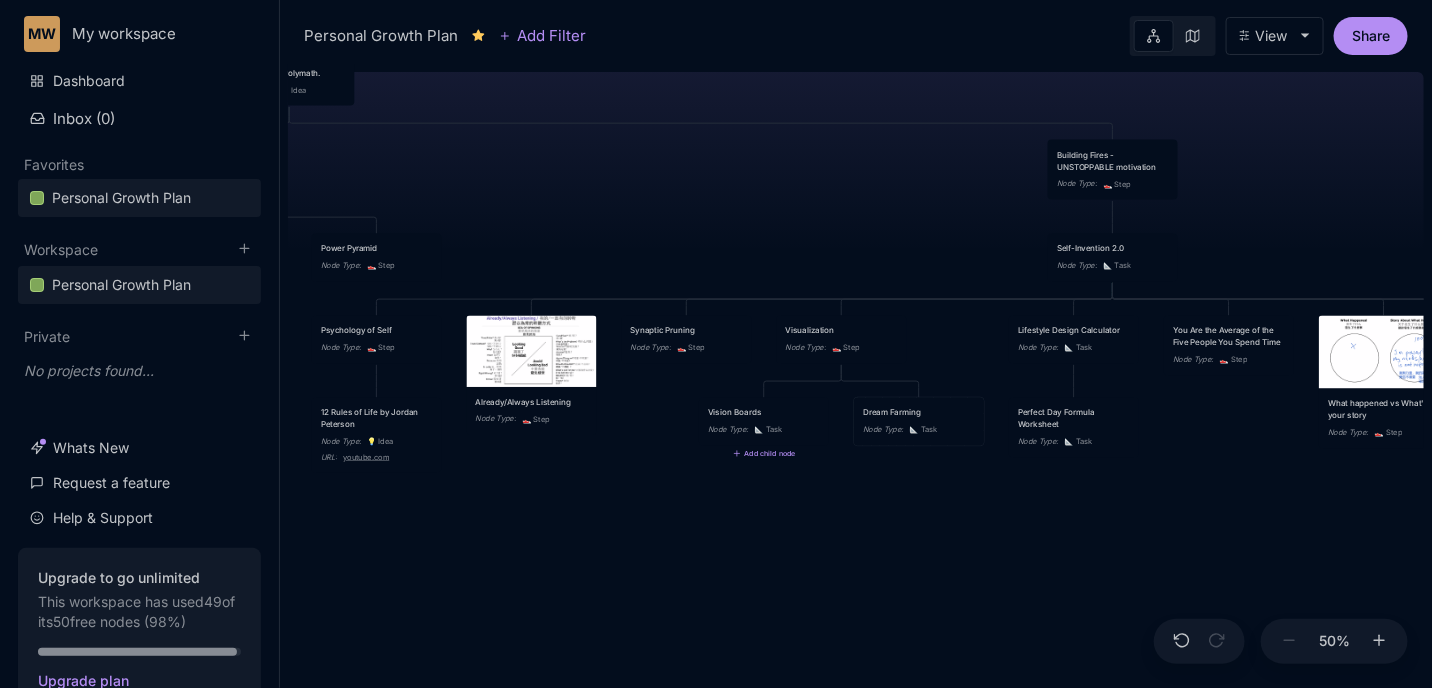 click on "Dream Farming" at bounding box center [919, 413] 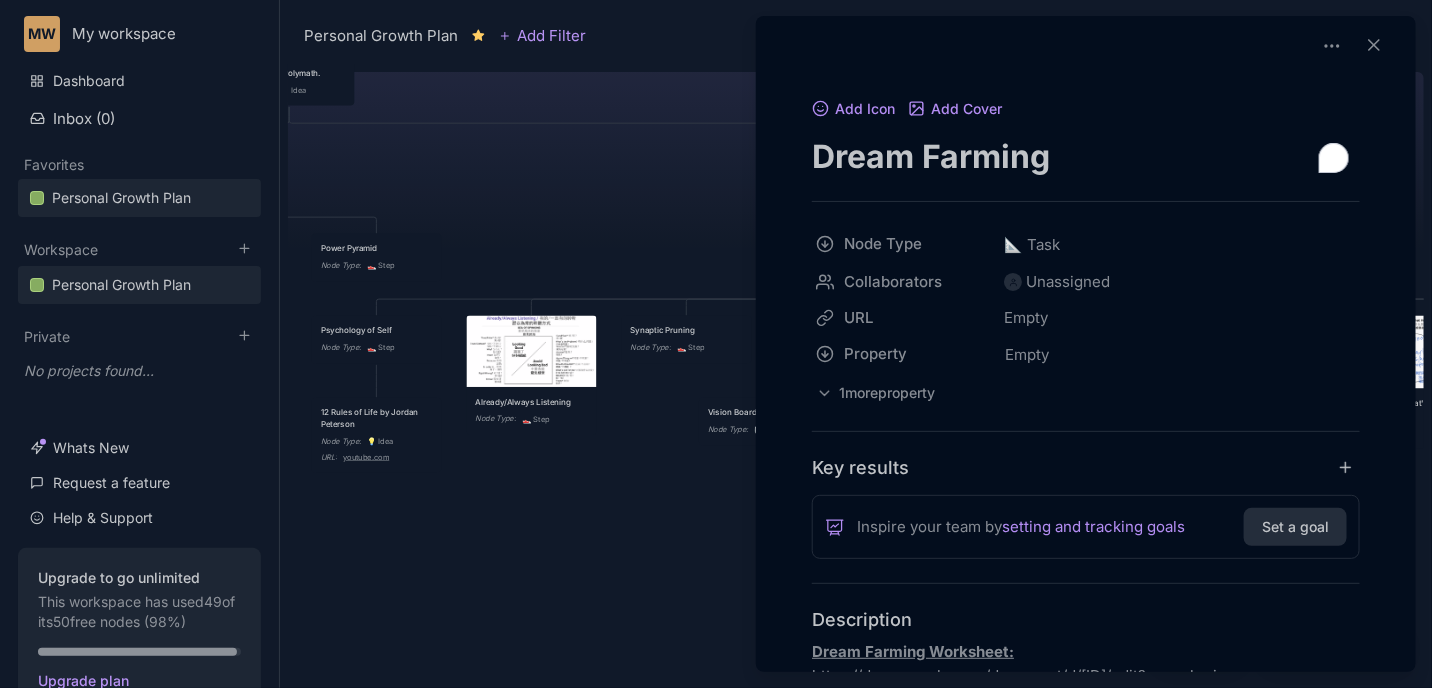 drag, startPoint x: 1064, startPoint y: 150, endPoint x: 647, endPoint y: 174, distance: 417.69006 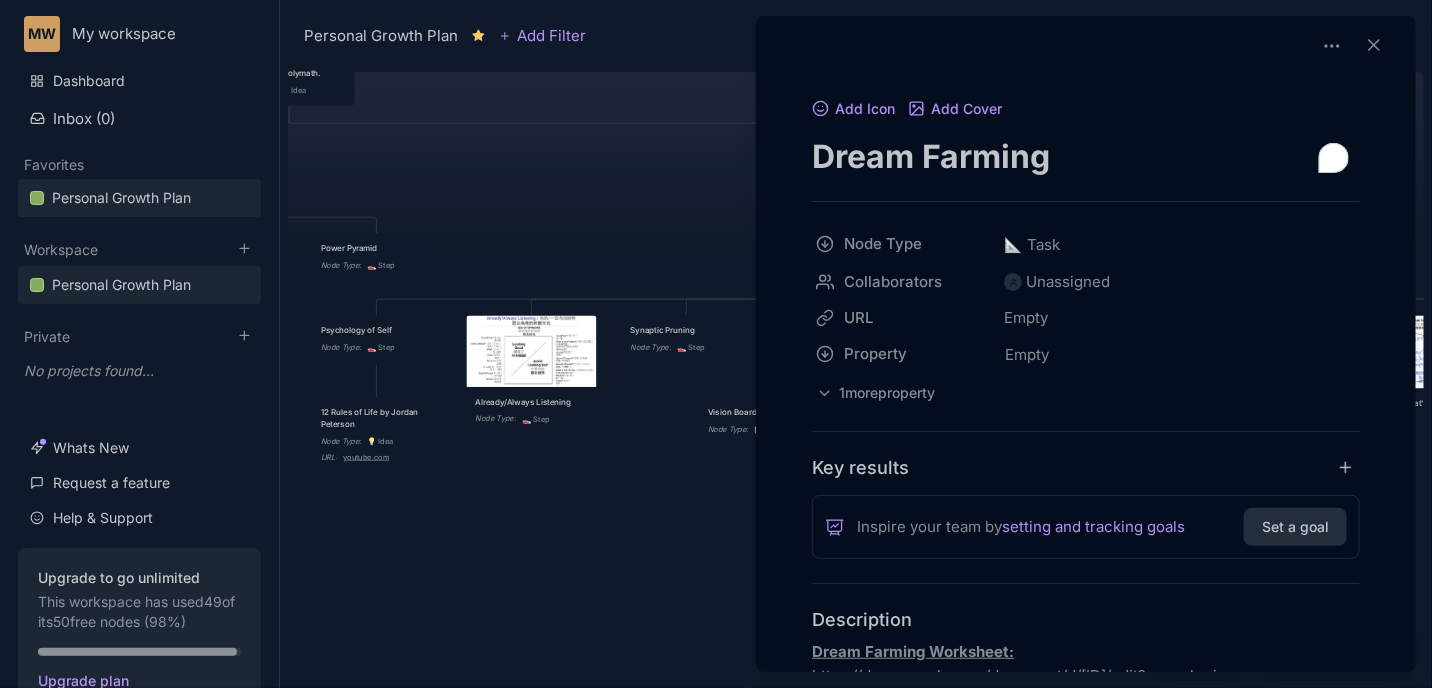 click at bounding box center [716, 344] 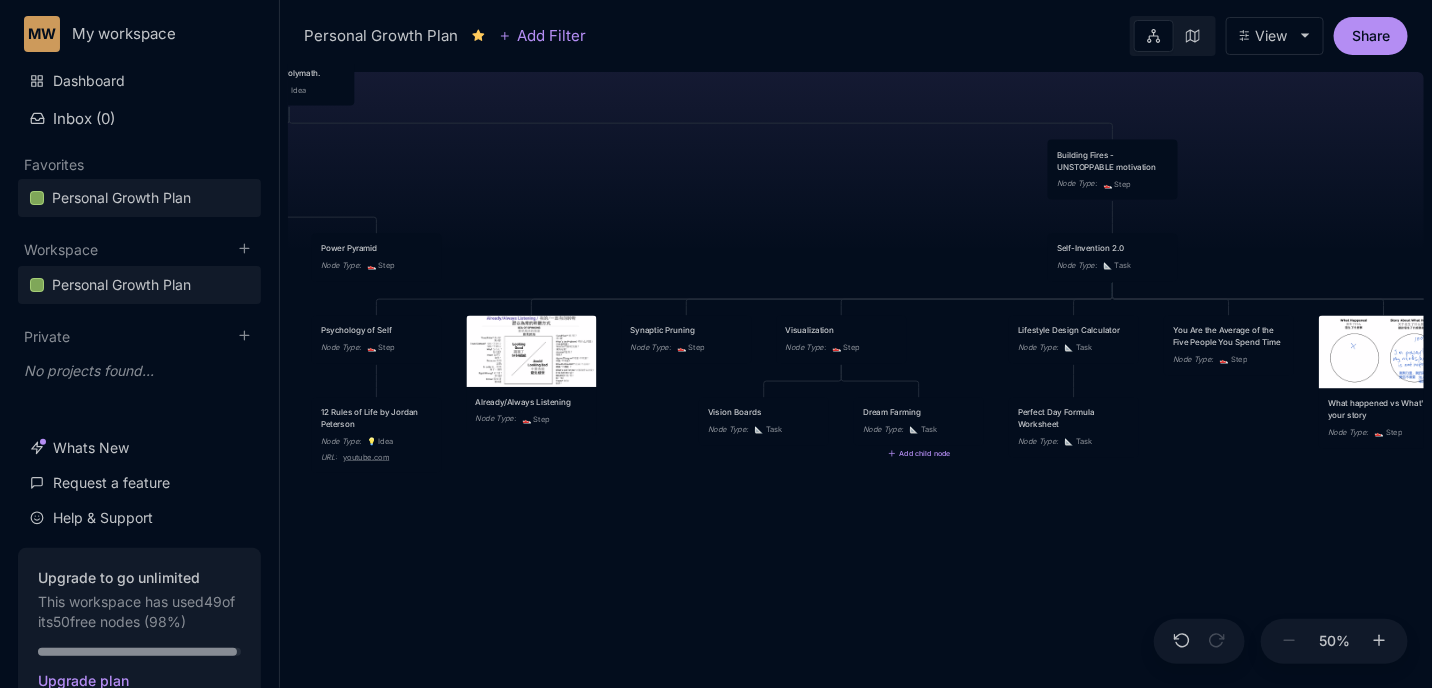 click on "Vision Boards" at bounding box center (764, 413) 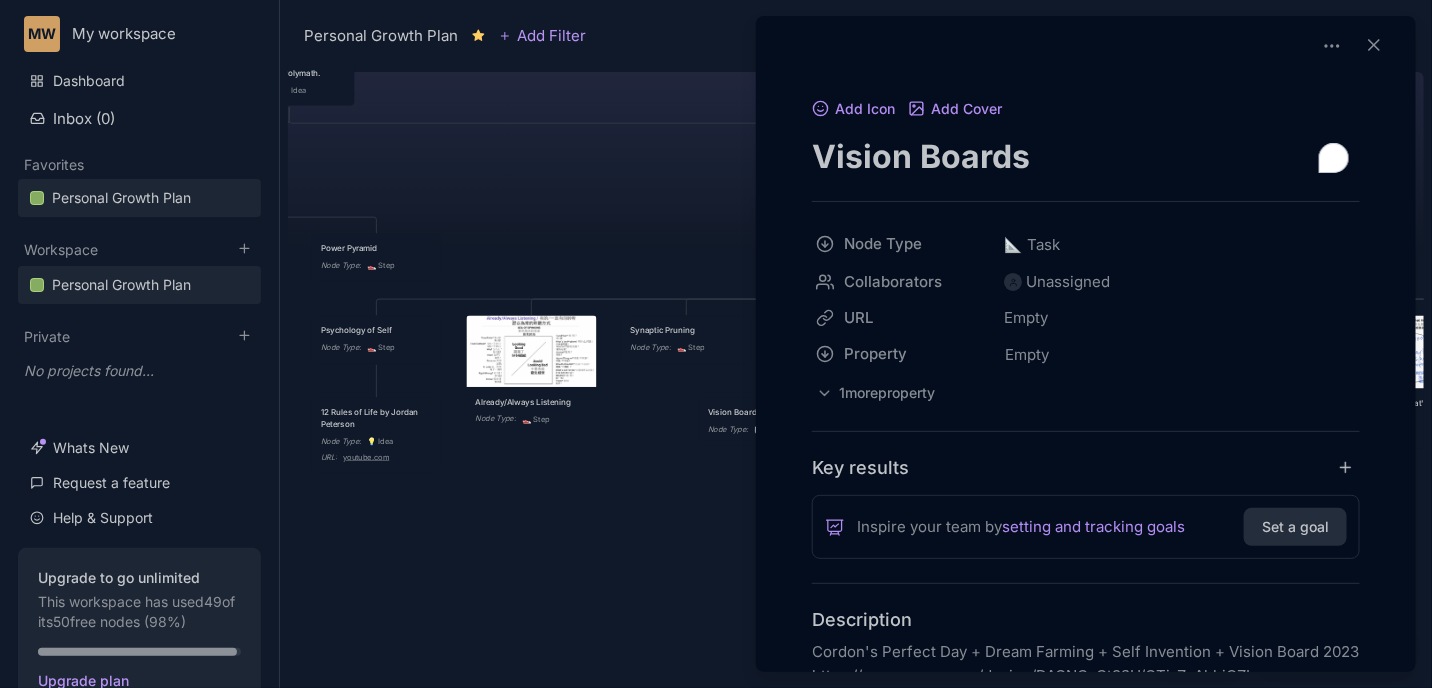 click on "Vision Boards" at bounding box center [1086, 156] 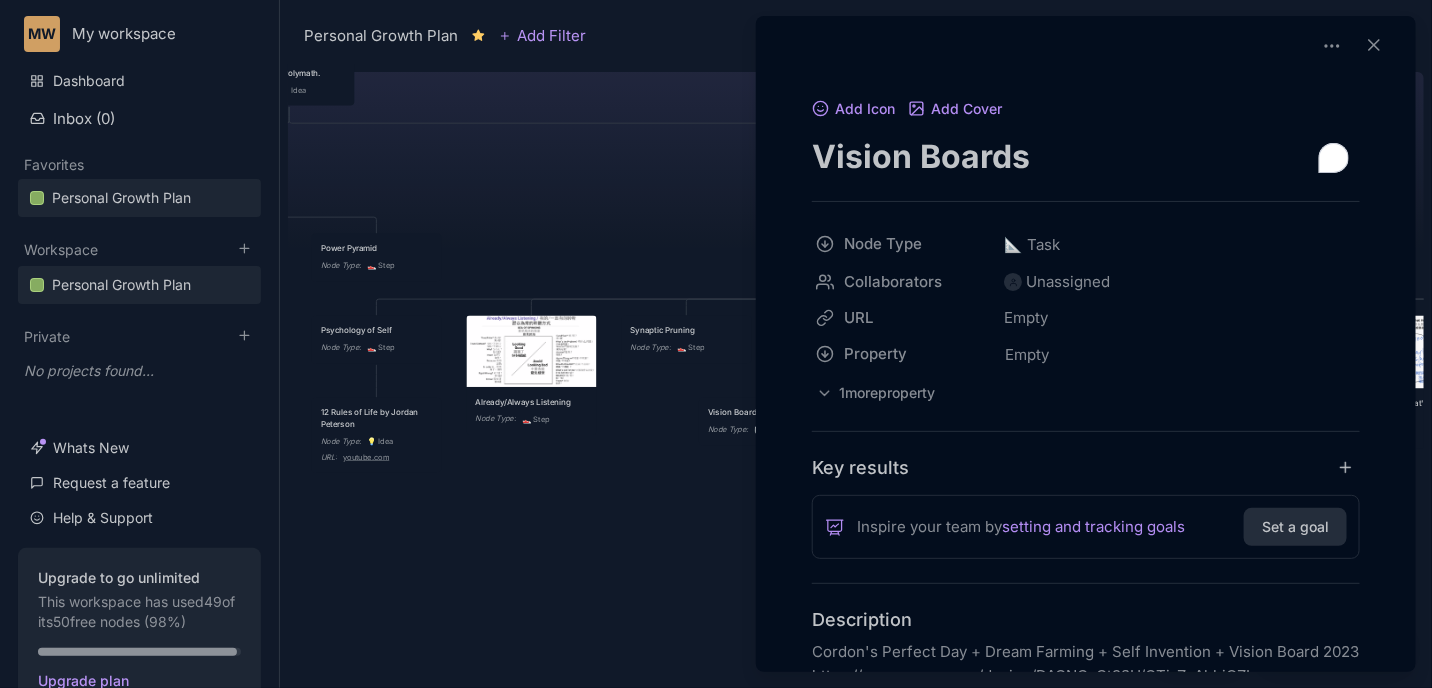 click on "Vision Boards" at bounding box center [1086, 156] 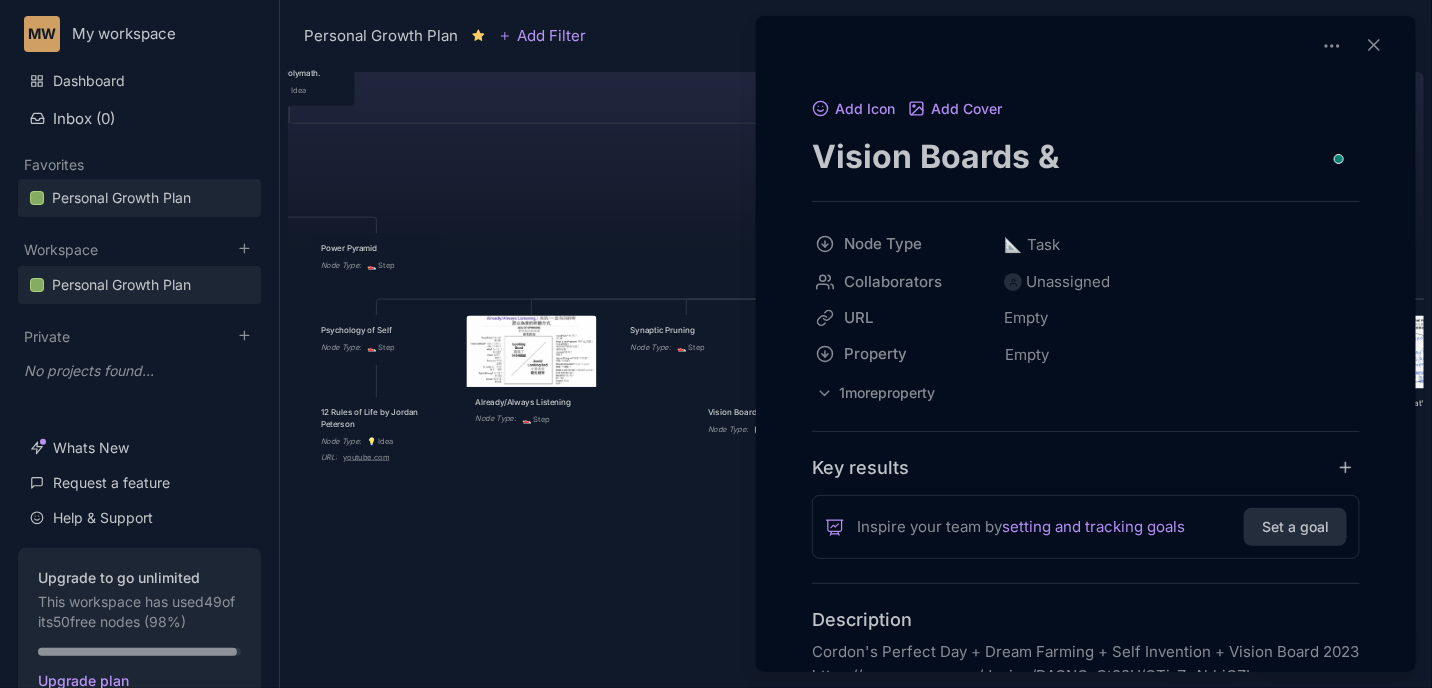 paste on "Dream Farming" 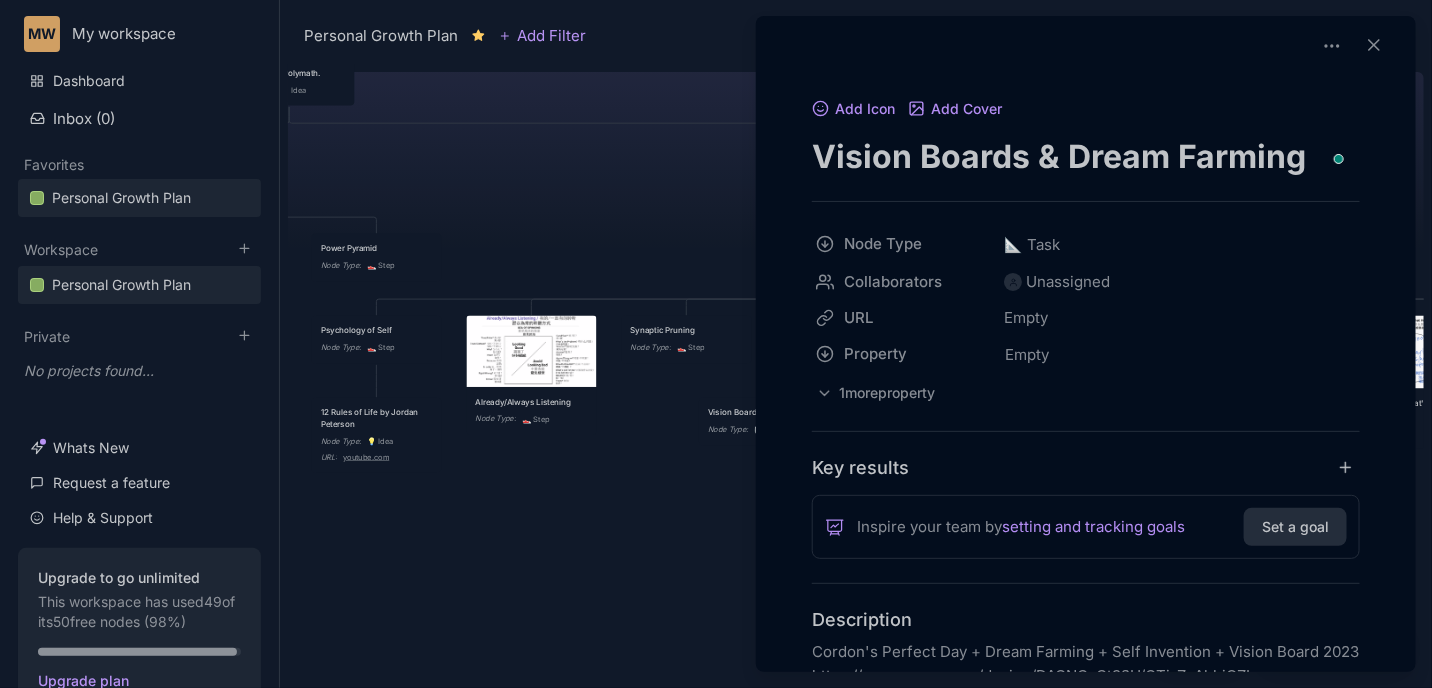 scroll, scrollTop: 153, scrollLeft: 0, axis: vertical 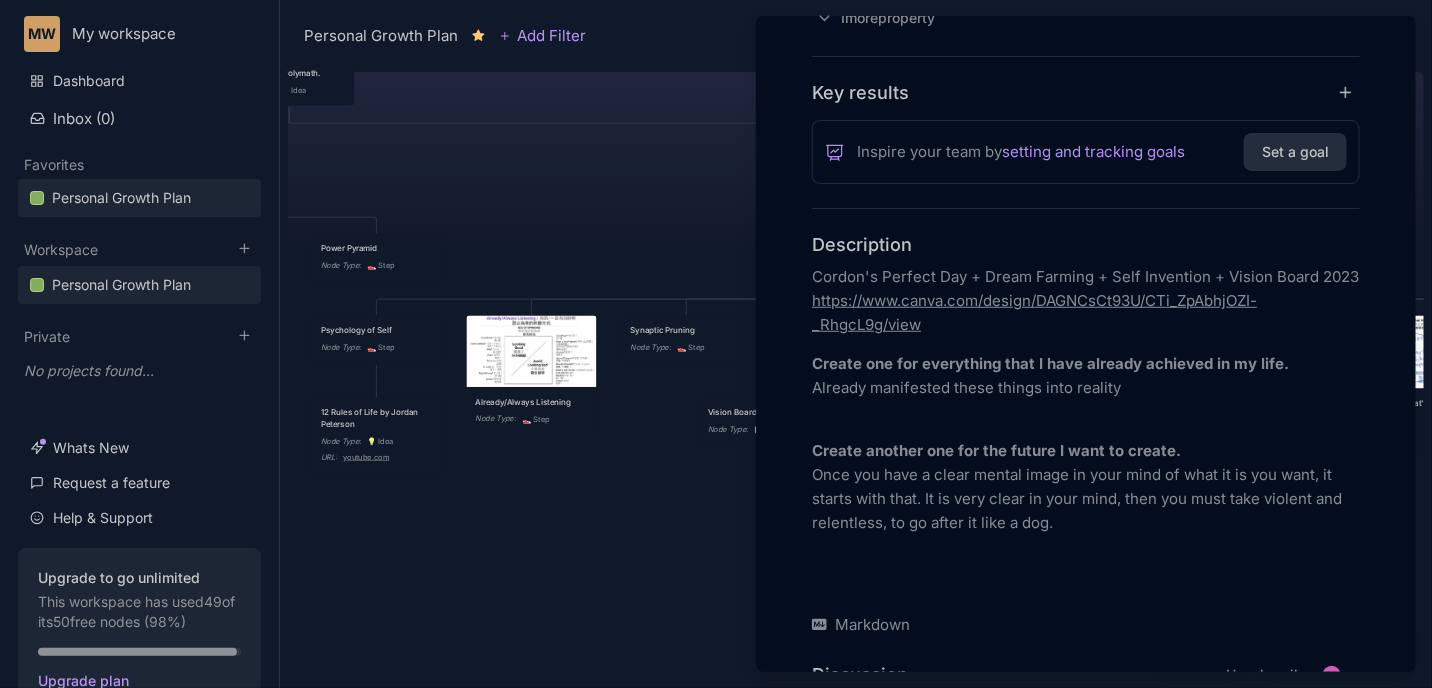 type on "Vision Boards & Dream Farming" 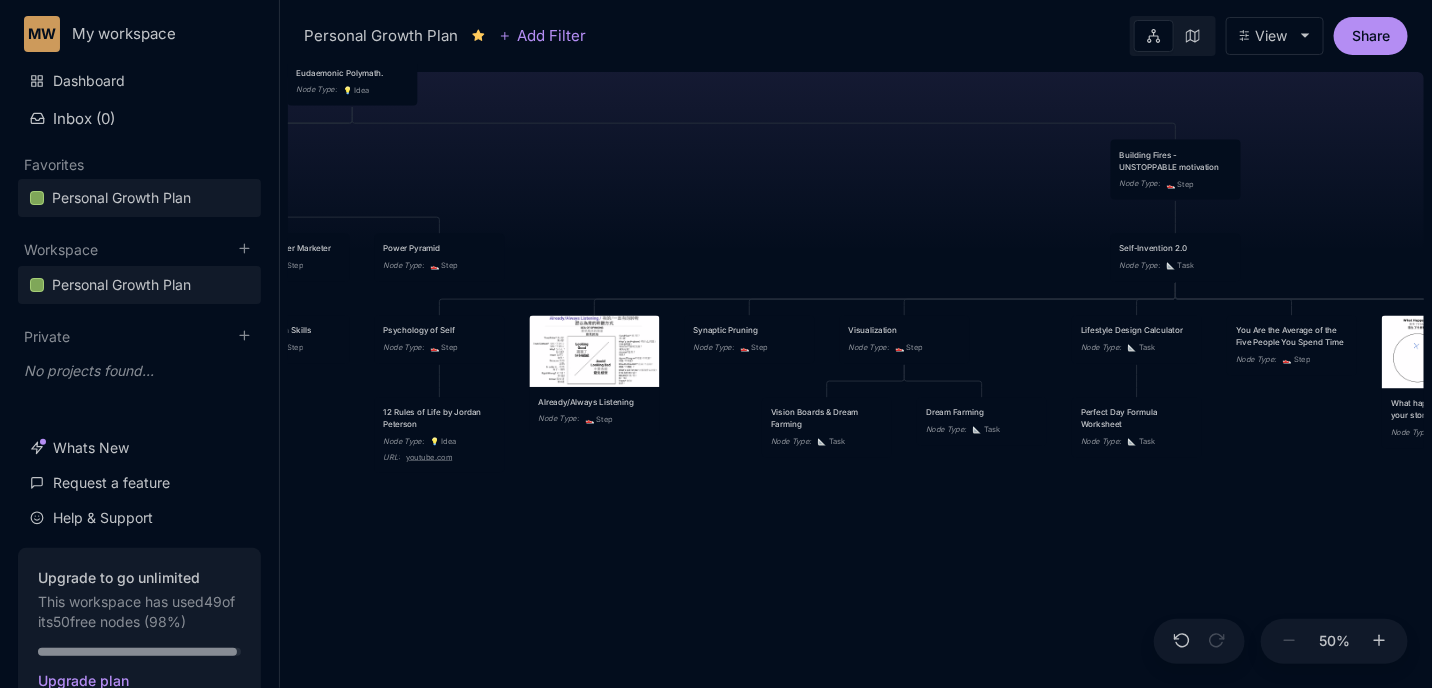 drag, startPoint x: 638, startPoint y: 467, endPoint x: 701, endPoint y: 467, distance: 63 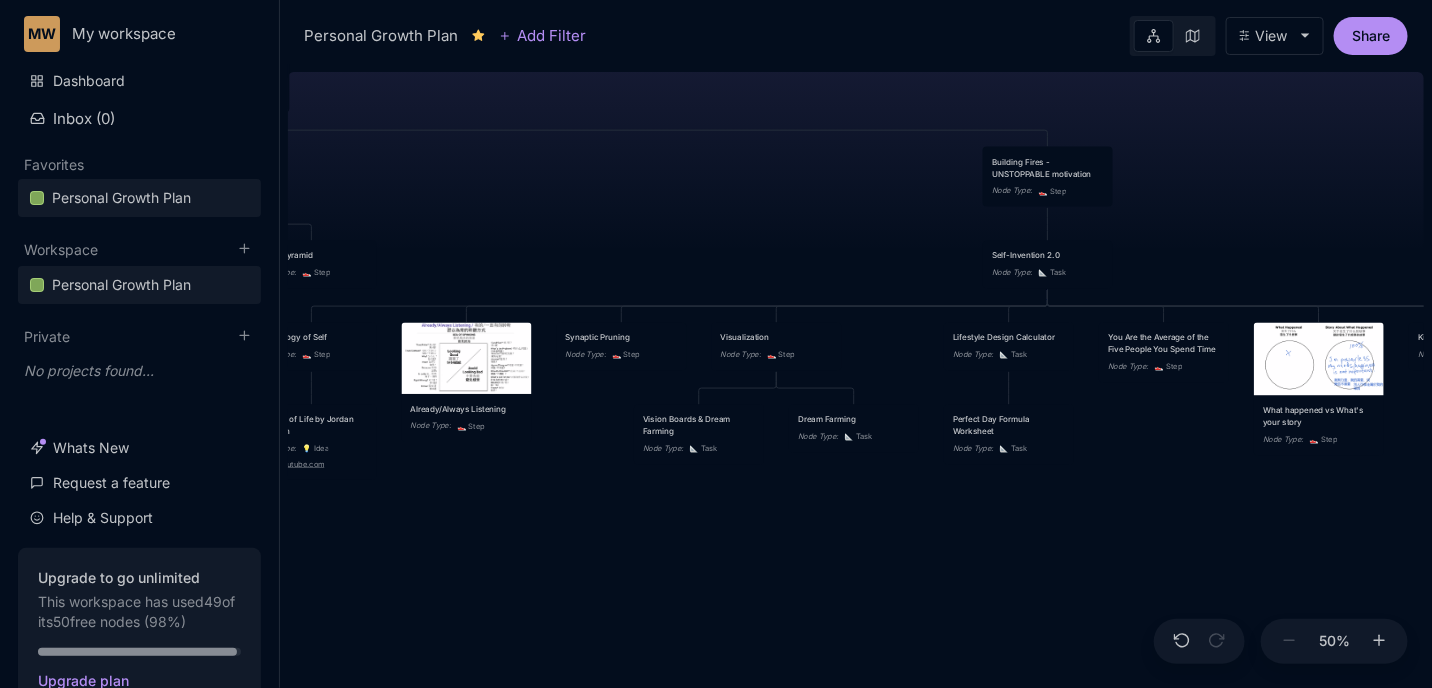 drag, startPoint x: 702, startPoint y: 467, endPoint x: 574, endPoint y: 474, distance: 128.19127 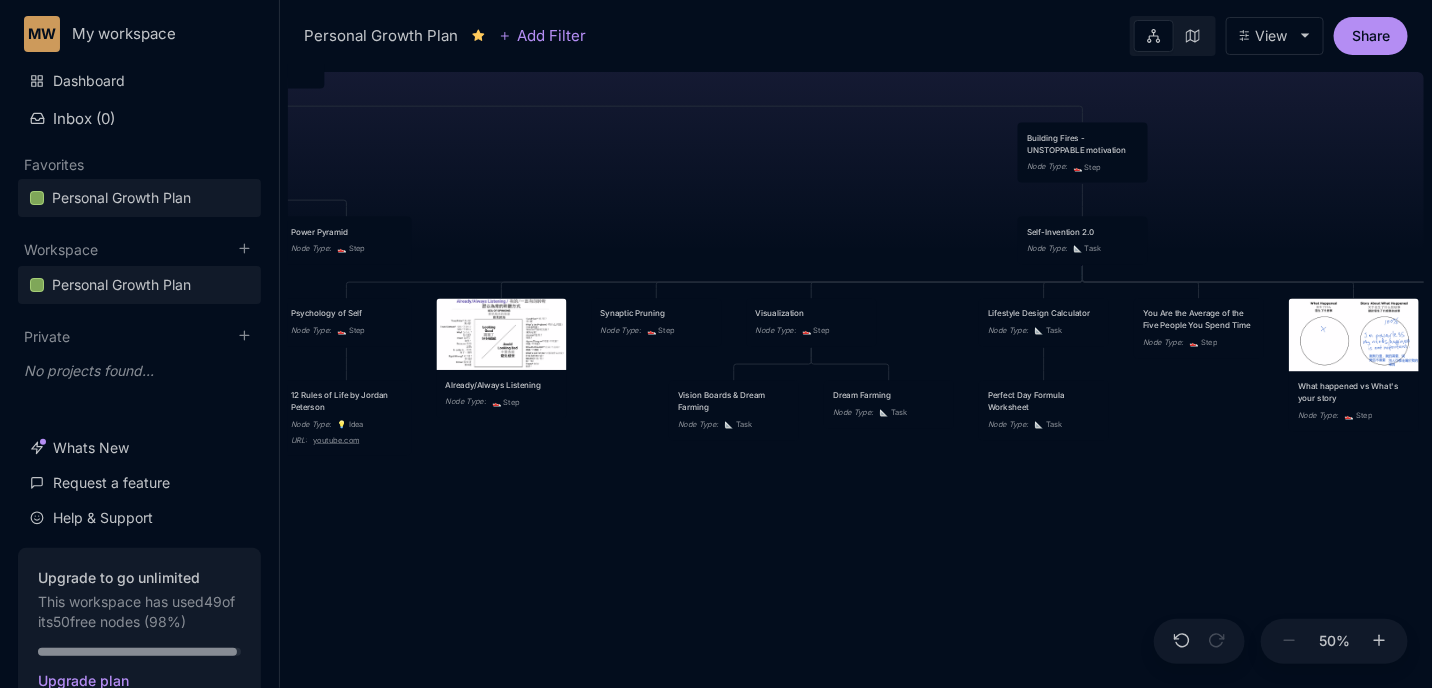 drag, startPoint x: 574, startPoint y: 474, endPoint x: 568, endPoint y: 447, distance: 27.658634 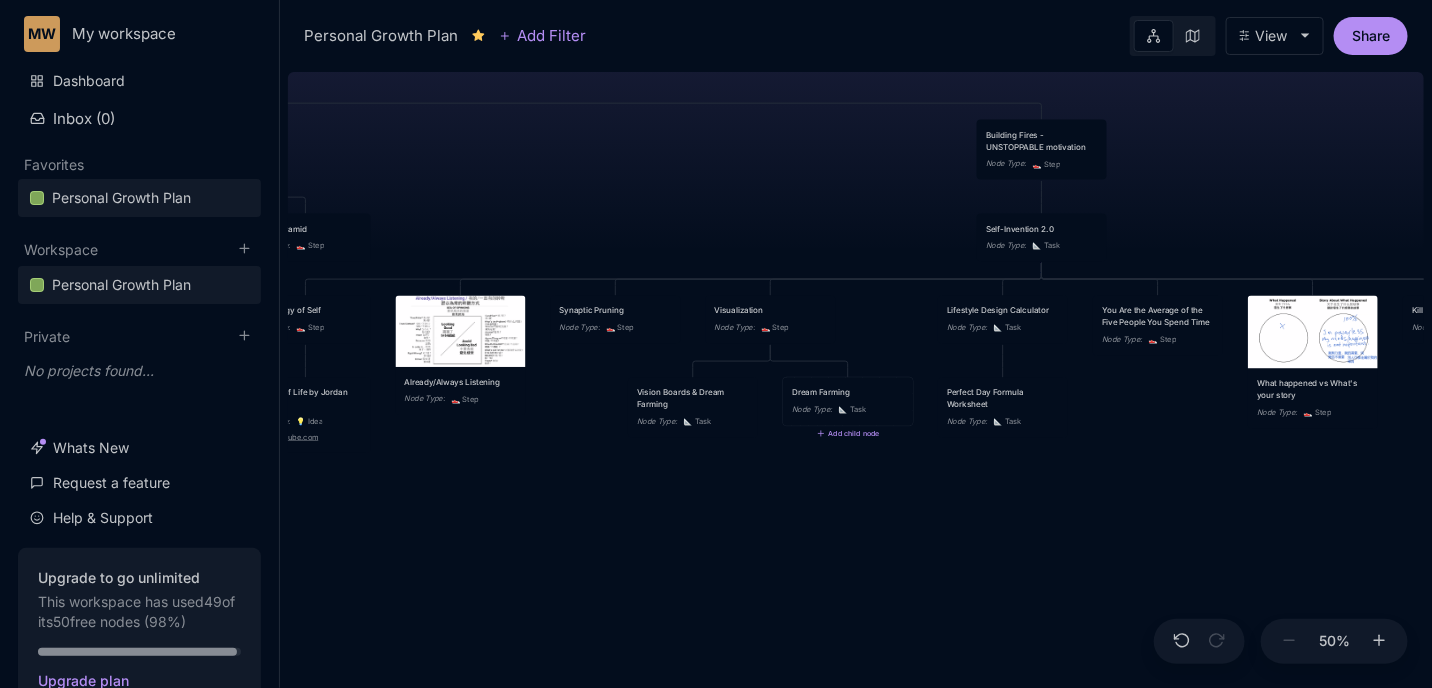 click on "Dream Farming Node Type : 📐   Task" at bounding box center [848, 402] 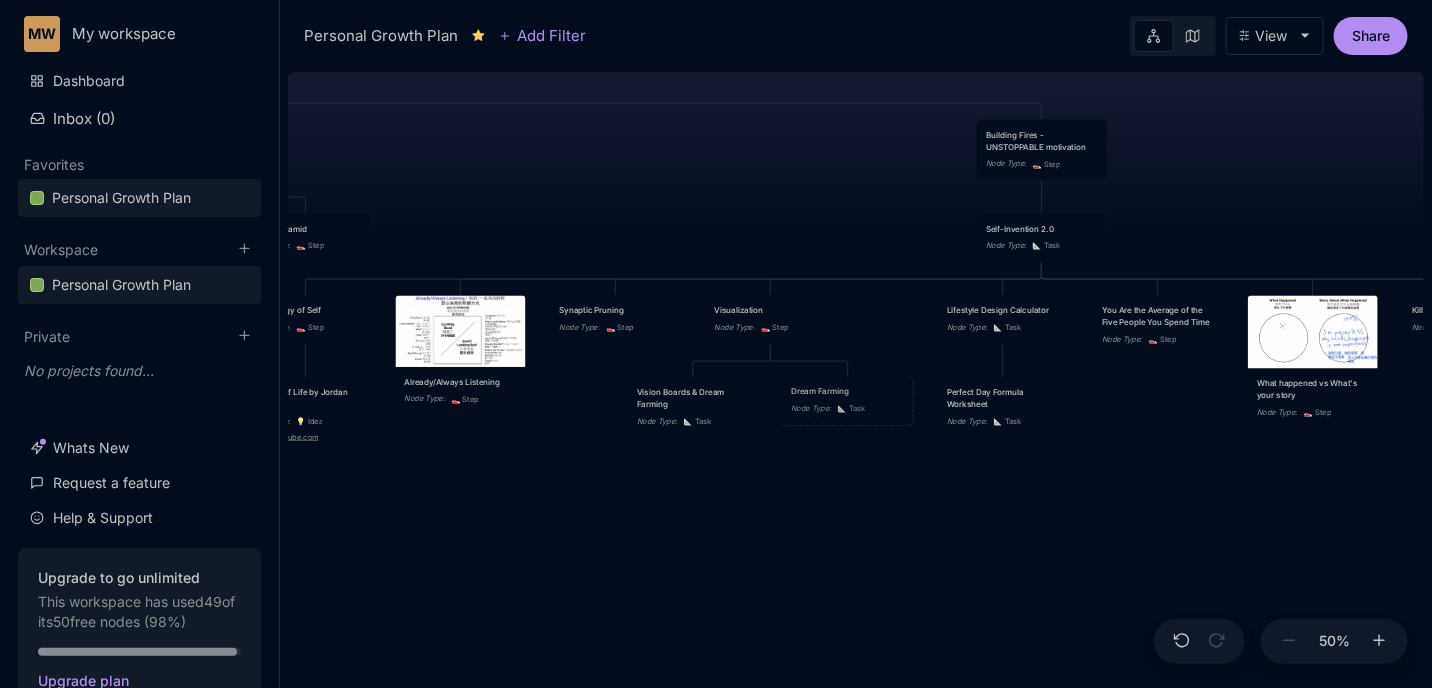 click on "📐   Task" at bounding box center [852, 409] 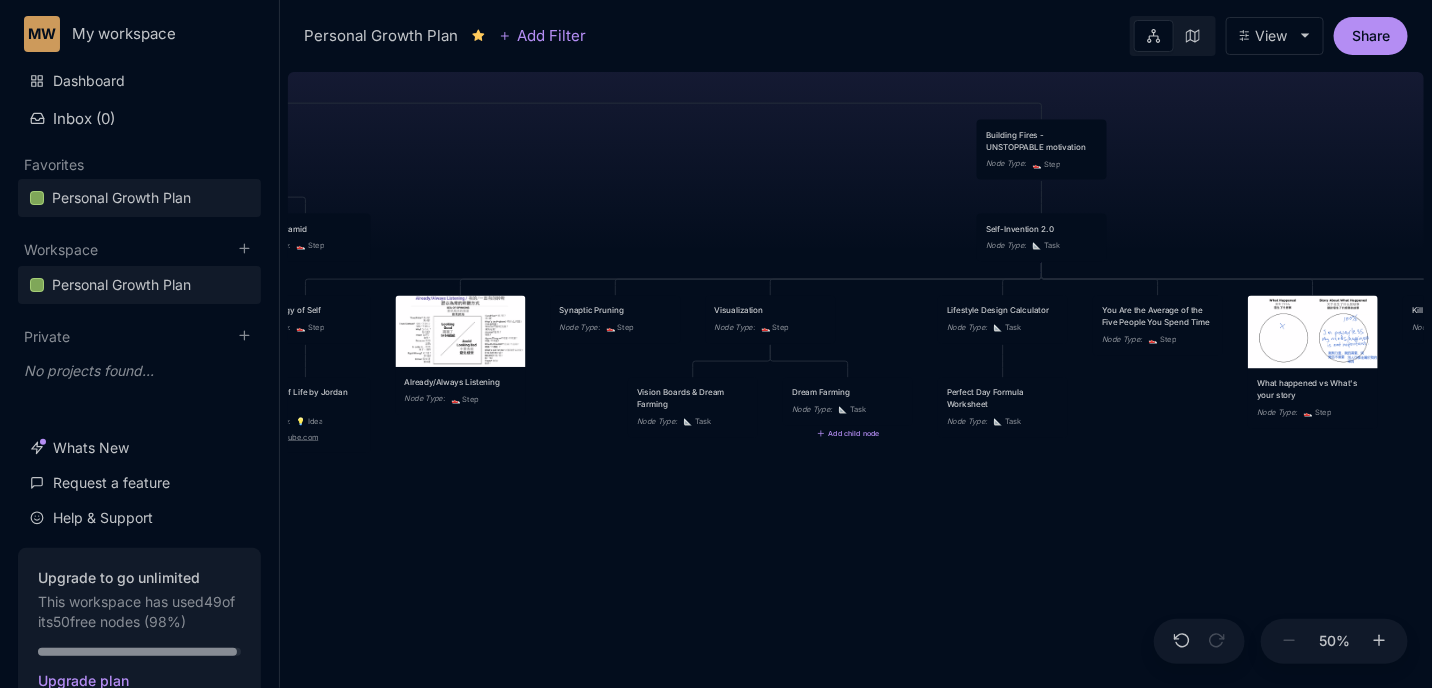 click on "Dream Farming Node Type : 📐   Task" at bounding box center (848, 402) 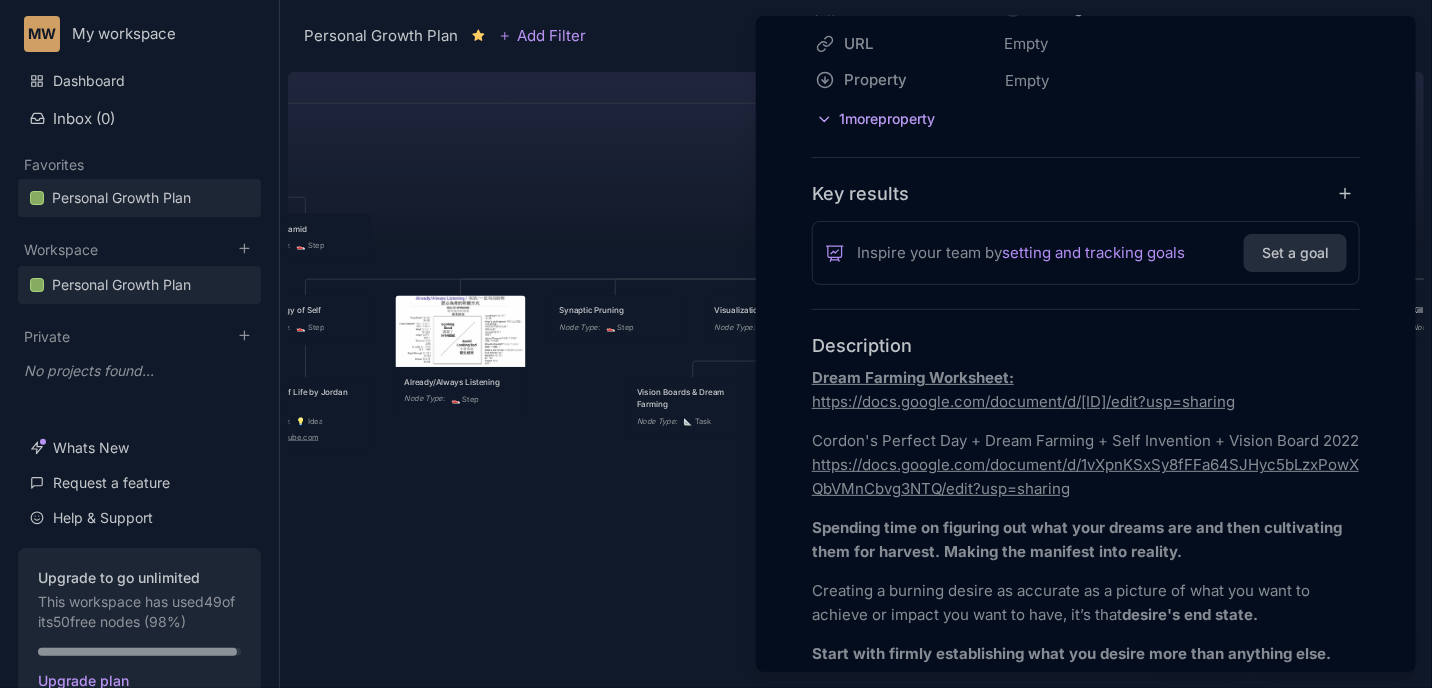 scroll, scrollTop: 300, scrollLeft: 0, axis: vertical 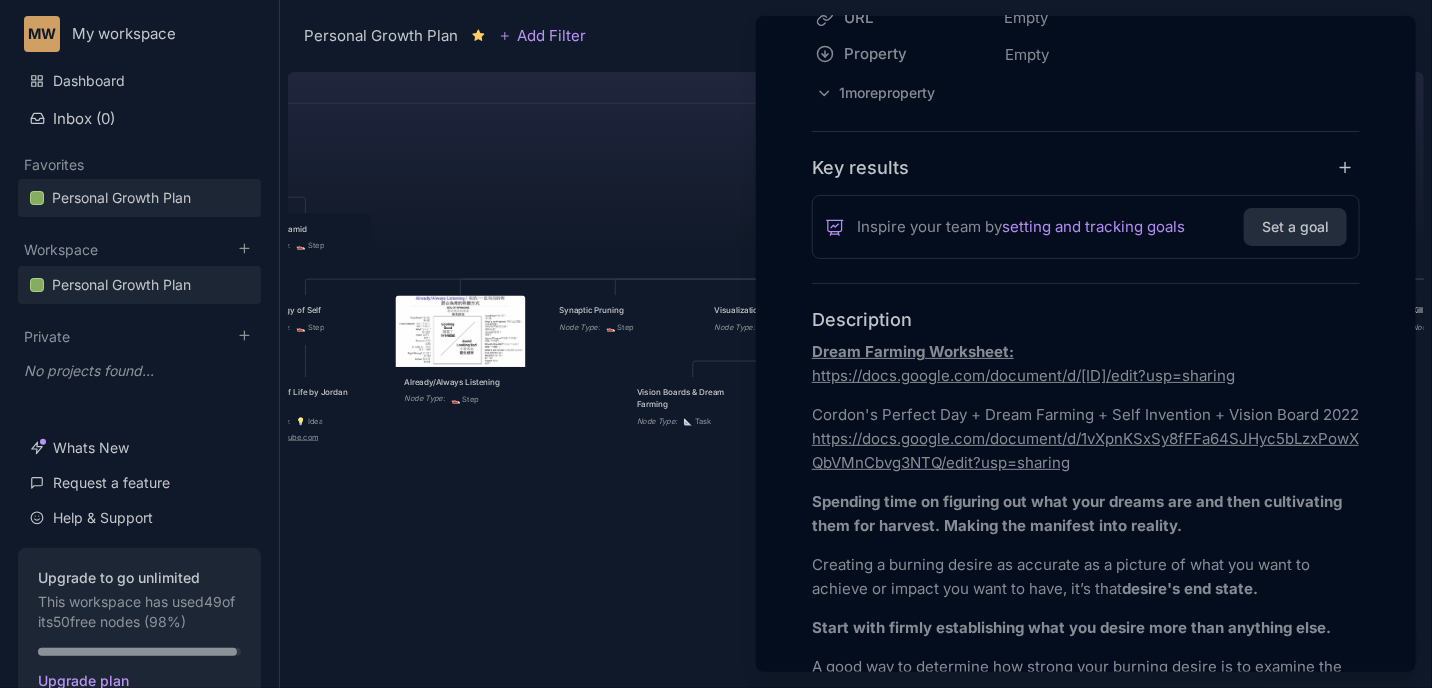 click on "Dream Farming Worksheet: https://docs.google.com/document/d/1m6fTr1X3JNBdbk_r35gXHlTsqrXm3Eh7O3_YBTOIFjg/edit?usp=sharing Cordon's Perfect Day + Dream Farming + Self Invention + Vision Board 2022 https://docs.google.com/document/d/1vXpnKSxSy8fFFa64SJHyc5bLzxPowXQbVMnCbvg3NTQ/edit?usp=sharing Spending time on figuring out what your dreams are and then cultivating them for harvest. Making the manifest into reality.  Creating a burning desire as accurate as a picture of what you want to achieve or impact you want to have, it’s that  desire's end state. Start with firmly establishing what you desire more than anything else.  A good way to determine how strong your burning desire is to examine the way you go after it. How hard you push. If you go after what you think you desire timidly, playing safe,  without taking much risk, then you don’t really have a burning desire at all.  ENOUGH IS ENOUGH. This is what I will do and I must go out there and achieve this, and I will" at bounding box center (1086, 770) 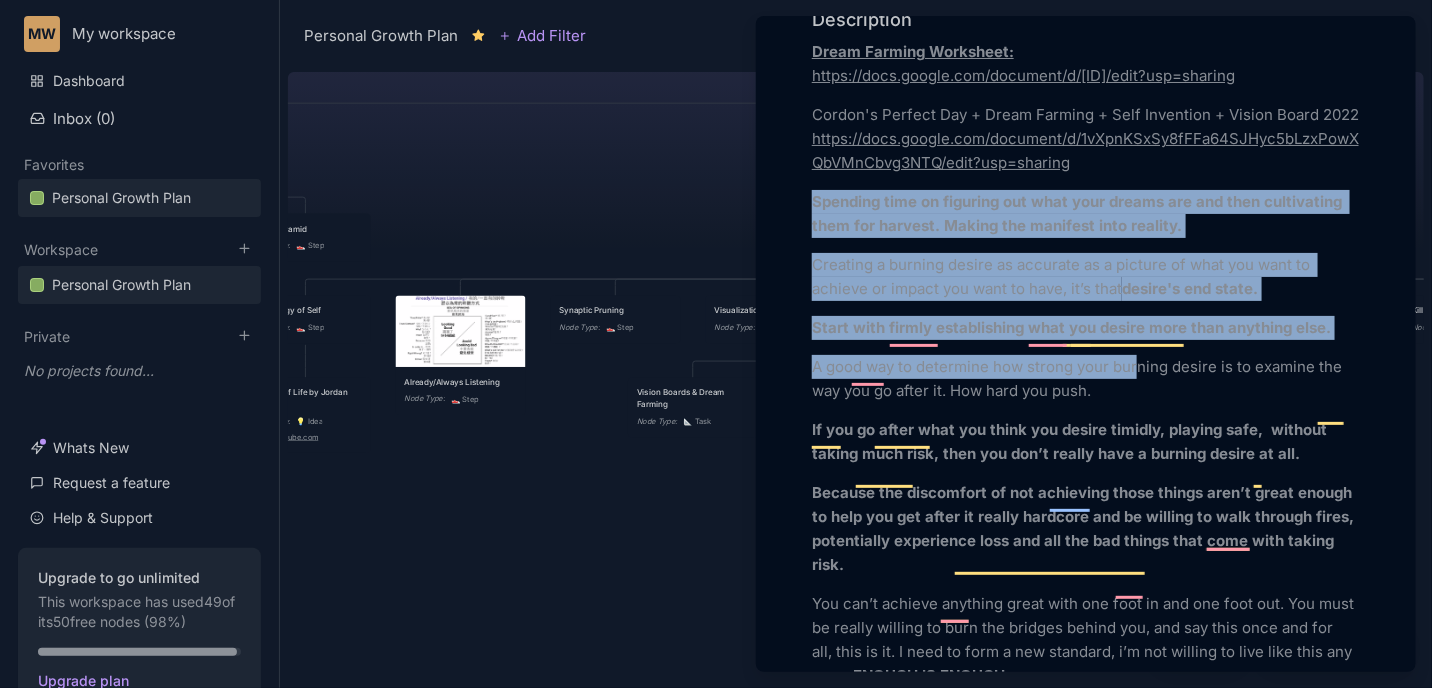 drag, startPoint x: 814, startPoint y: 244, endPoint x: 1141, endPoint y: 421, distance: 371.8306 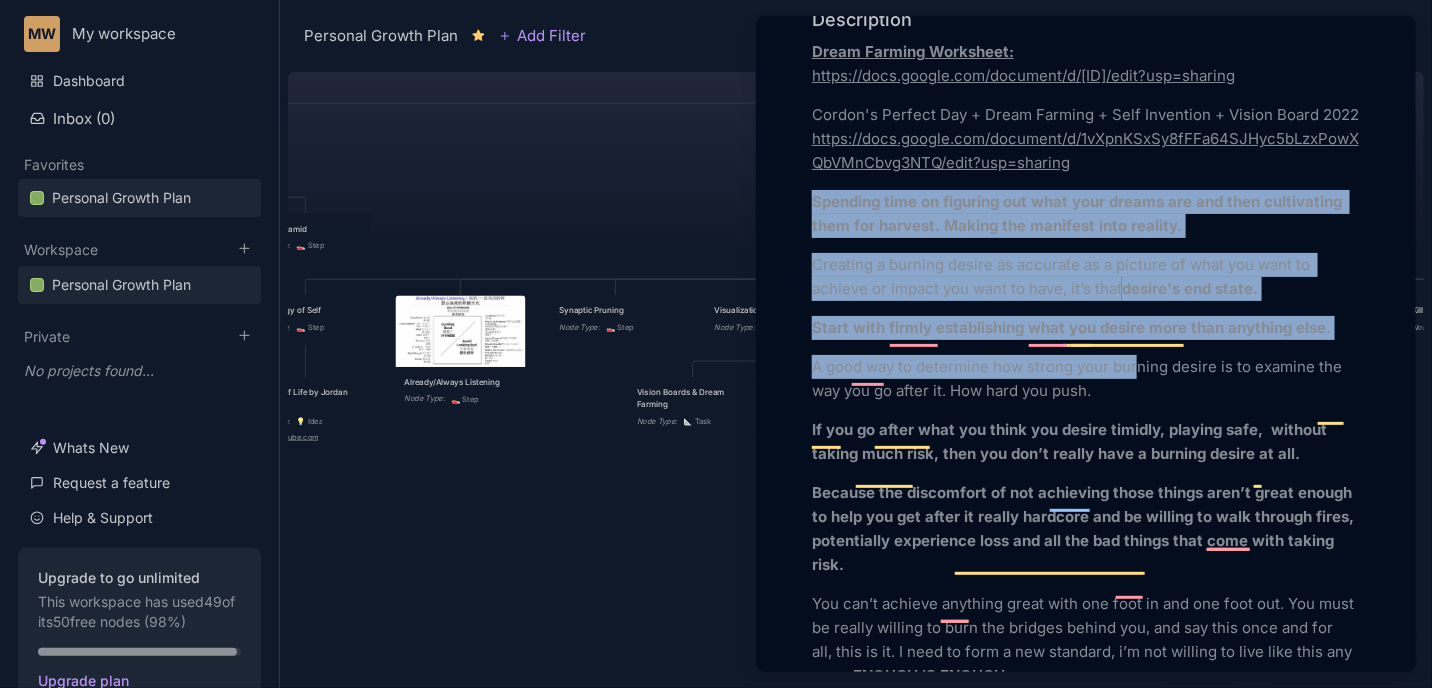 click on "Dream Farming Worksheet: https://docs.google.com/document/d/1m6fTr1X3JNBdbk_r35gXHlTsqrXm3Eh7O3_YBTOIFjg/edit?usp=sharing Cordon's Perfect Day + Dream Farming + Self Invention + Vision Board 2022 https://docs.google.com/document/d/1vXpnKSxSy8fFFa64SJHyc5bLzxPowXQbVMnCbvg3NTQ/edit?usp=sharing Spending time on figuring out what your dreams are and then cultivating them for harvest. Making the manifest into reality.  Creating a burning desire as accurate as a picture of what you want to achieve or impact you want to have, it’s that  desire's end state. Start with firmly establishing what you desire more than anything else.  A good way to determine how strong your burning desire is to examine the way you go after it. How hard you push. If you go after what you think you desire timidly, playing safe,  without taking much risk, then you don’t really have a burning desire at all.  ENOUGH IS ENOUGH. This is what I will do and I must go out there and achieve this, and I will" at bounding box center [1086, 470] 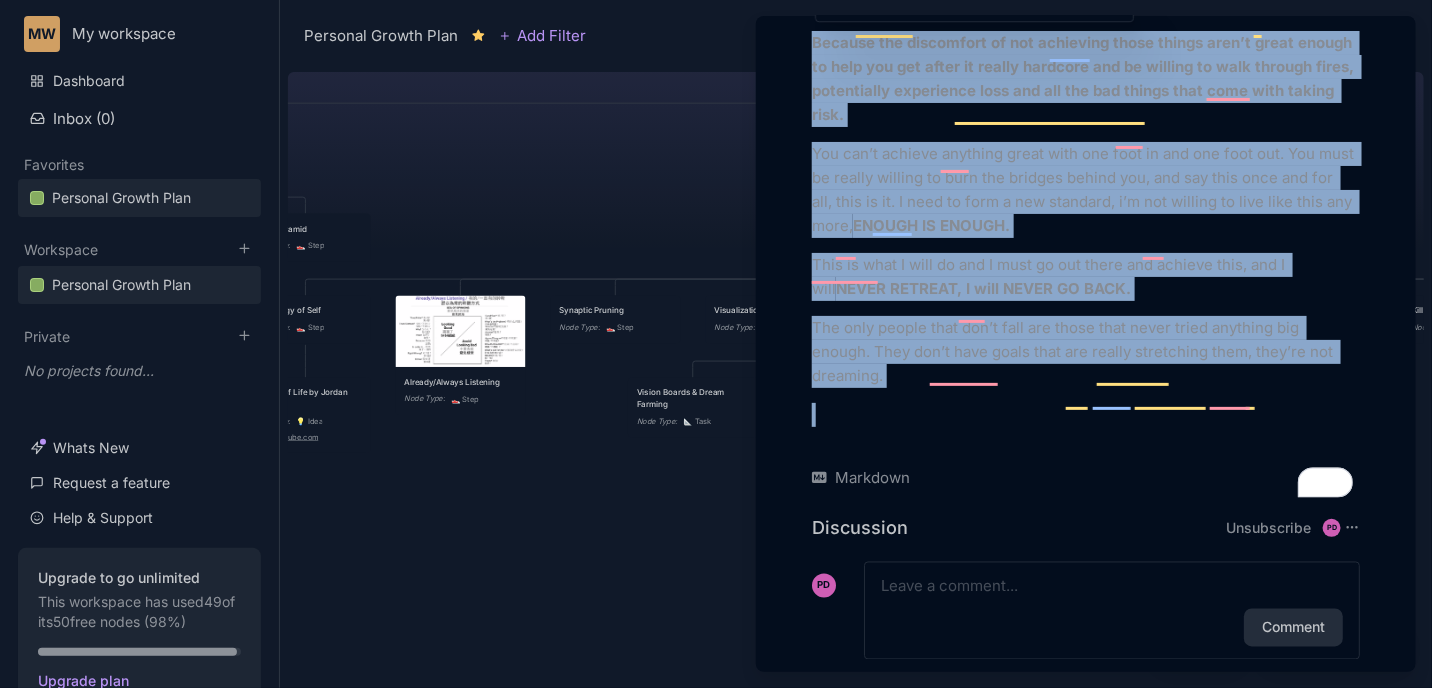 click on "Dream Farming Worksheet: https://docs.google.com/document/d/1m6fTr1X3JNBdbk_r35gXHlTsqrXm3Eh7O3_YBTOIFjg/edit?usp=sharing Cordon's Perfect Day + Dream Farming + Self Invention + Vision Board 2022 https://docs.google.com/document/d/1vXpnKSxSy8fFFa64SJHyc5bLzxPowXQbVMnCbvg3NTQ/edit?usp=sharing Spending time on figuring out what your dreams are and then cultivating them for harvest. Making the manifest into reality.  Creating a burning desire as accurate as a picture of what you want to achieve or impact you want to have, it’s that  desire's end state. Start with firmly establishing what you desire more than anything else.  A good way to determine how strong your burning desire is to examine the way you go after it. How hard you push. If you go after what you think you desire timidly, playing safe,  without taking much risk, then you don’t really have a burning desire at all.  ENOUGH IS ENOUGH. This is what I will do and I must go out there and achieve this, and I will" at bounding box center [1086, 20] 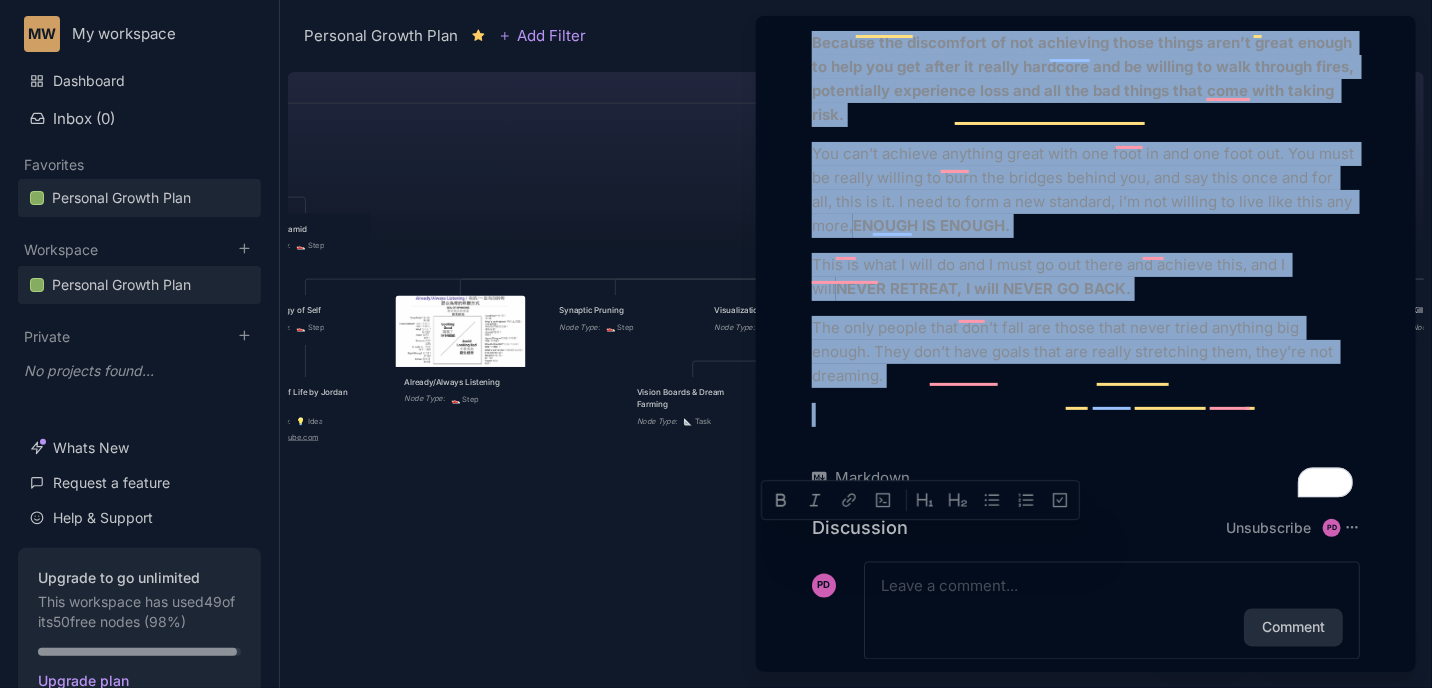 copy on "Spending time on figuring out what your dreams are and then cultivating them for harvest. Making the manifest into reality.  Creating a burning desire as accurate as a picture of what you want to achieve or impact you want to have, it’s that  desire's end state. Start with firmly establishing what you desire more than anything else.  A good way to determine how strong your burning desire is to examine the way you go after it. How hard you push. If you go after what you think you desire timidly, playing safe,  without taking much risk, then you don’t really have a burning desire at all.  Because the discomfort of not achieving those things aren’t great enough to help you get after it really hardcore and be willing to walk through fires, potentially experience loss and all the bad things that come with taking risk. You can’t achieve anything great with one foot in and one foot out. You must be really willing to burn the bridges behind you, and say this once and for all, this is it. I need to form a new stand..." 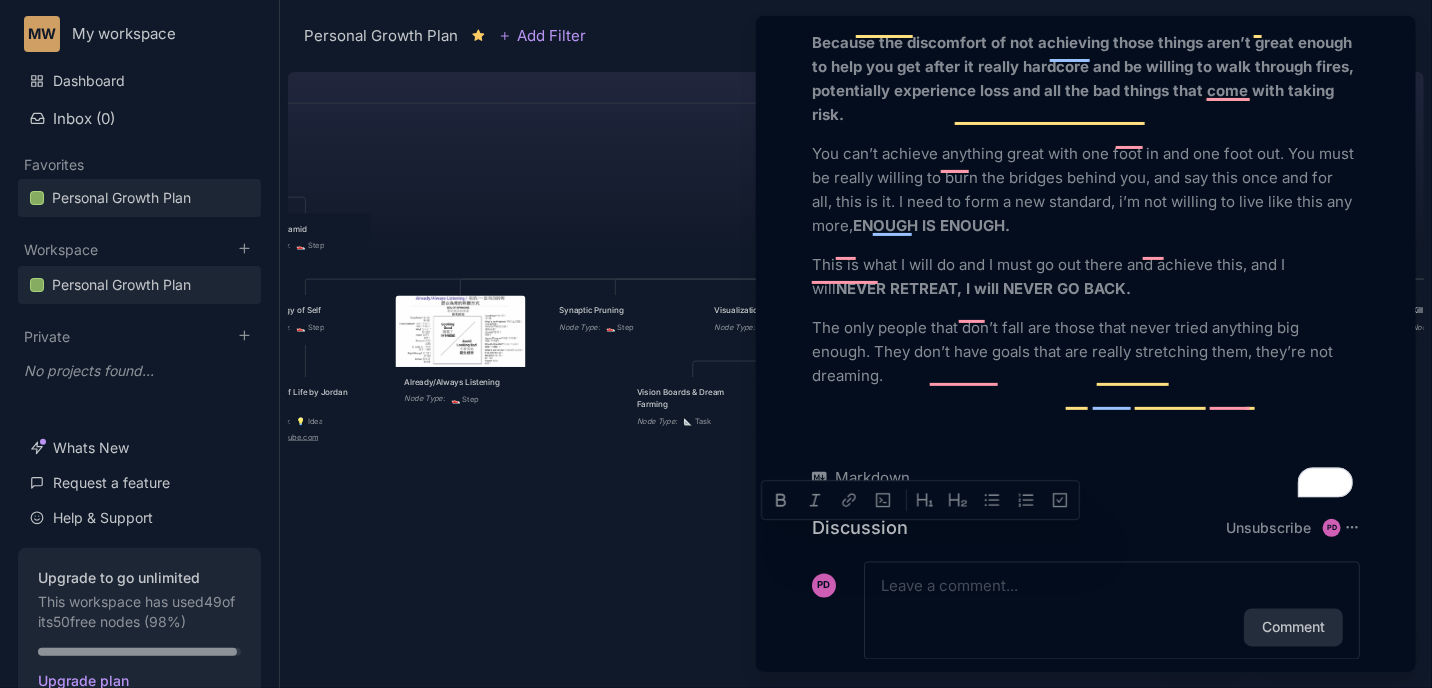 click at bounding box center (716, 344) 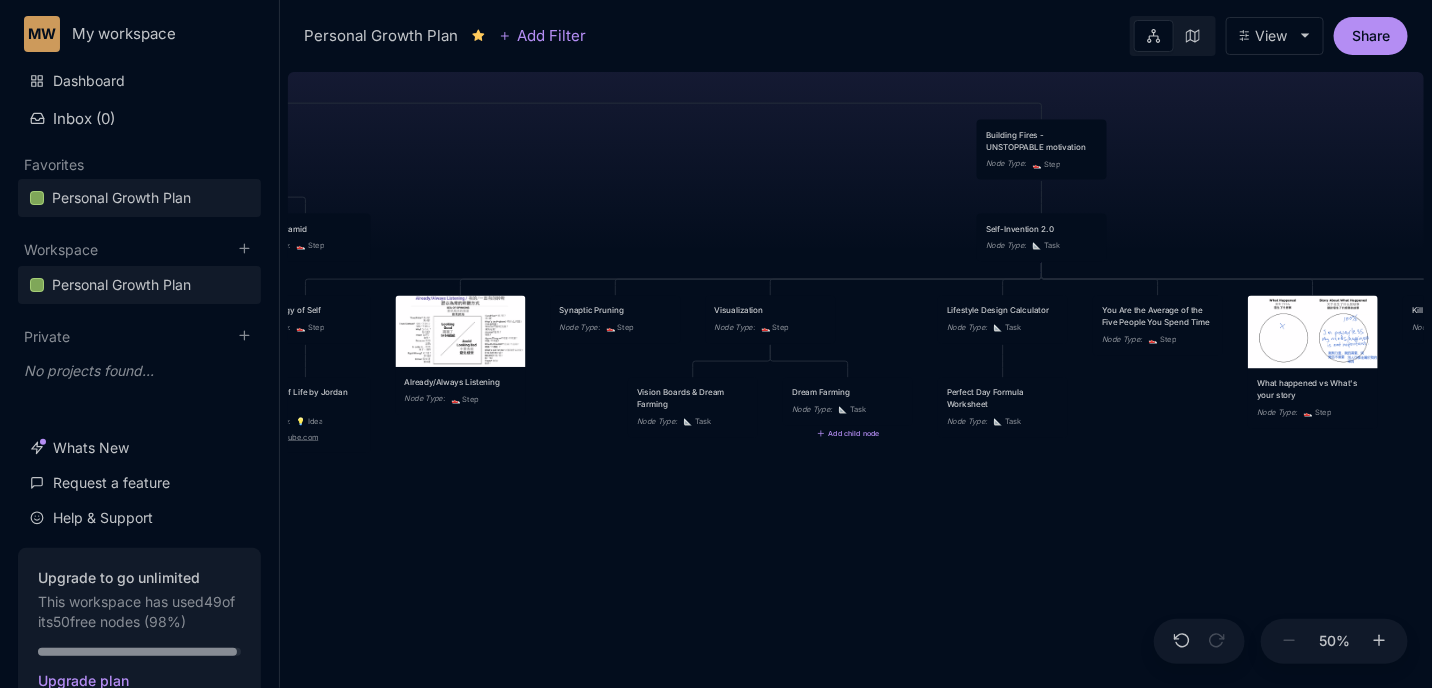 click on "Vision Boards & Dream Farming" at bounding box center [693, 399] 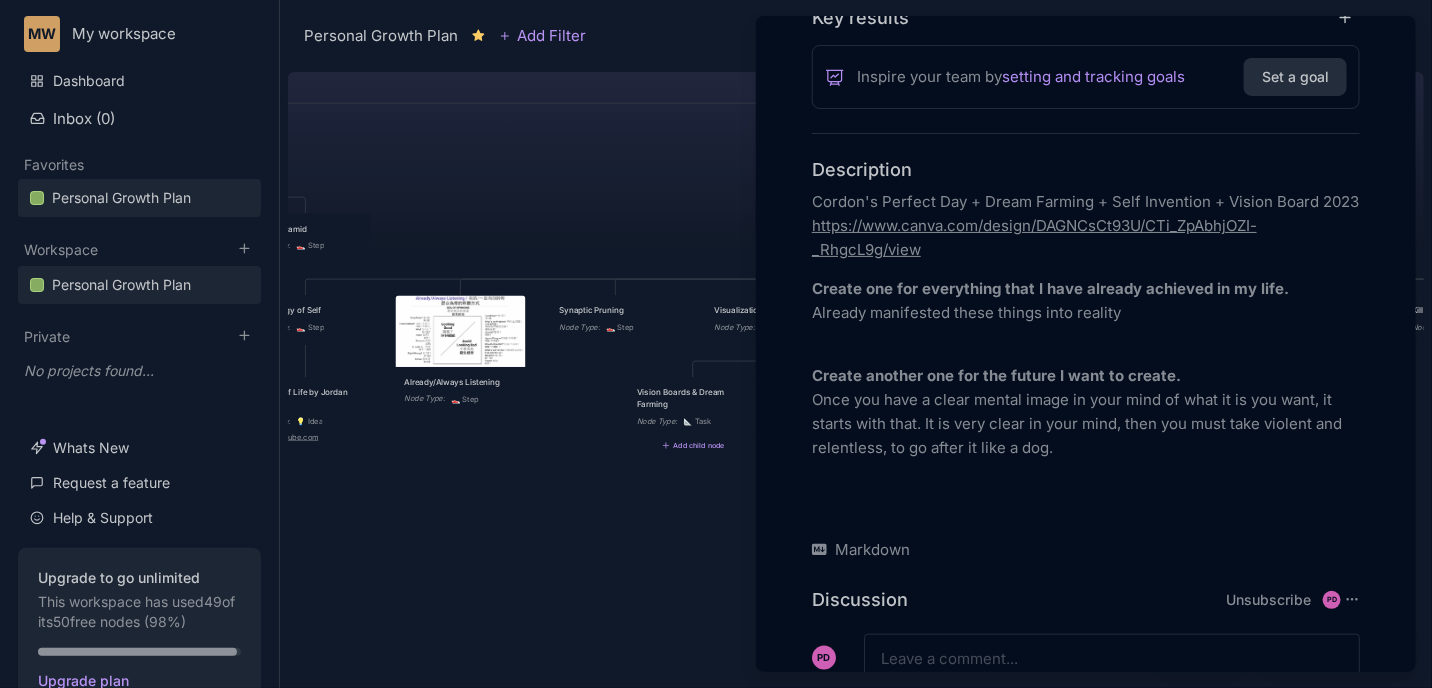 click on "Create another one for the future I want to create.  Once you have a clear mental image in your mind of what it is you want, it starts with that. It is very clear in your mind, then you must take violent and relentless, to go after it like a dog." at bounding box center (1086, 400) 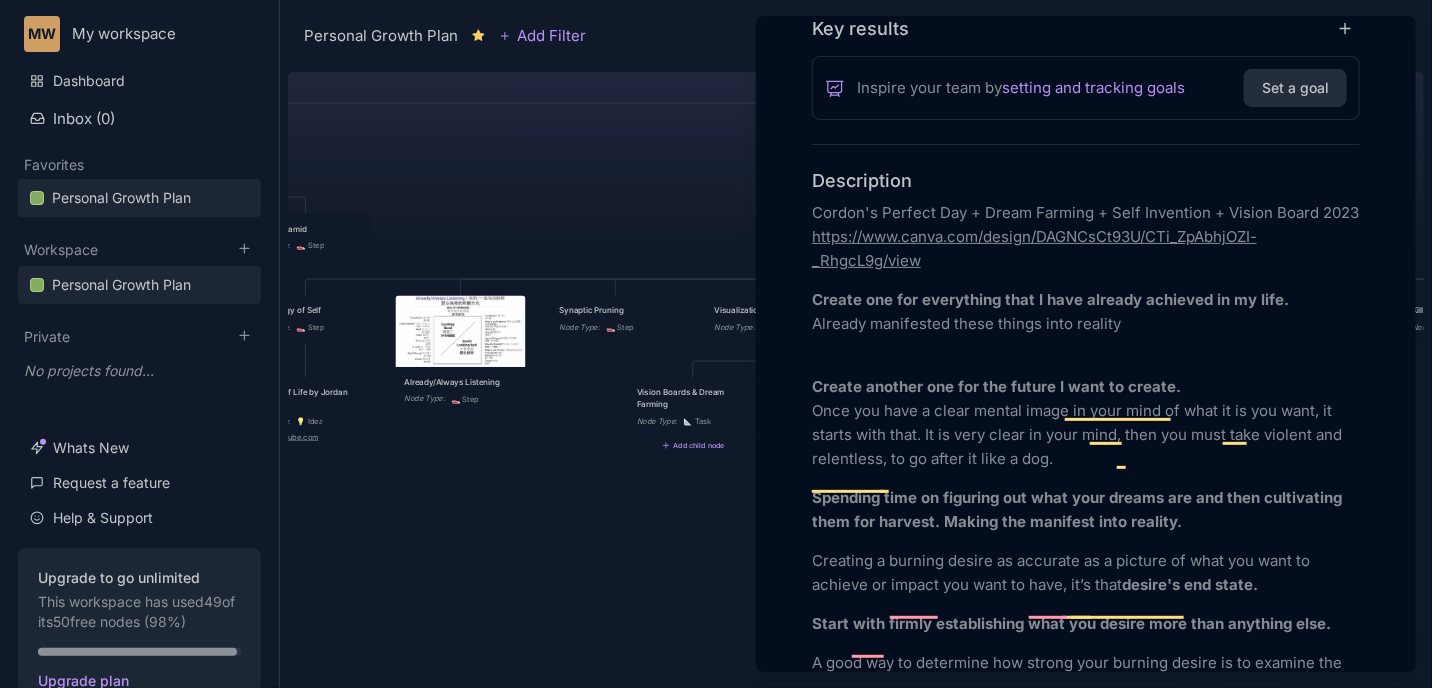 click on "Create another one for the future I want to create.  Once you have a clear mental image in your mind of what it is you want, it starts with that. It is very clear in your mind, then you must take violent and relentless, to go after it like a dog." at bounding box center (1086, 411) 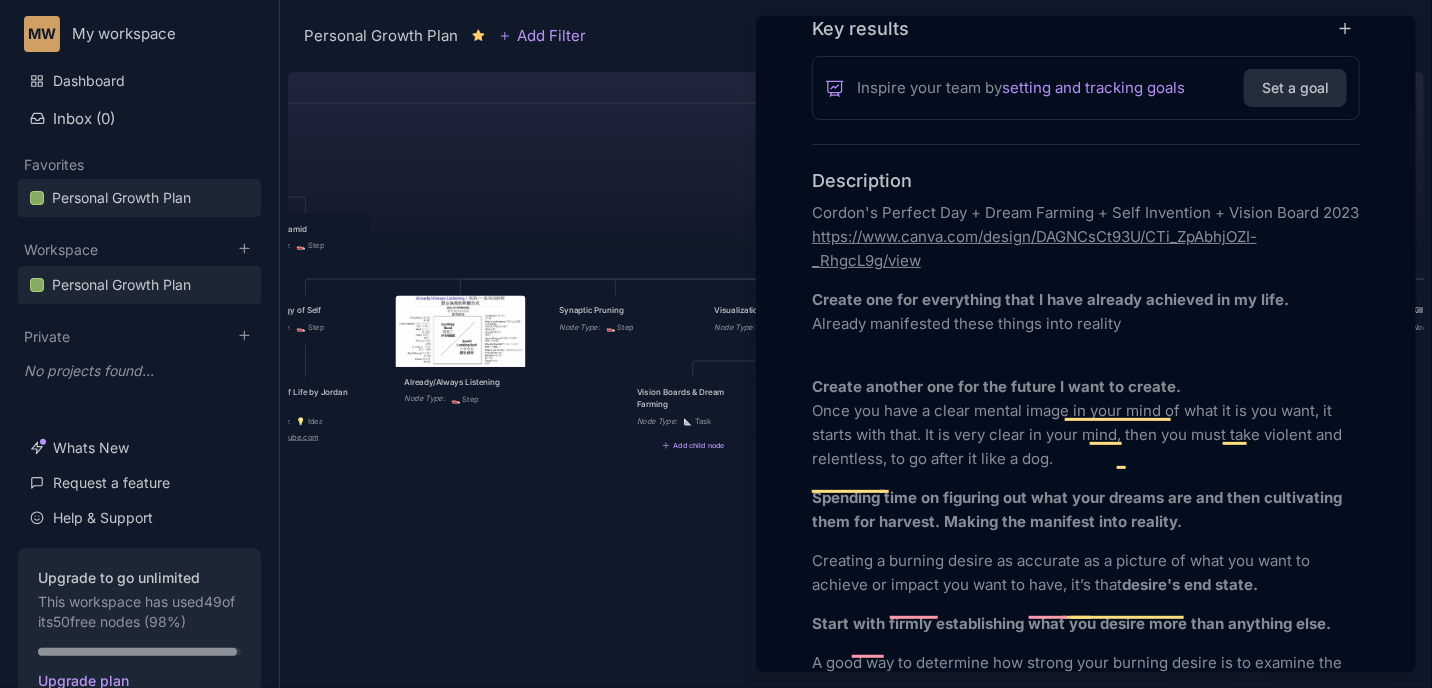 type 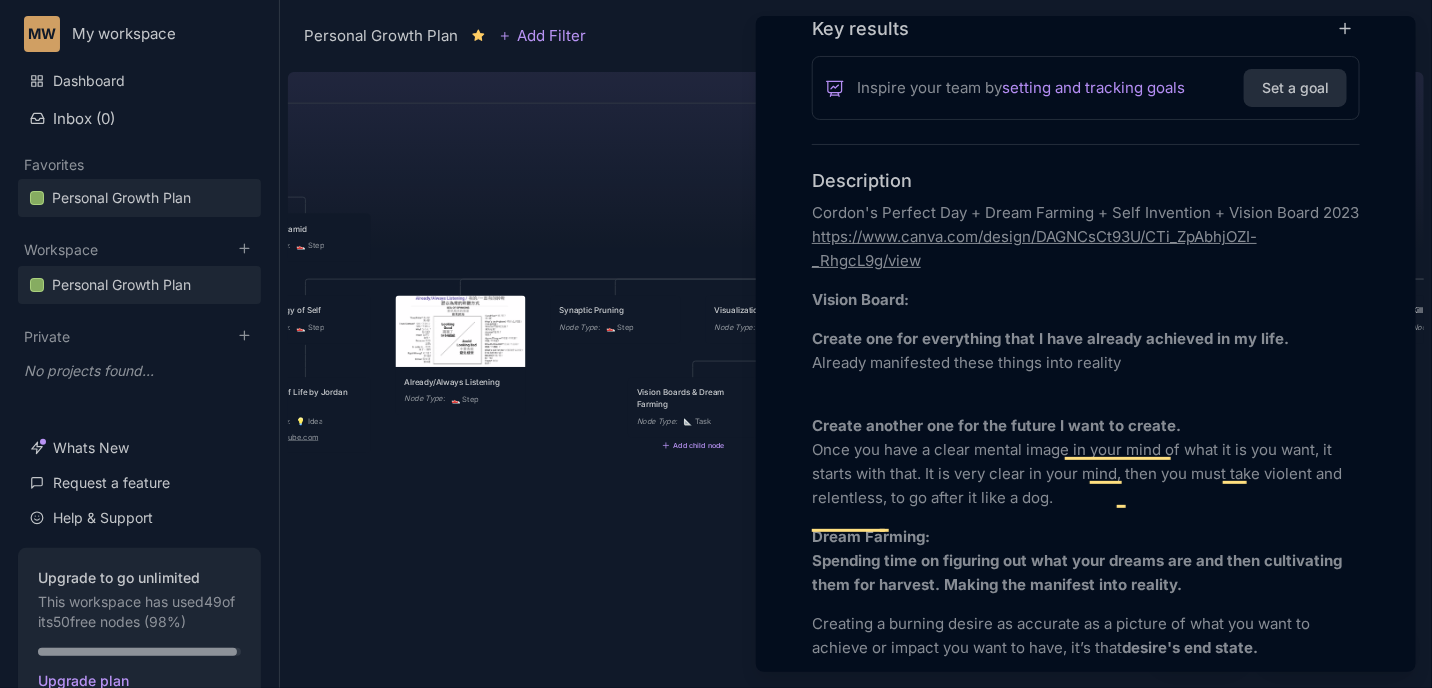 click at bounding box center (716, 344) 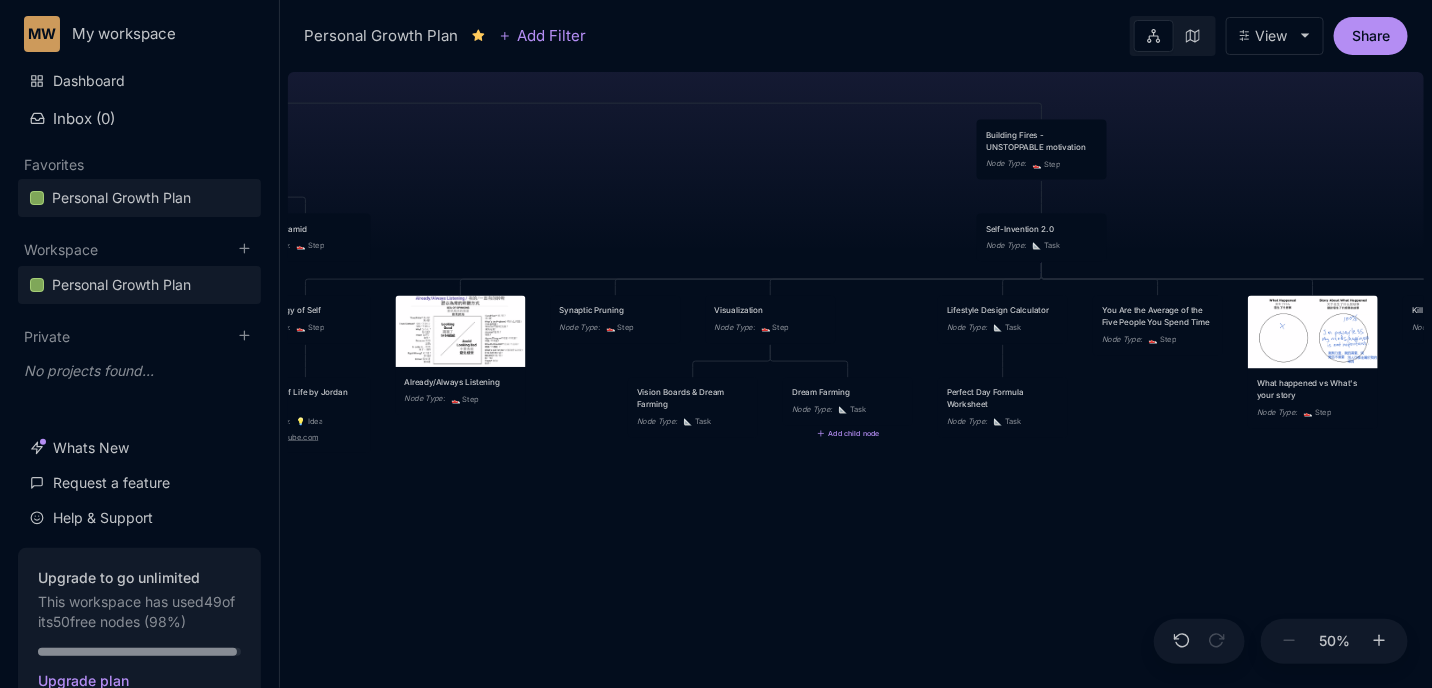 click on "Dream Farming Node Type : 📐   Task" at bounding box center [848, 402] 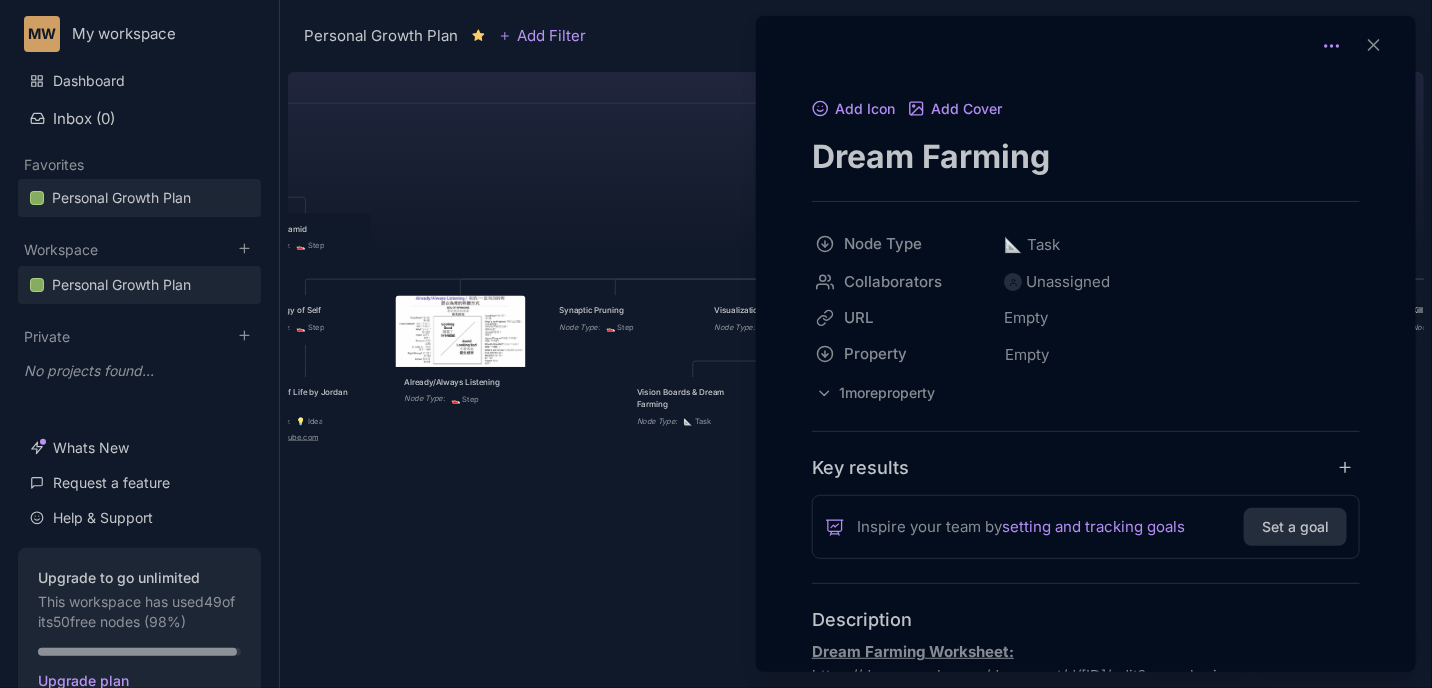 click 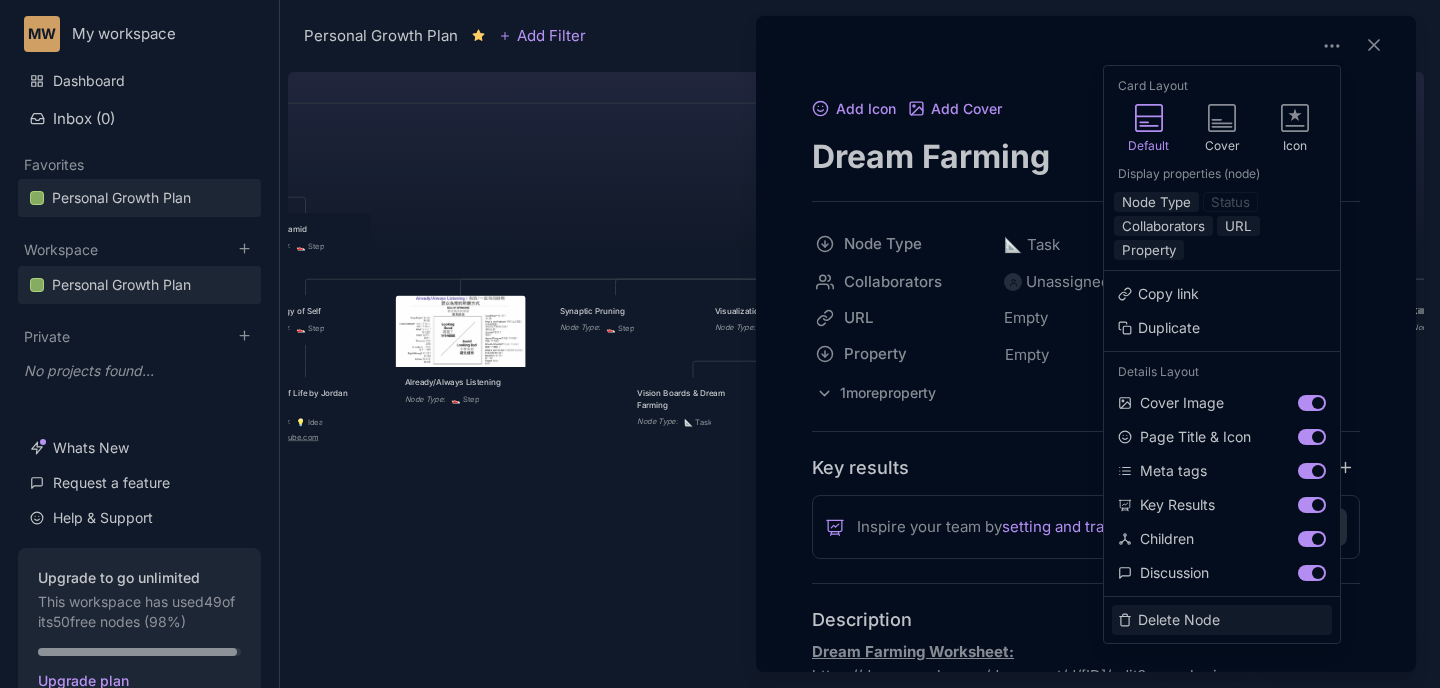 click on "Delete Node" at bounding box center (1222, 620) 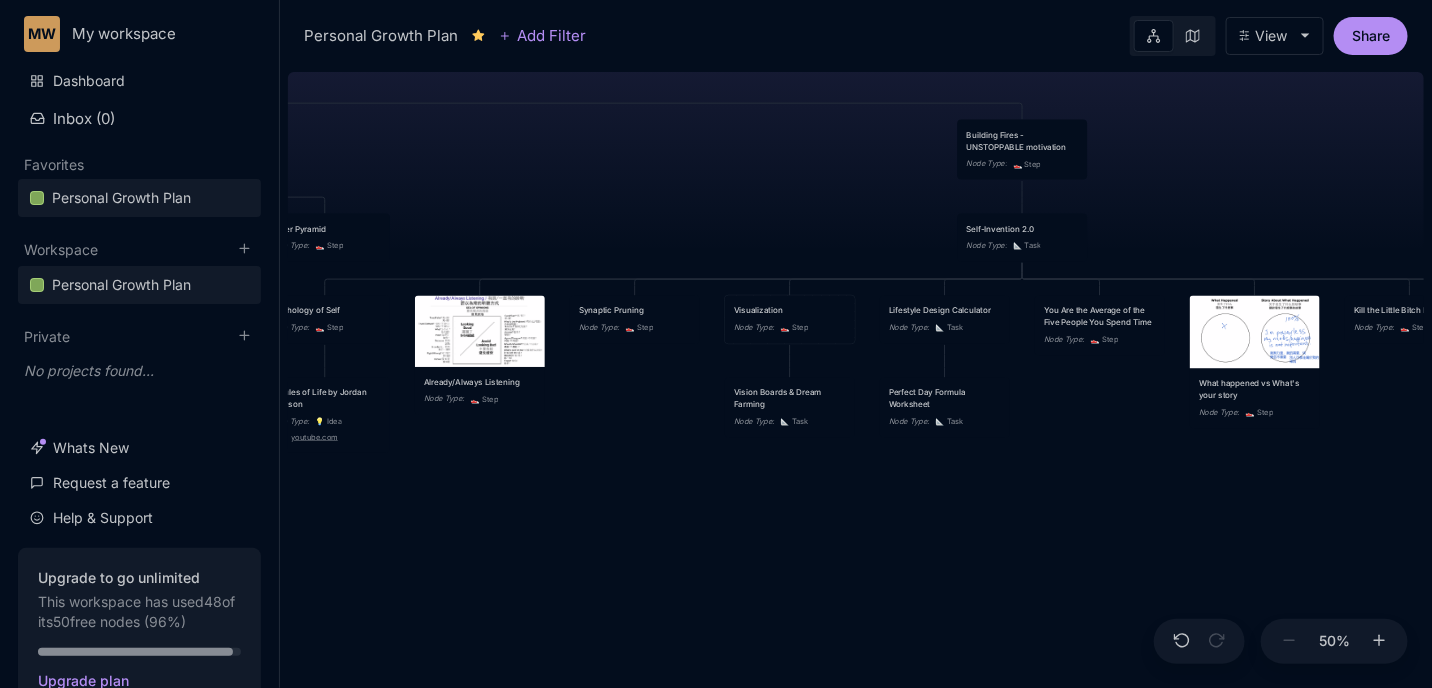 click on "Visualization" at bounding box center (790, 311) 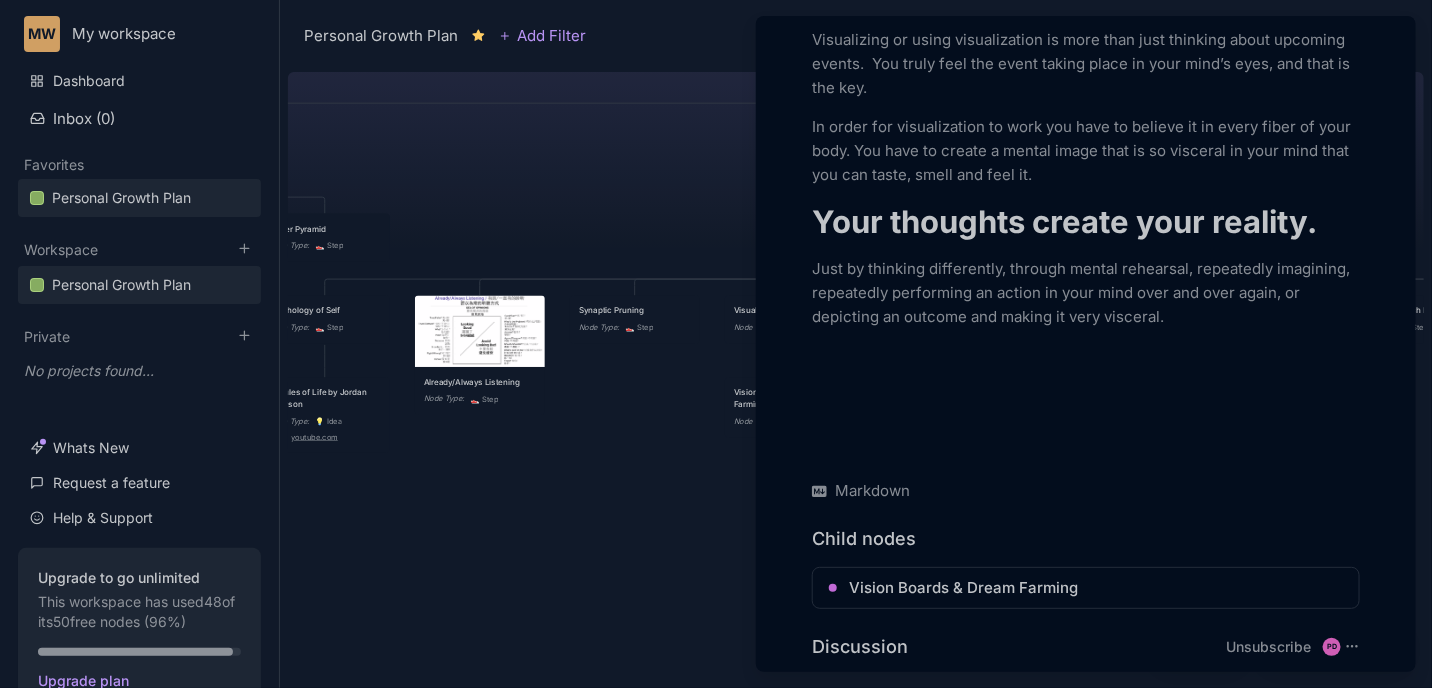 click at bounding box center [716, 344] 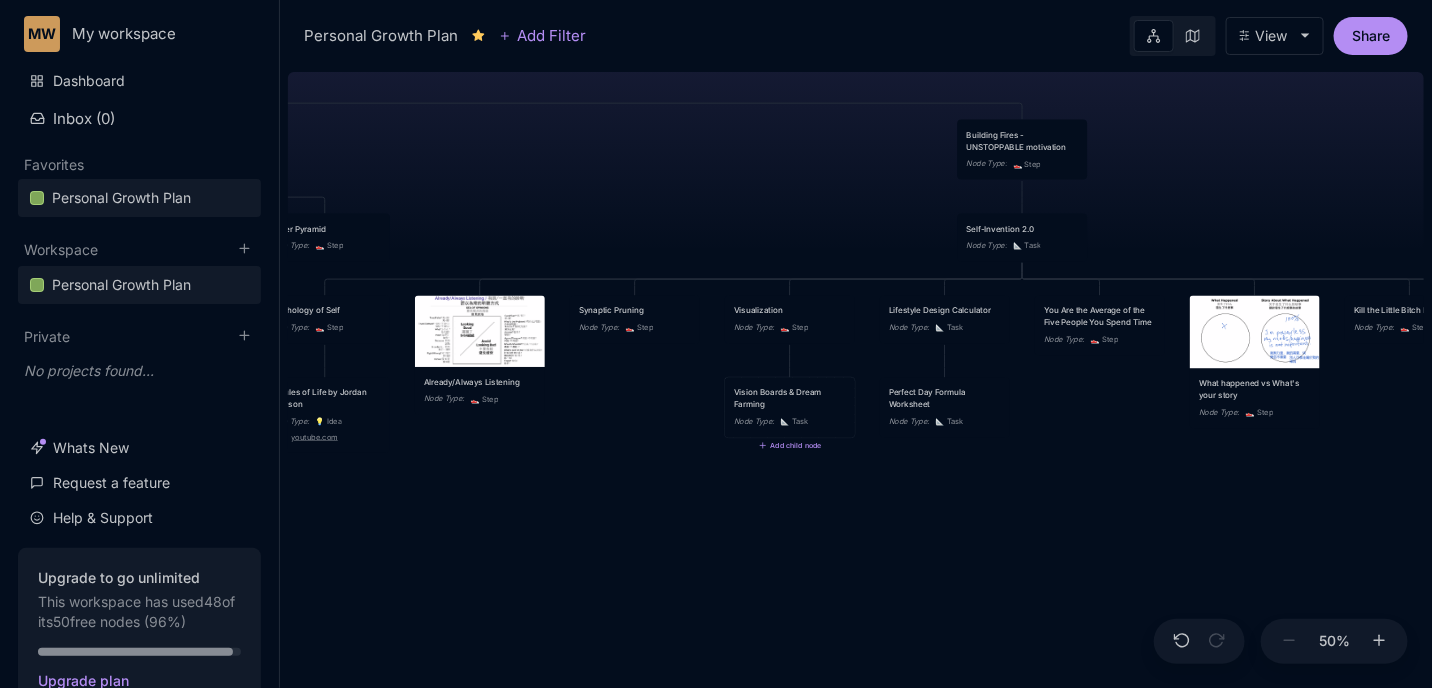 click on "Vision Boards & Dream Farming Node Type : 📐   Task" at bounding box center (790, 408) 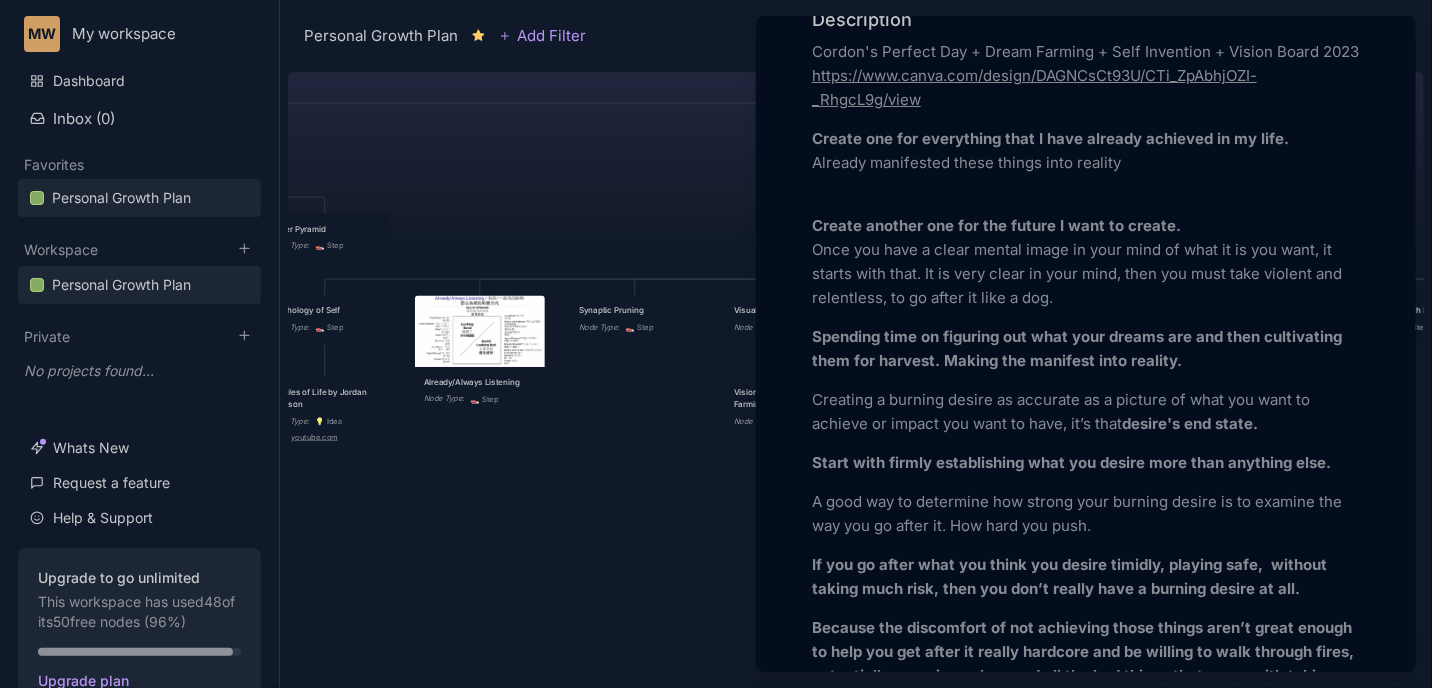 click at bounding box center (716, 344) 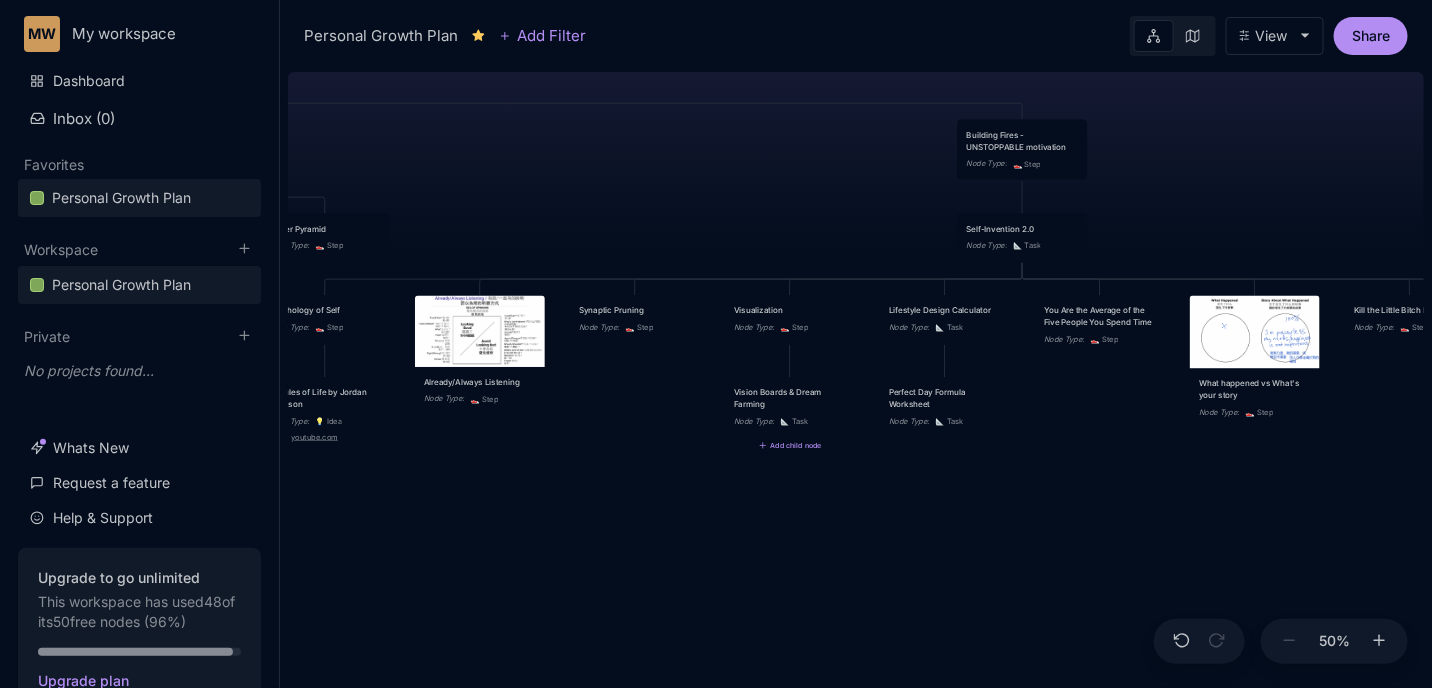 click on "Perfect Day Formula Worksheet" at bounding box center [945, 399] 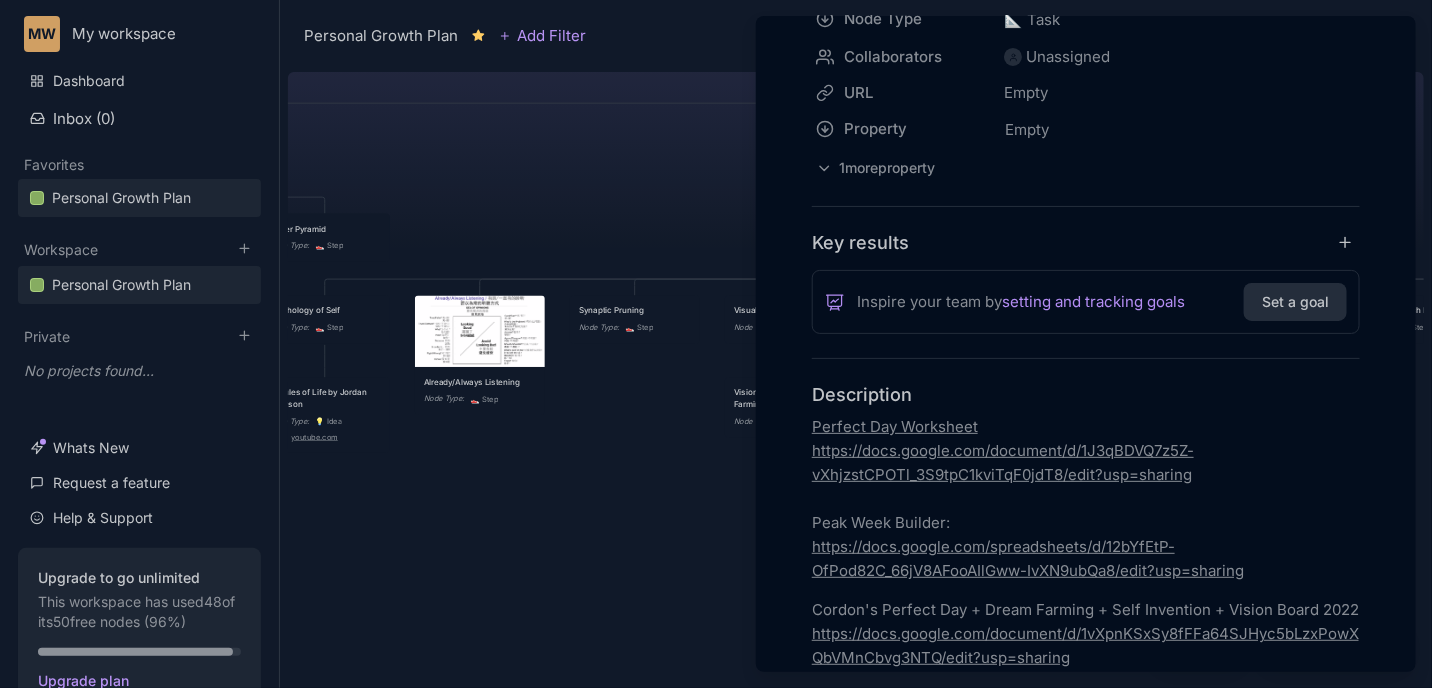 click at bounding box center [716, 344] 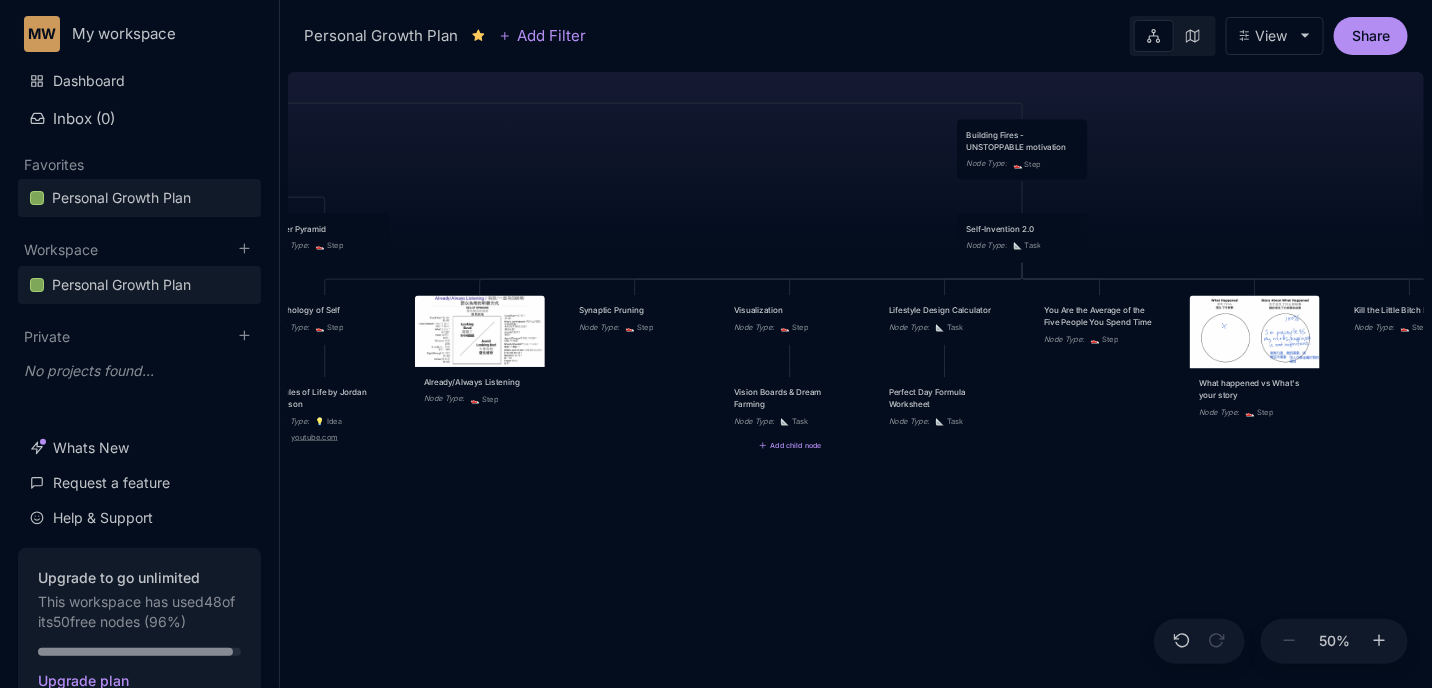 click on "Vision Boards & Dream Farming" at bounding box center (790, 399) 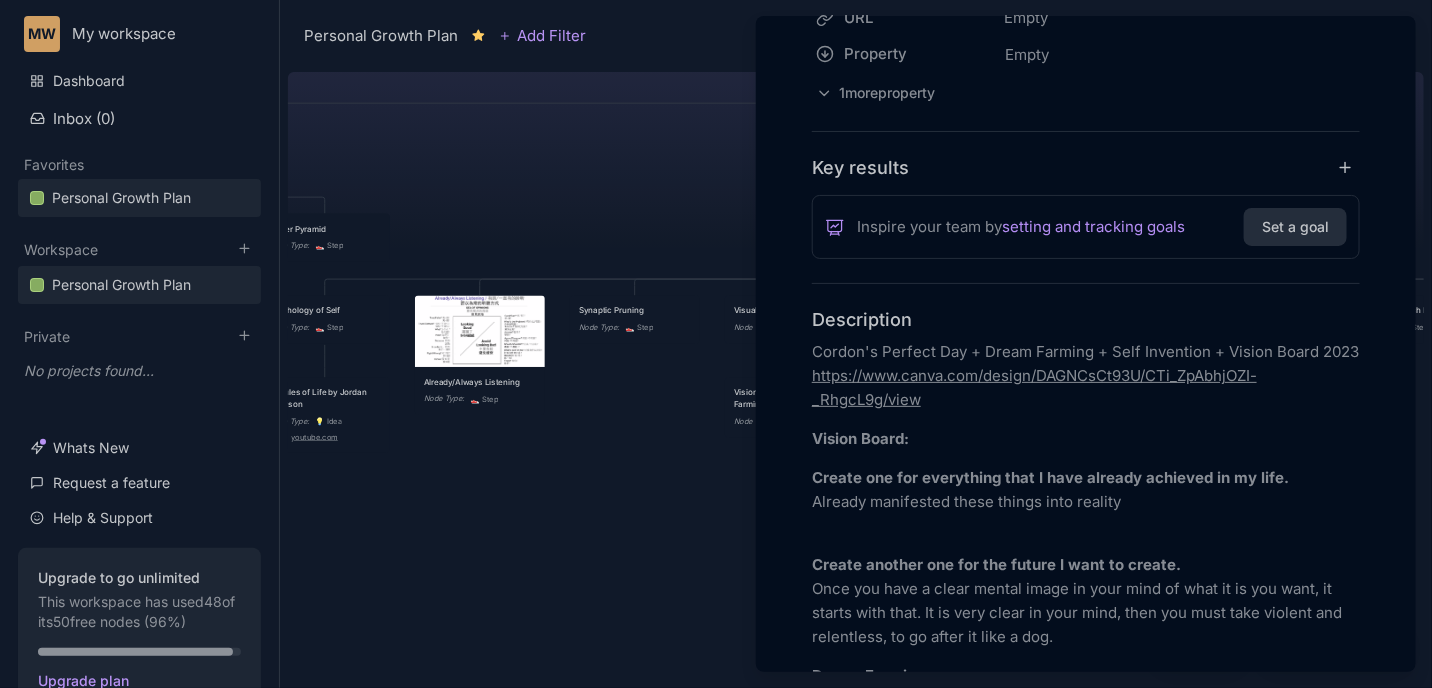 click at bounding box center [716, 344] 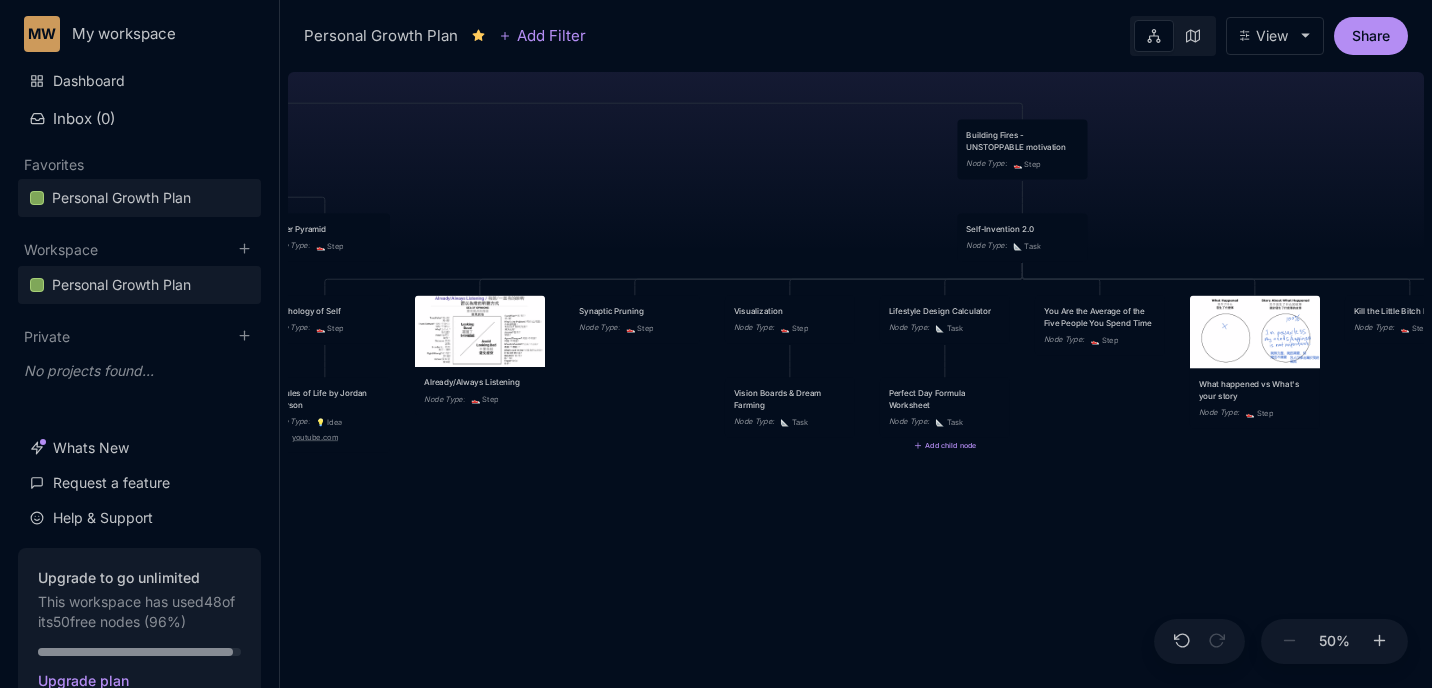 scroll, scrollTop: 0, scrollLeft: 0, axis: both 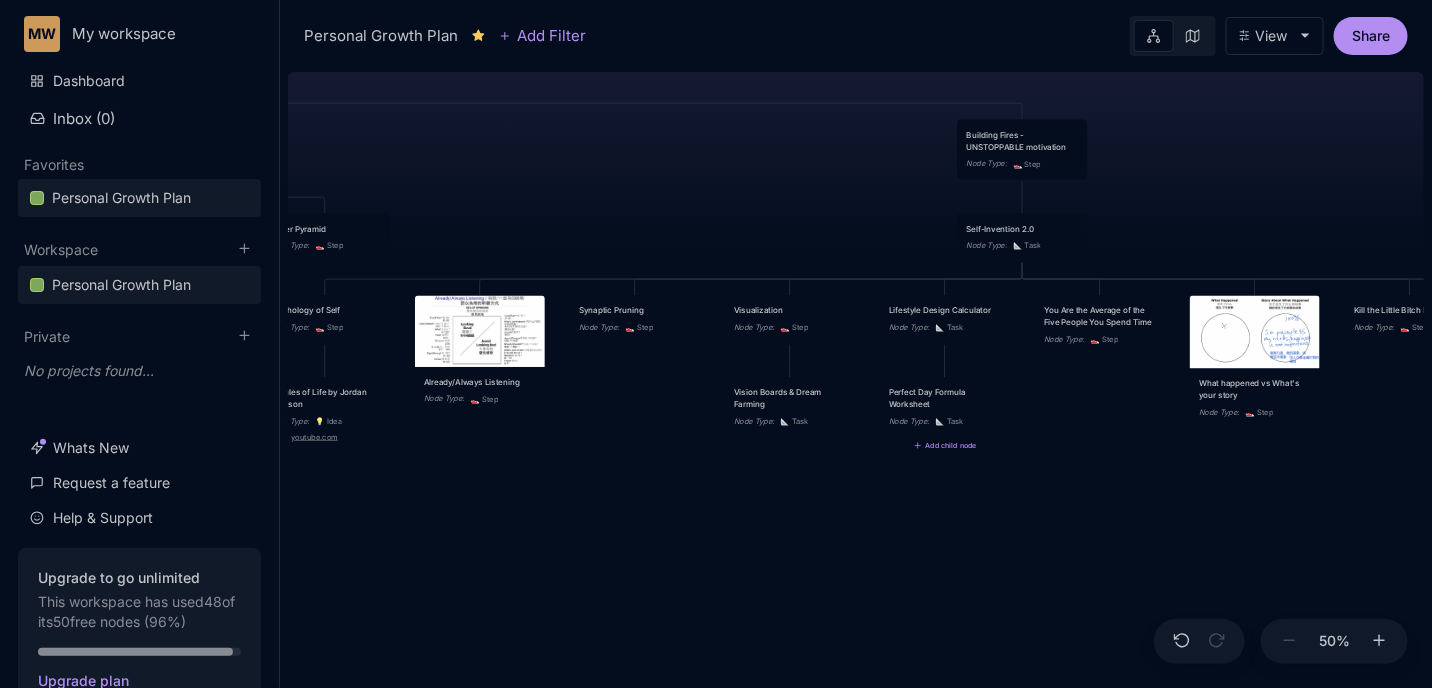 click on "Perfect Day Formula Worksheet" at bounding box center [945, 399] 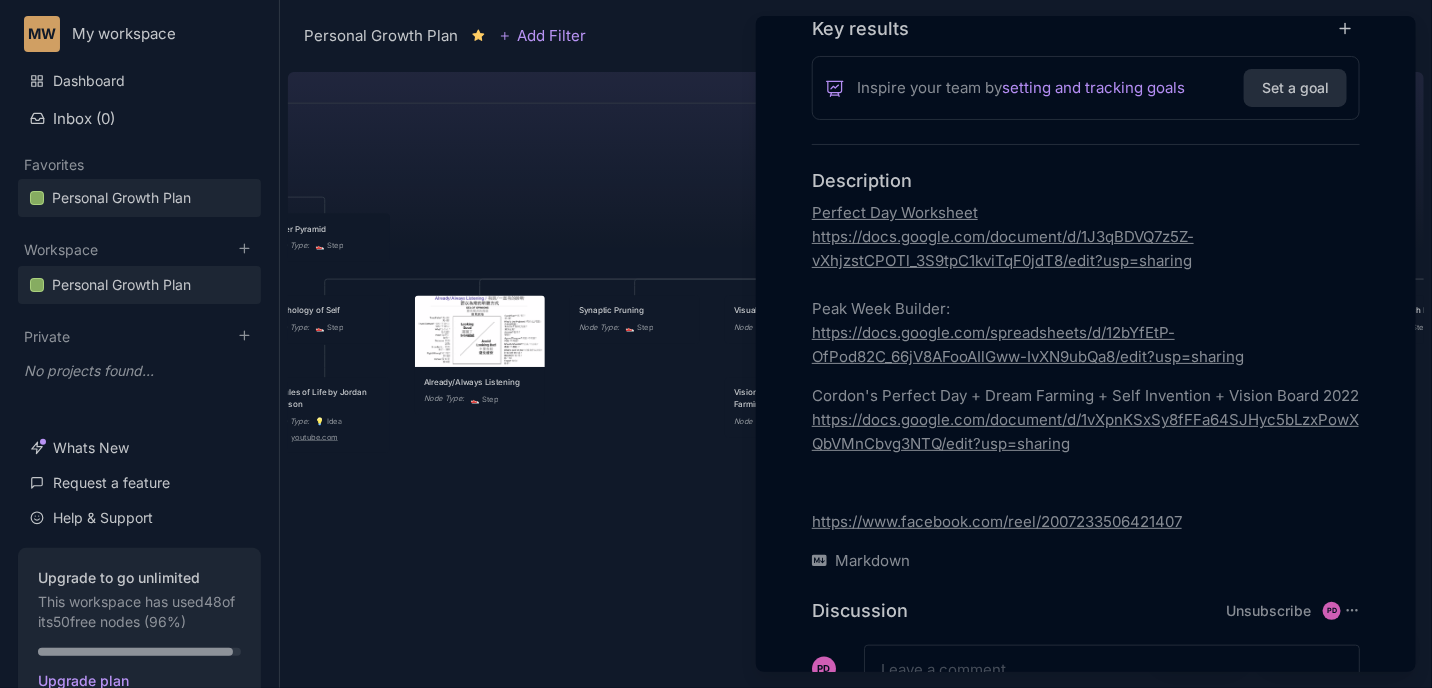 scroll, scrollTop: 450, scrollLeft: 0, axis: vertical 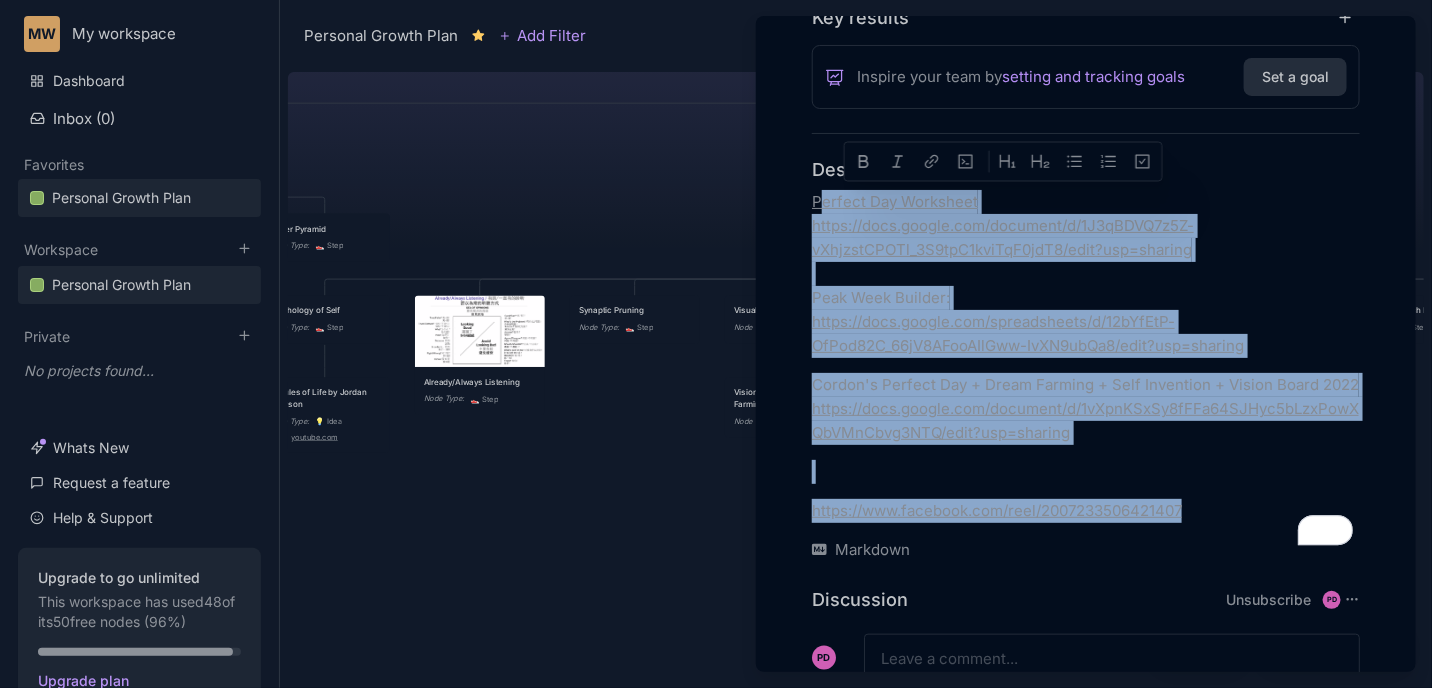 drag, startPoint x: 819, startPoint y: 199, endPoint x: 1191, endPoint y: 542, distance: 505.99704 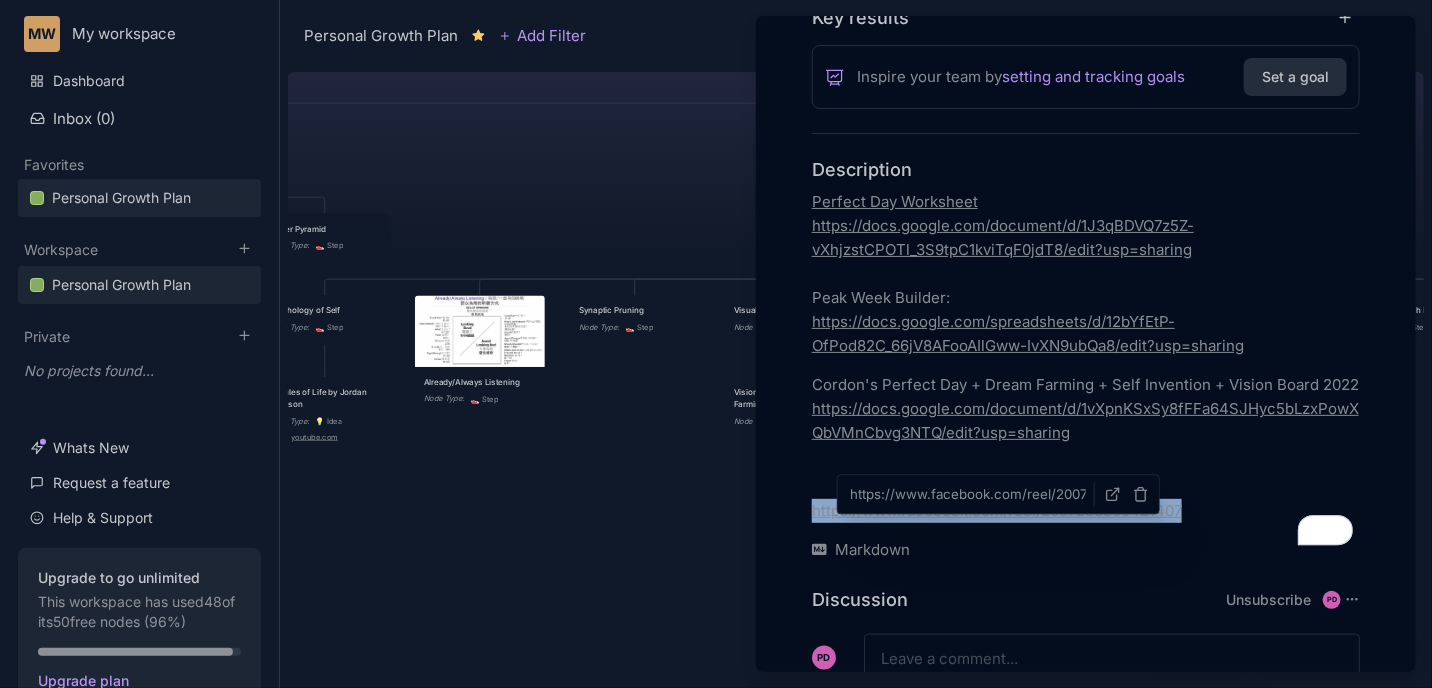 click on "https://www.facebook.com/reel/2007233506421407" at bounding box center [1086, 511] 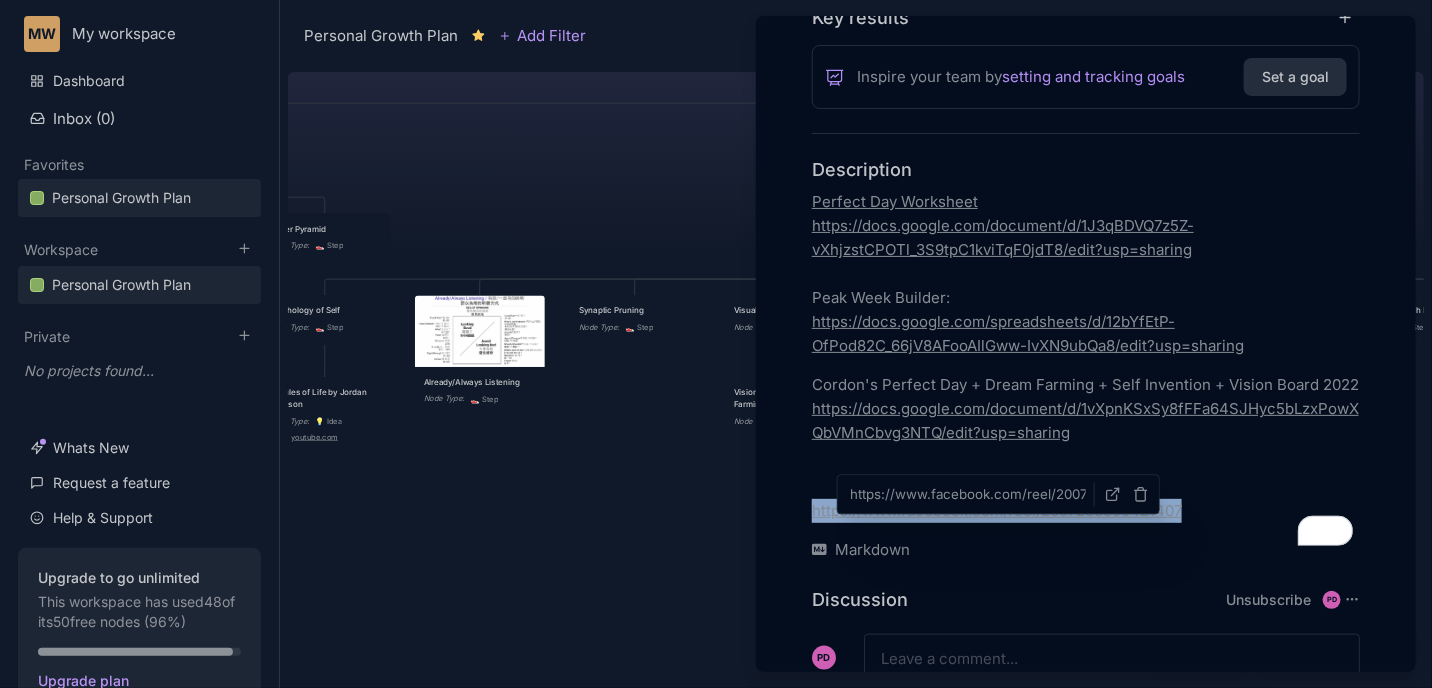 click on "https://www.facebook.com/reel/2007233506421407" at bounding box center (1086, 511) 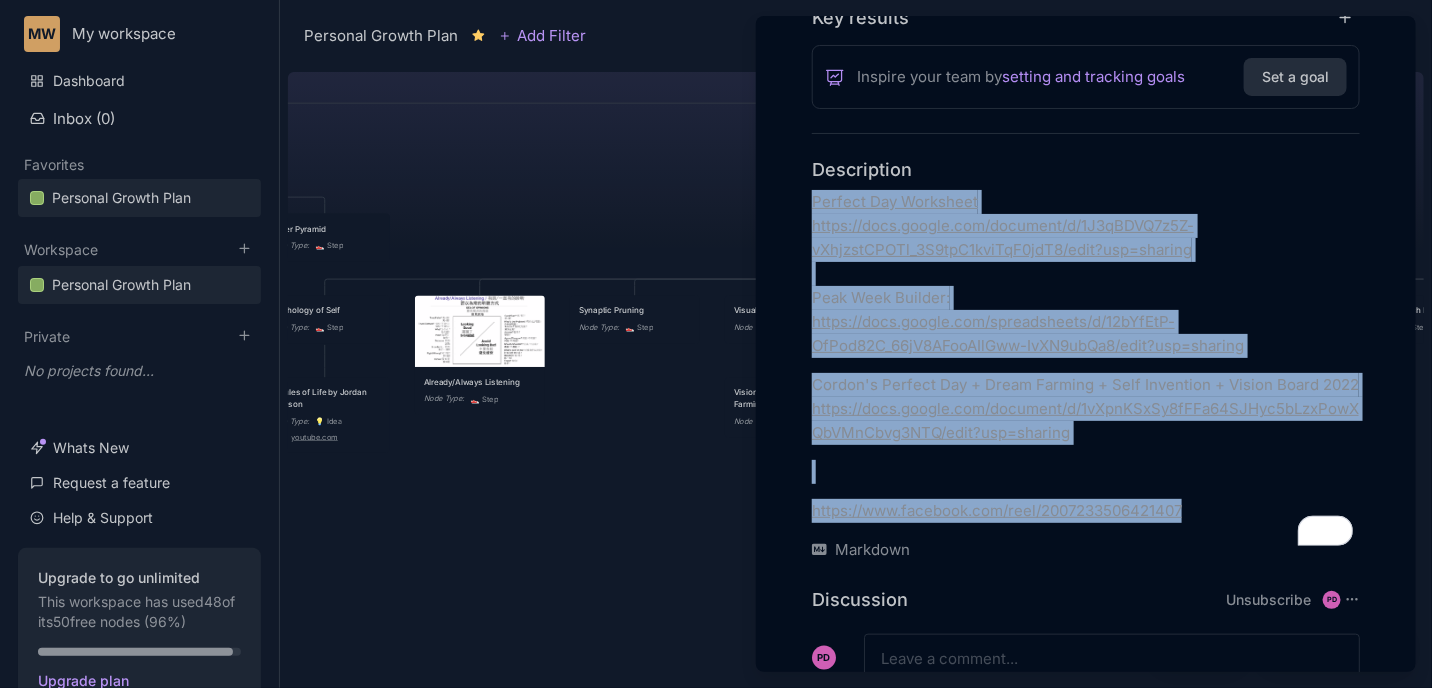 drag, startPoint x: 1179, startPoint y: 528, endPoint x: 804, endPoint y: 199, distance: 498.86472 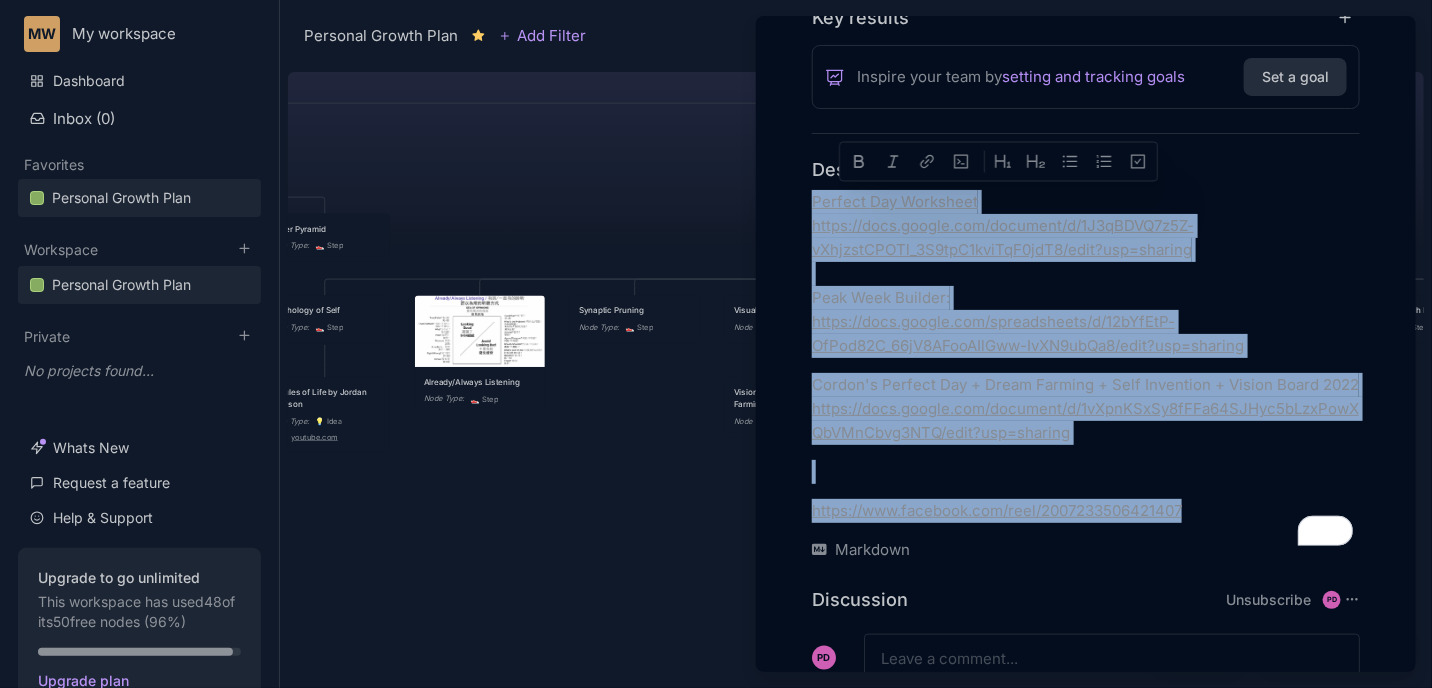 copy on "Perfect Day Worksheet https://docs.google.com/document/d/1J3qBDVQ7z5Z-vXhjzstCPOTl_3S9tpC1kviTqF0jdT8/edit?usp=sharing Peak Week Builder: https://docs.google.com/spreadsheets/d/12bYfEtP-OfPod82C_66jV8AFooAIlGww-IvXN9ubQa8/edit?usp=sharing Cordon's Perfect Day + Dream Farming + Self Invention + Vision Board 2022 https://docs.google.com/document/d/1vXpnKSxSy8fFFa64SJHyc5bLzxPowXQbVMnCbvg3NTQ/edit?usp=sharing https://www.facebook.com/reel/2007233506421407" 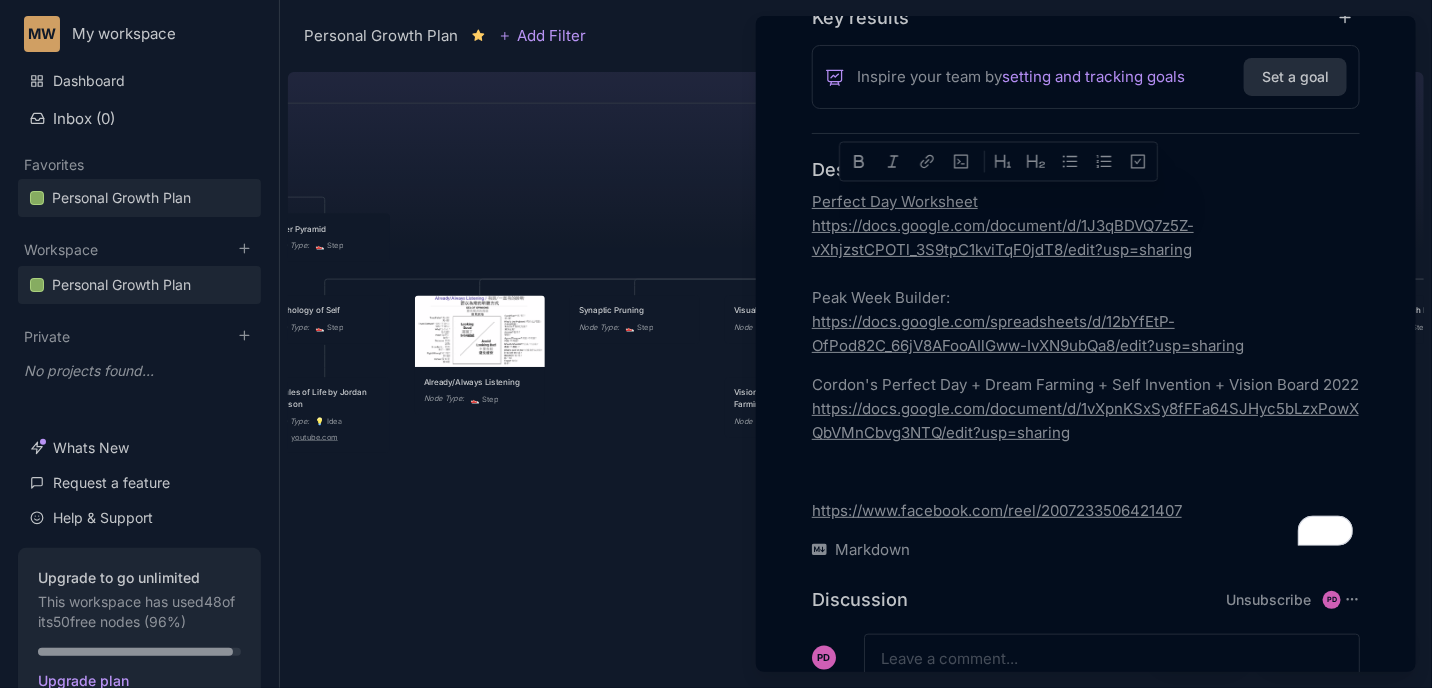 click at bounding box center (716, 344) 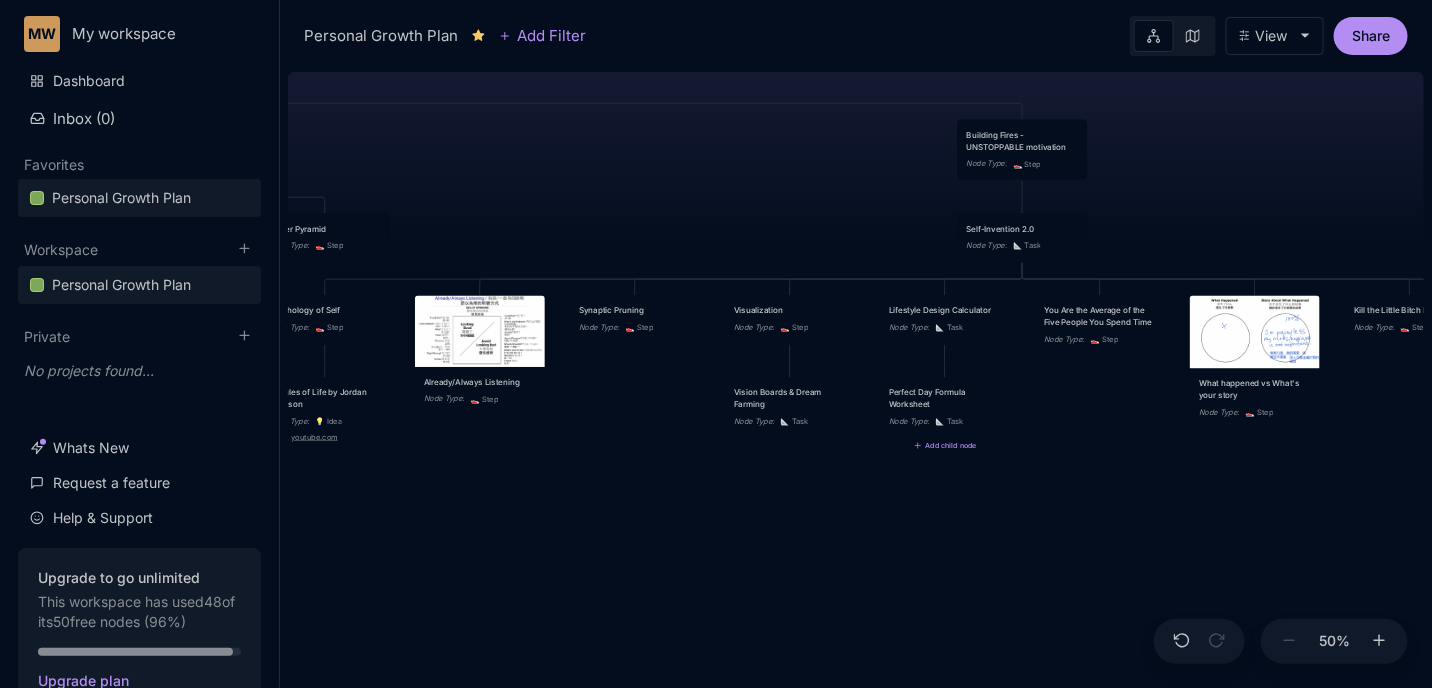 click on "Vision Boards & Dream Farming" at bounding box center (790, 399) 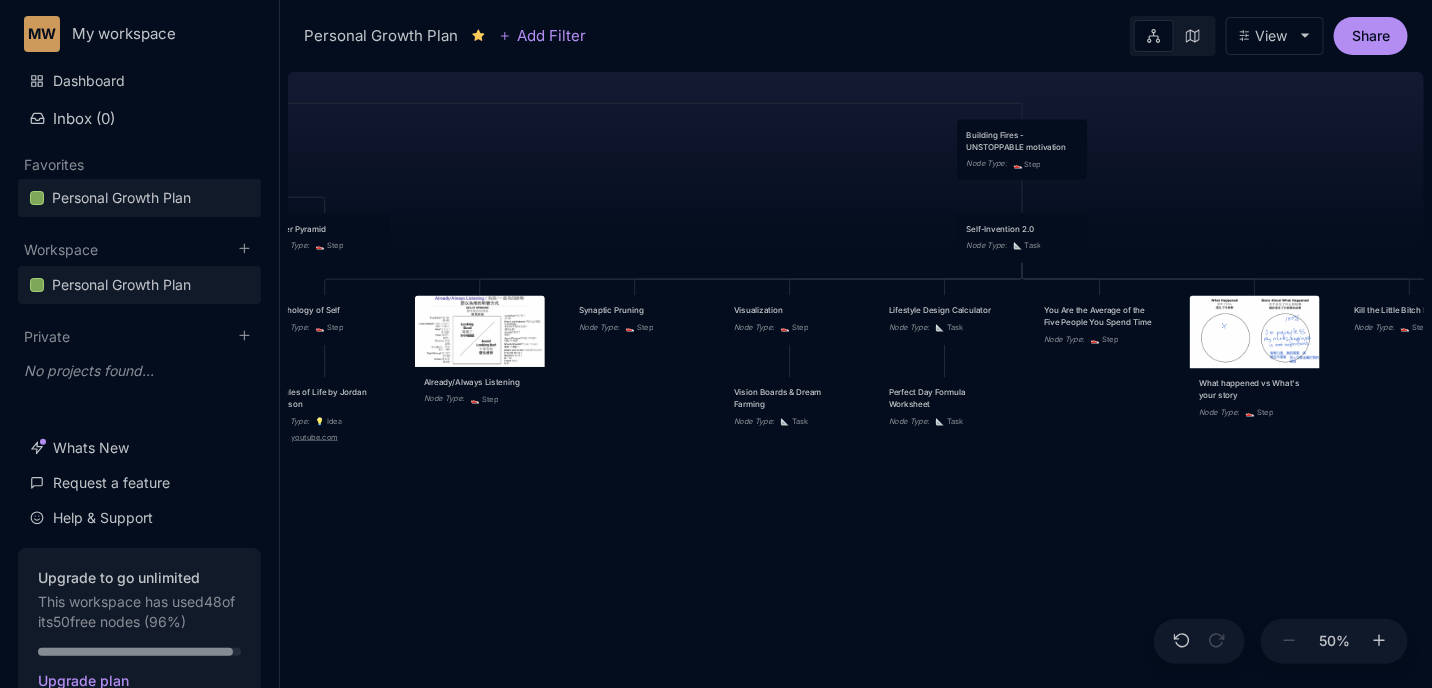 click on "Vision Boards & Dream Farming" at bounding box center [790, 399] 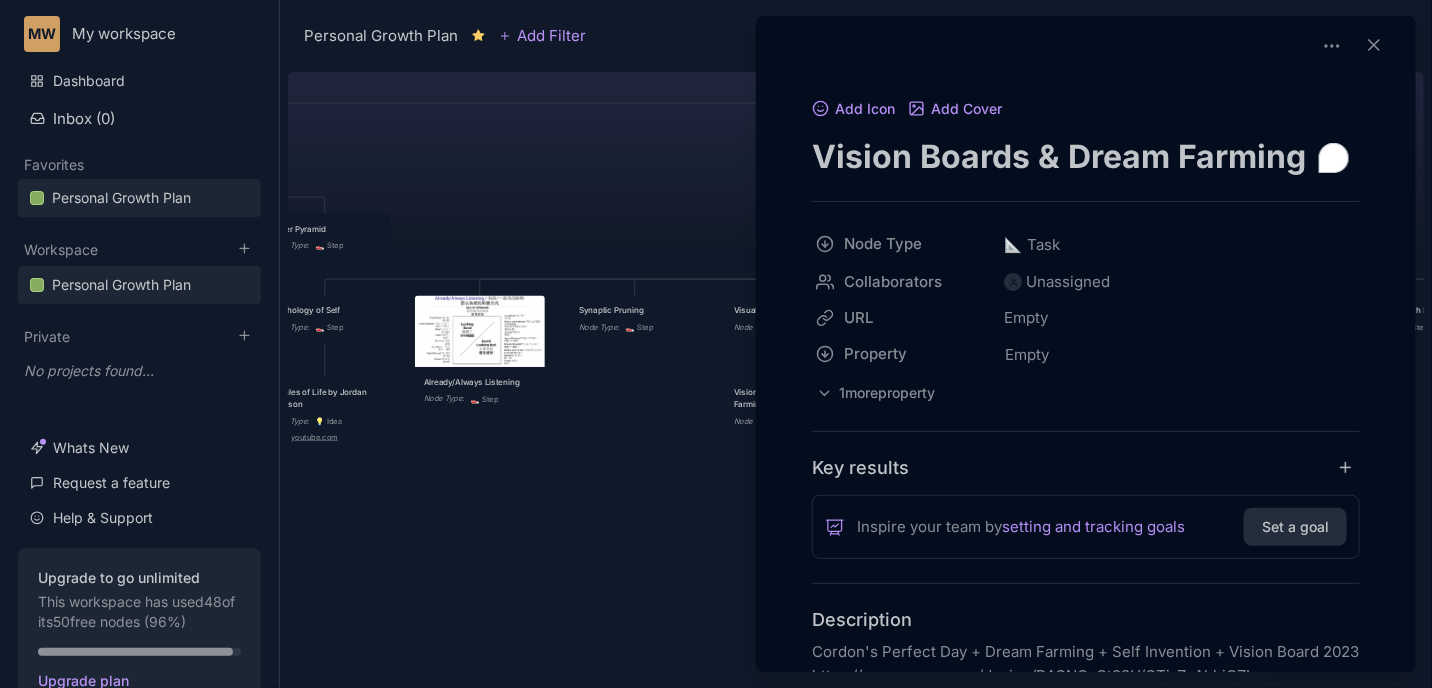 click on "Vision Boards & Dream Farming" at bounding box center [1086, 156] 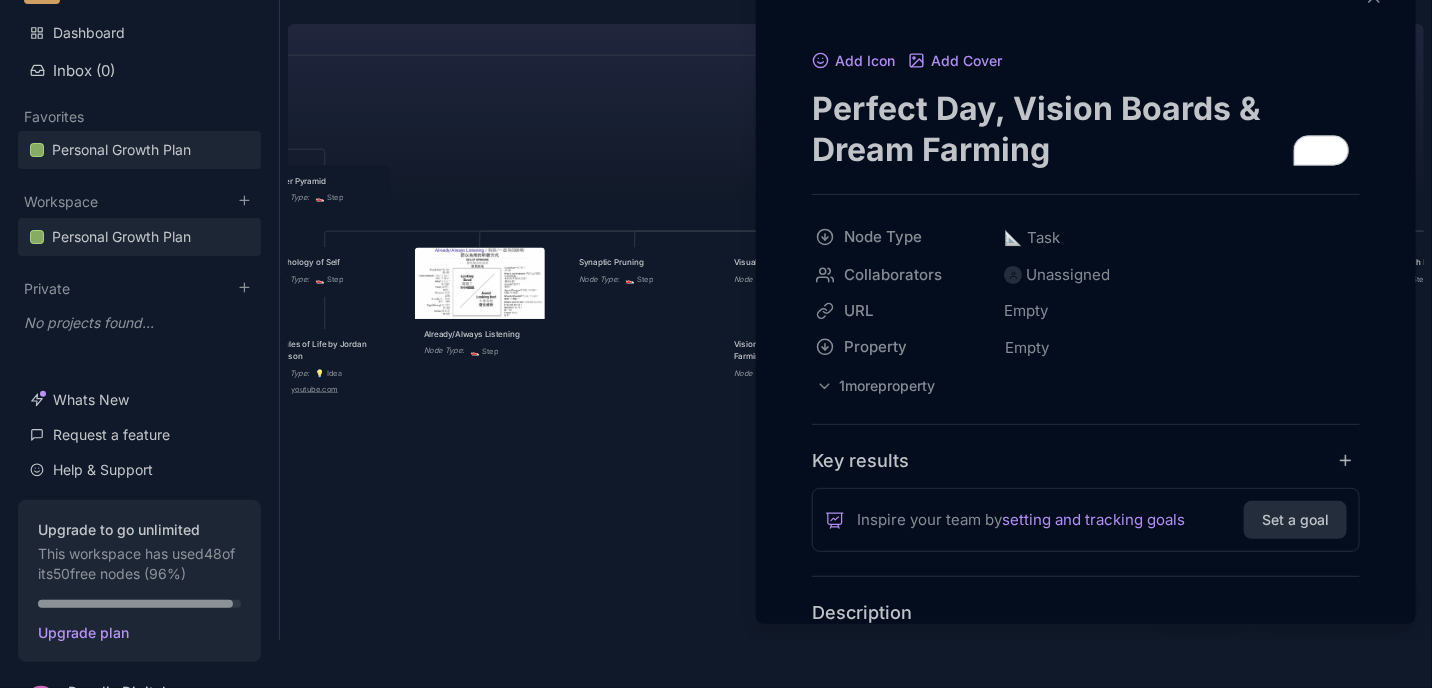 scroll, scrollTop: 90, scrollLeft: 0, axis: vertical 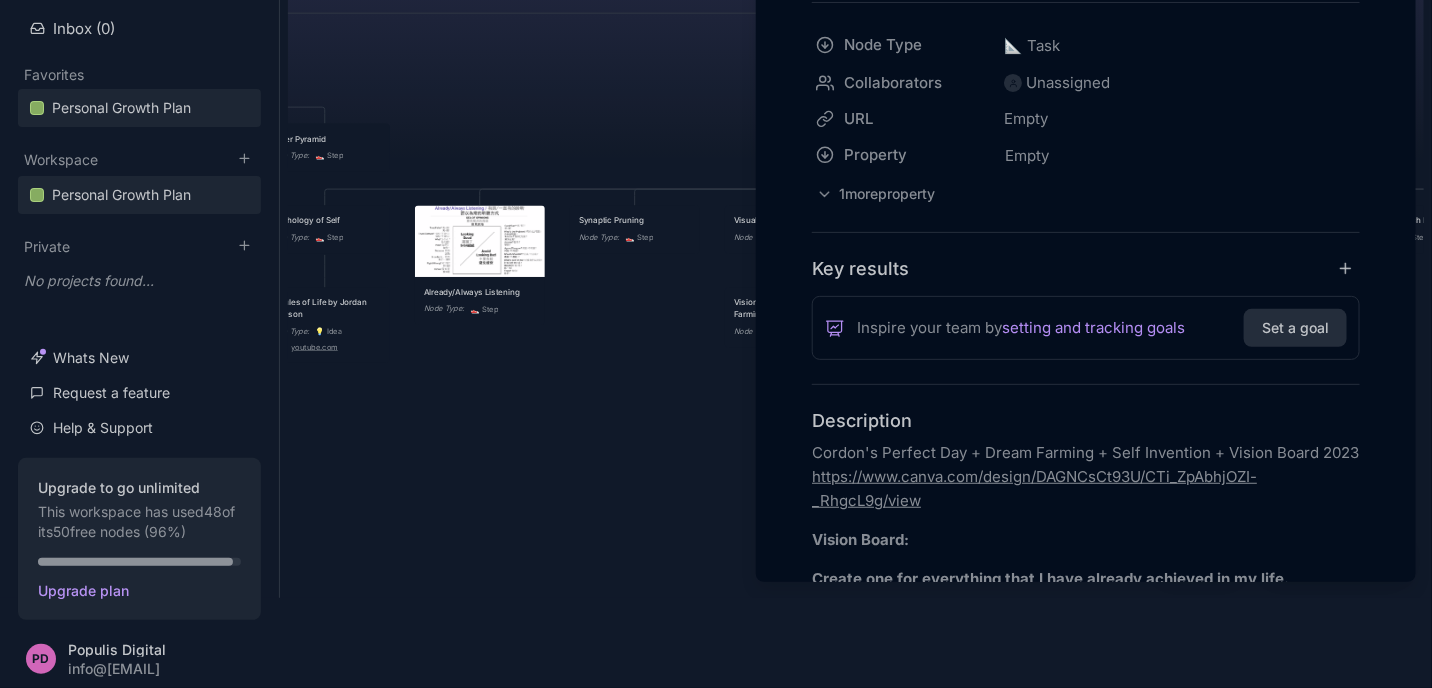 type on "Perfect Day, Vision Boards & Dream Farming" 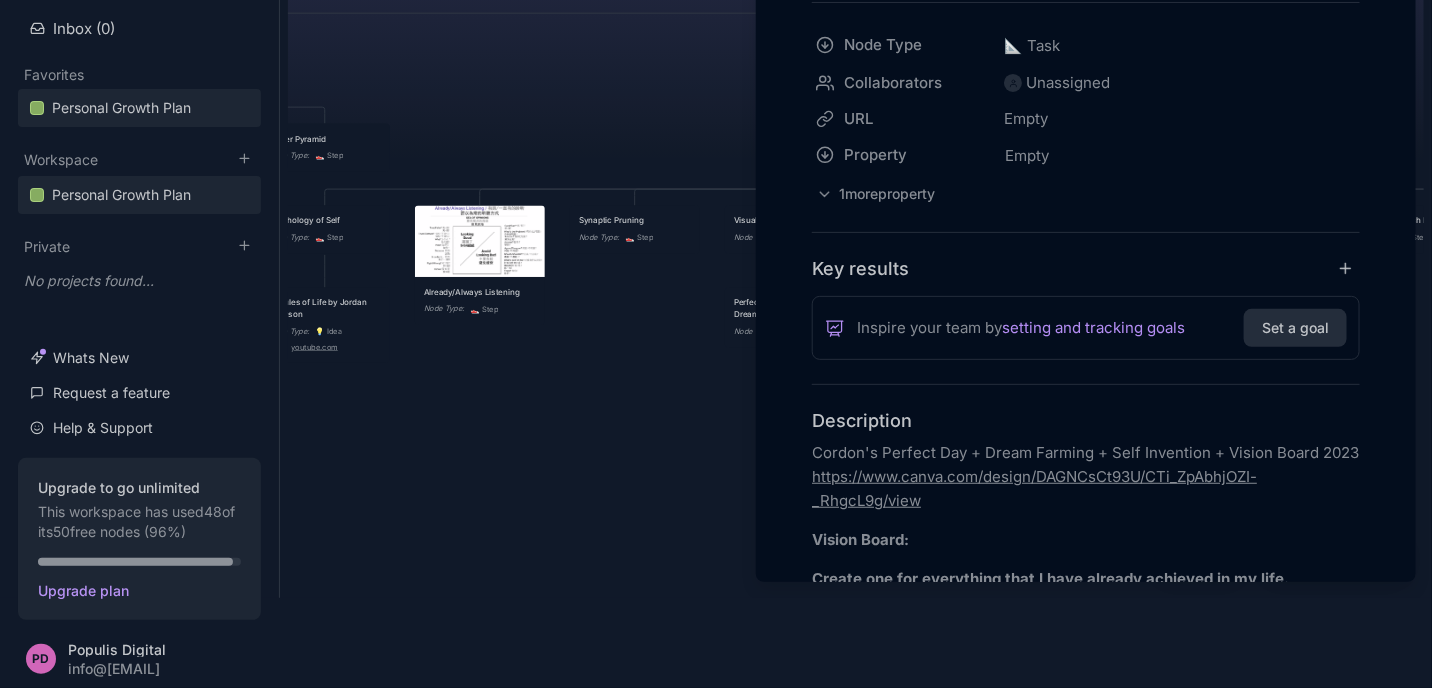 scroll, scrollTop: 180, scrollLeft: 0, axis: vertical 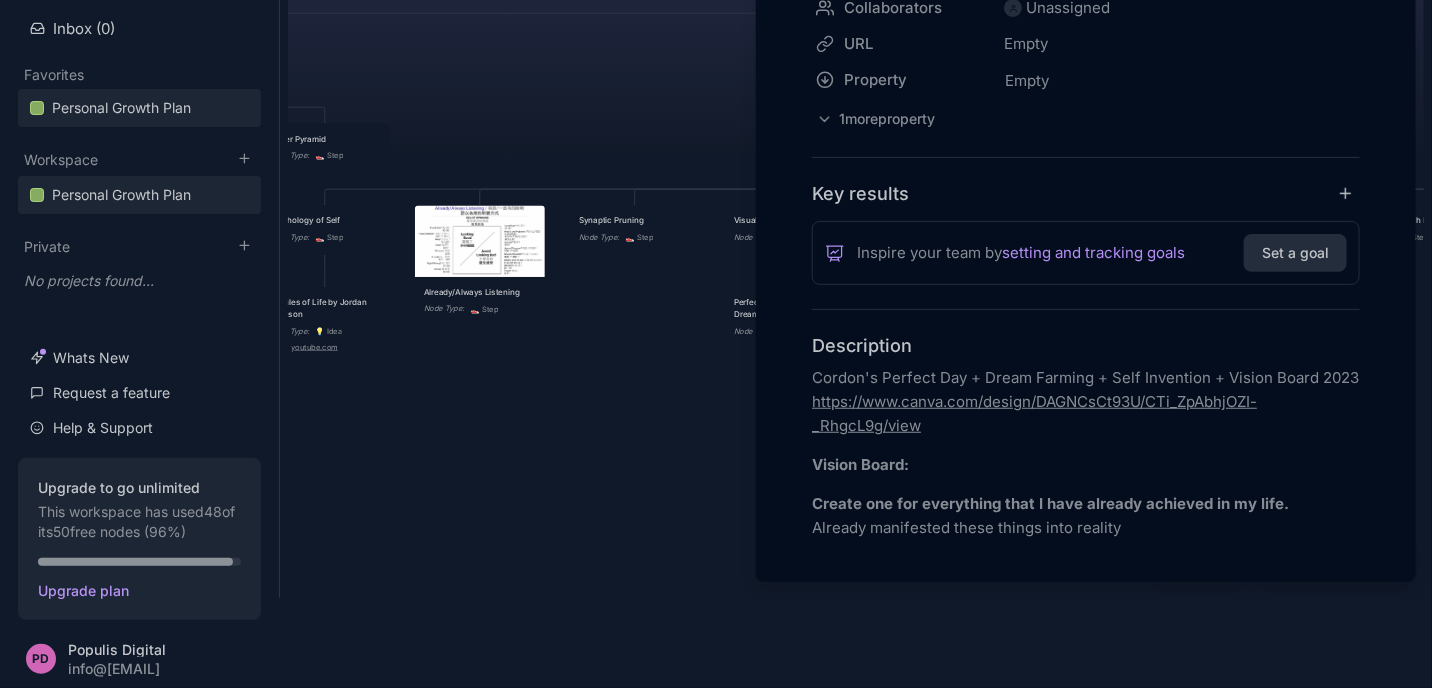 click on "Cordon's Perfect Day + Dream Farming + Self Invention + Vision Board 2023 https://www.canva.com/design/DAGNCsCt93U/CTi_ZpAbhjOZI-_RhgcL9g/view" at bounding box center [1086, 402] 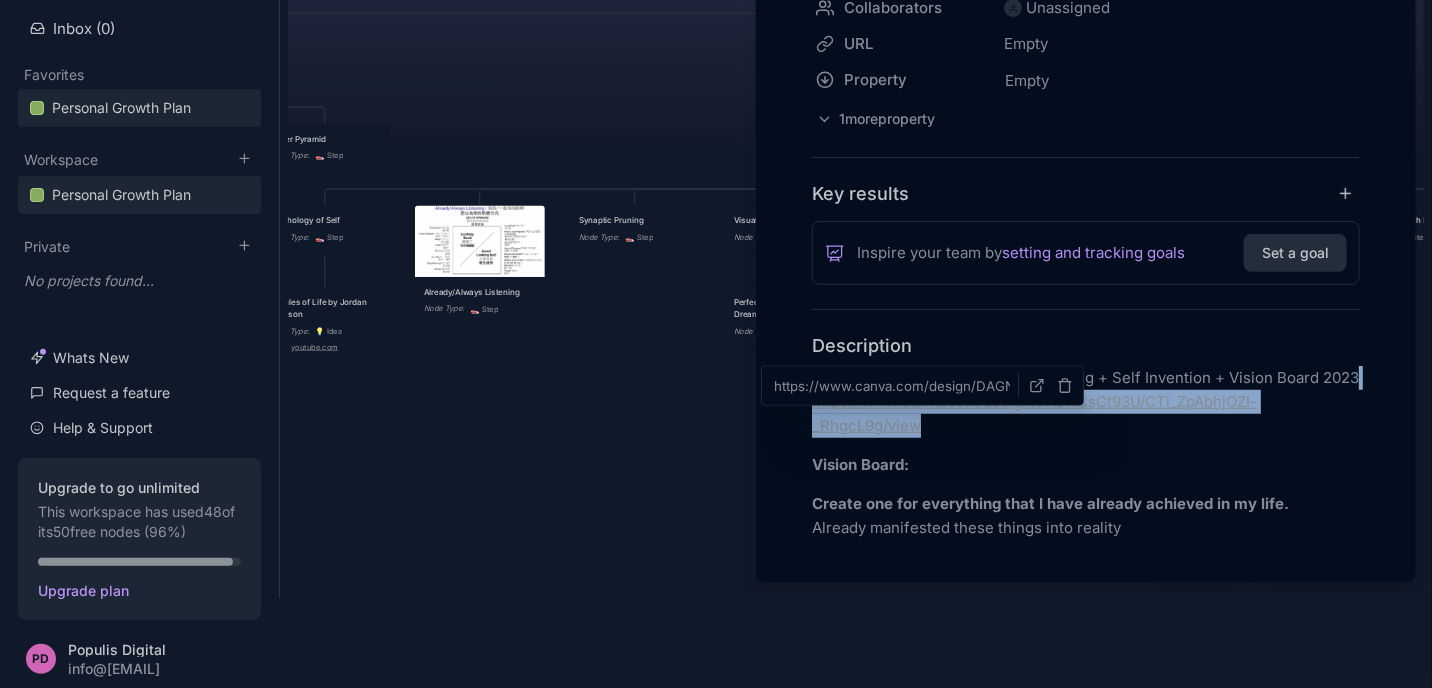 click on "Cordon's Perfect Day + Dream Farming + Self Invention + Vision Board 2023 https://www.canva.com/design/DAGNCsCt93U/CTi_ZpAbhjOZI-_RhgcL9g/view" at bounding box center (1086, 402) 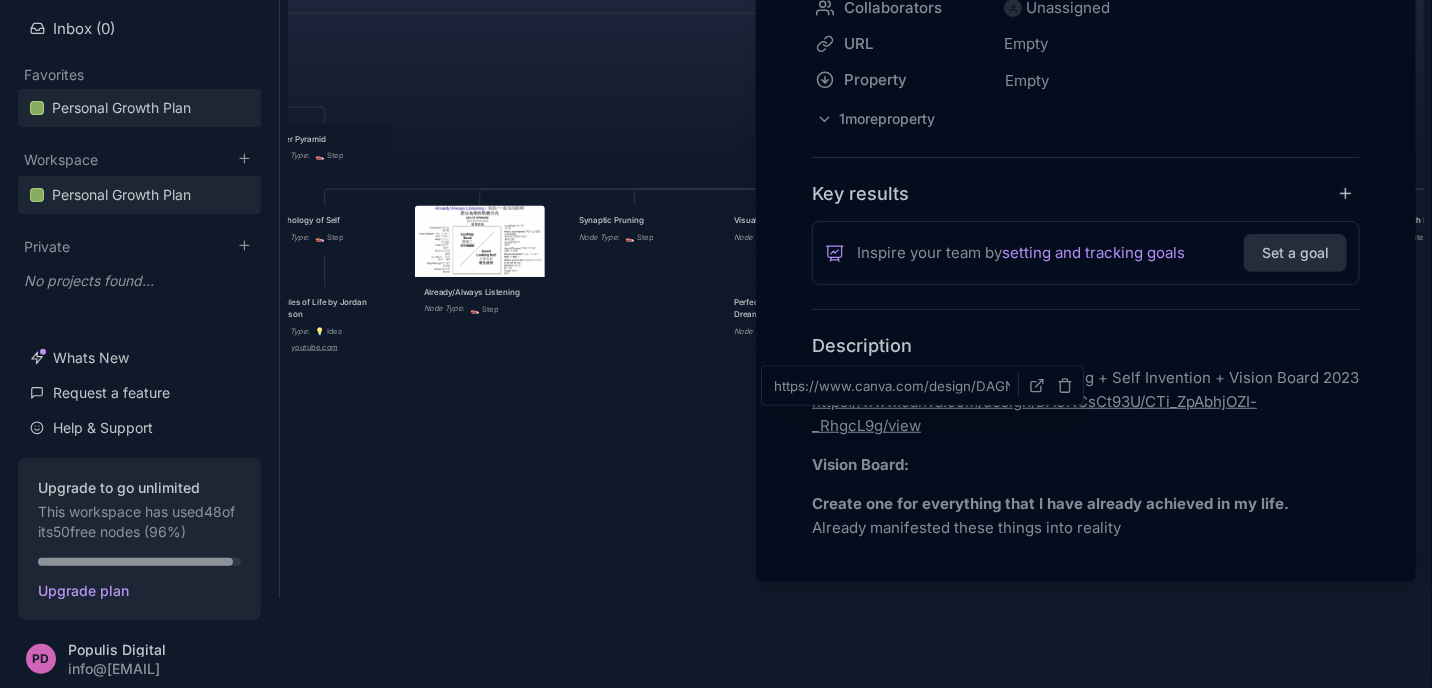 click on "Add Icon Add Cover Perfect Day, Vision Boards & Dream Farming Node Type 📐 Task Collaborators Unassigned URL Empty Property Empty
To pick up a draggable item, press the space bar.
While dragging, use the arrow keys to move the item.
Press space again to drop the item in its new position, or press escape to cancel.
1 more property Key results Inspire your team by setting and tracking goals Set a goal Description Cordon's Perfect Day + Dream Farming + Self Invention + Vision Board 2023 https://www.canva.com/design/DAGNCsCt93U/CTi_ZpAbhjOZI-_RhgcL9g/view Vision Board: Create one for everything that I have already achieved in my life. Already manifested these things into reality Create another one for the future I want to create. Once you have a clear mental image in your mind of what it is you want, it starts with that. It is very clear in your mind, then you must take violent and relentless, to go after it like a dog. Dream Farming: desire's end state. ENOUGH IS ENOUGH. PD PD" at bounding box center (1086, 751) 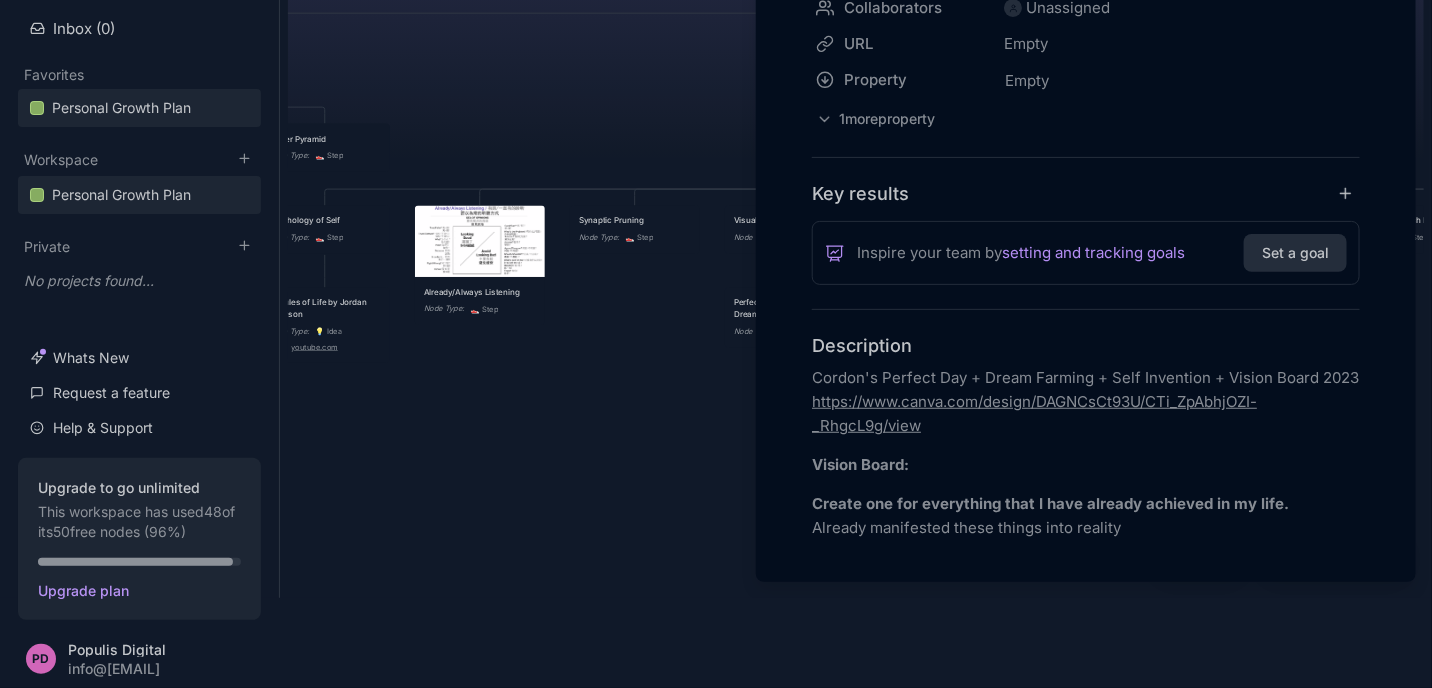 click on "Cordon's Perfect Day + Dream Farming + Self Invention + Vision Board 2023 https://www.canva.com/design/DAGNCsCt93U/CTi_ZpAbhjOZI-_RhgcL9g/view" at bounding box center [1086, 402] 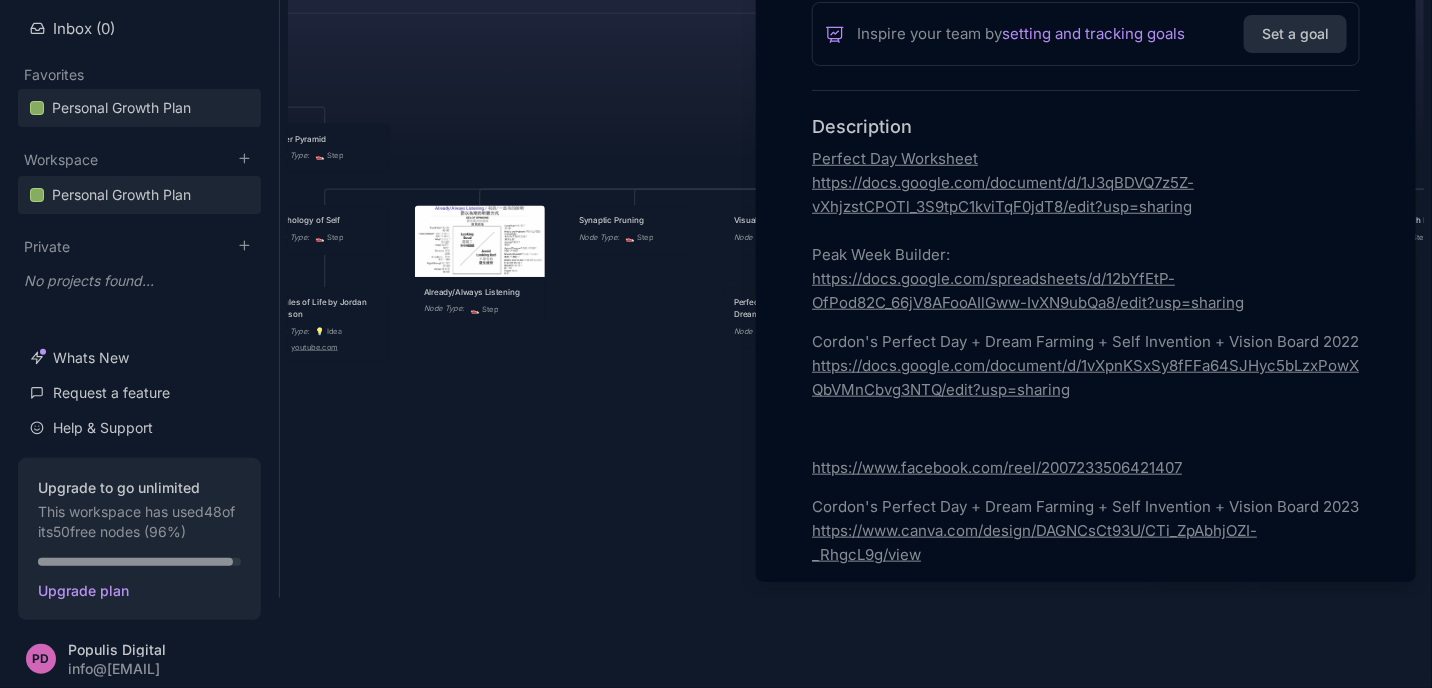 click at bounding box center [716, 344] 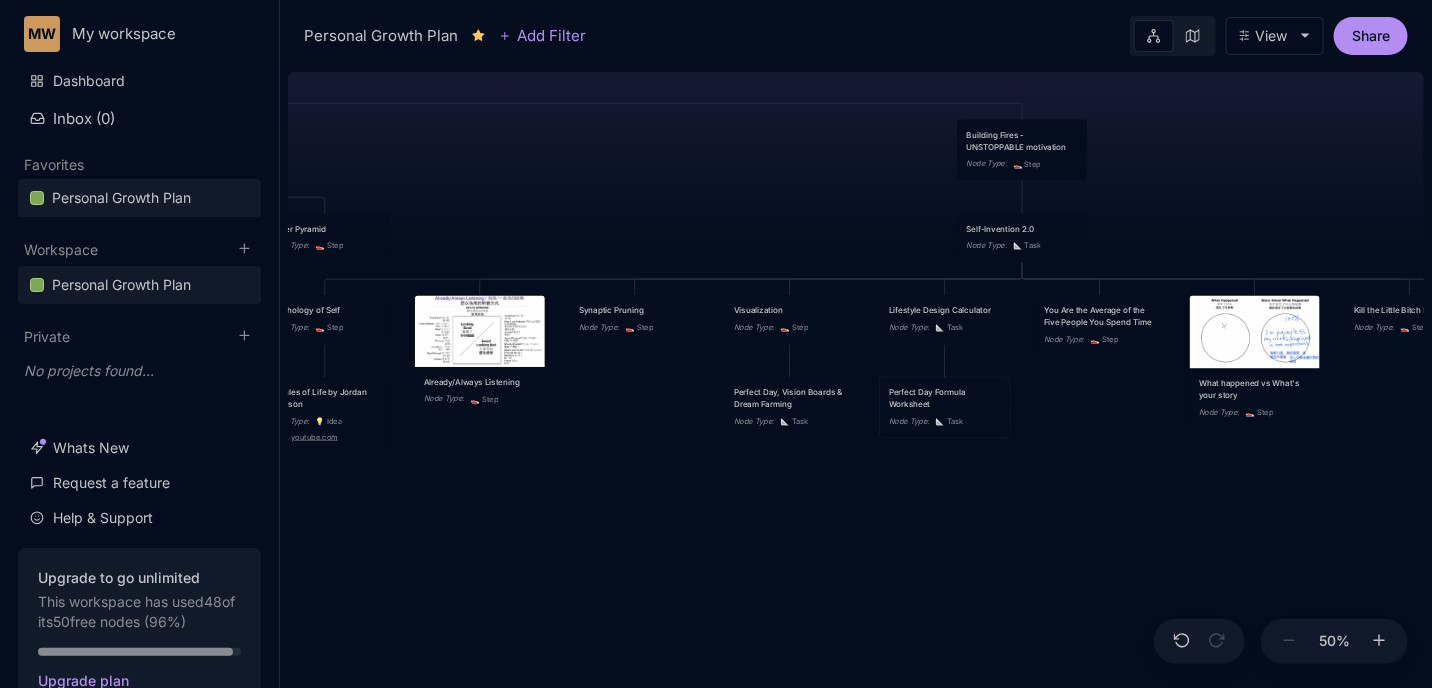 click on "Perfect Day Formula Worksheet Node Type : 📐   Task" at bounding box center (945, 408) 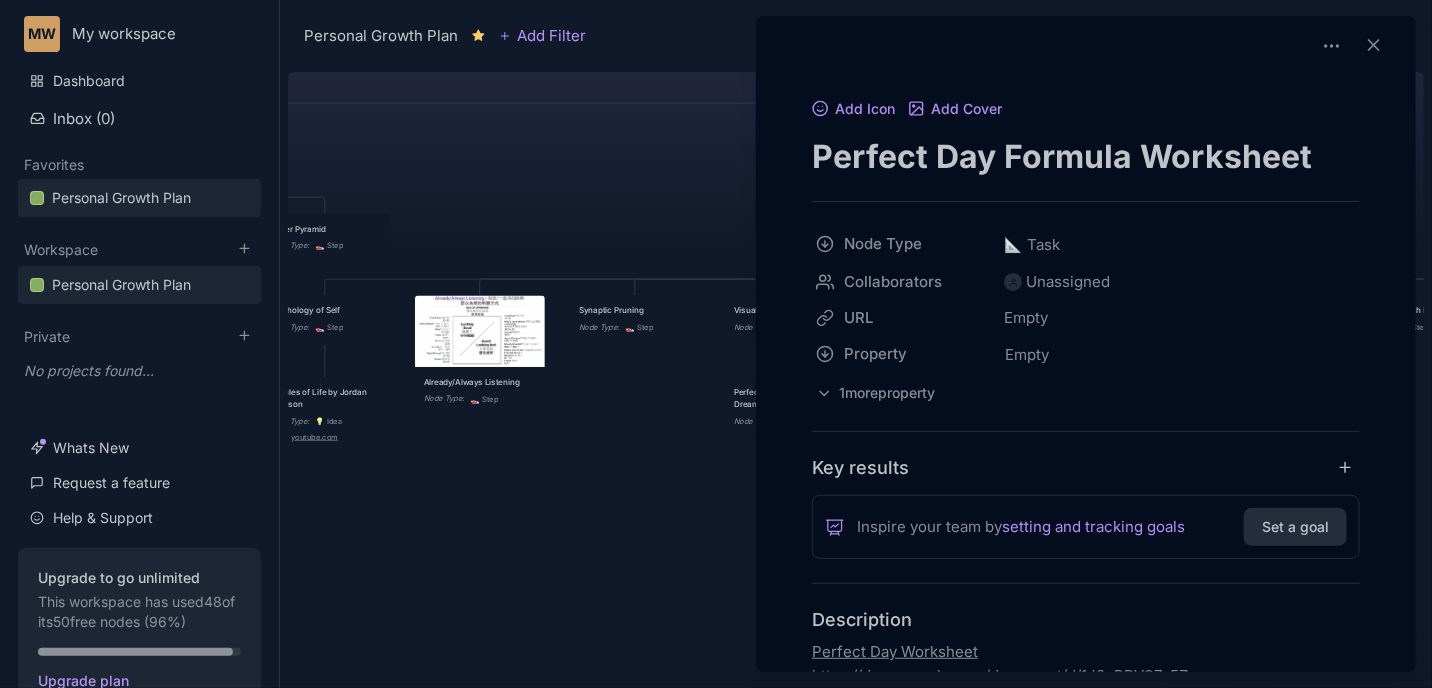 click at bounding box center [716, 344] 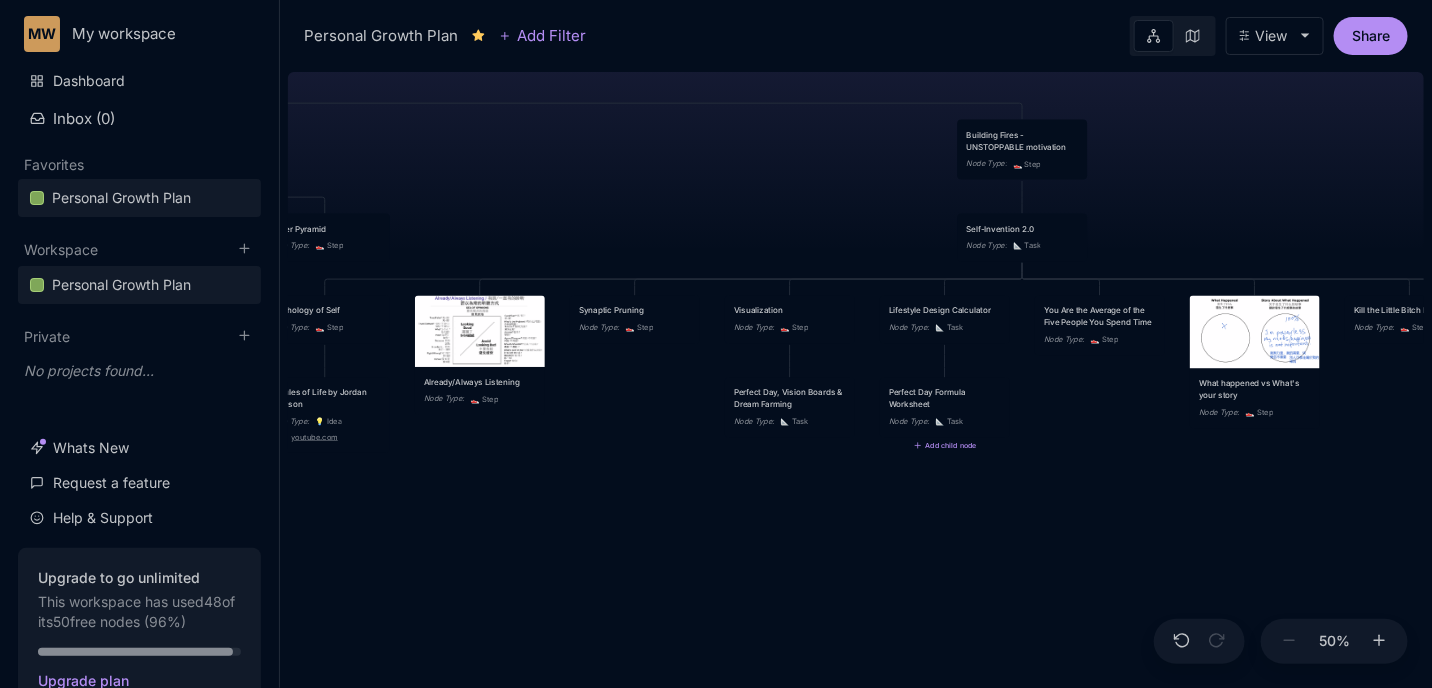 click on "Perfect Day Formula Worksheet" at bounding box center (945, 399) 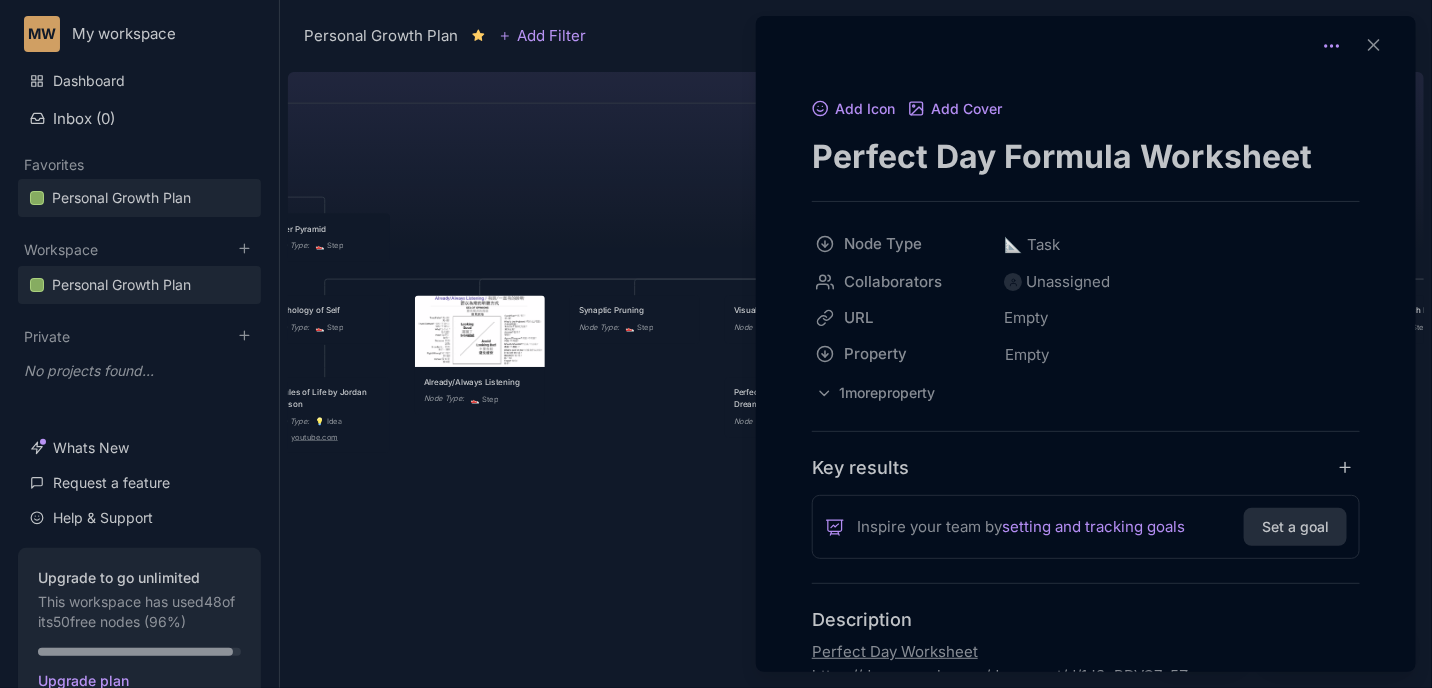 click 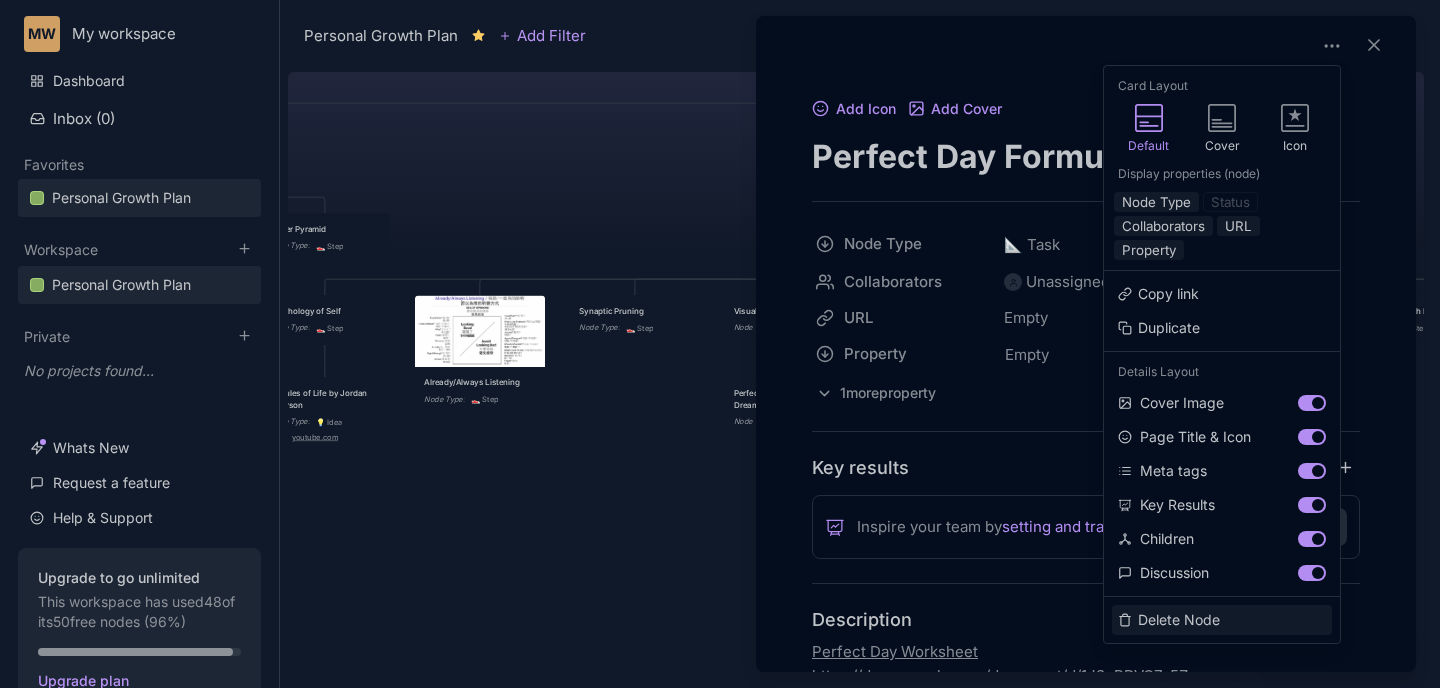 click on "Delete Node" at bounding box center (1222, 620) 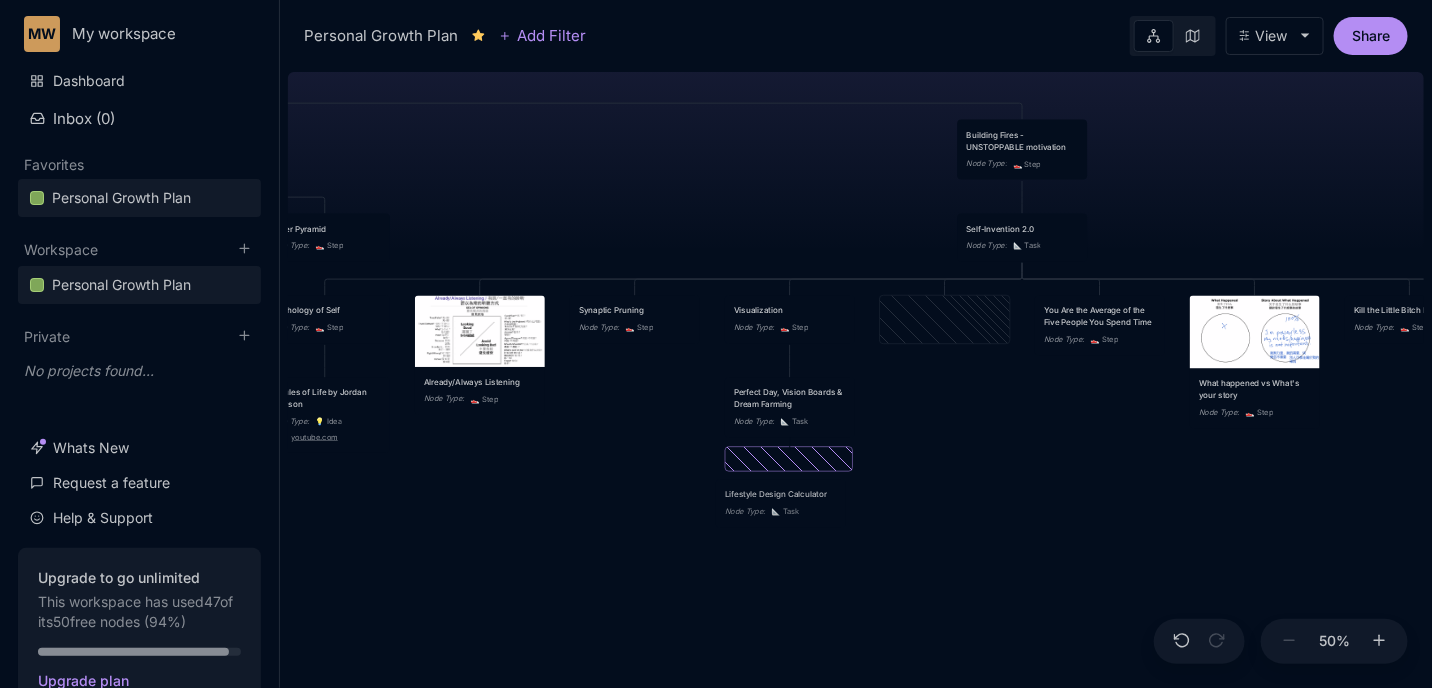 drag, startPoint x: 971, startPoint y: 310, endPoint x: 813, endPoint y: 492, distance: 241.01453 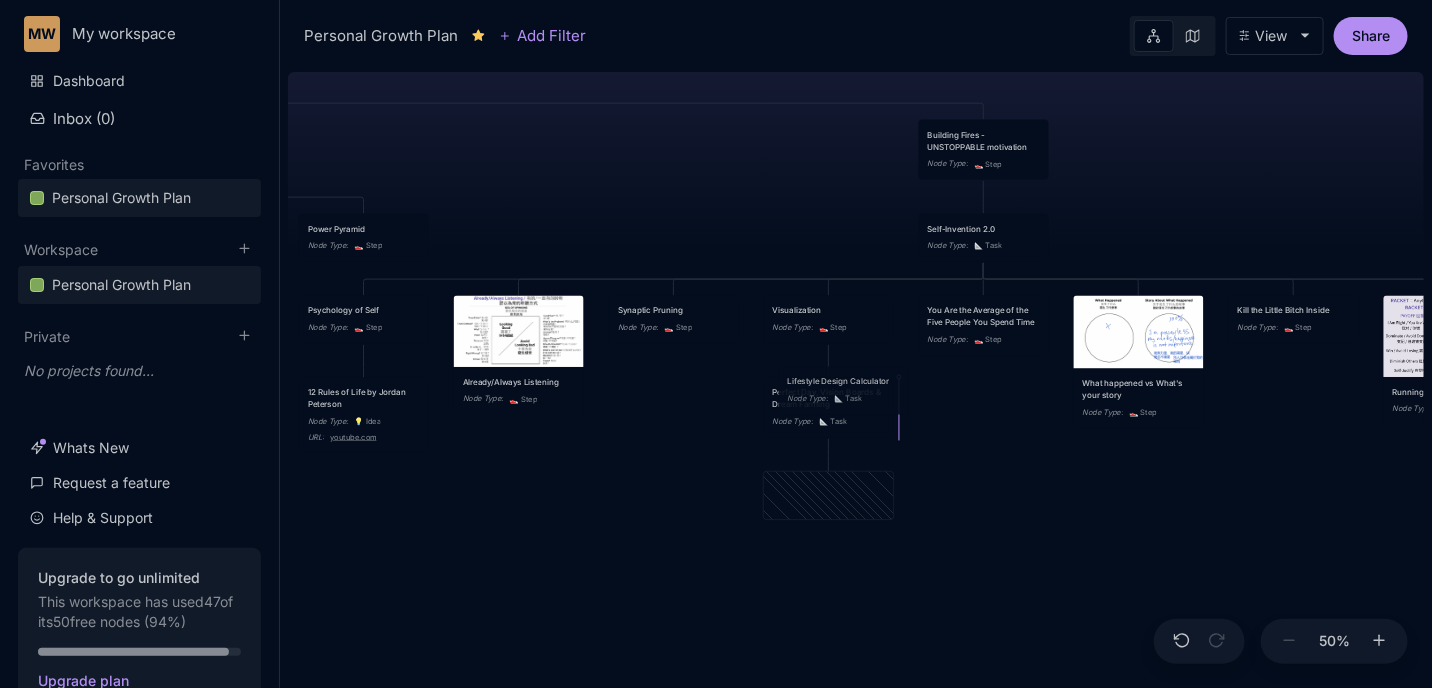 drag, startPoint x: 855, startPoint y: 498, endPoint x: 876, endPoint y: 397, distance: 103.16007 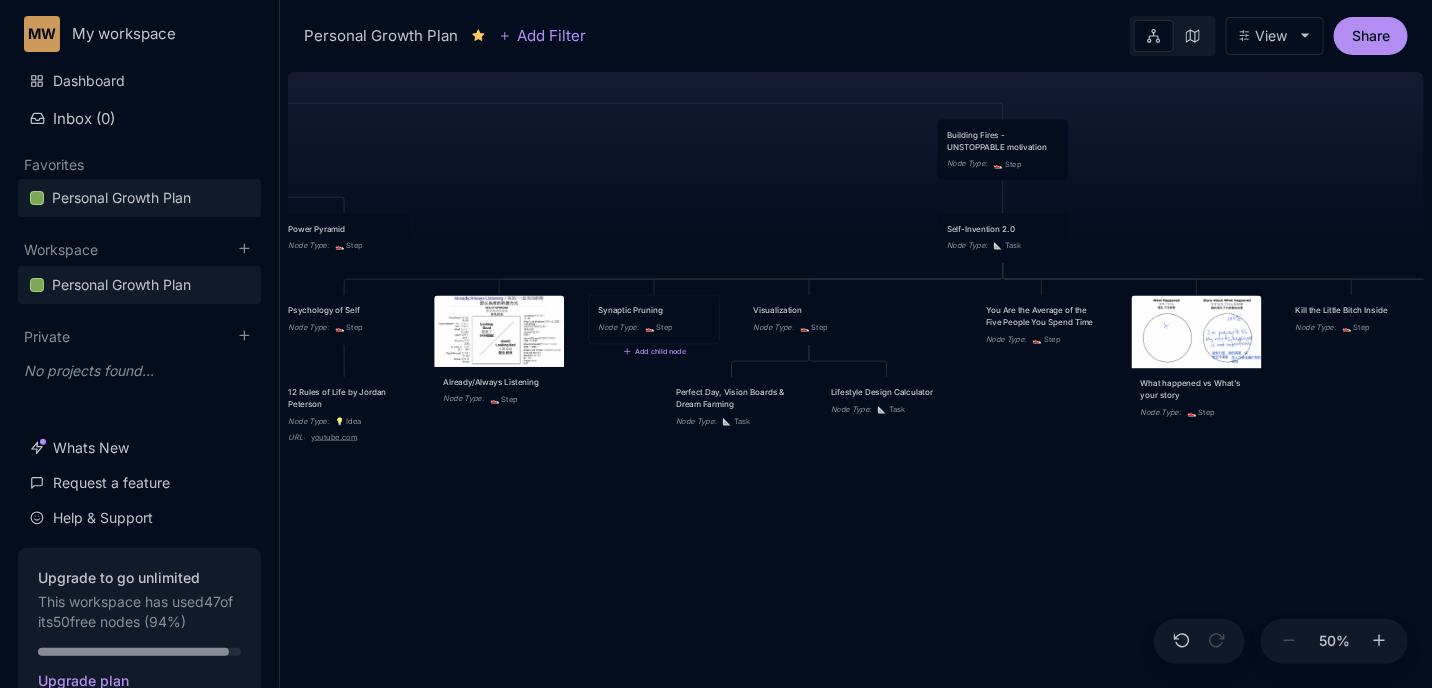 click on "👟   Step" at bounding box center (659, 328) 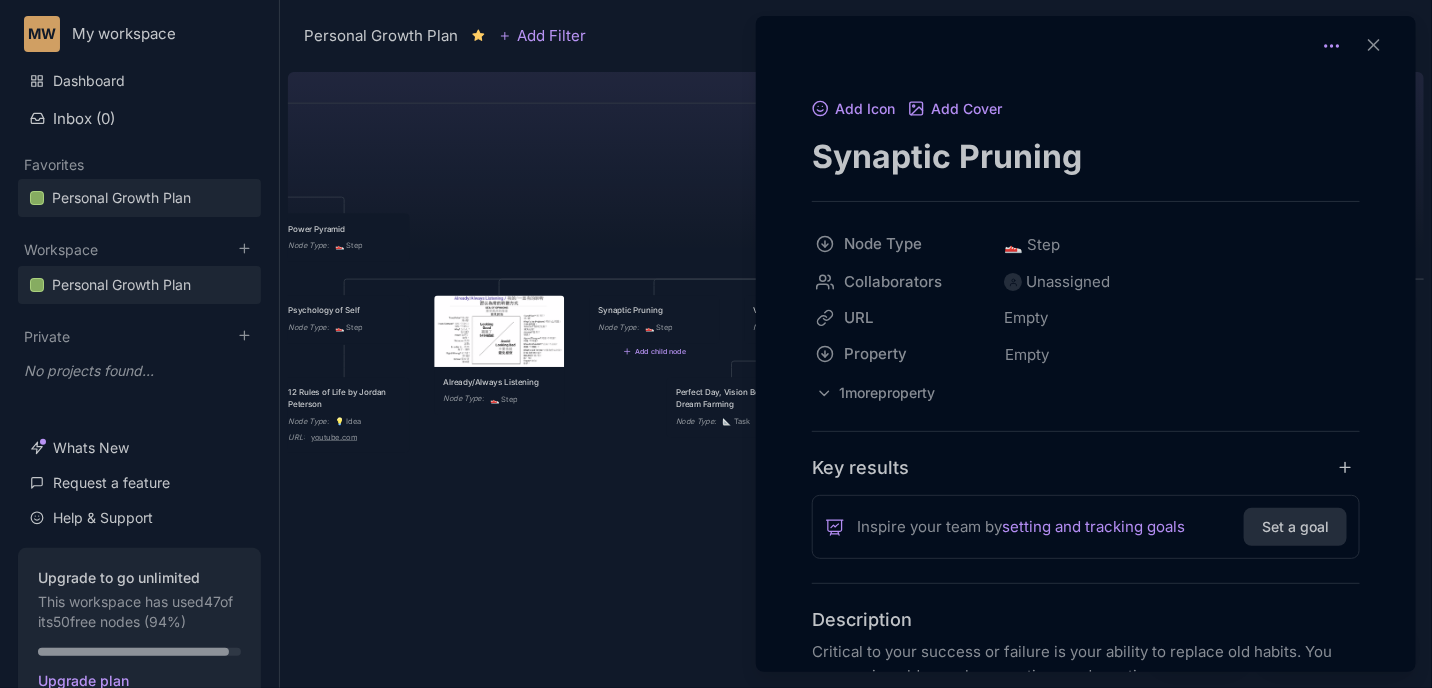click 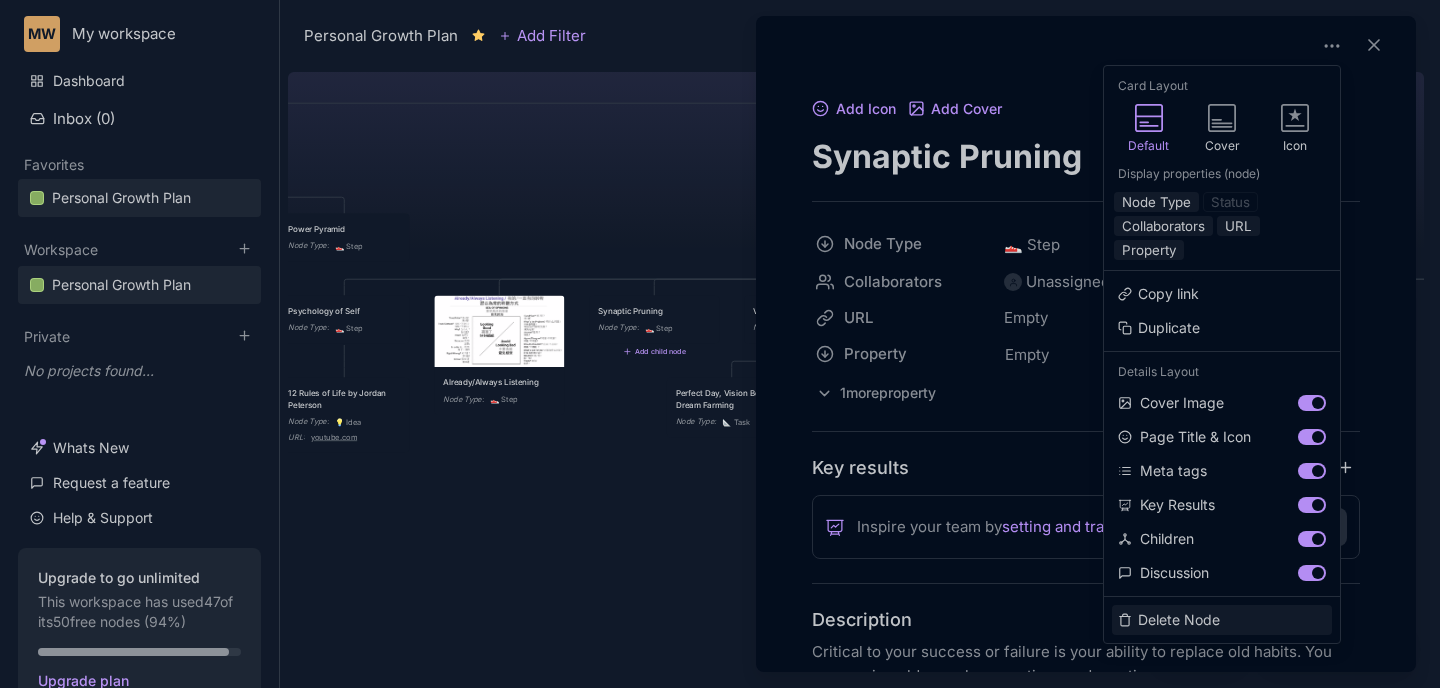 click on "Delete Node" at bounding box center (1222, 620) 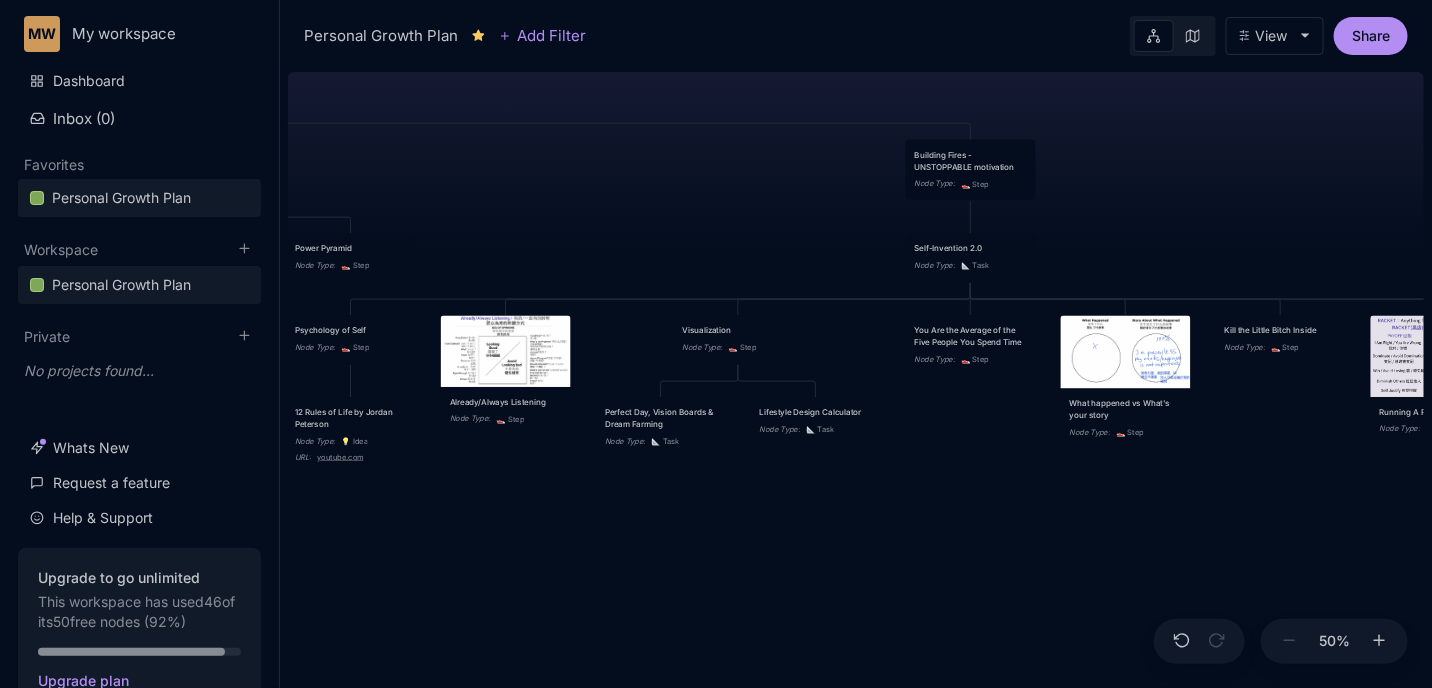 drag, startPoint x: 970, startPoint y: 406, endPoint x: 957, endPoint y: 426, distance: 23.853722 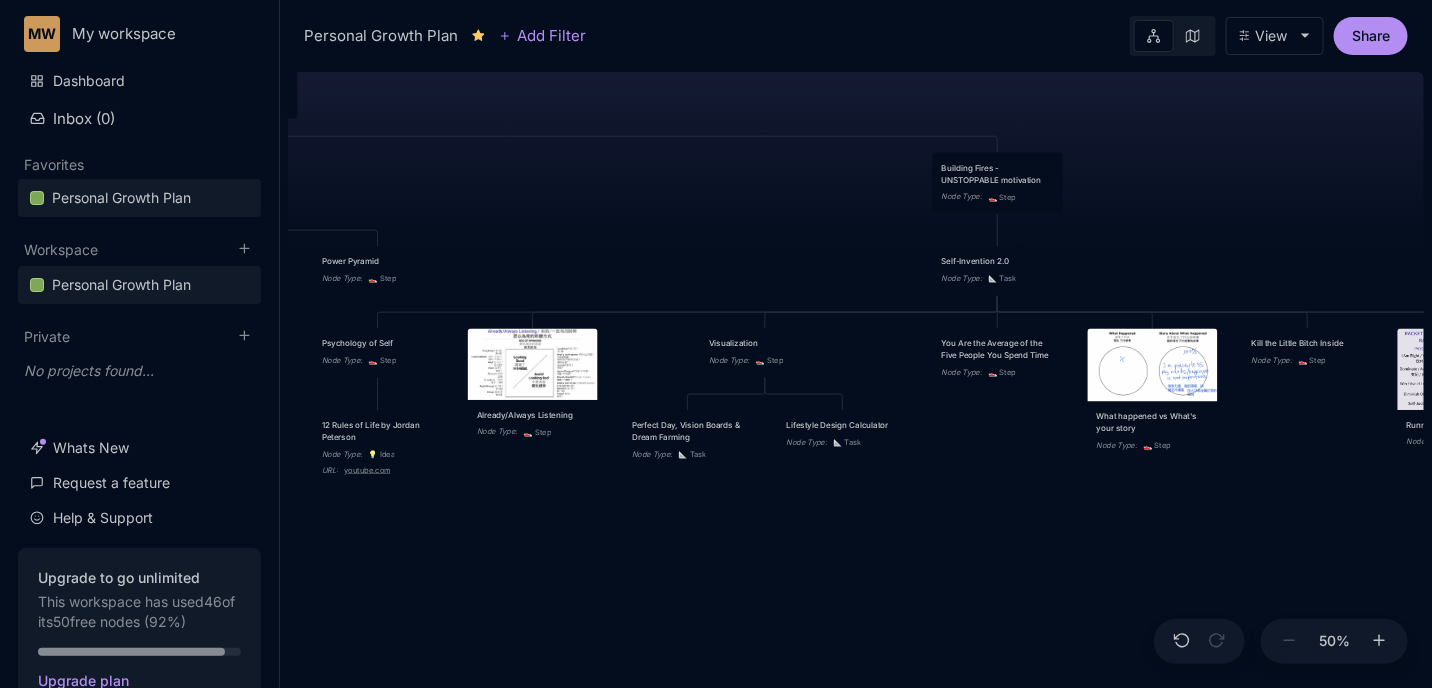 drag, startPoint x: 963, startPoint y: 461, endPoint x: 990, endPoint y: 474, distance: 29.966648 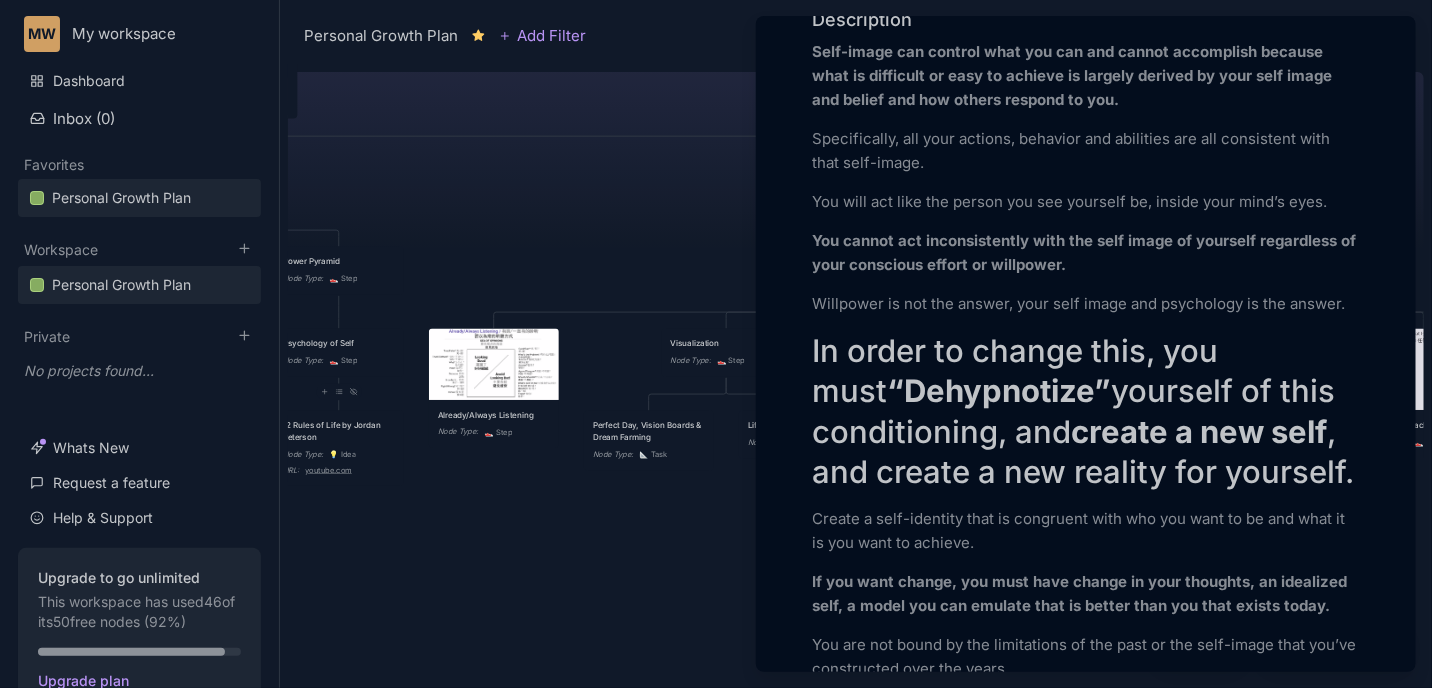 click at bounding box center [716, 344] 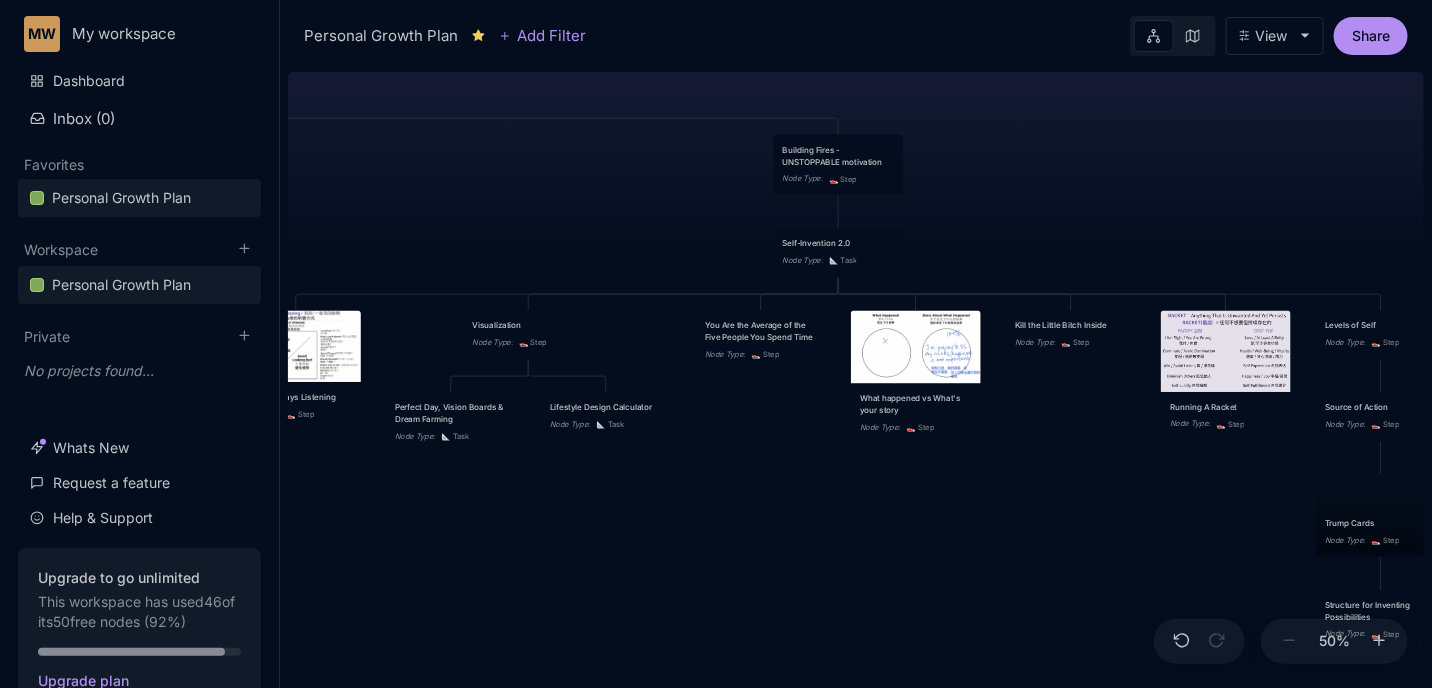 drag, startPoint x: 815, startPoint y: 529, endPoint x: 579, endPoint y: 514, distance: 236.47621 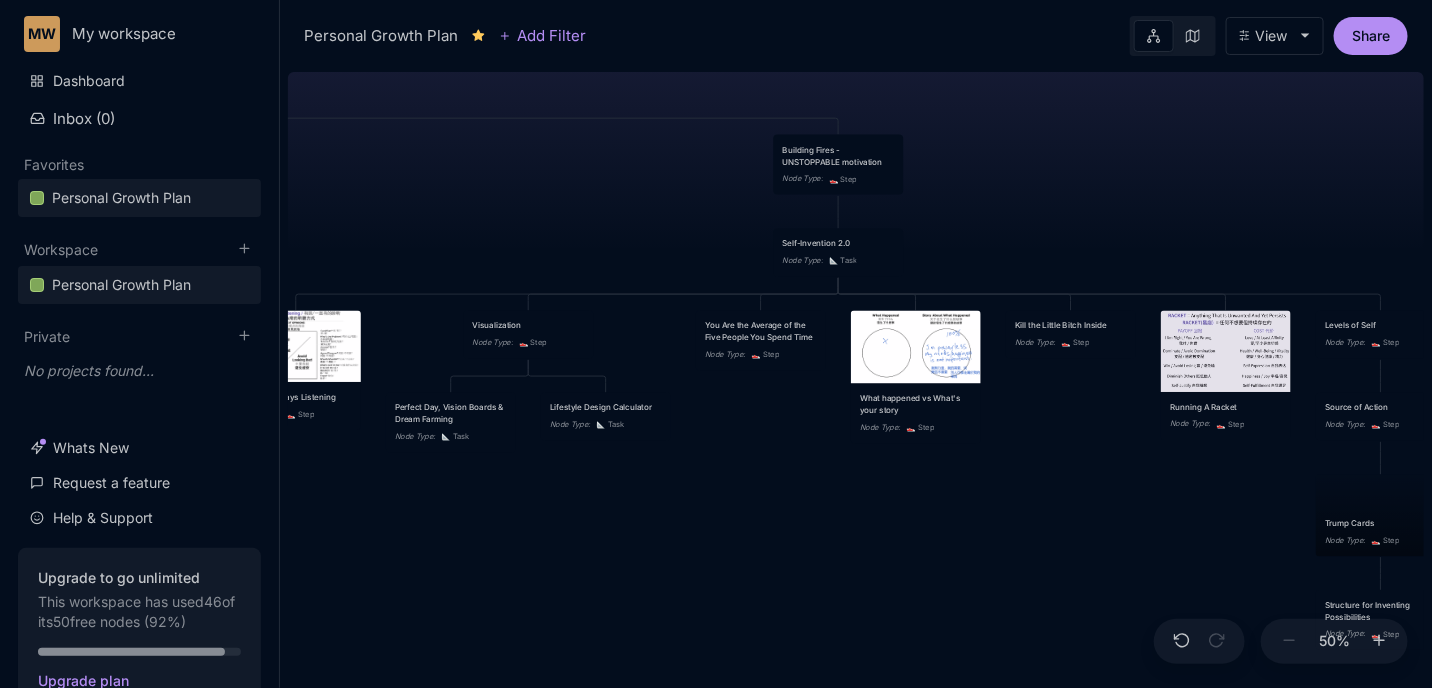 click on "😆 Personal Growth Plan Happiness = Optimising for the realisation of your full potential Node Type : 🏆   Goal Achieve True Harmony Node Type : 👟   Step Becoming A Eudaemonic Polymath Node Type : 👟   Step In order to build a better business, I have to build a better me. I need to become a Eudaemonic Polymath.  Node Type : 💡   Idea Romance
Friends/Fun
Family
Health/Fitness
Money/Finances
Spirituality Node Type : 👟   Step To Become A Master Business Builder Node Type : 👟   Step Building Fires - UNSTOPPABLE motivation Node Type : 👟   Step Improve my brain's OS - Make better decisions and have it compound Node Type : 👟   Step Become a Master Marketer Node Type : 👟   Step Power Pyramid Node Type : 👟   Step Self-Invention 2.0 Node Type : 📐   Task Mental Model 1: 2nd order thinking (and then what?) Node Type : 💡   Idea Mental Model 2: Critical Thinking Node Type : 💡   Idea URL : canva.com Mental Model 3: Cui Bono "Who benefits" "How do they benefit" Find hidden incentives : :" at bounding box center (856, 376) 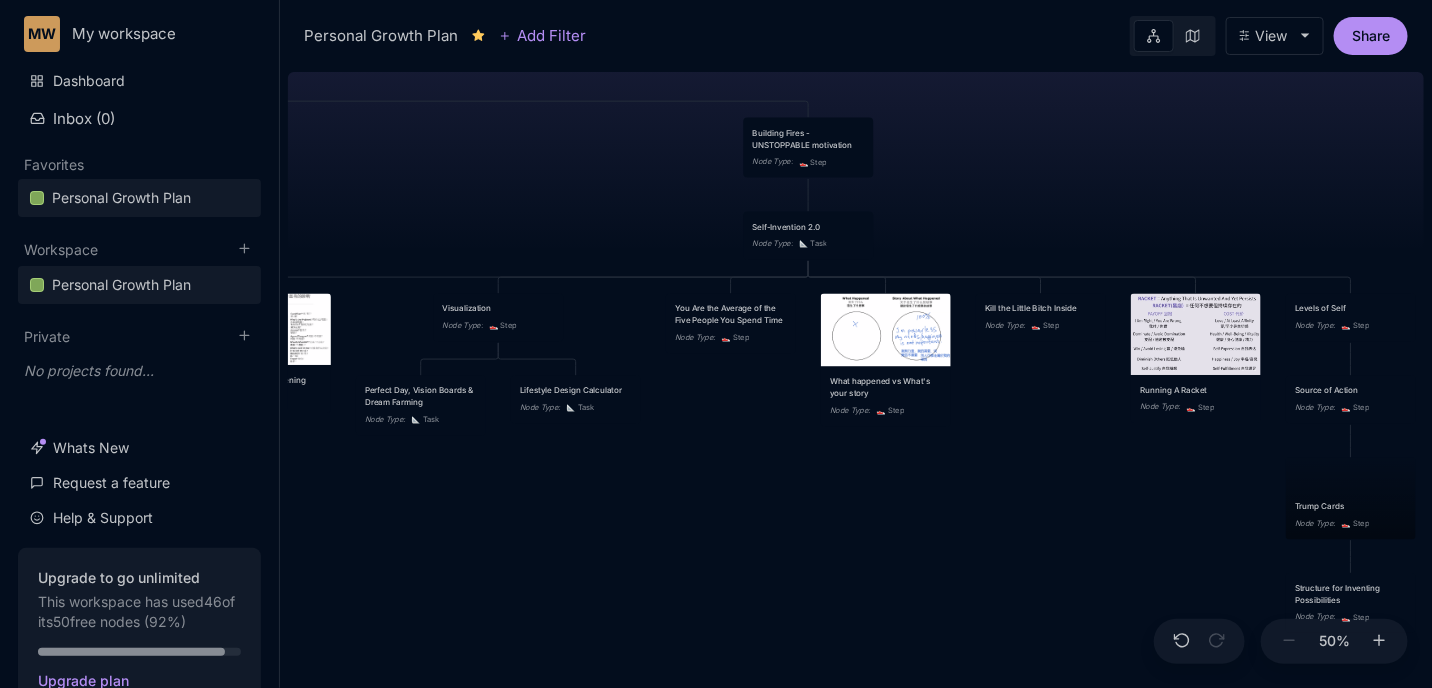 drag, startPoint x: 1154, startPoint y: 468, endPoint x: 928, endPoint y: 477, distance: 226.17914 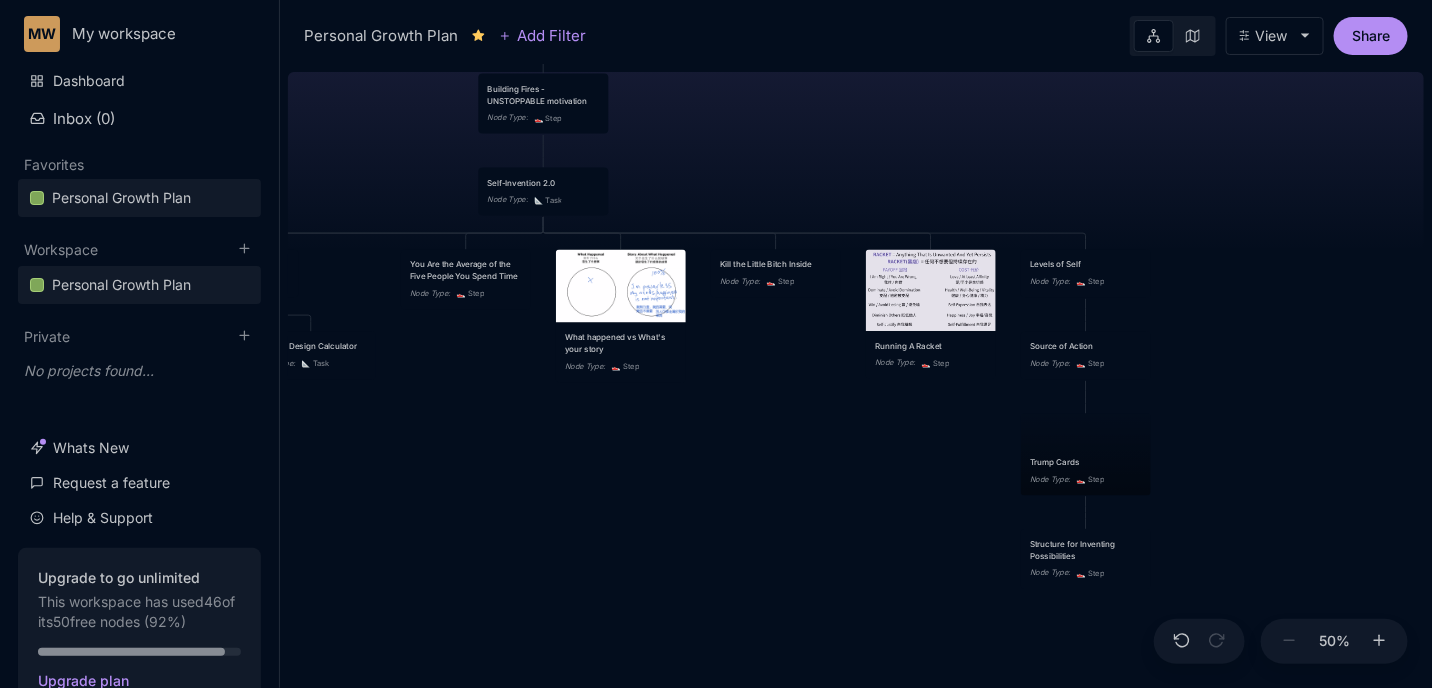 drag, startPoint x: 919, startPoint y: 522, endPoint x: 891, endPoint y: 487, distance: 44.82187 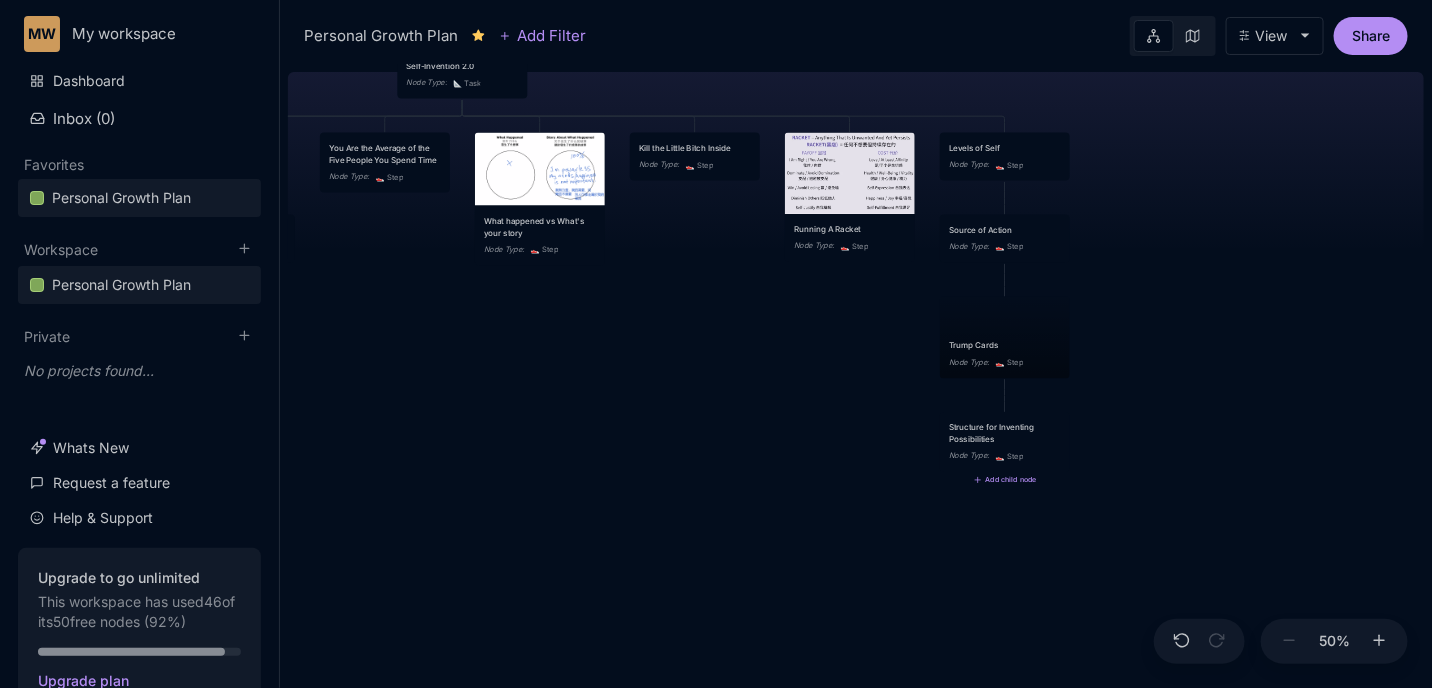 click on "😆 Personal Growth Plan Happiness = Optimising for the realisation of your full potential Node Type : 🏆   Goal Achieve True Harmony Node Type : 👟   Step Becoming A Eudaemonic Polymath Node Type : 👟   Step In order to build a better business, I have to build a better me. I need to become a Eudaemonic Polymath.  Node Type : 💡   Idea Romance
Friends/Fun
Family
Health/Fitness
Money/Finances
Spirituality Node Type : 👟   Step To Become A Master Business Builder Node Type : 👟   Step Building Fires - UNSTOPPABLE motivation Node Type : 👟   Step Improve my brain's OS - Make better decisions and have it compound Node Type : 👟   Step Become a Master Marketer Node Type : 👟   Step Power Pyramid Node Type : 👟   Step Self-Invention 2.0 Node Type : 📐   Task Mental Model 1: 2nd order thinking (and then what?) Node Type : 💡   Idea Mental Model 2: Critical Thinking Node Type : 💡   Idea URL : canva.com Mental Model 3: Cui Bono "Who benefits" "How do they benefit" Find hidden incentives : :" at bounding box center [856, 376] 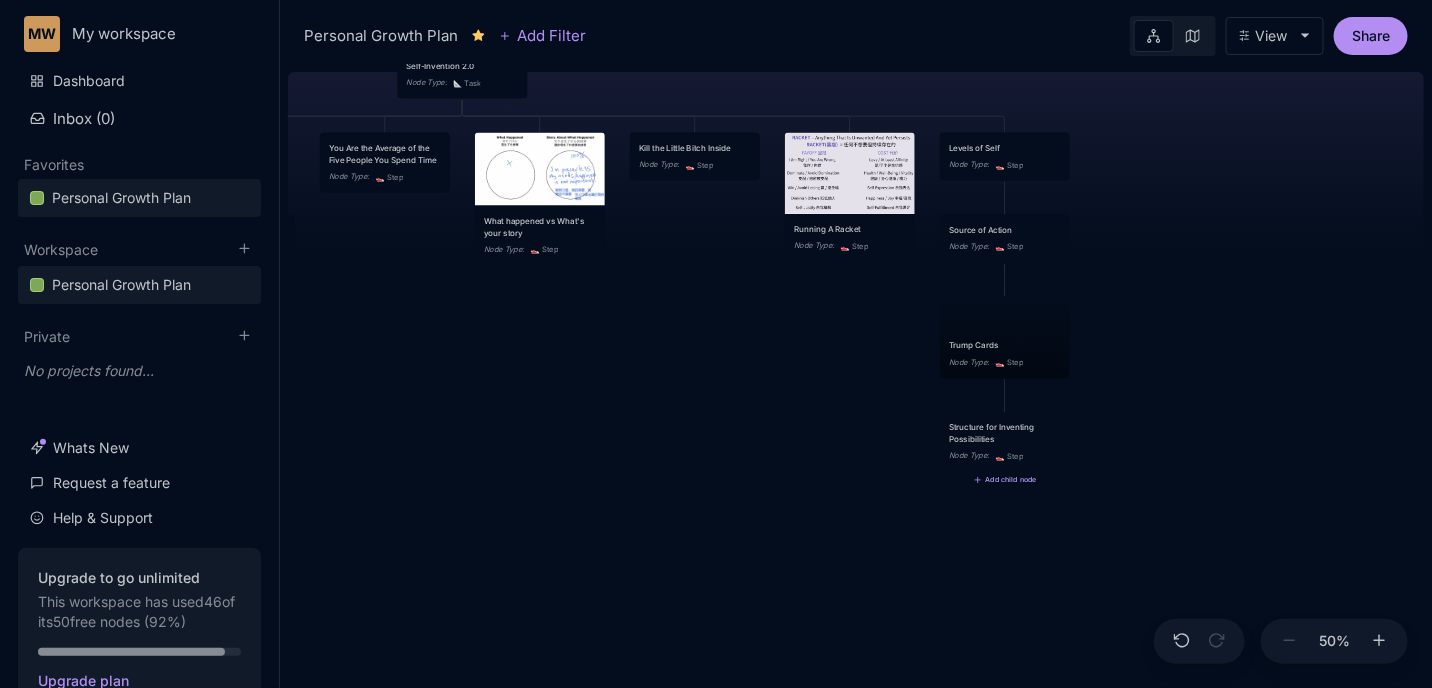click on "Add child node" at bounding box center (1005, 480) 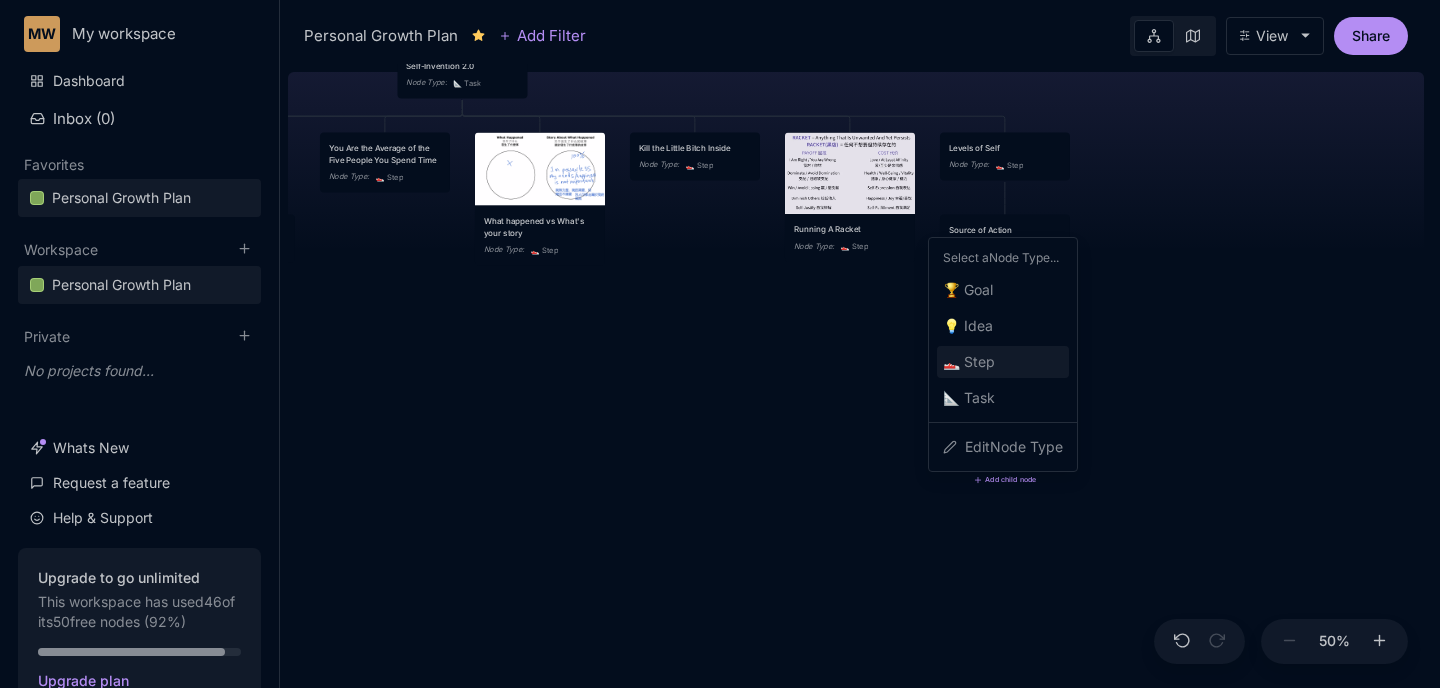 click on "👟   Step" at bounding box center (969, 362) 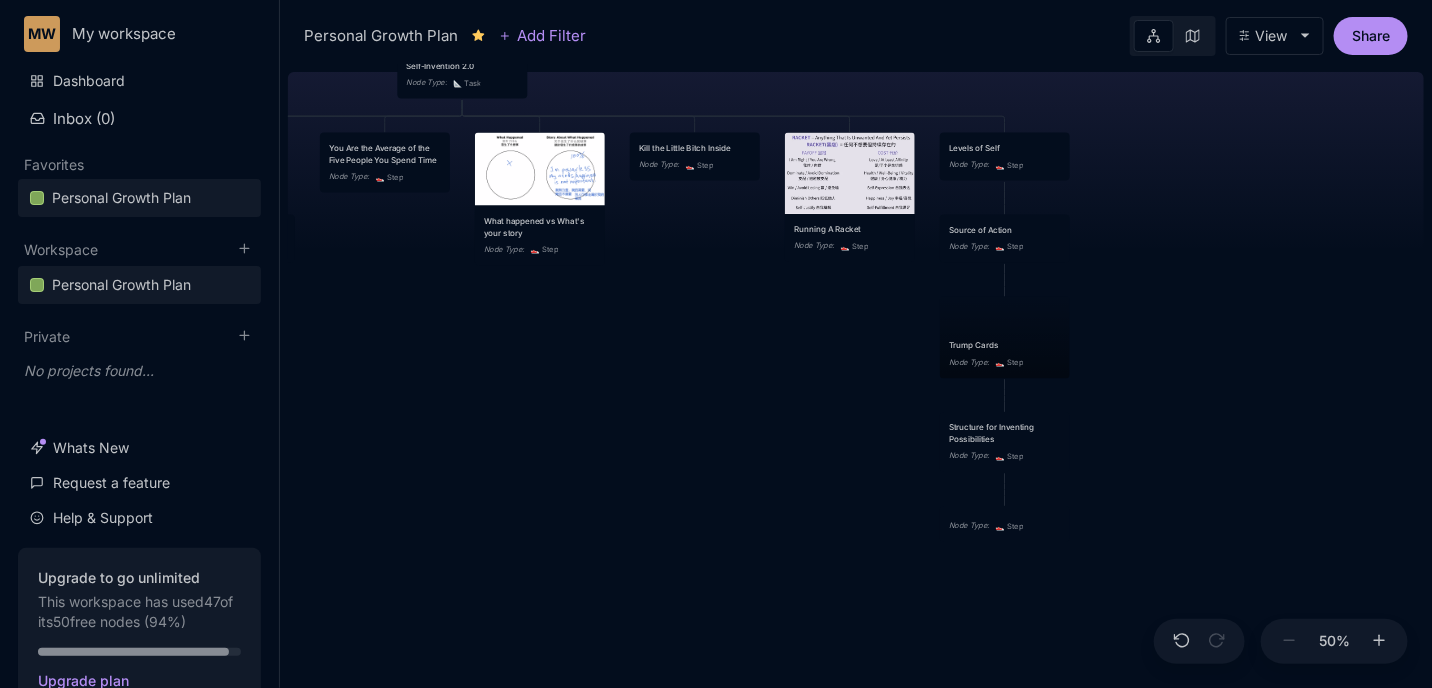 click on "👟   Step" at bounding box center (1009, 527) 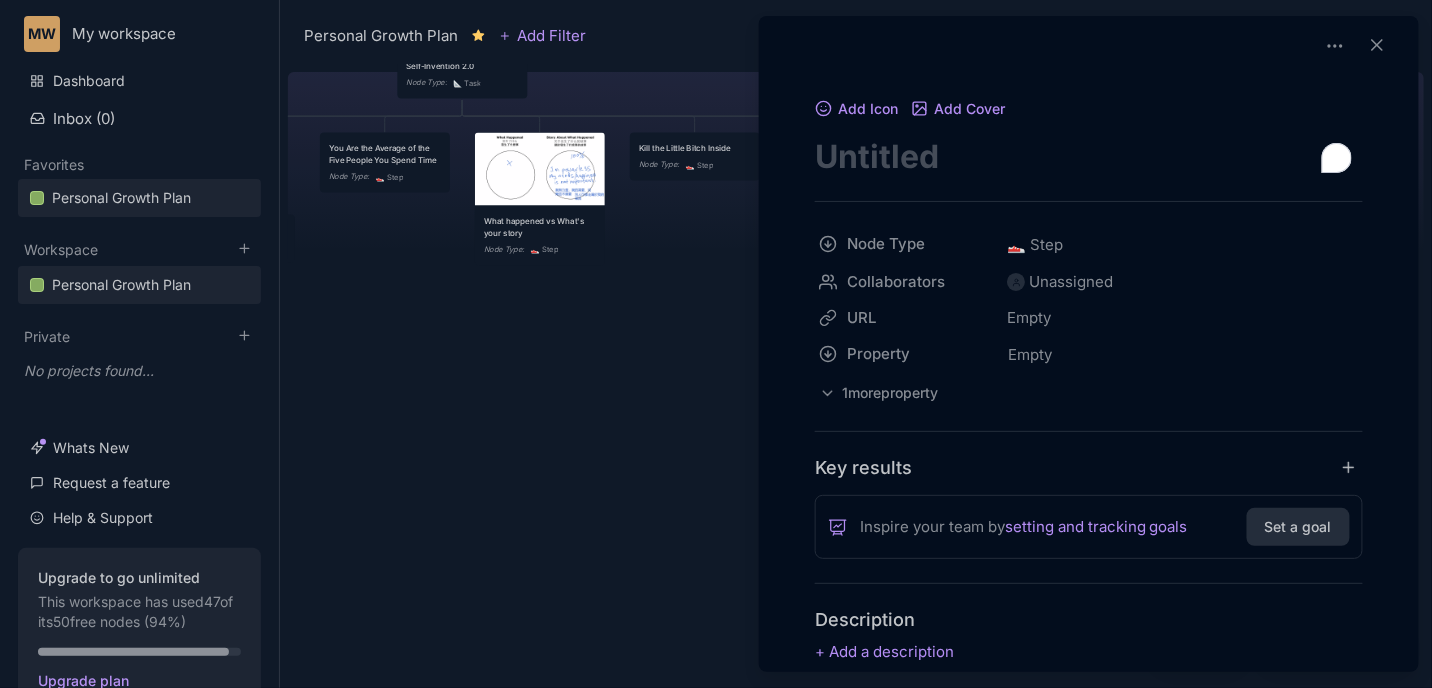 scroll, scrollTop: 0, scrollLeft: 0, axis: both 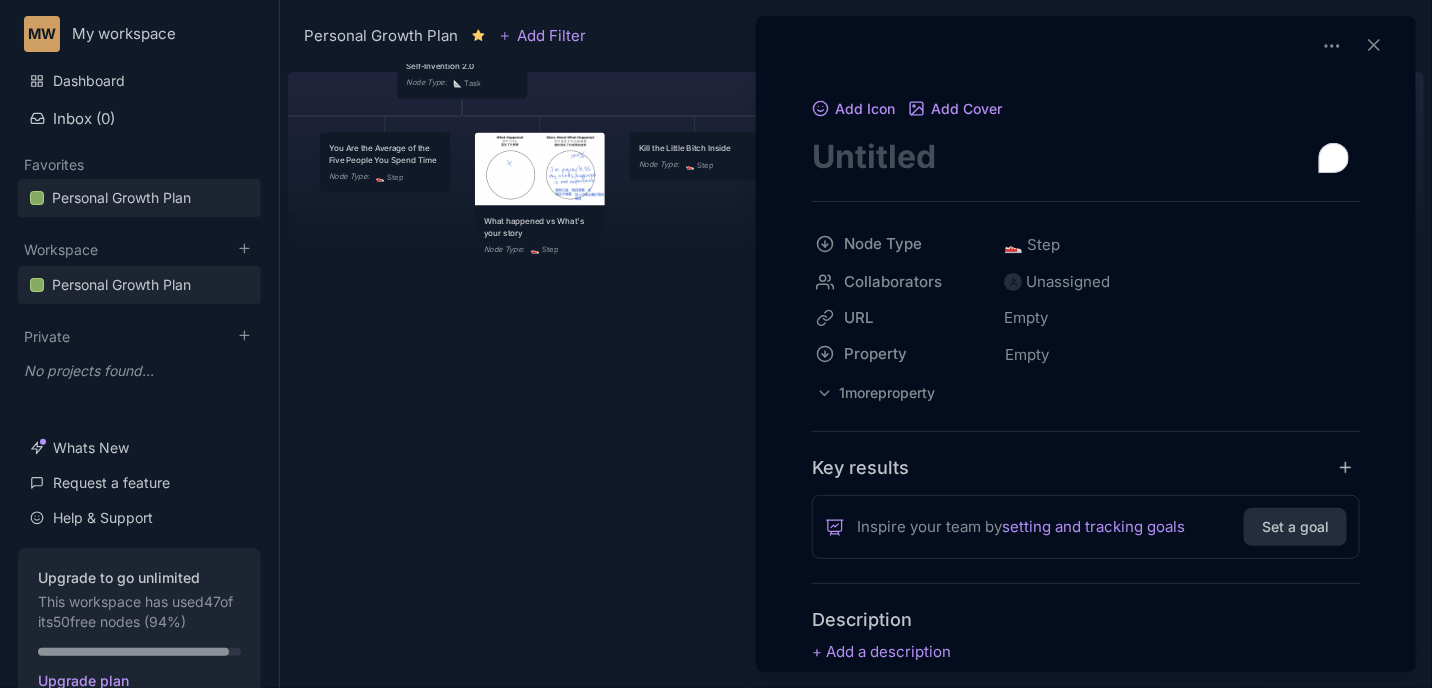 click at bounding box center (1086, 156) 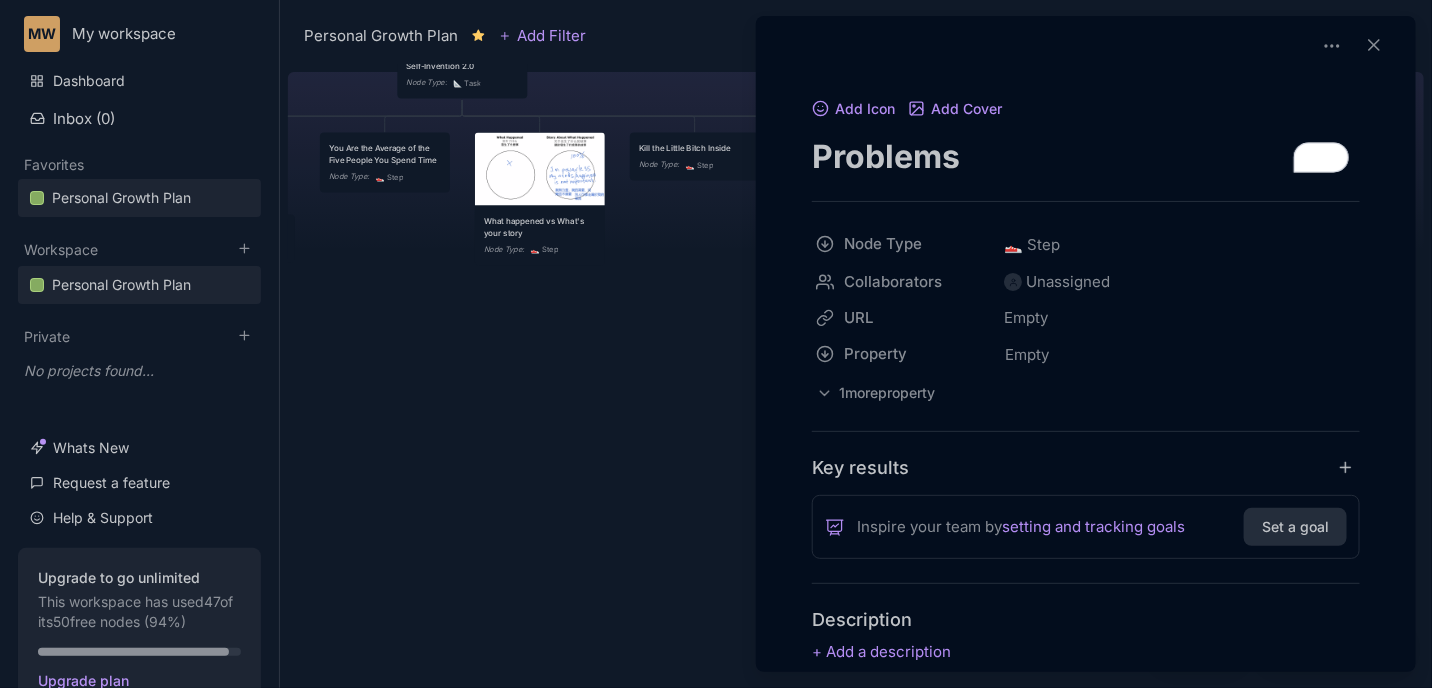 type on "Problems" 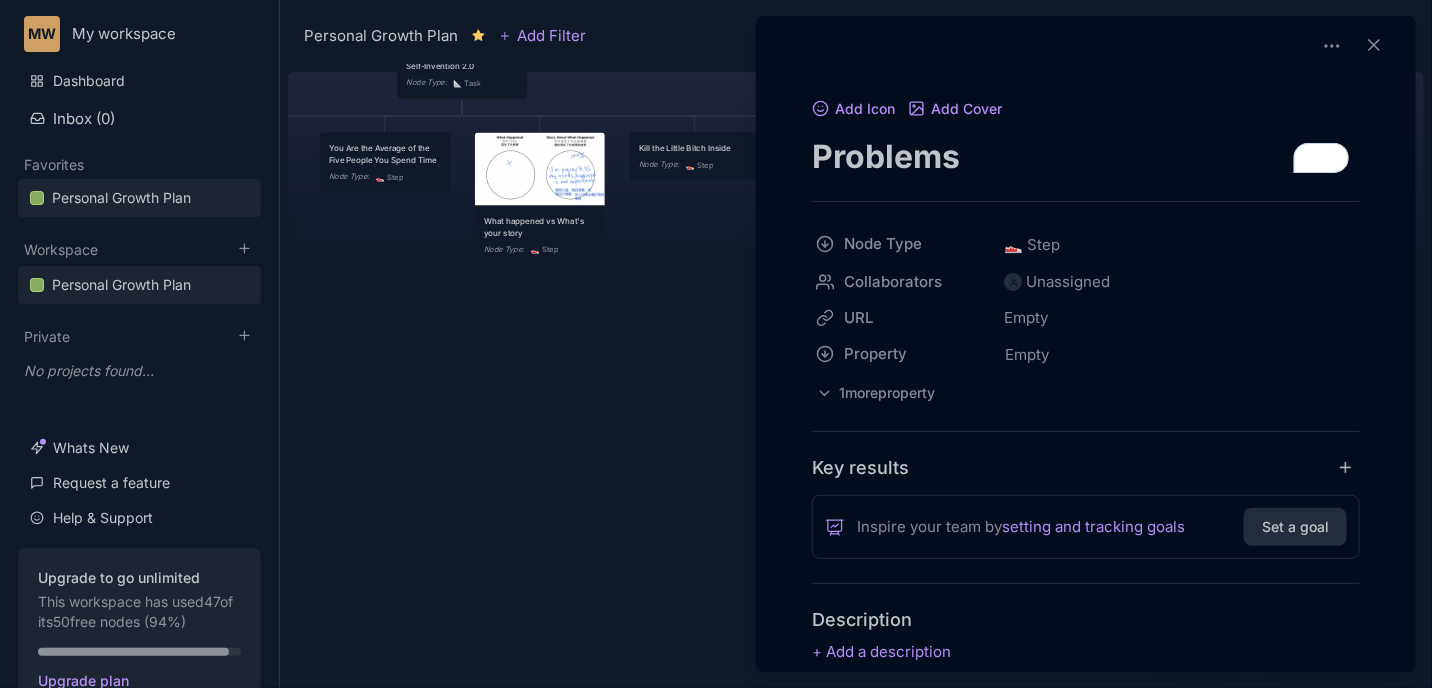 click on "Add Icon Add Cover Problems" at bounding box center [1086, 136] 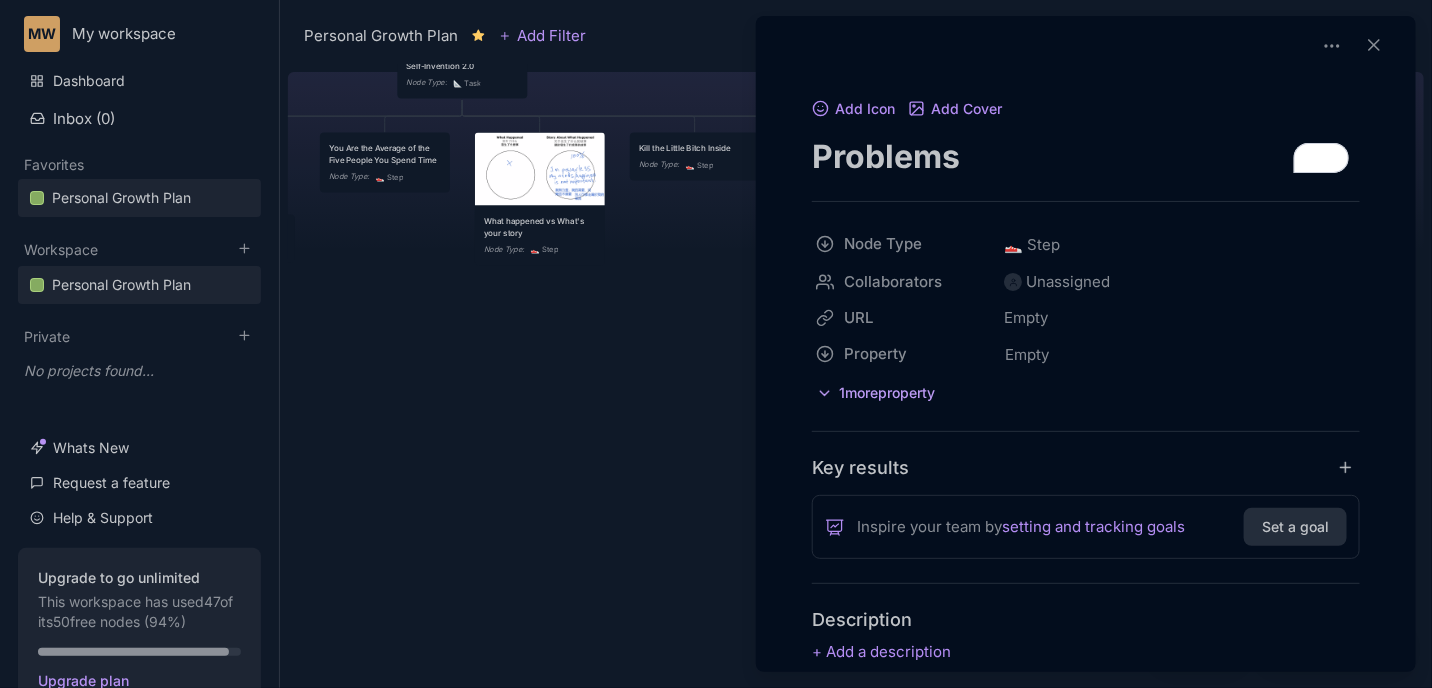 scroll, scrollTop: 80, scrollLeft: 0, axis: vertical 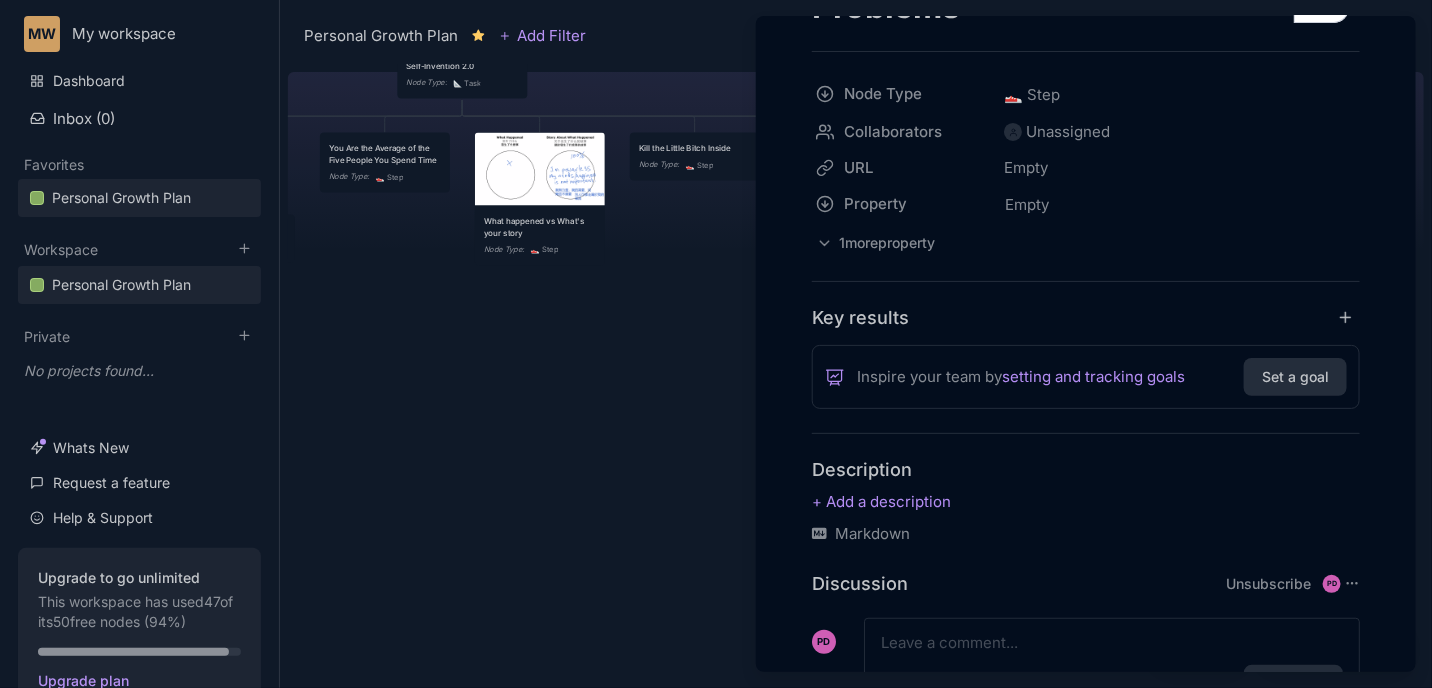 click on "Description" at bounding box center (1086, 469) 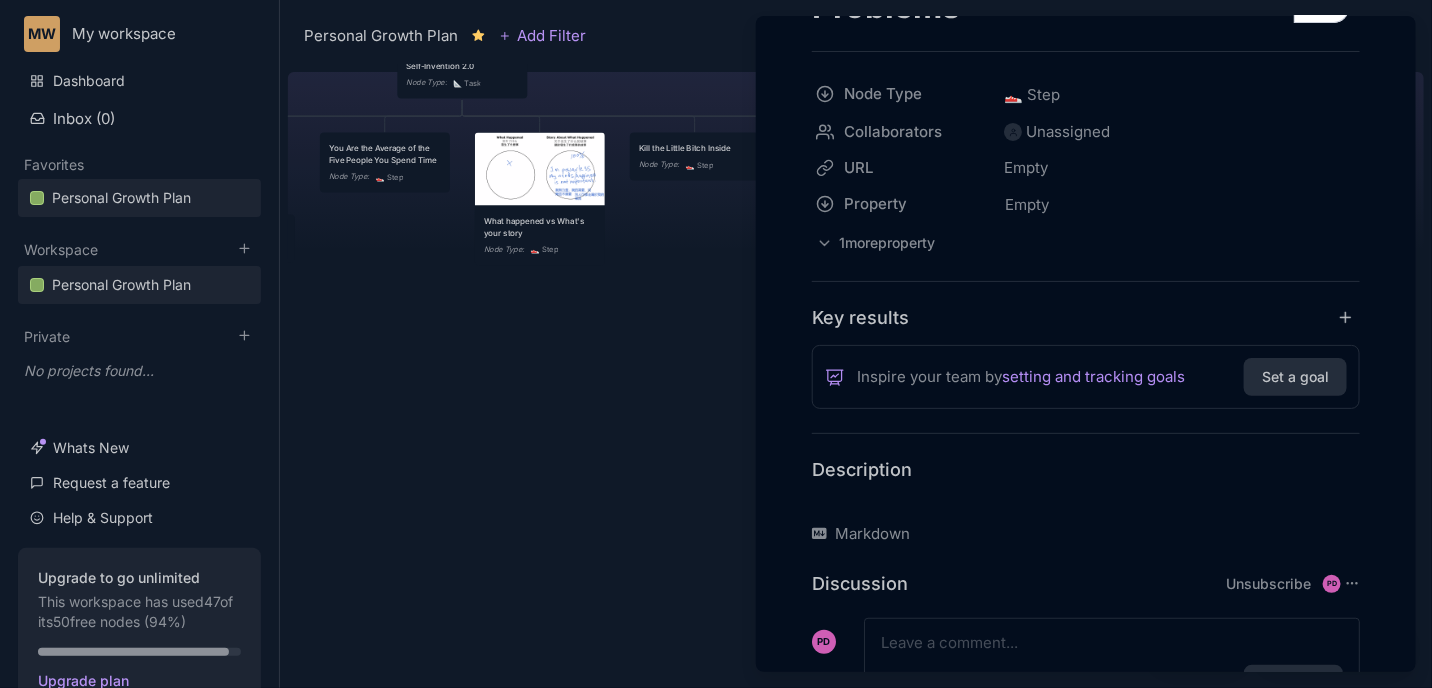 click at bounding box center (1086, 502) 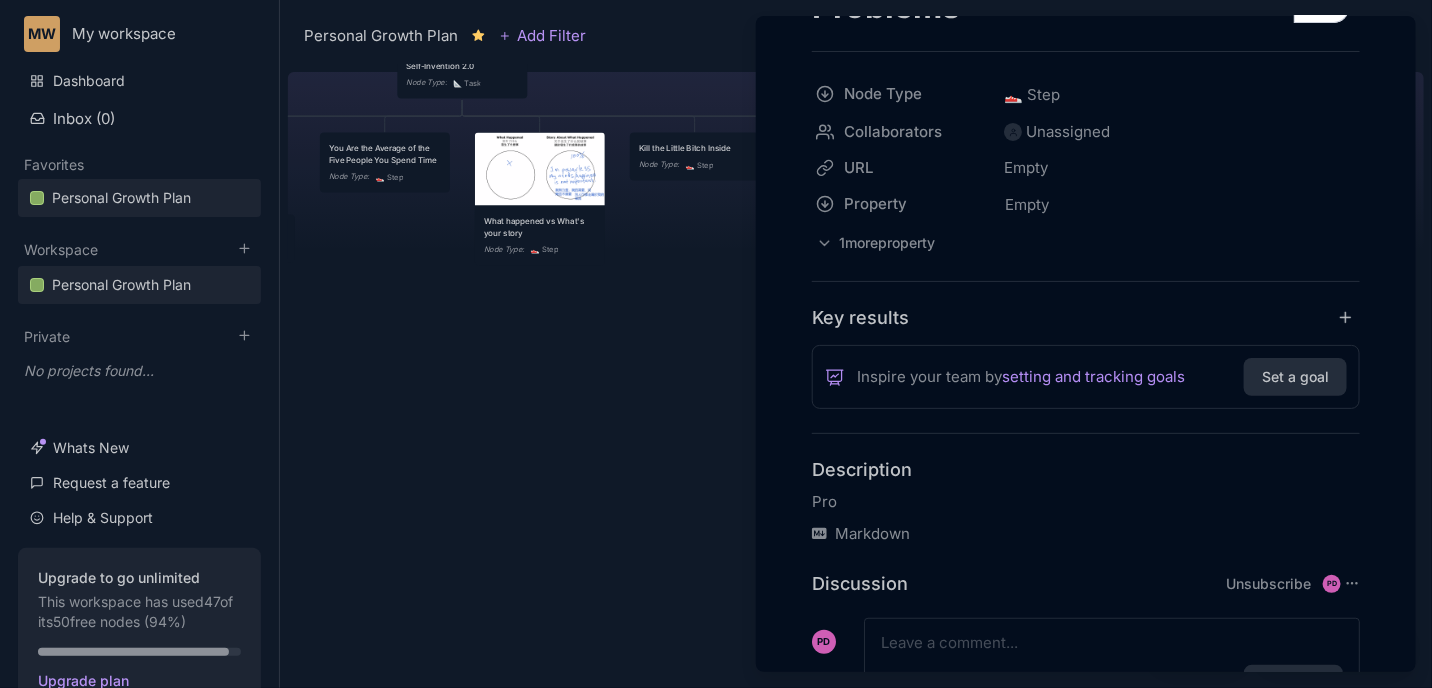 scroll, scrollTop: 248, scrollLeft: 0, axis: vertical 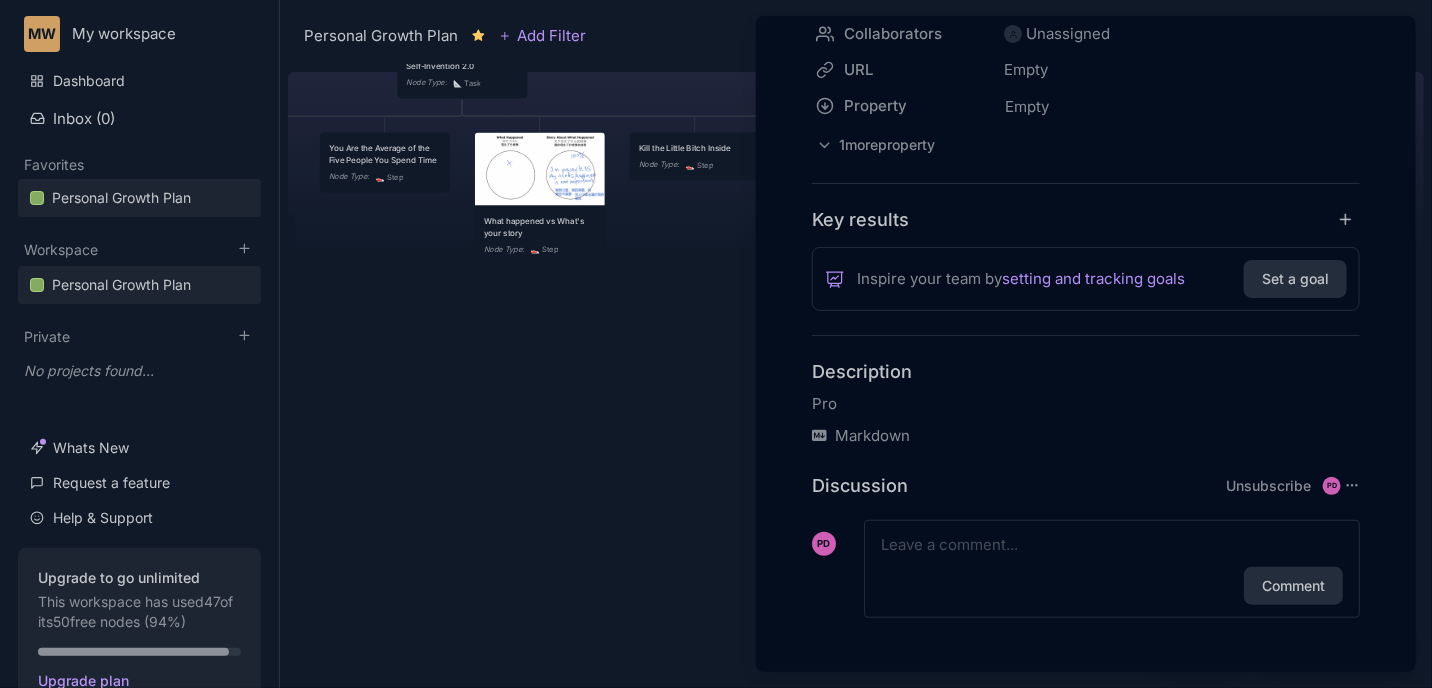 click on "Pro" at bounding box center (1086, 404) 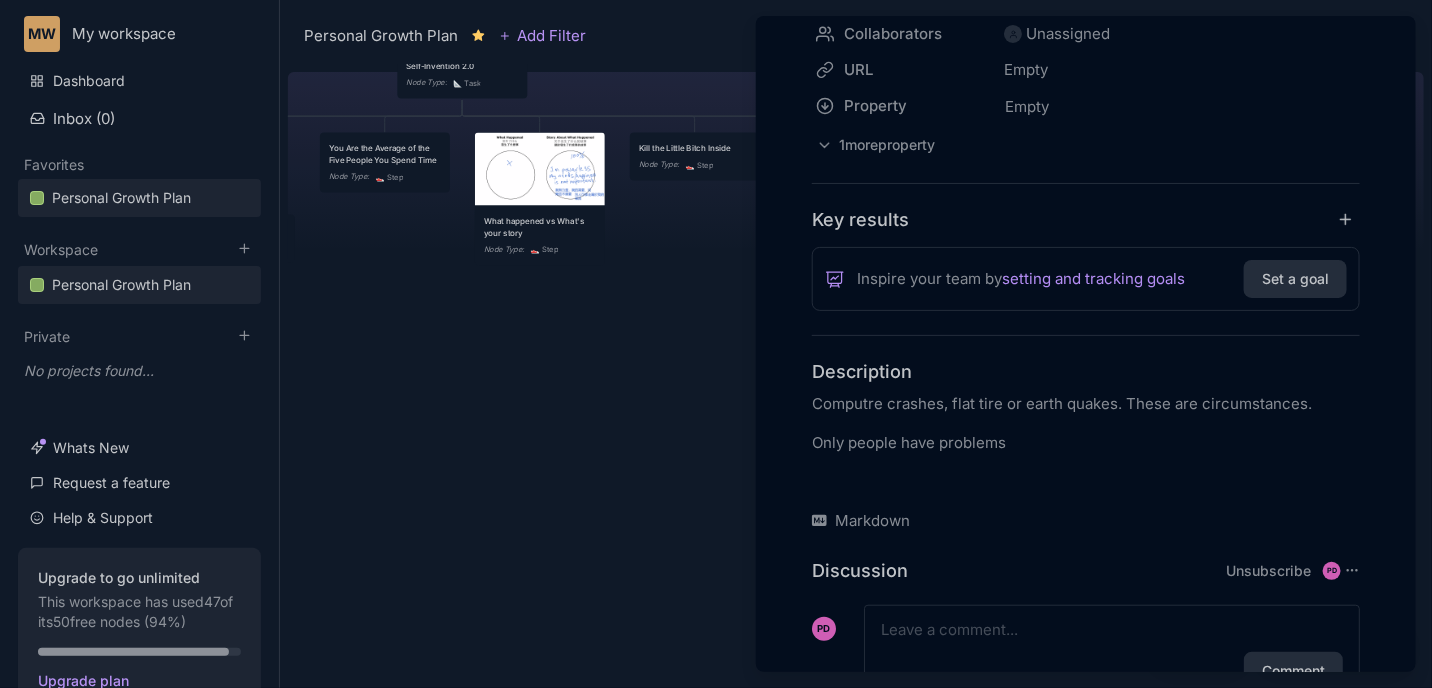 click on "Only people have problems" at bounding box center (1086, 443) 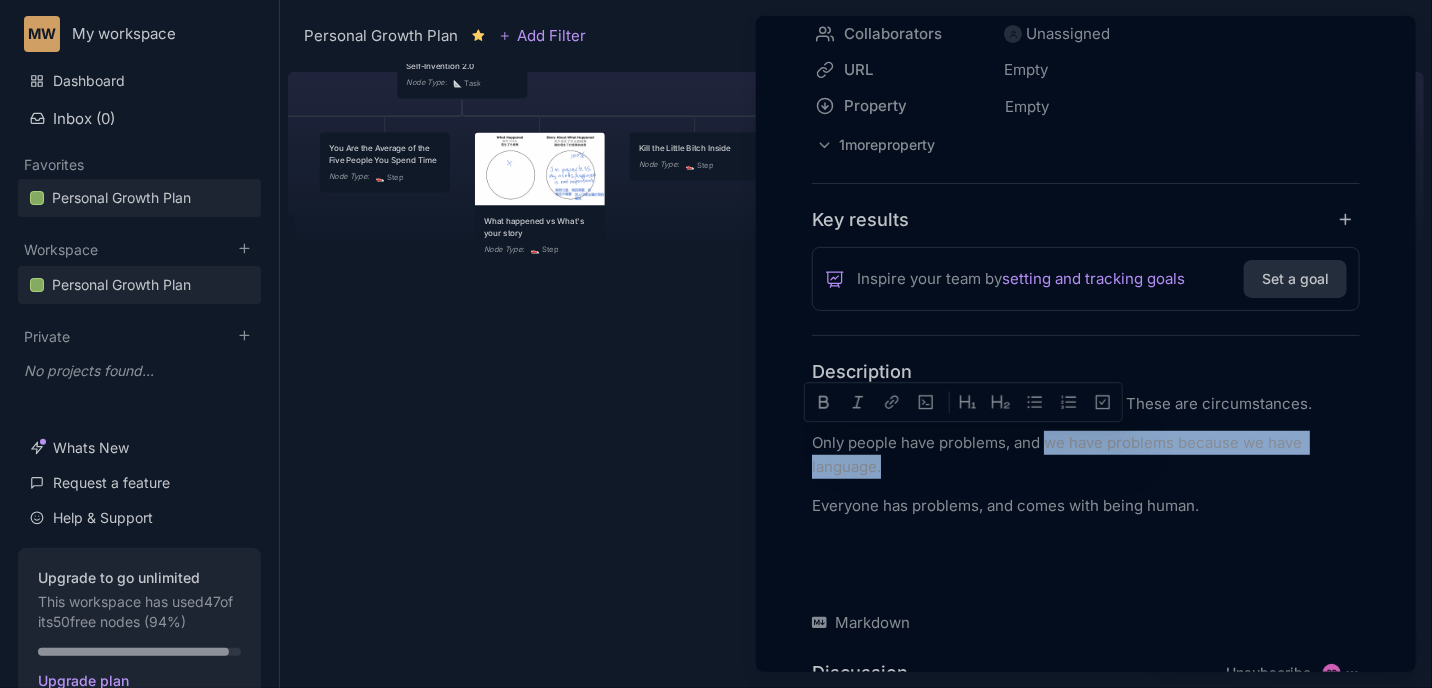 drag, startPoint x: 1060, startPoint y: 465, endPoint x: 1047, endPoint y: 435, distance: 32.695564 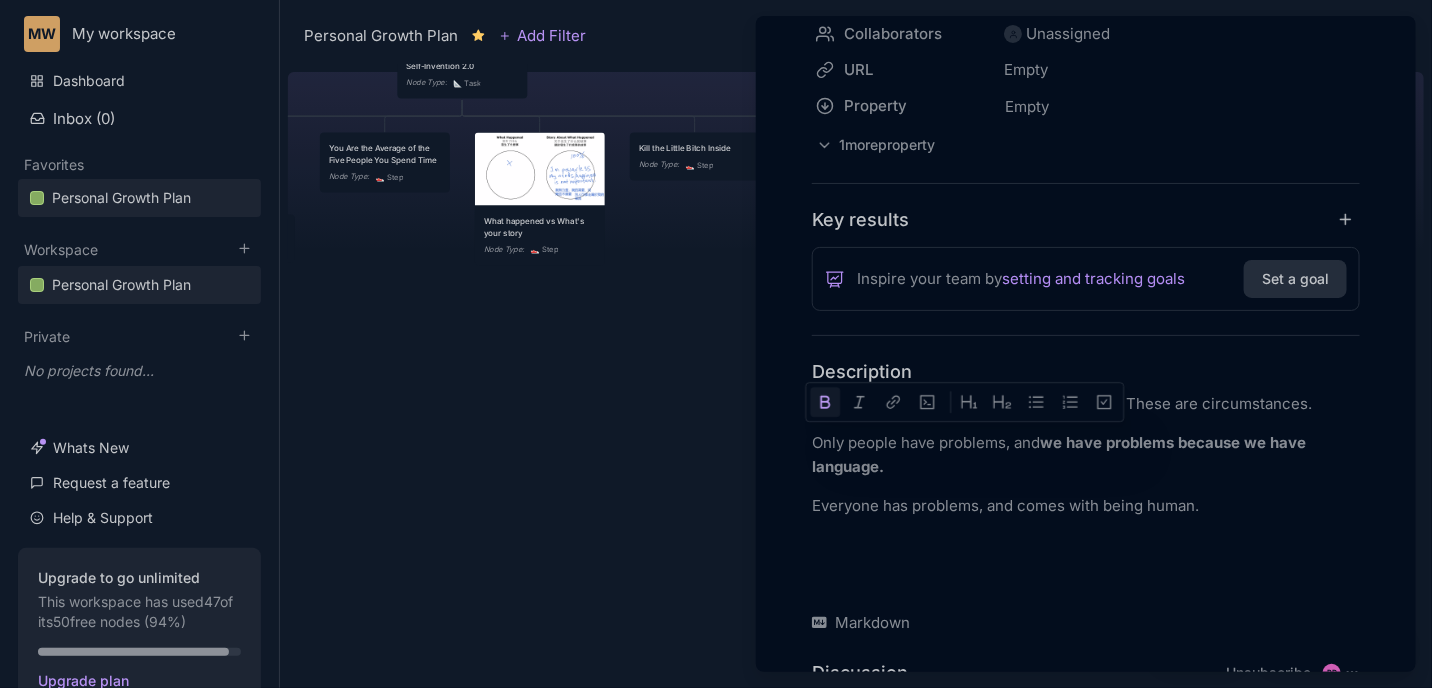 click on "Computre crashes, flat tire or earth quakes. These are circumstances. Only people have problems, and  we have problems because we have language. Everyone has problems, and comes with being human." at bounding box center (1086, 494) 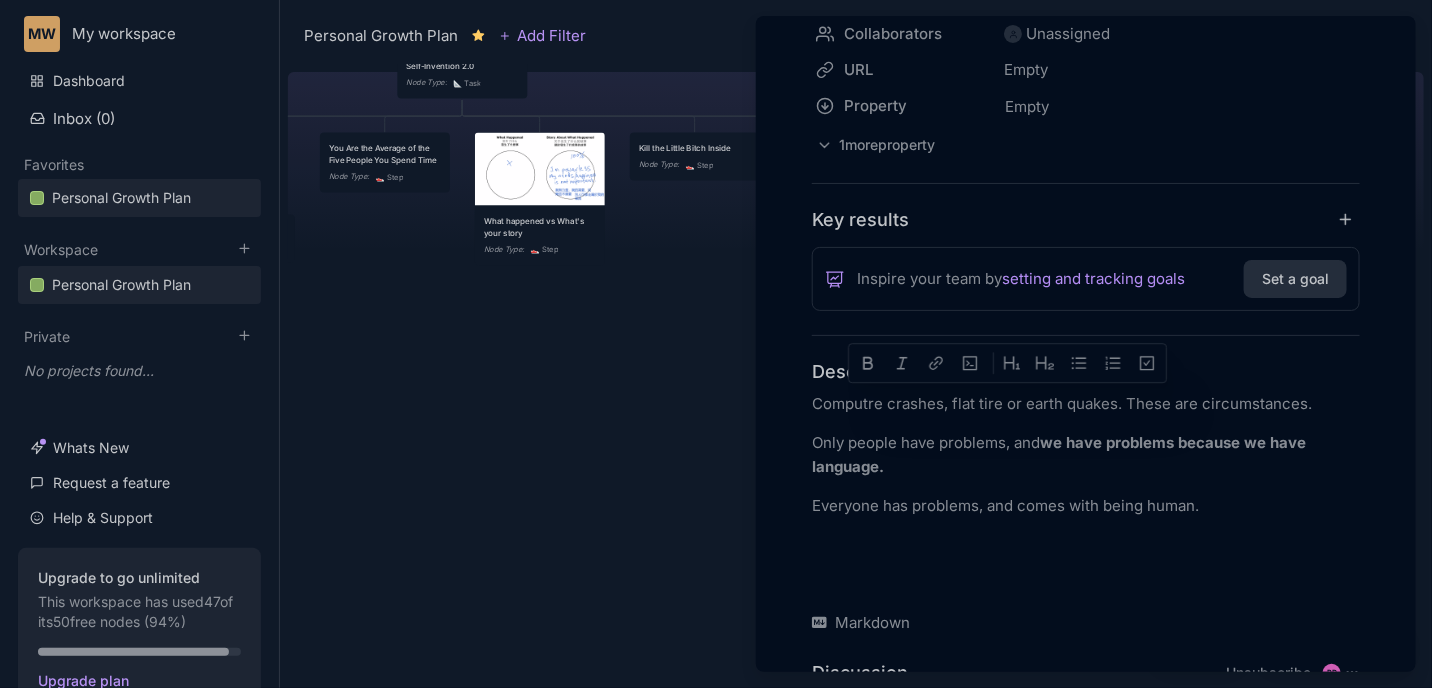 drag, startPoint x: 1216, startPoint y: 508, endPoint x: 795, endPoint y: 404, distance: 433.6554 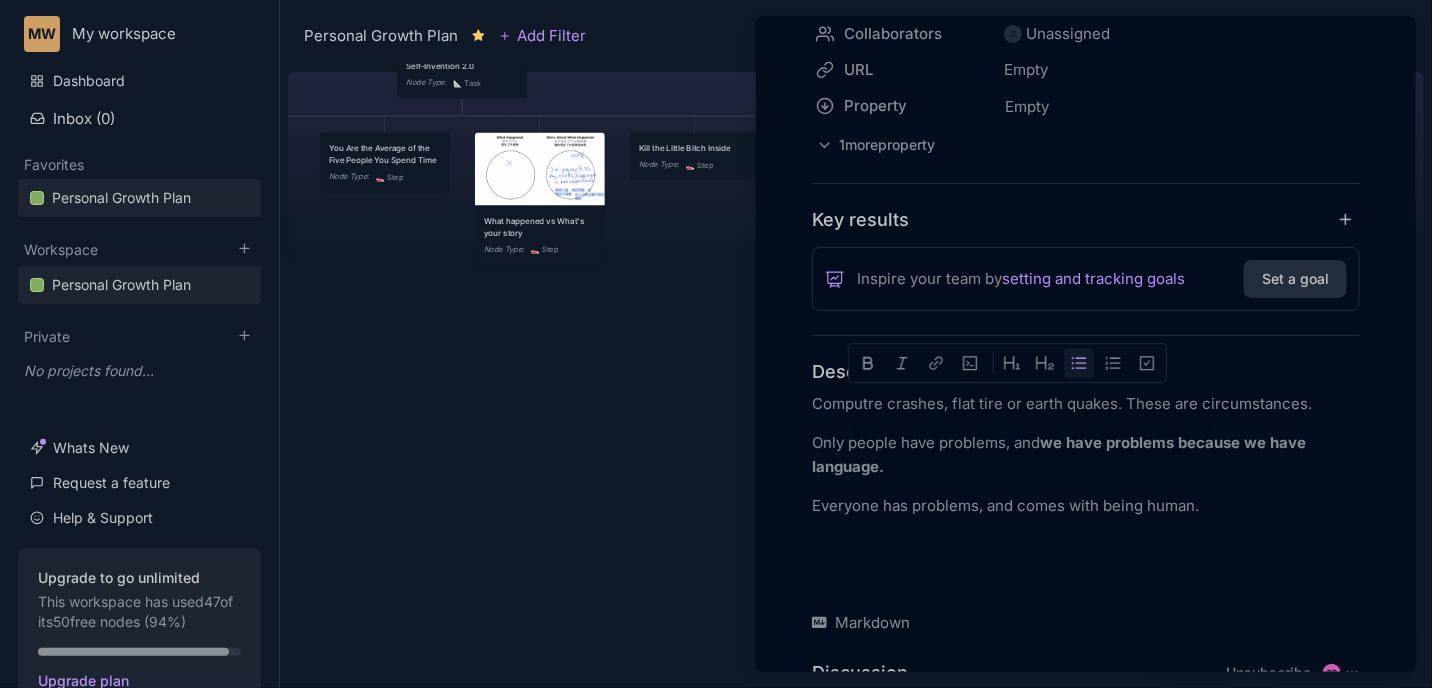 click 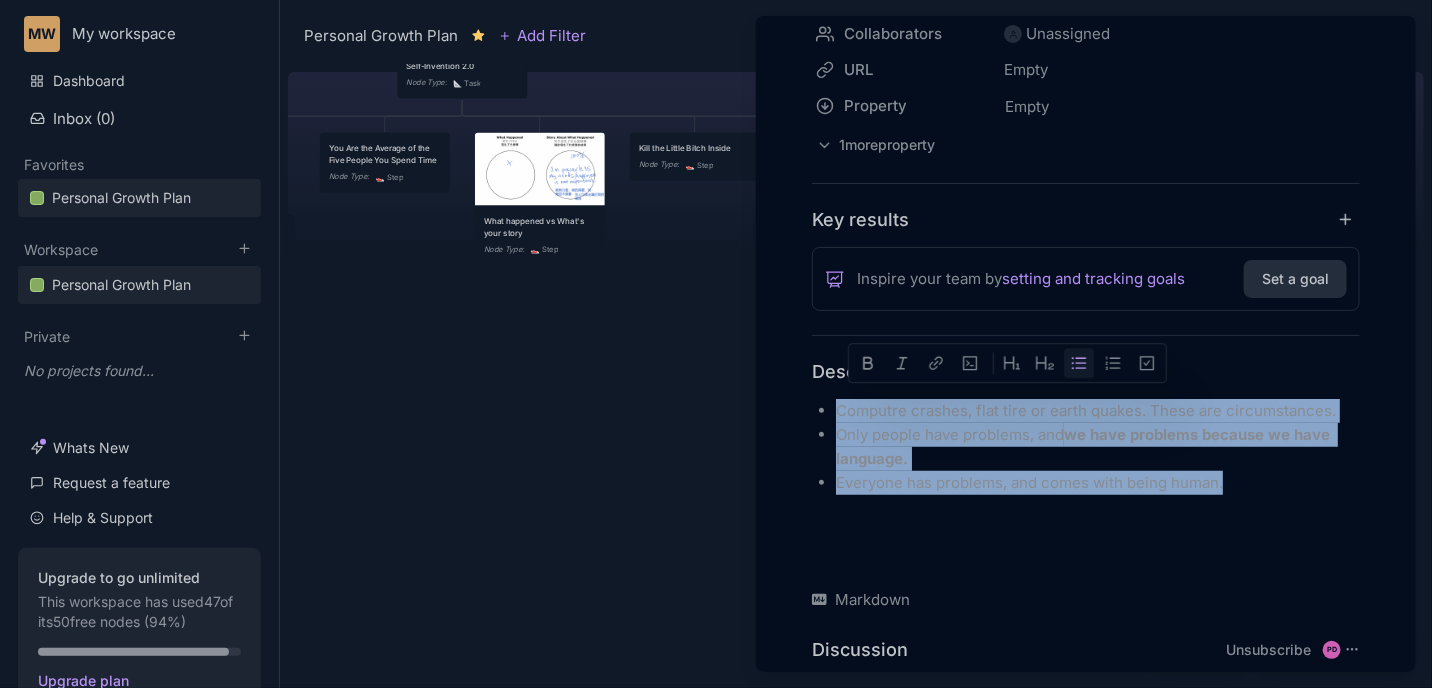 scroll, scrollTop: 248, scrollLeft: 0, axis: vertical 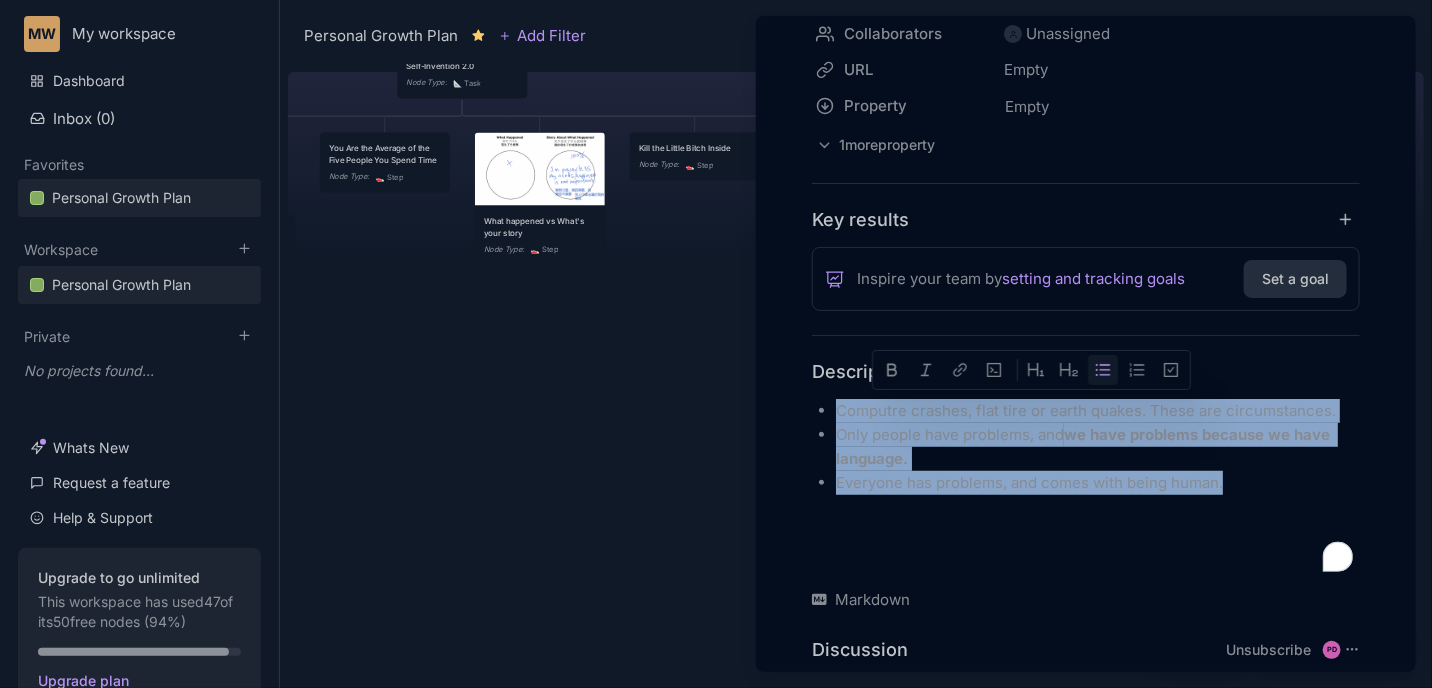 click on "Everyone has problems, and comes with being human." at bounding box center [1098, 483] 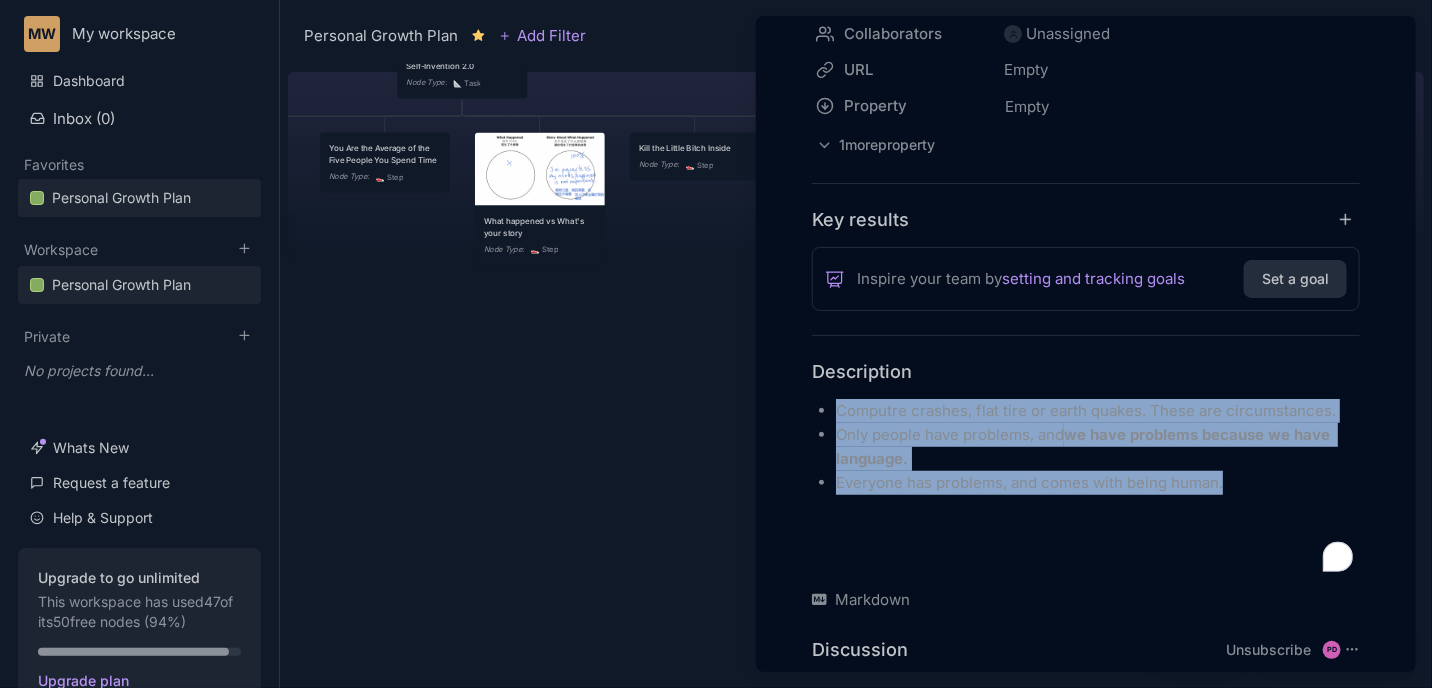 click on "Everyone has problems, and comes with being human." at bounding box center (1098, 483) 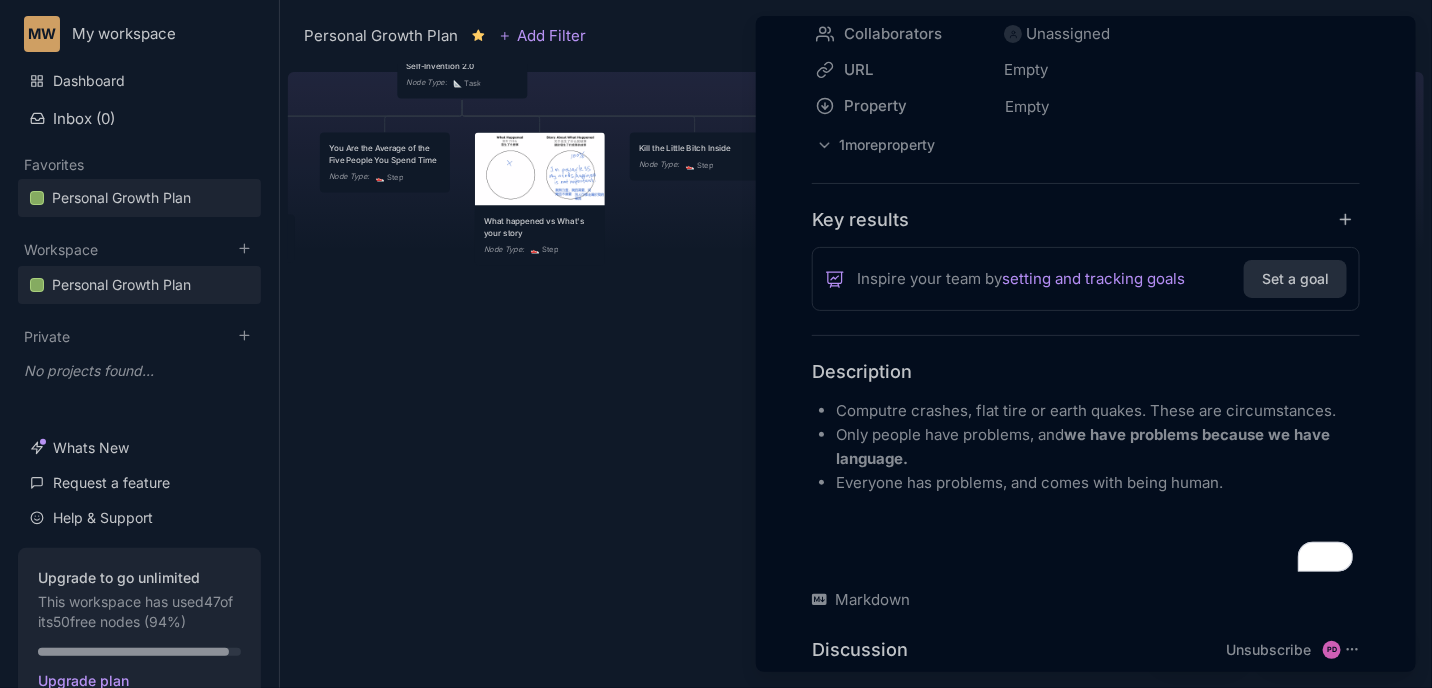 scroll, scrollTop: 248, scrollLeft: 0, axis: vertical 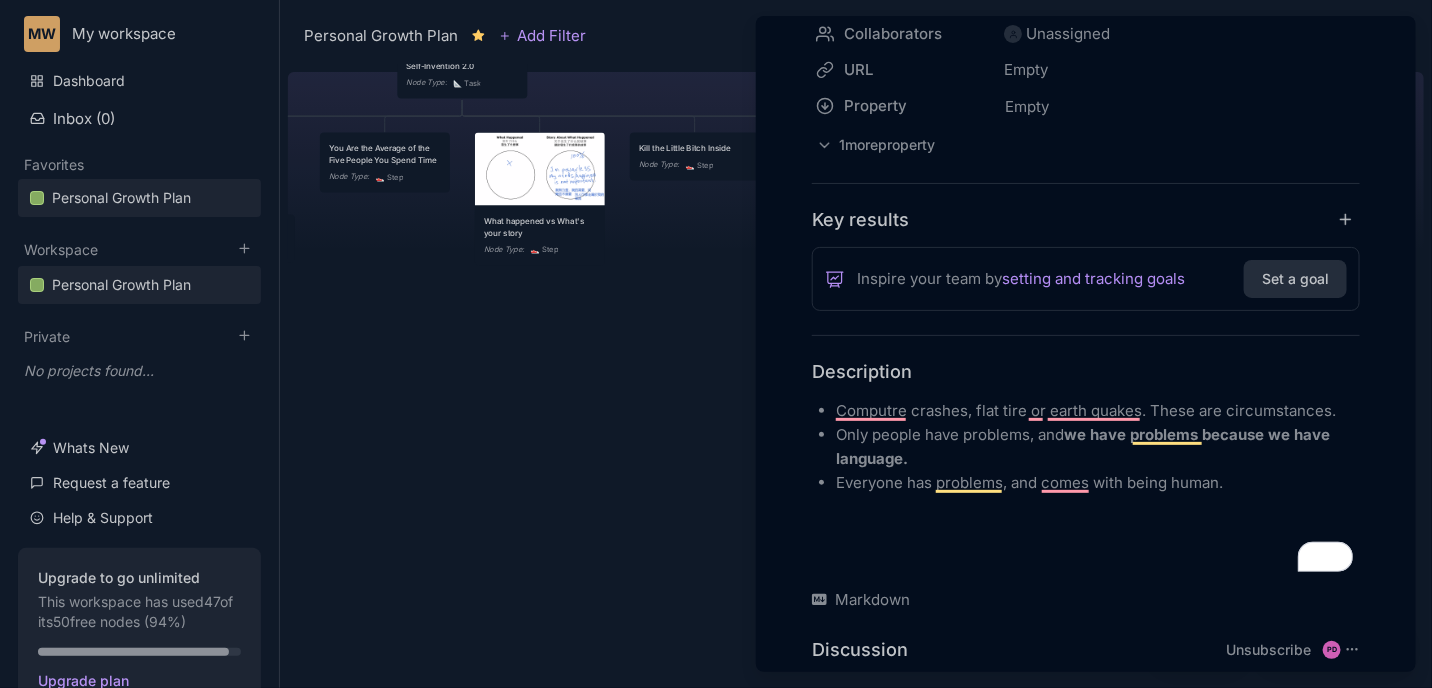 click at bounding box center (1086, 522) 